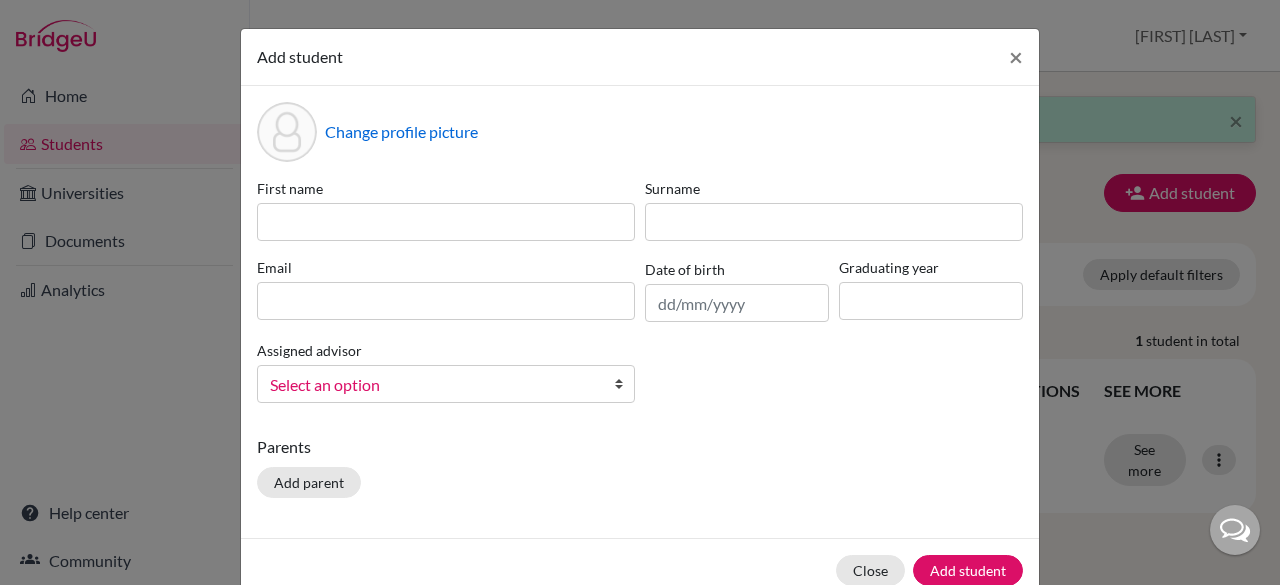 scroll, scrollTop: 0, scrollLeft: 0, axis: both 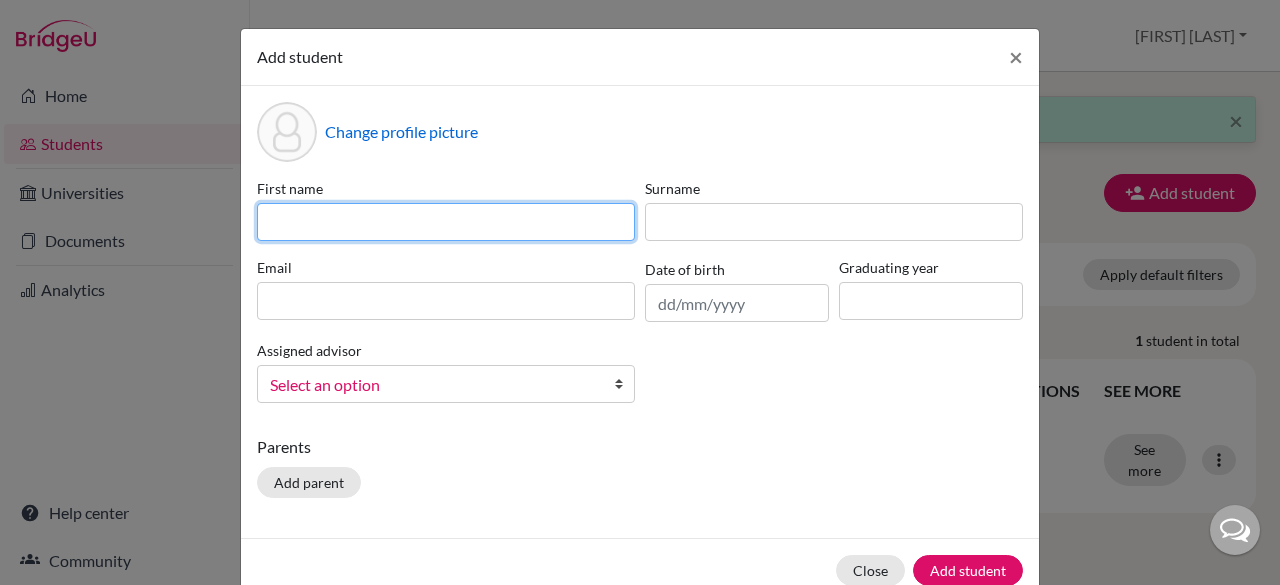 click at bounding box center [446, 222] 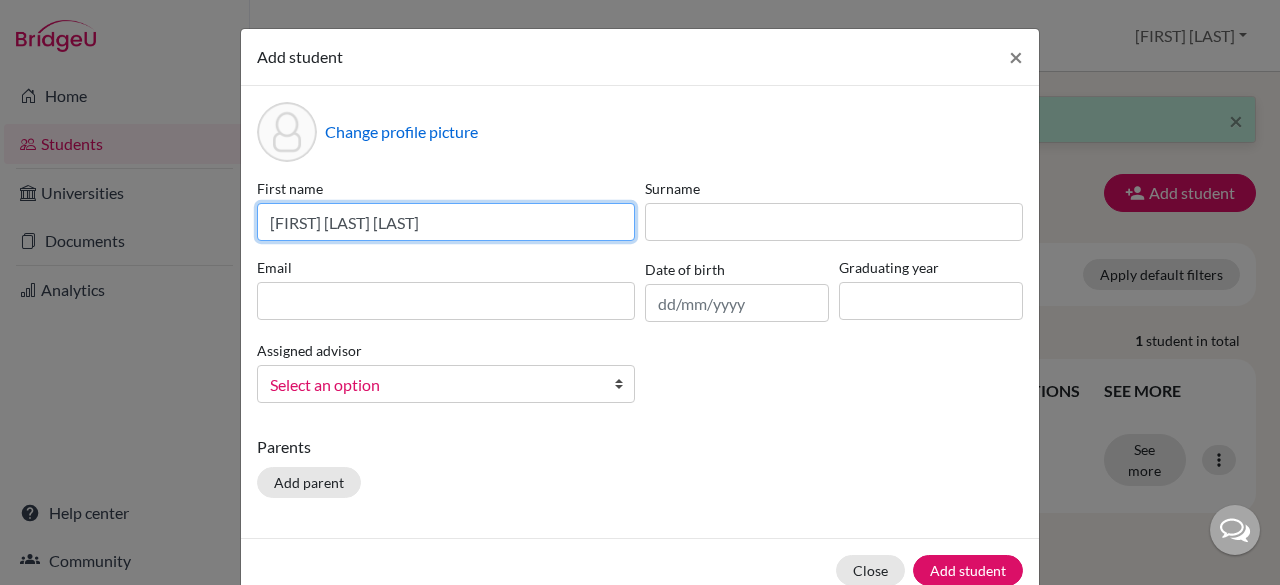 drag, startPoint x: 473, startPoint y: 221, endPoint x: 326, endPoint y: 230, distance: 147.27525 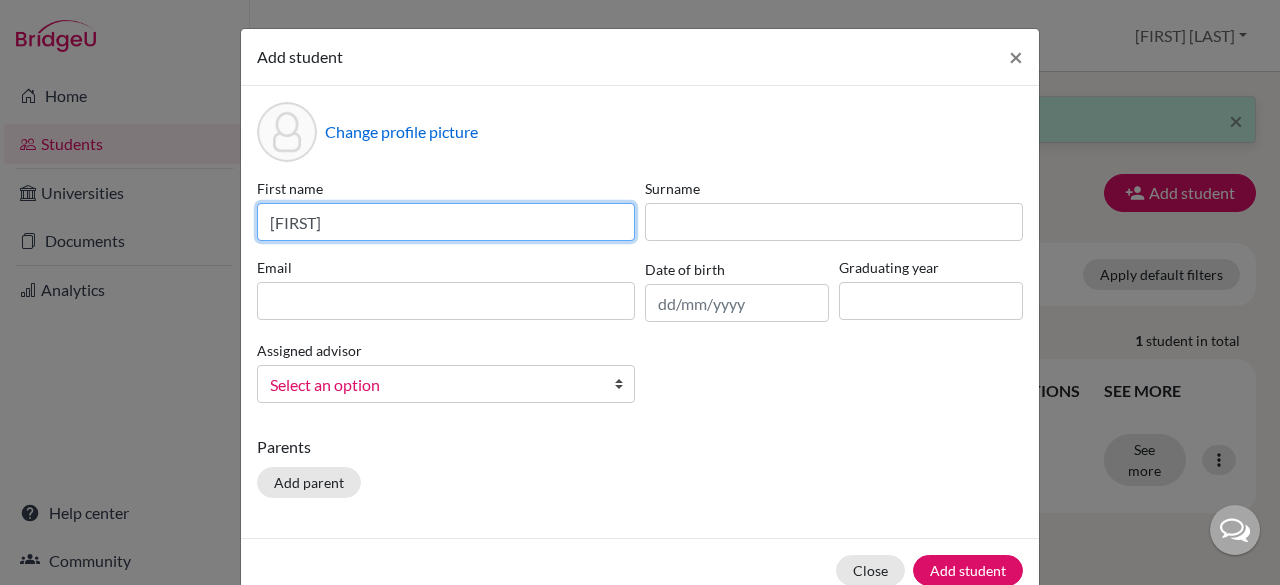 type on "[FIRST]" 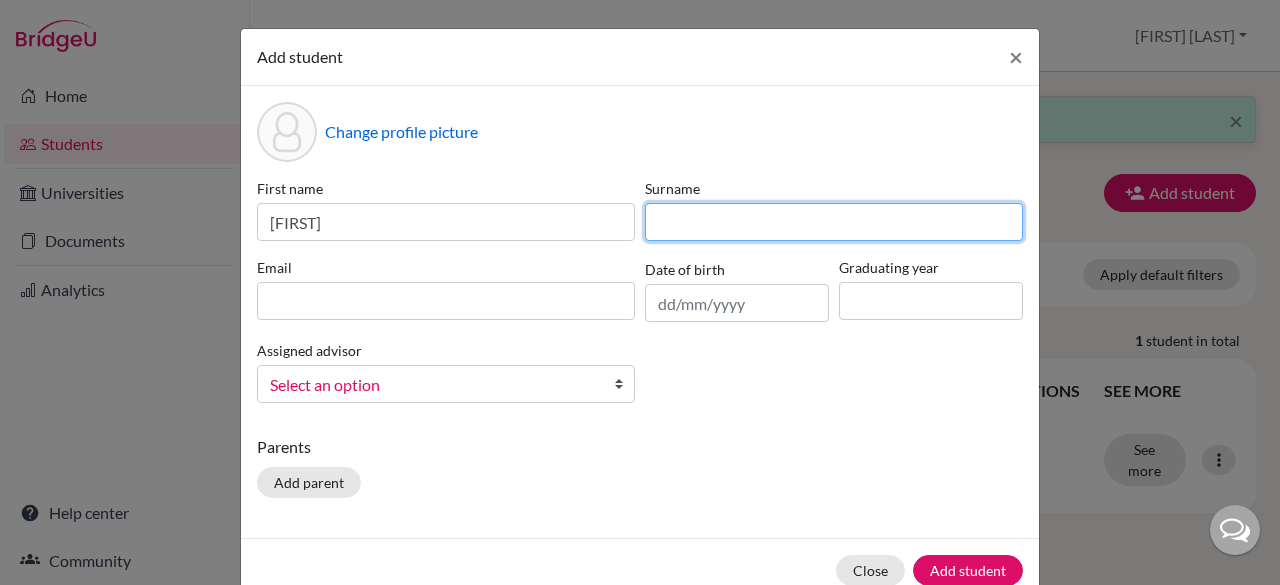 click at bounding box center [834, 222] 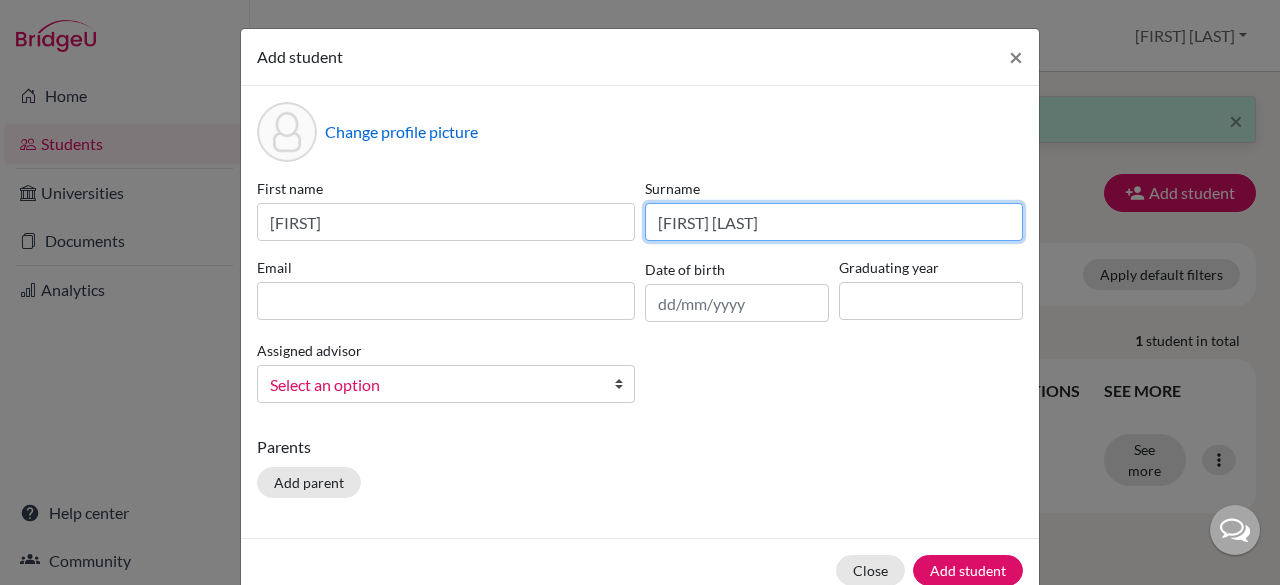 type on "[FIRST] [LAST]" 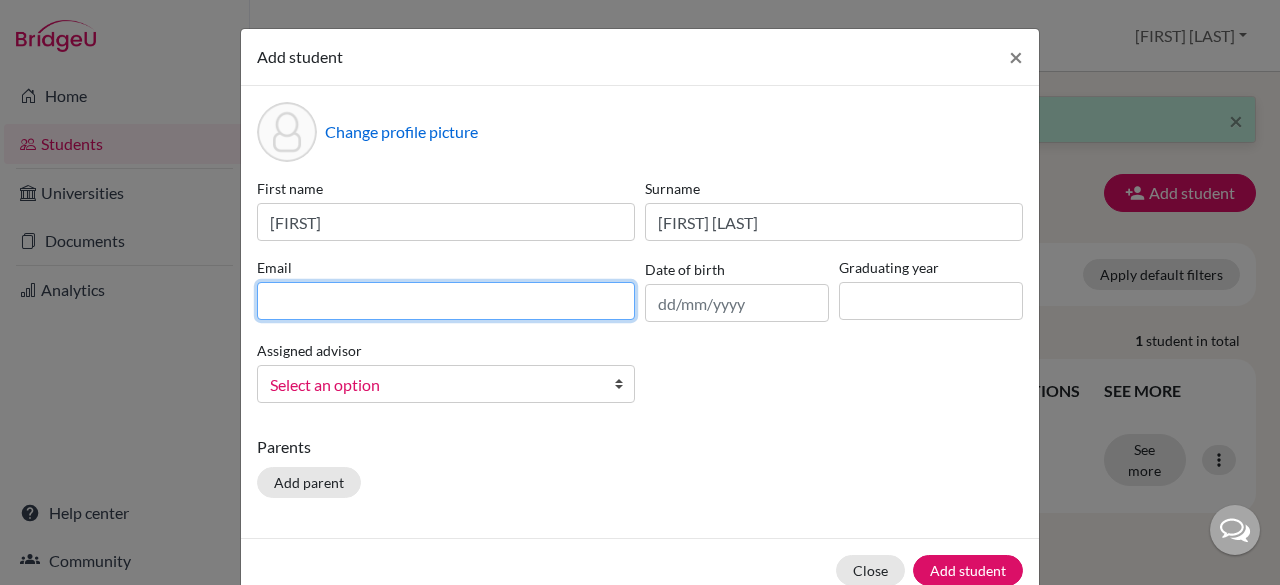 click at bounding box center (446, 301) 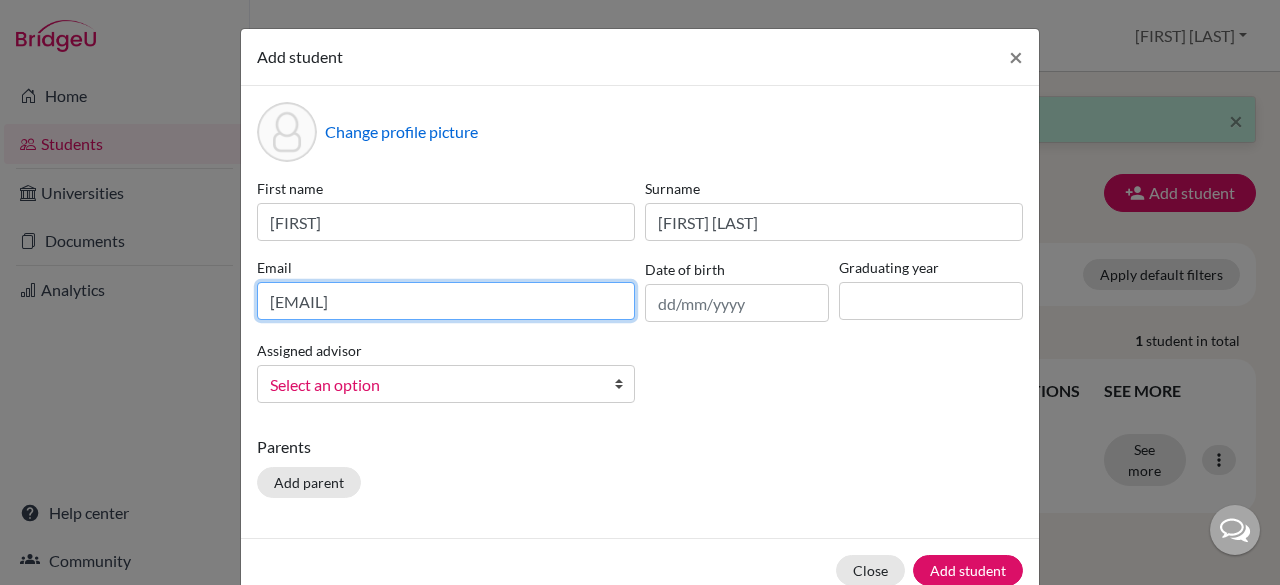 type on "[EMAIL]" 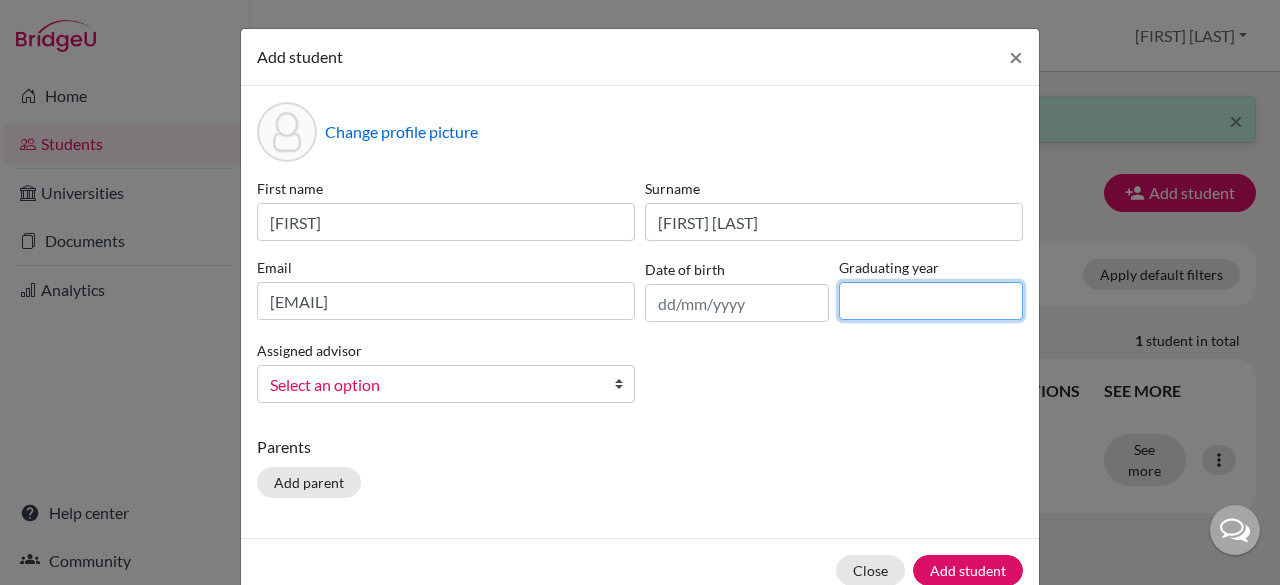 click at bounding box center (931, 301) 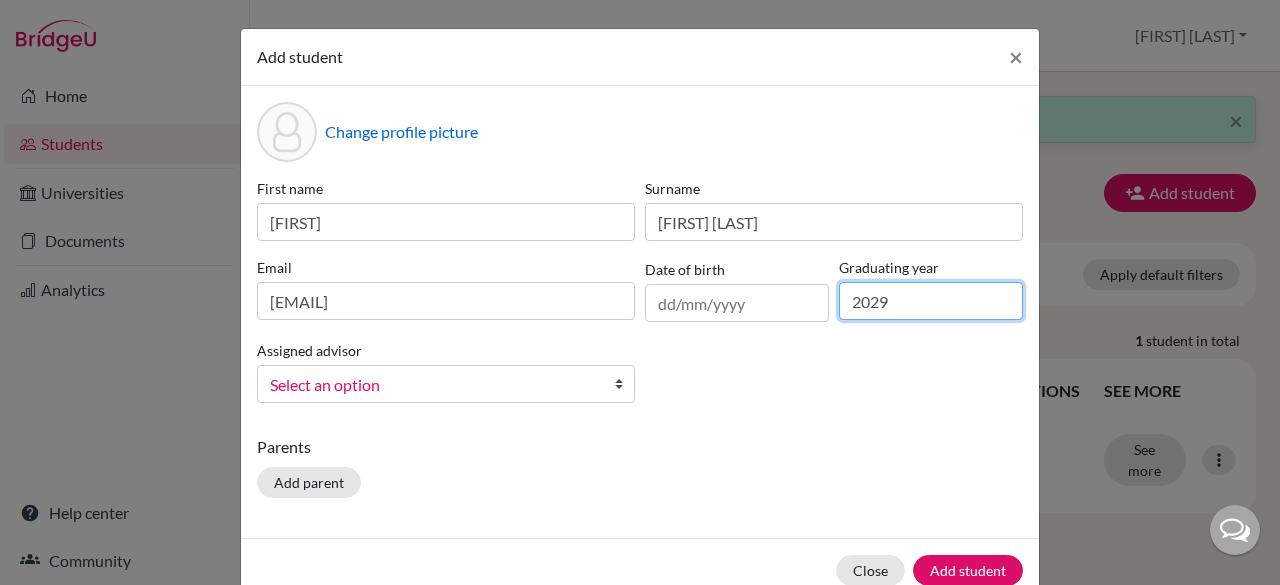 type on "2029" 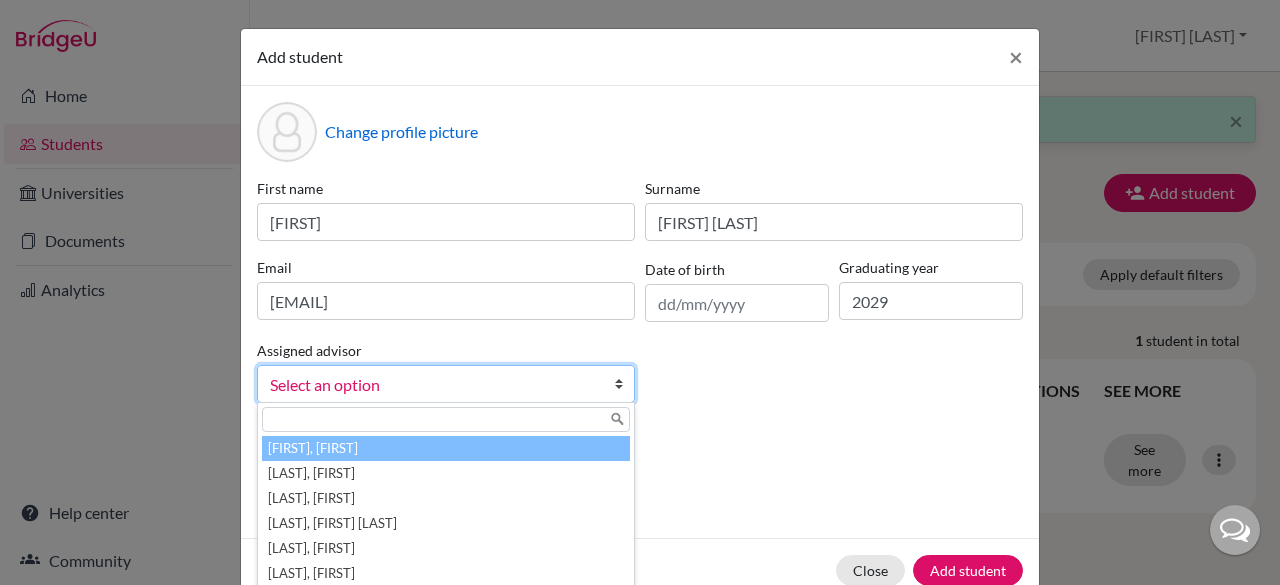 click on "Select an option" at bounding box center [433, 385] 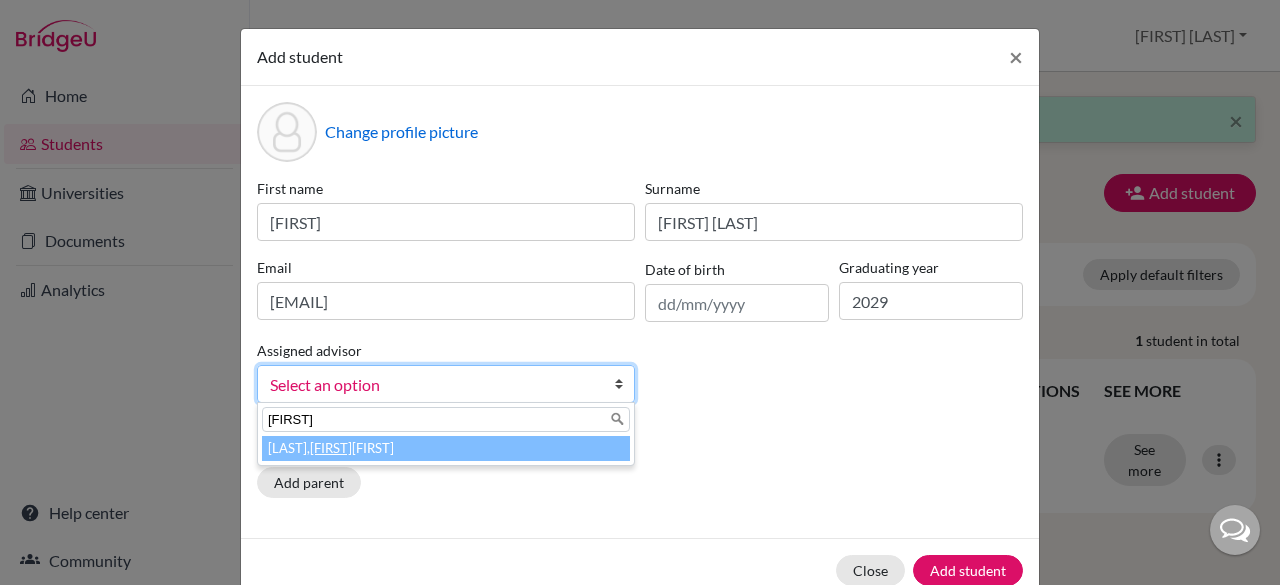 type on "[FIRST]" 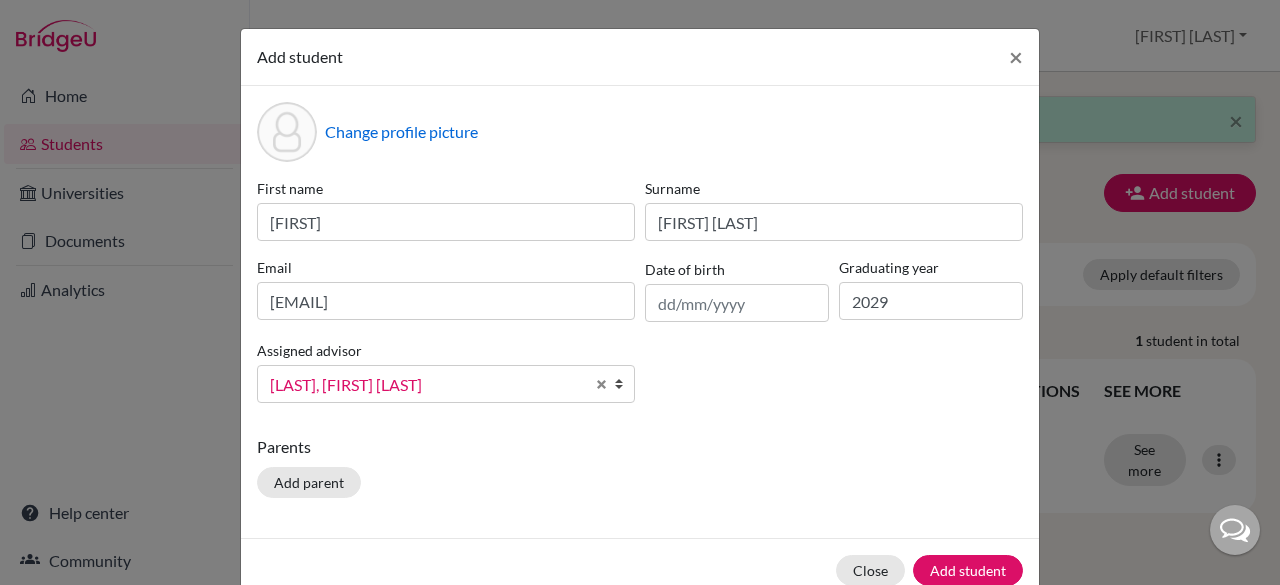 type 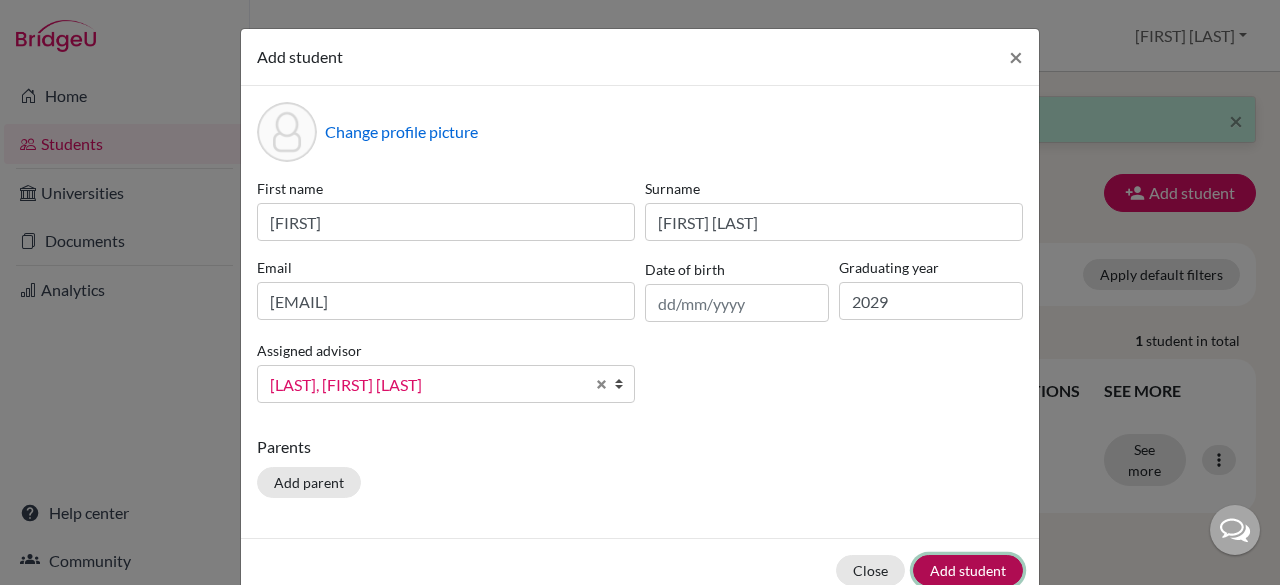 click on "Add student" at bounding box center (968, 570) 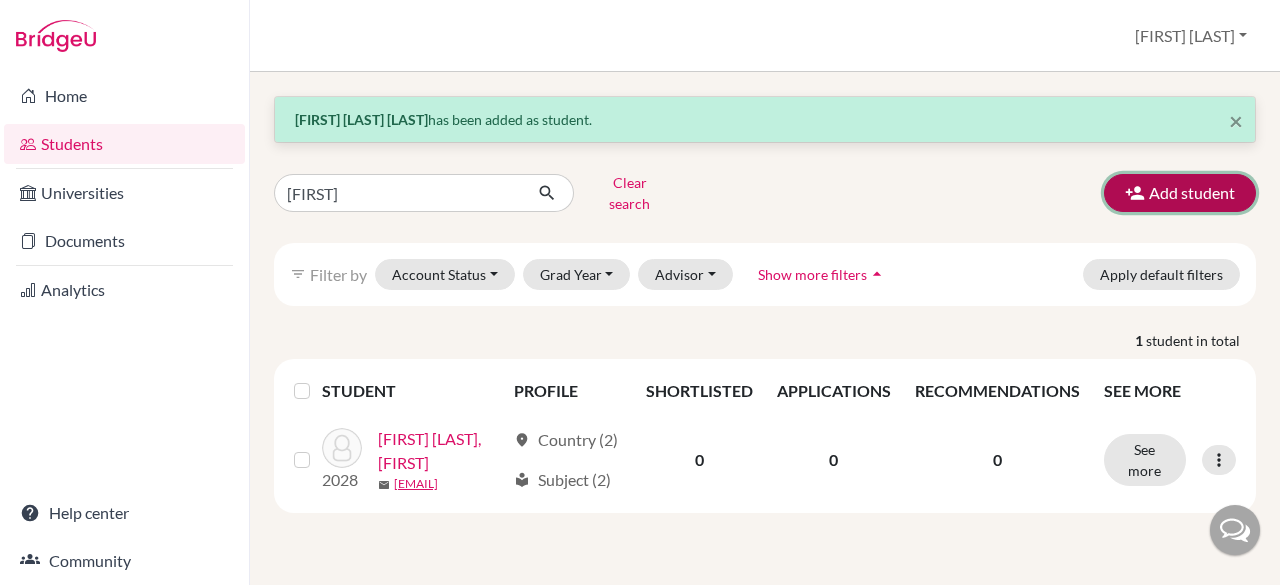 click on "Add student" at bounding box center [1180, 193] 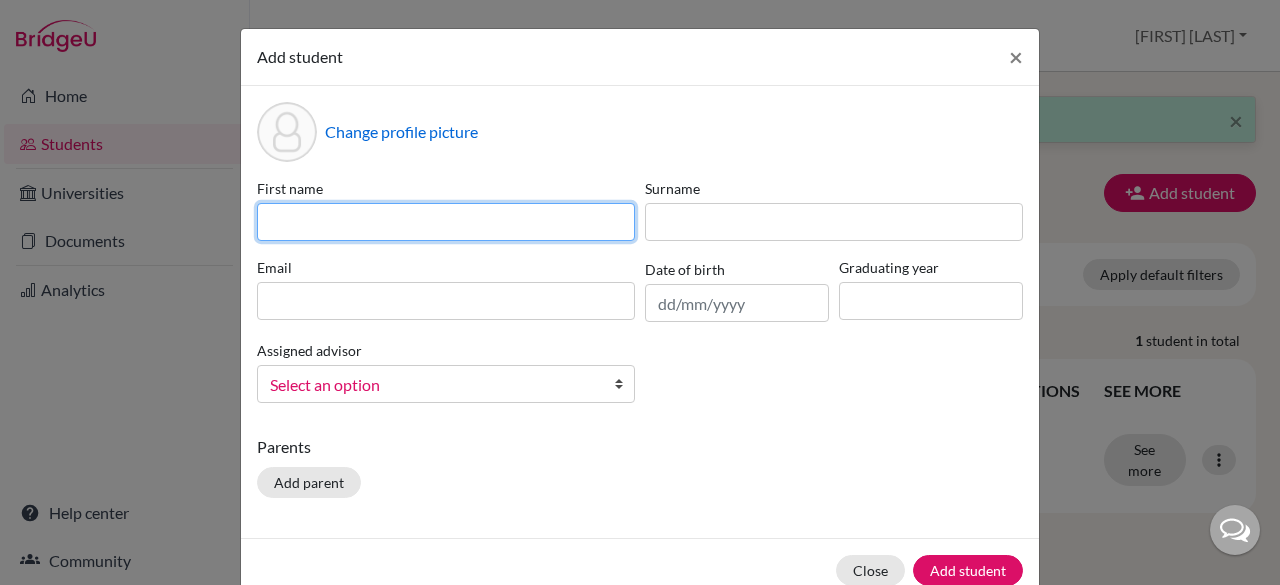 click at bounding box center (446, 222) 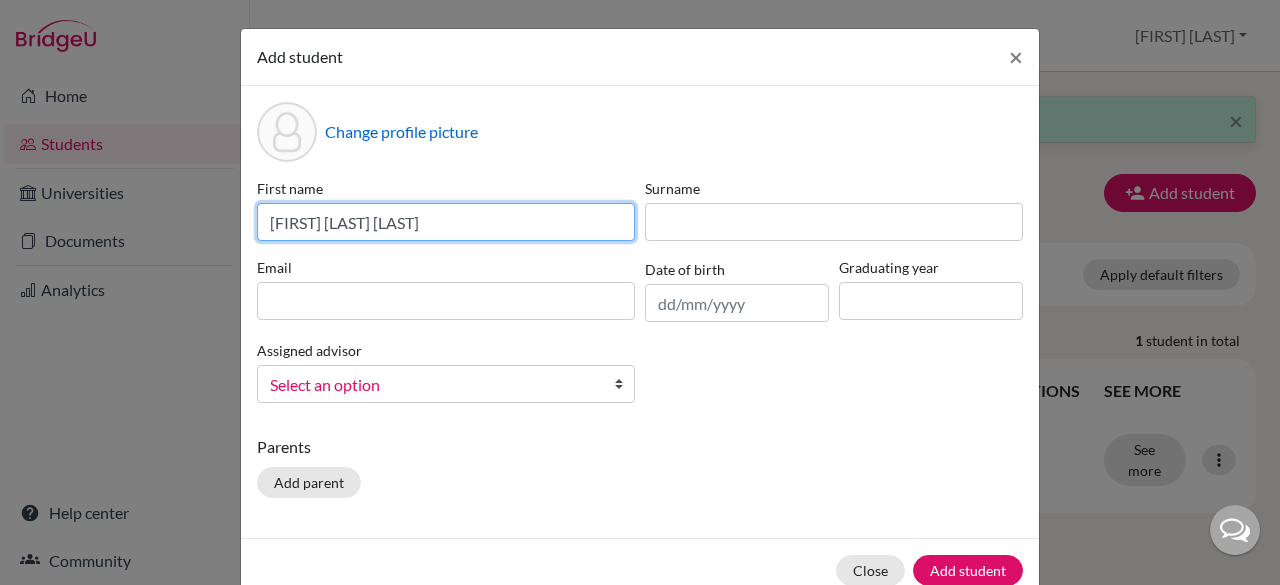 drag, startPoint x: 463, startPoint y: 221, endPoint x: 365, endPoint y: 223, distance: 98.02041 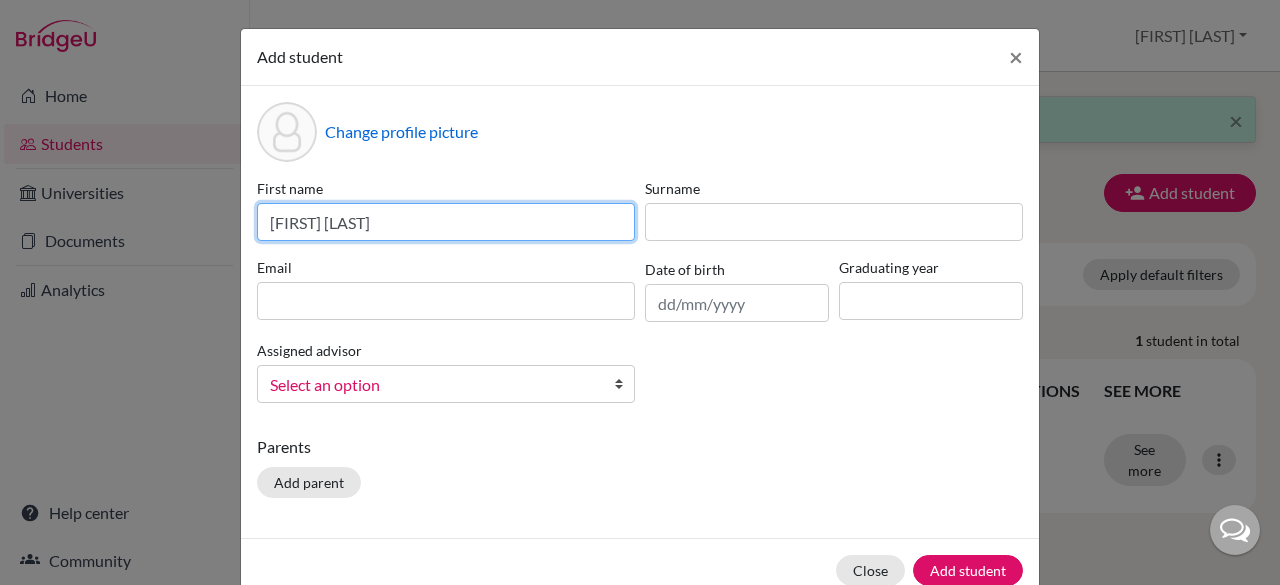 type on "[FIRST] [LAST]" 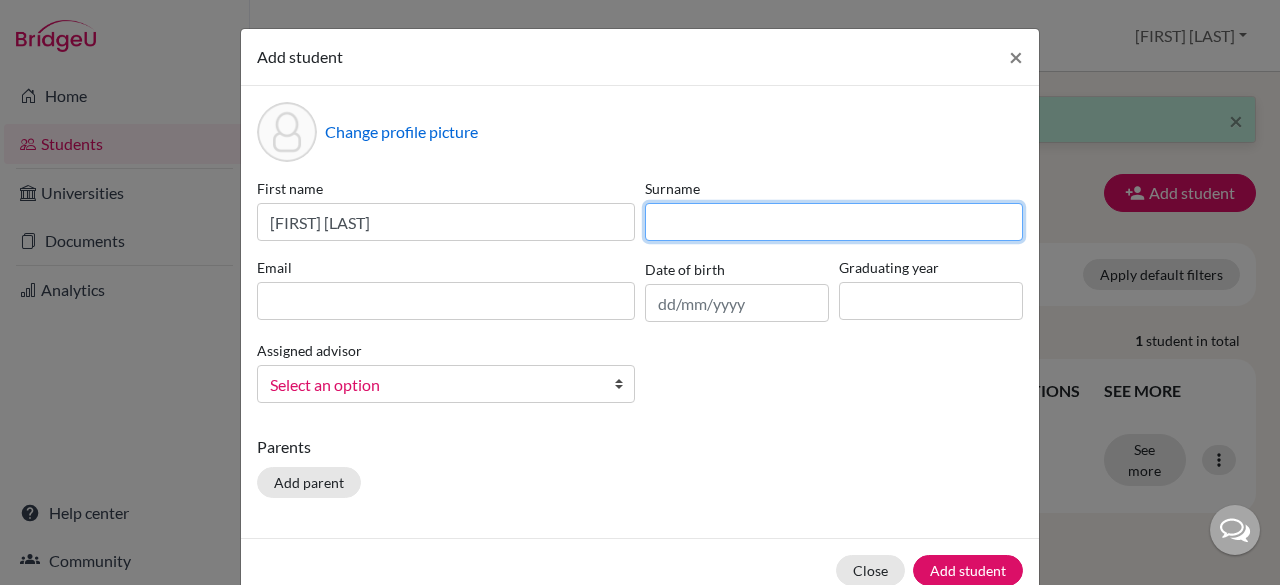 click at bounding box center [834, 222] 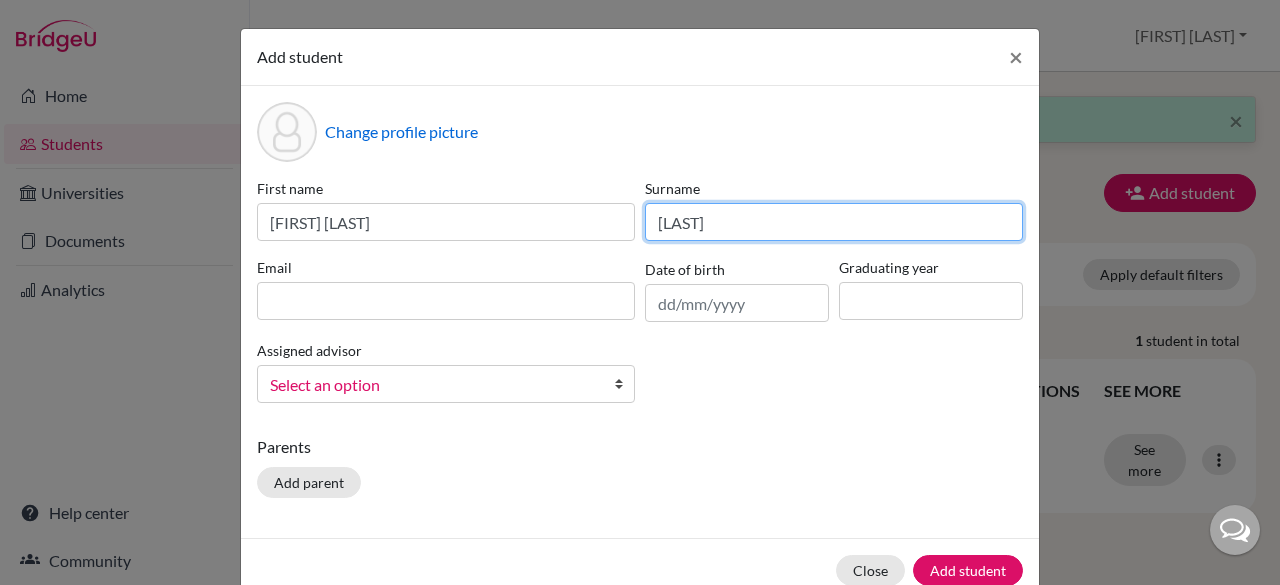 type on "[LAST]" 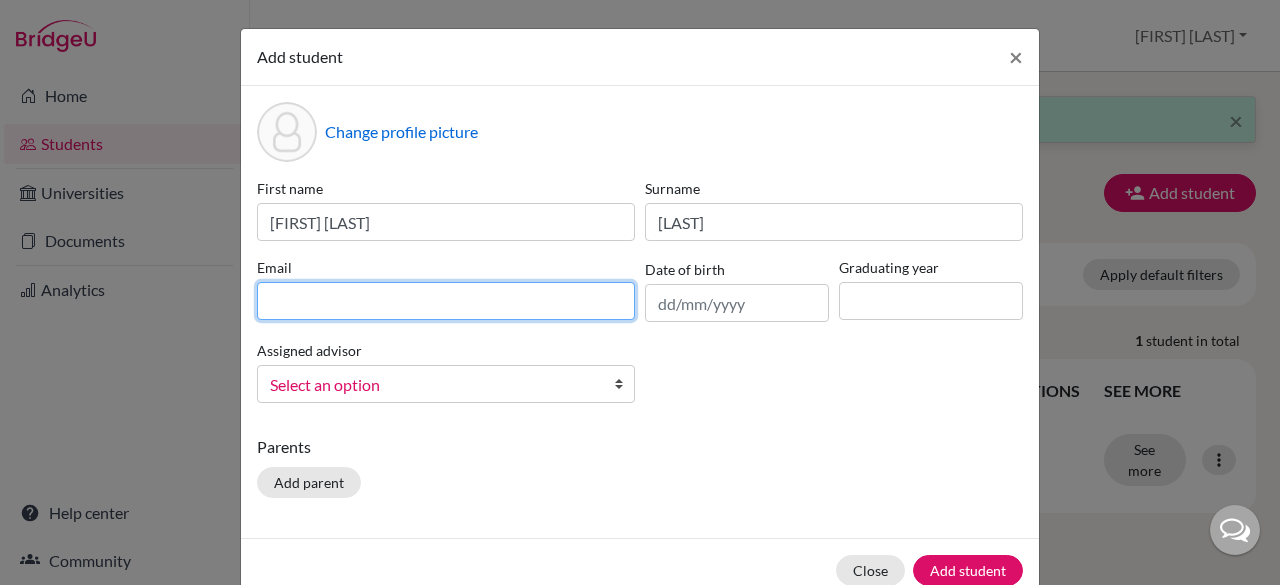 click at bounding box center (446, 301) 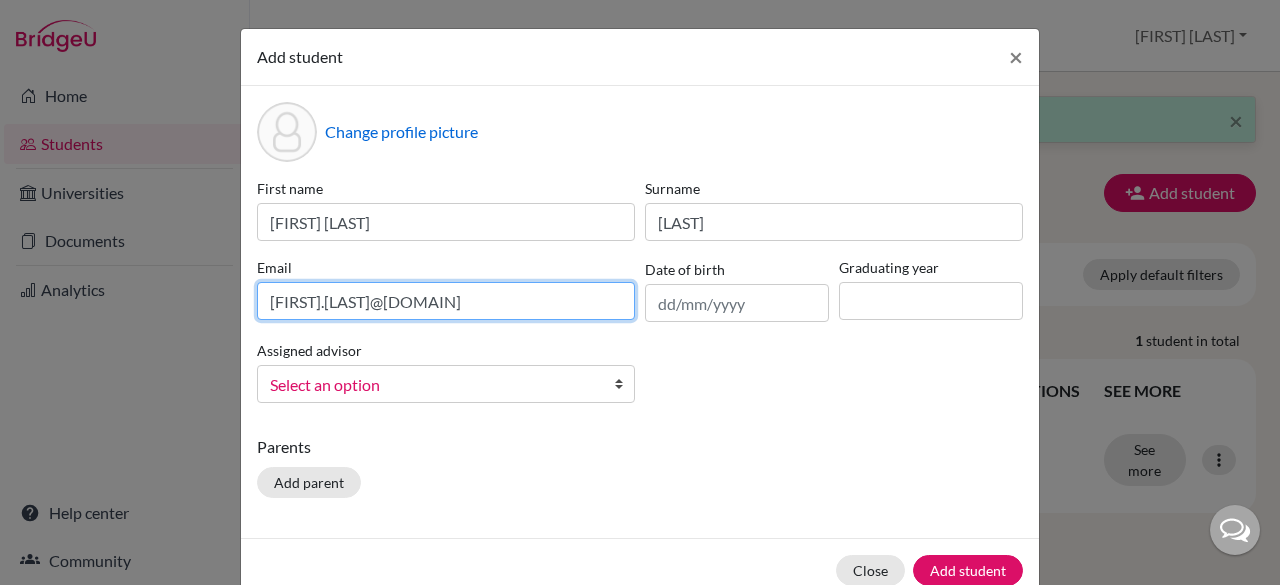 type on "[FIRST].[LAST]@[DOMAIN]" 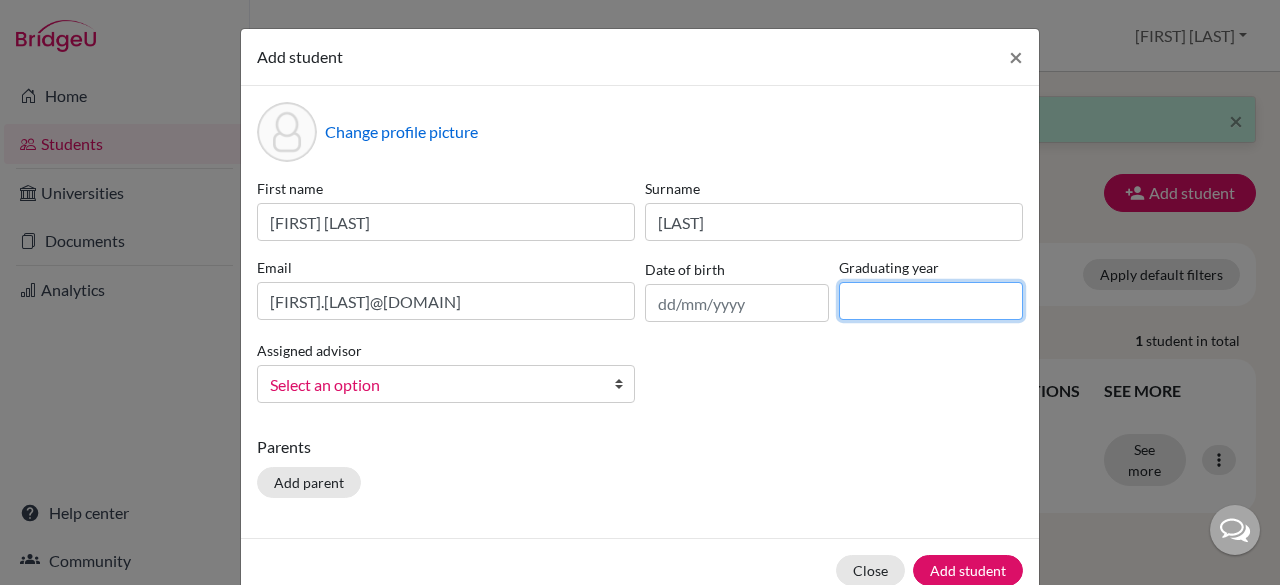 click at bounding box center [931, 301] 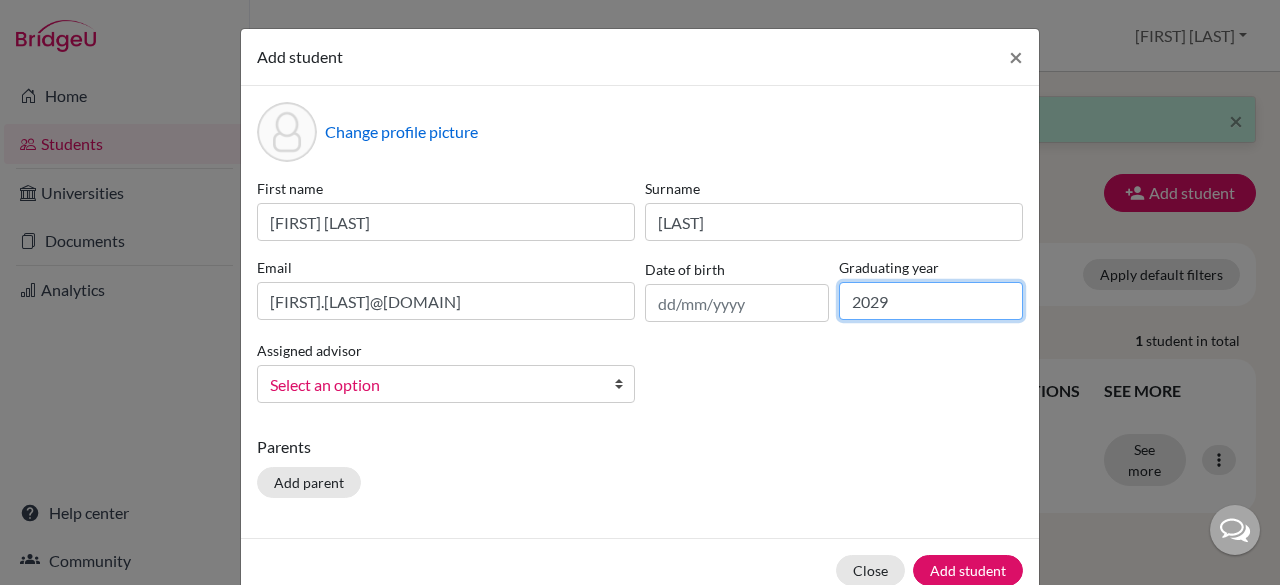 type on "2029" 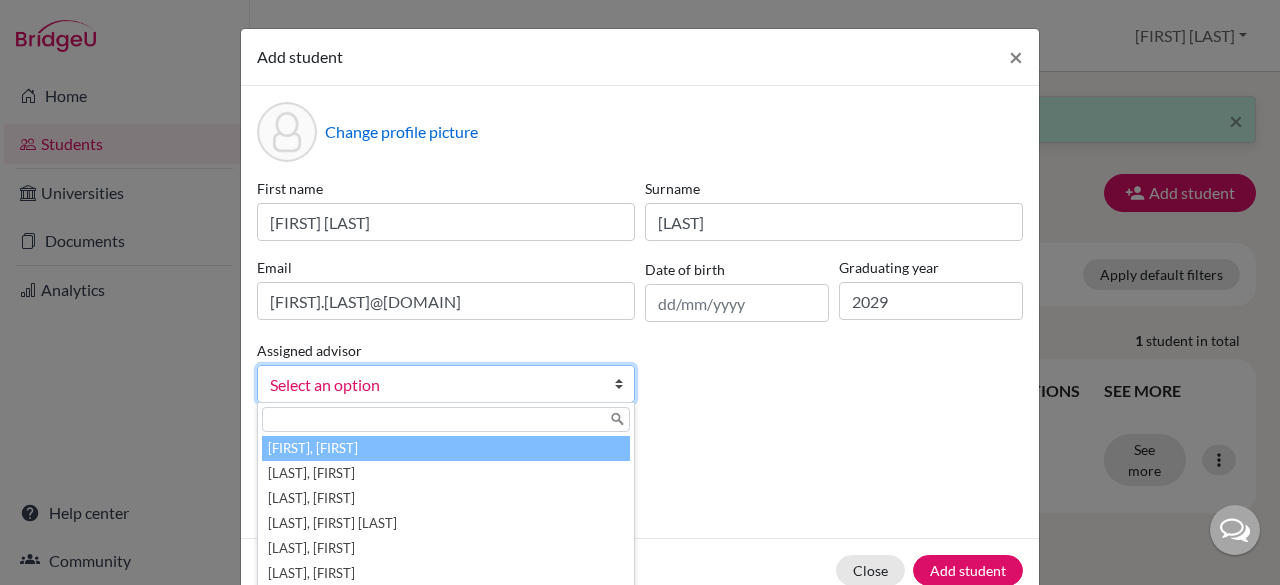 click on "Select an option" at bounding box center (433, 385) 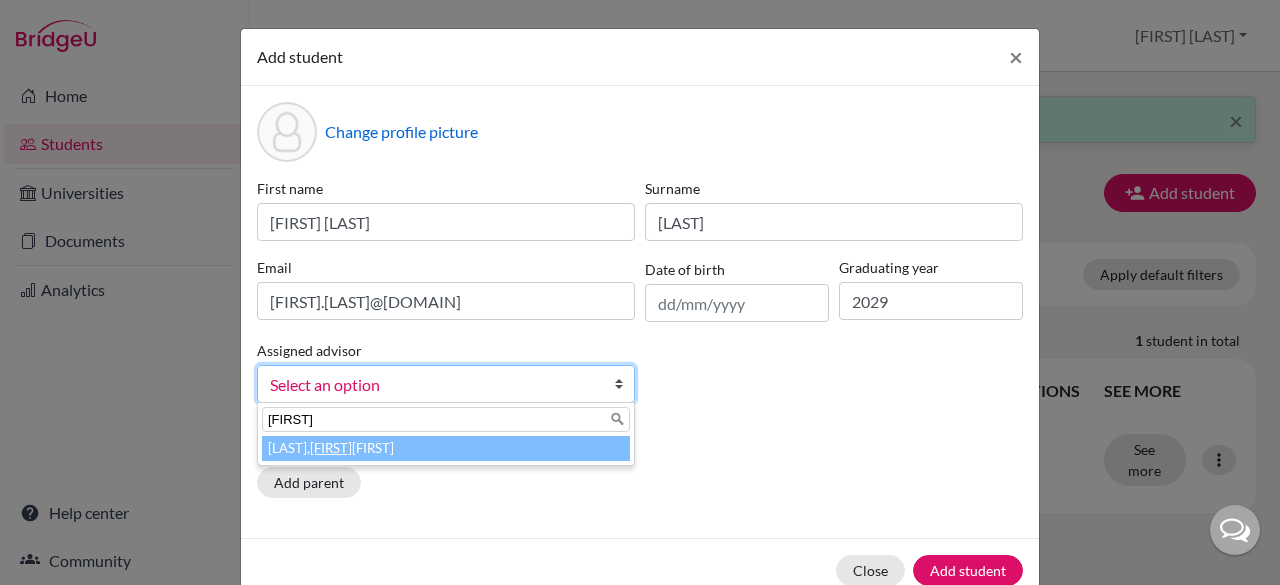type on "[FIRST]" 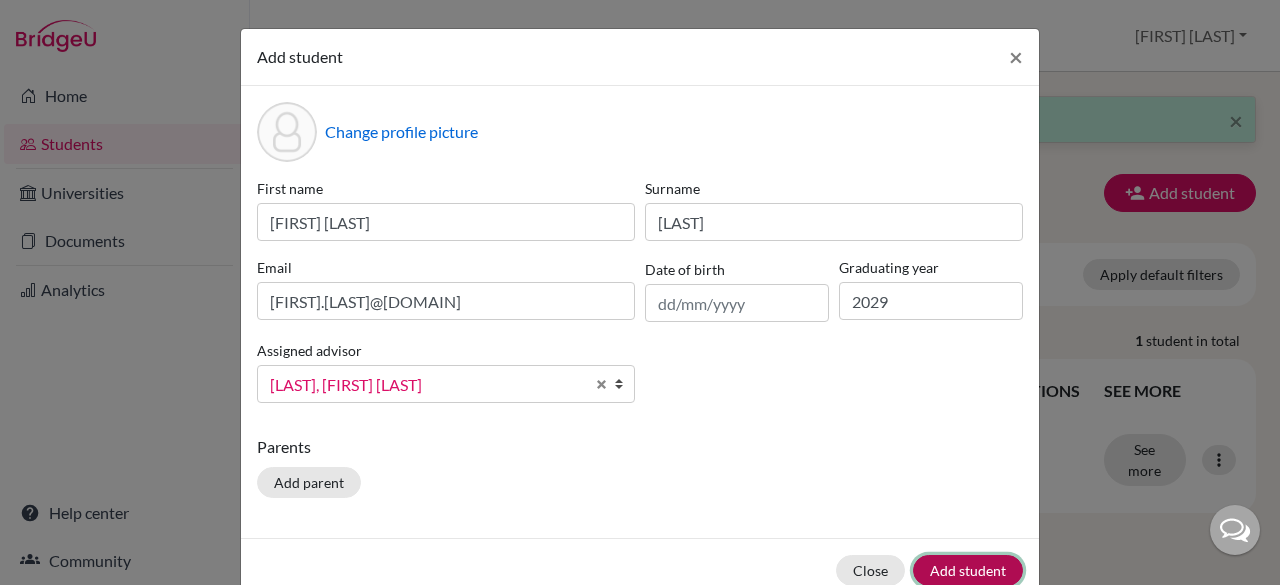 click on "Add student" at bounding box center [968, 570] 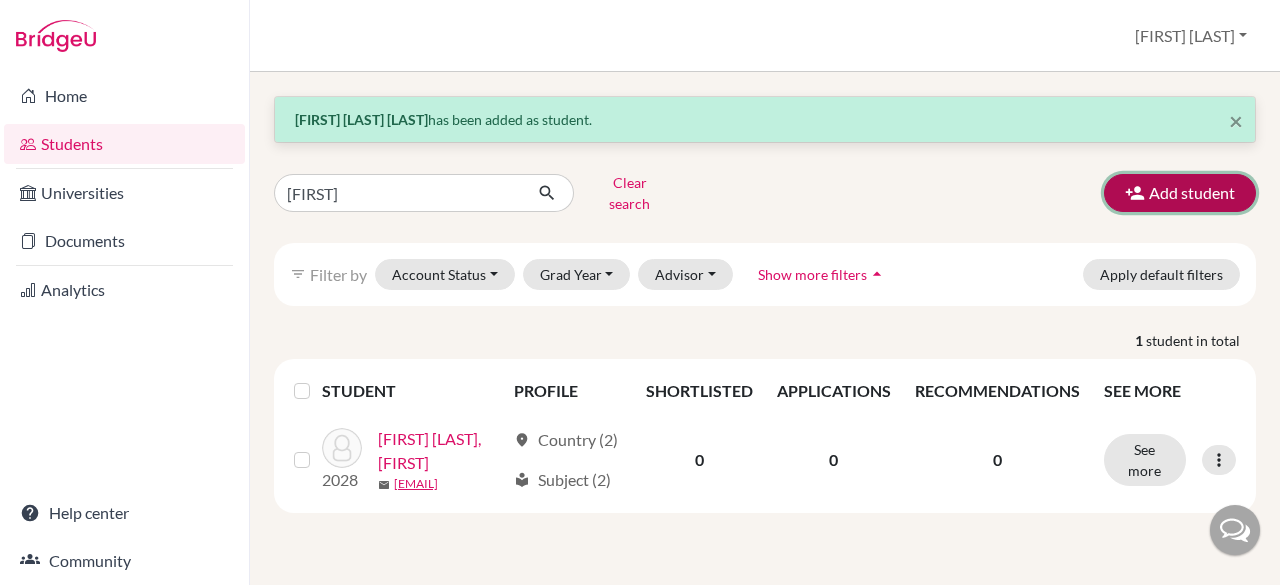 click on "Add student" at bounding box center [1180, 193] 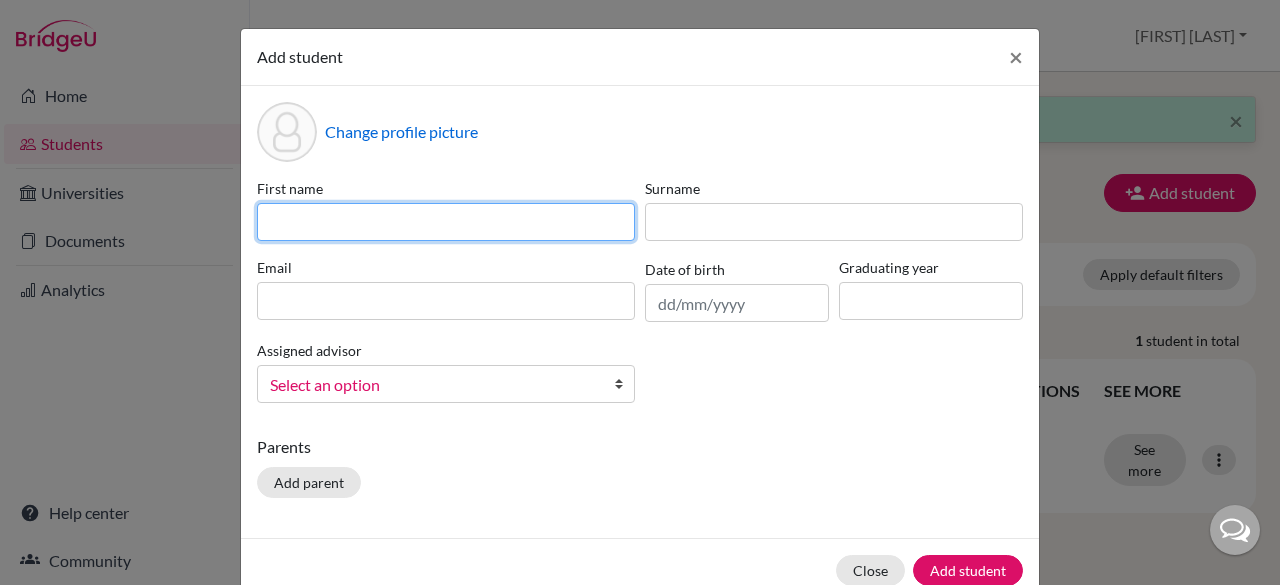 click at bounding box center [446, 222] 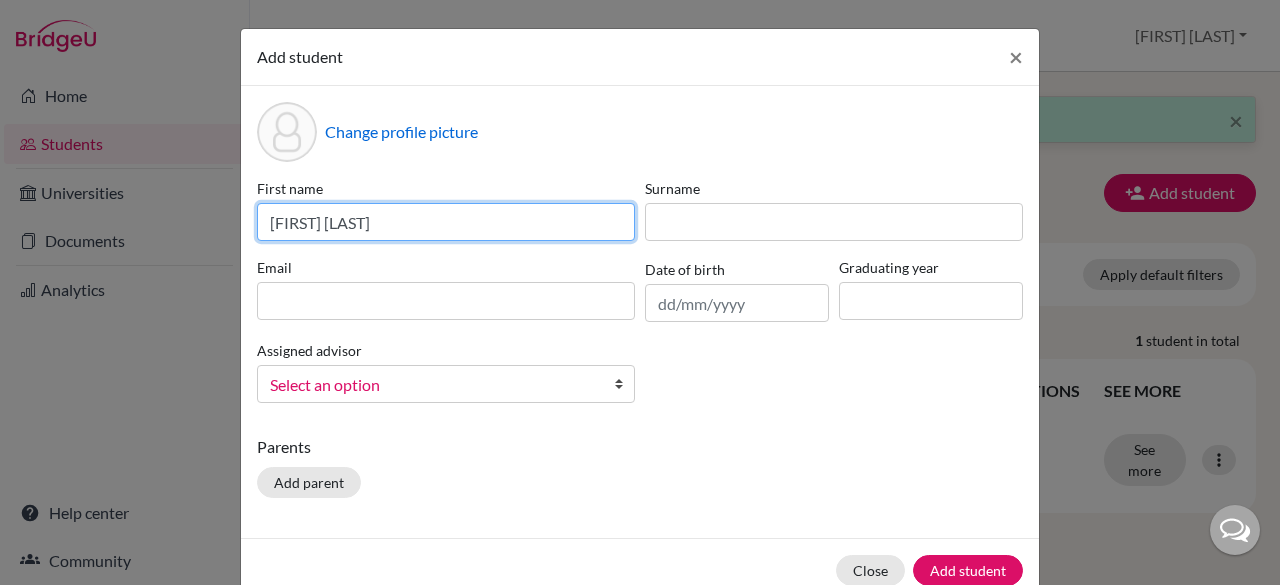 drag, startPoint x: 528, startPoint y: 221, endPoint x: 324, endPoint y: 223, distance: 204.0098 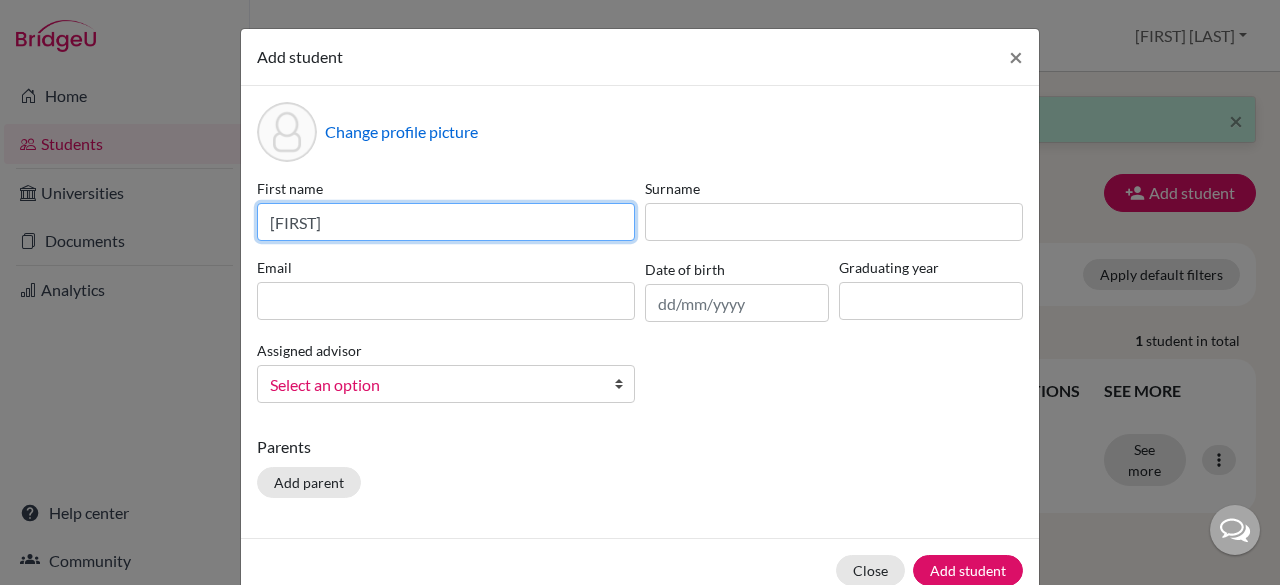 type on "[FIRST]" 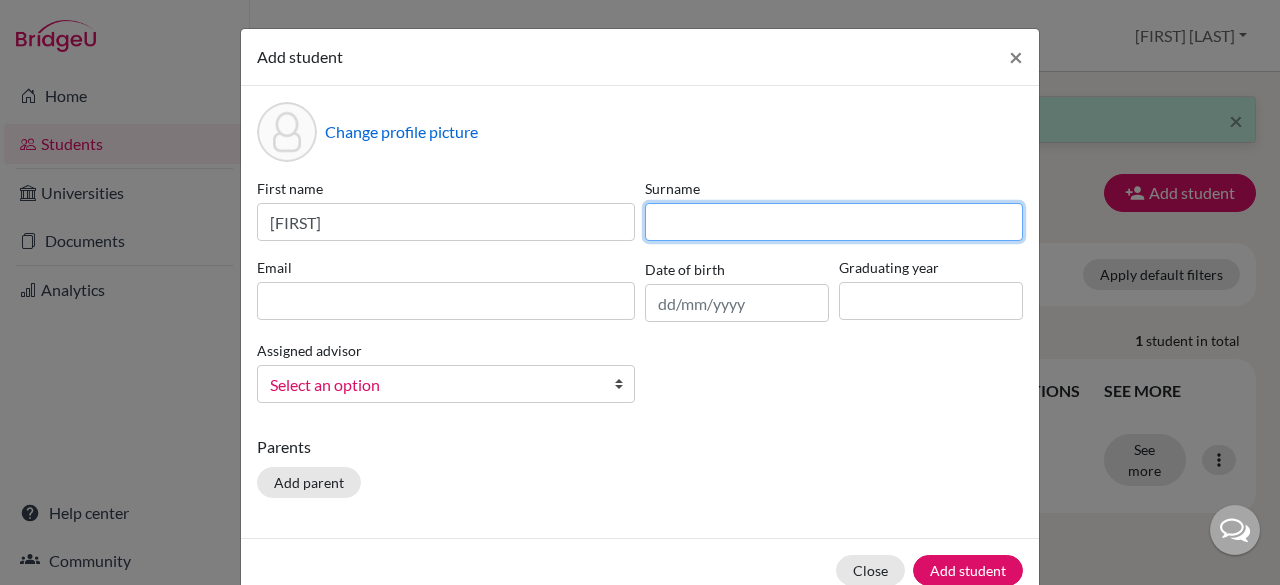 click at bounding box center [834, 222] 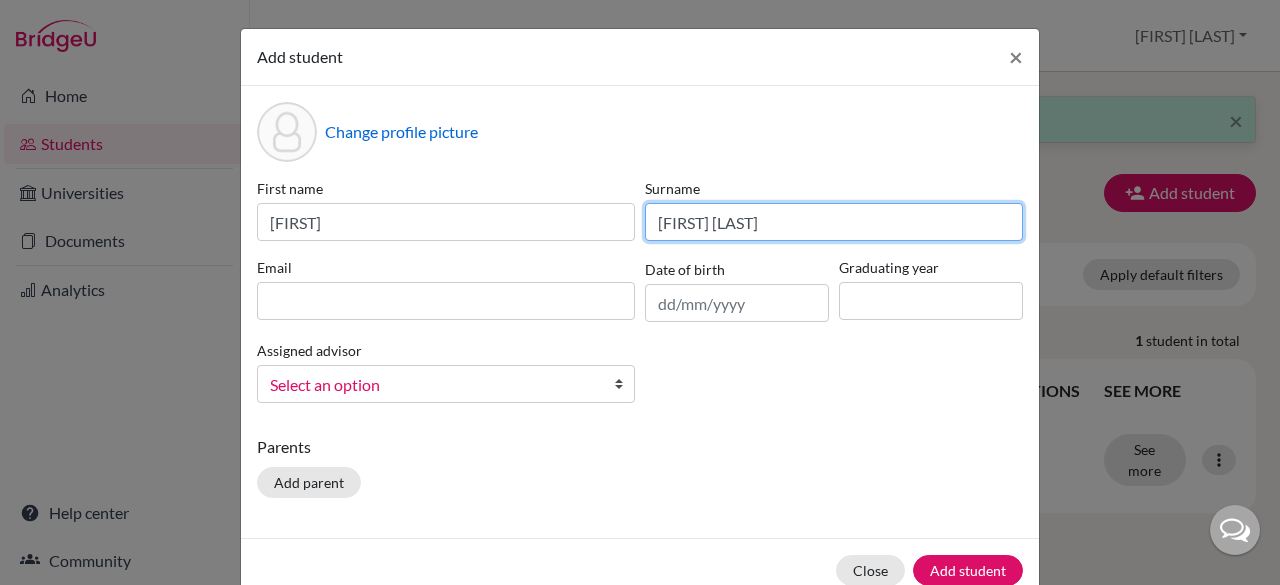 type on "[FIRST] [LAST]" 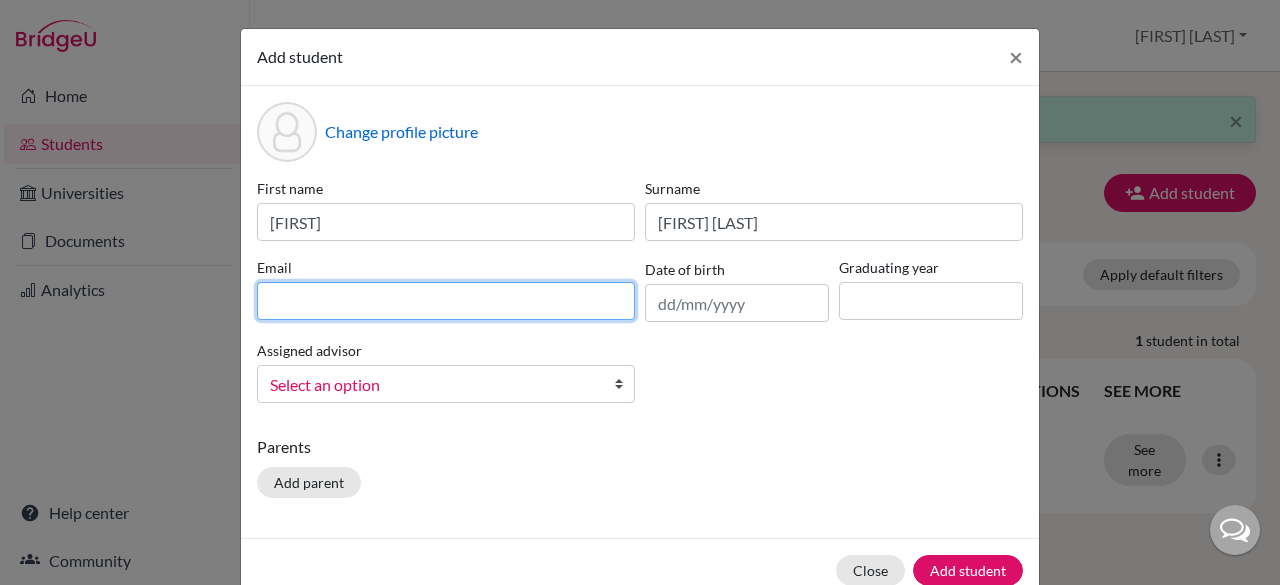 click at bounding box center (446, 301) 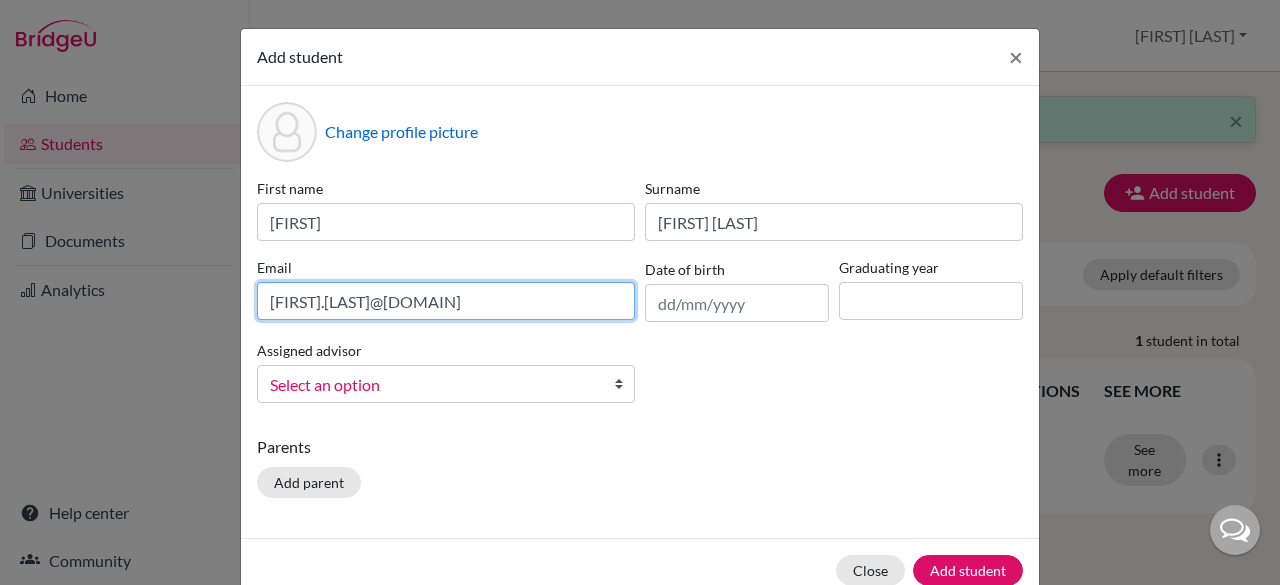 type on "[FIRST].[LAST]@[DOMAIN]" 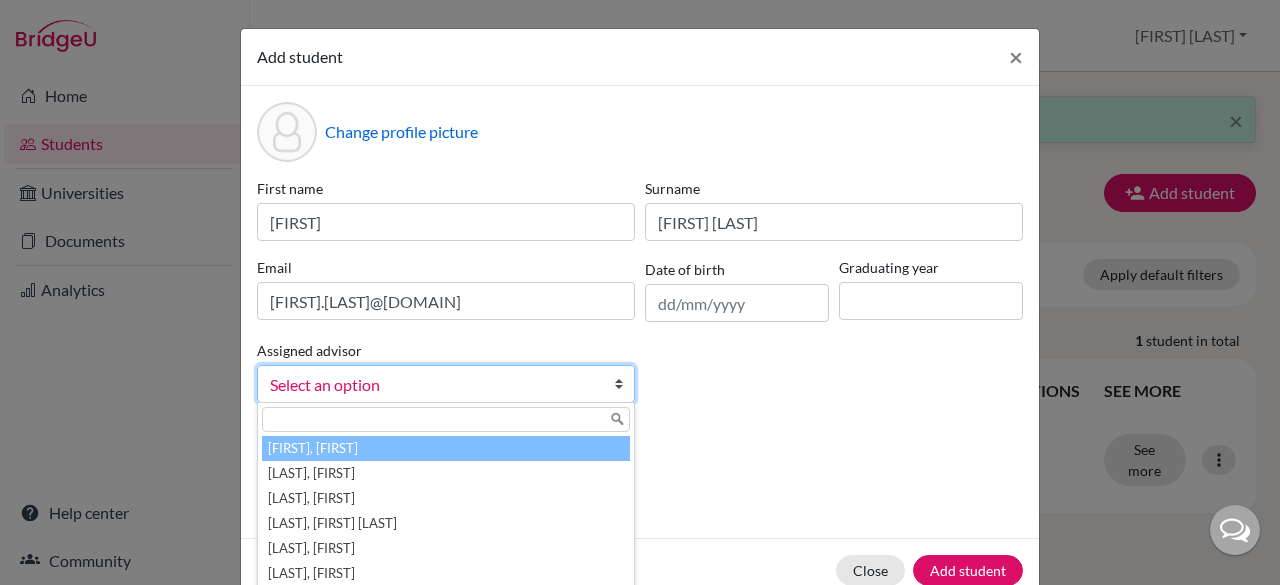 click on "Select an option" at bounding box center (433, 385) 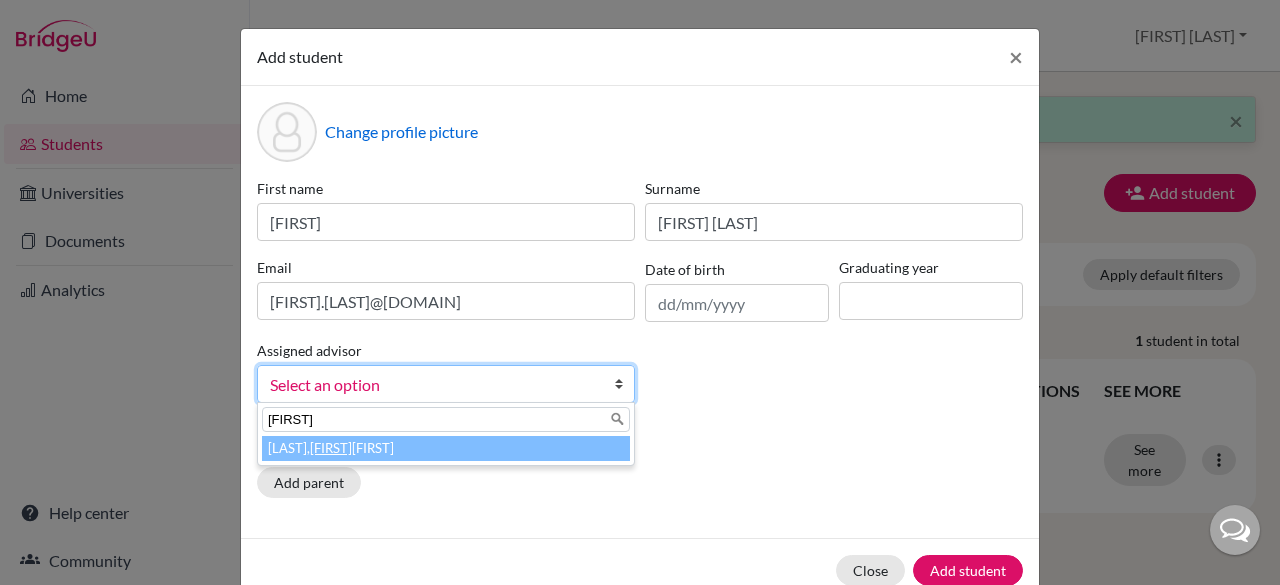 type on "[FIRST]" 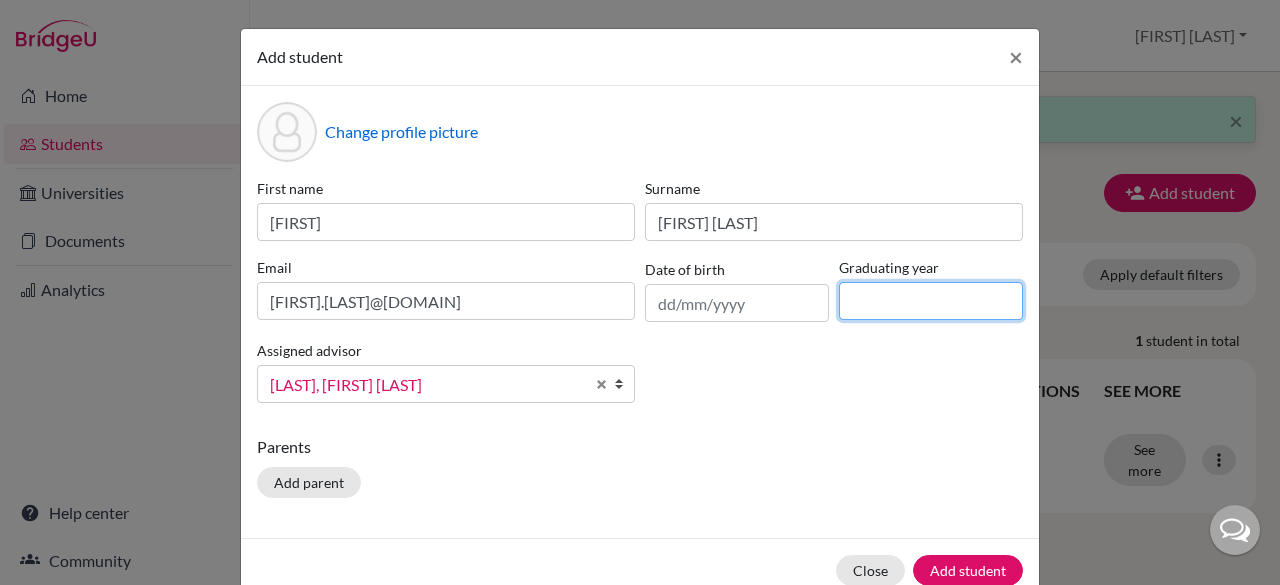 click at bounding box center (931, 301) 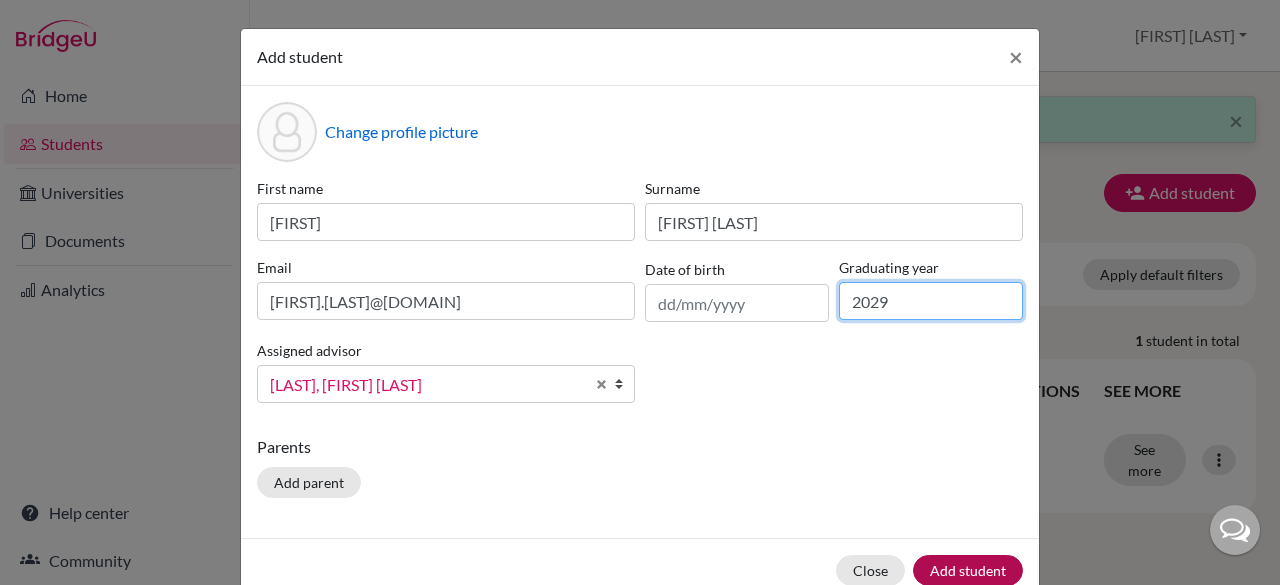 type on "2029" 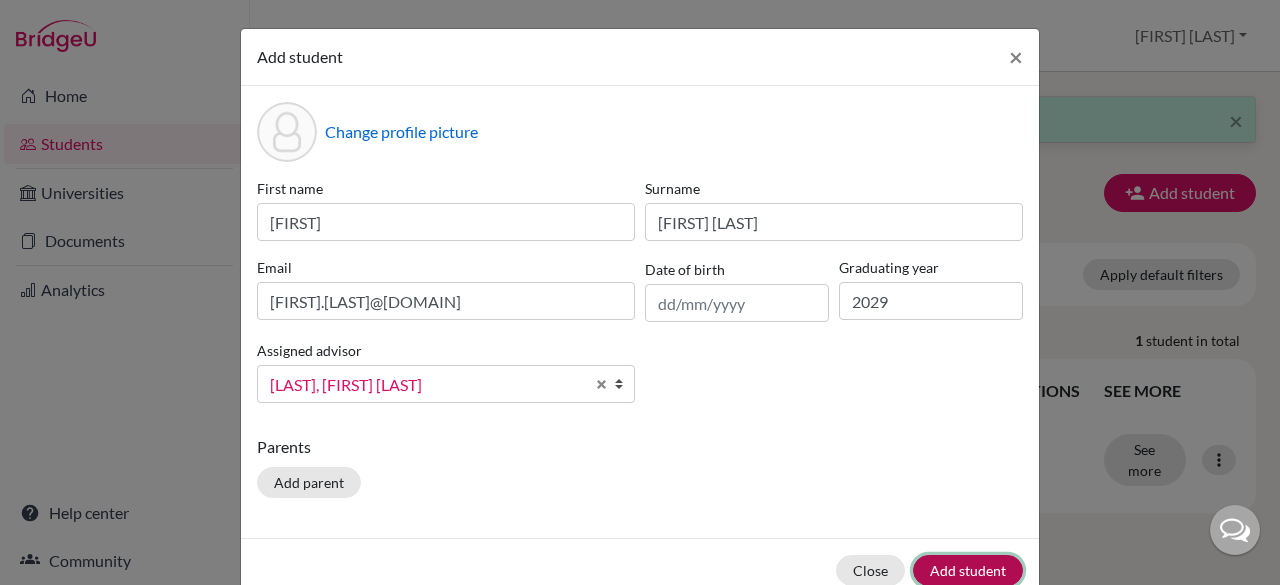 click on "Add student" at bounding box center (968, 570) 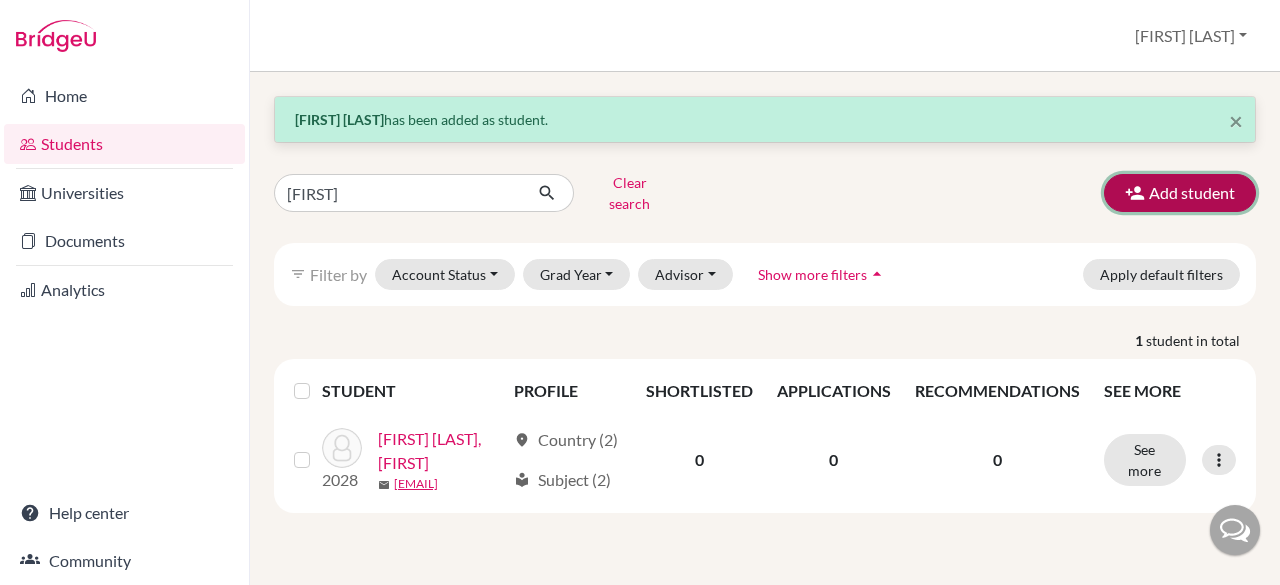 click on "Add student" at bounding box center (1180, 193) 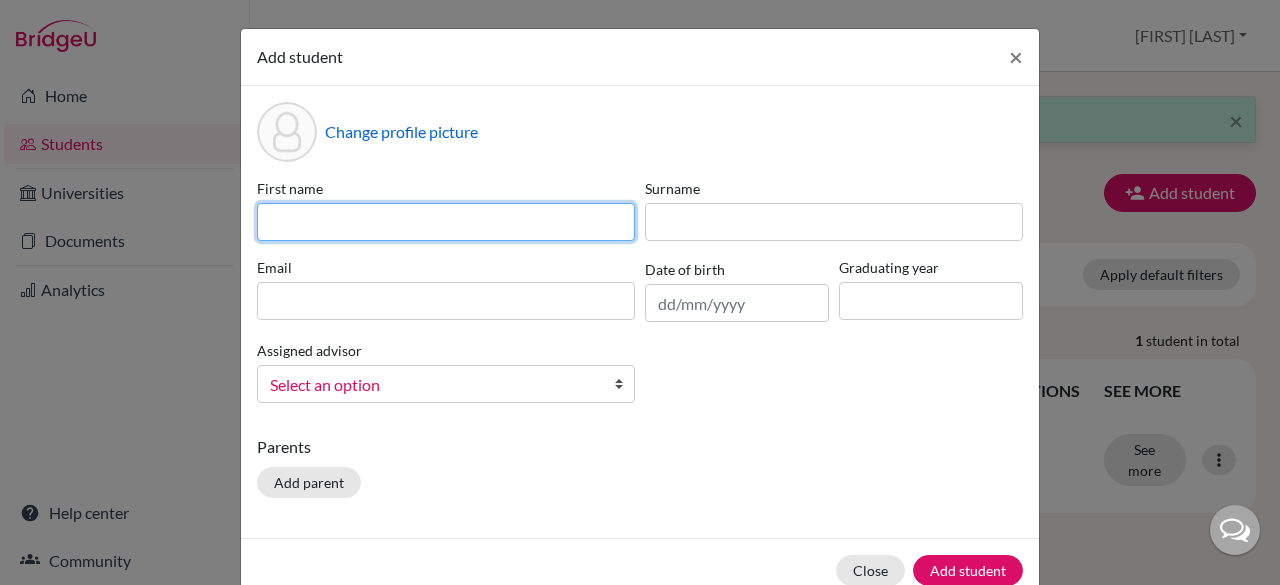 click at bounding box center (446, 222) 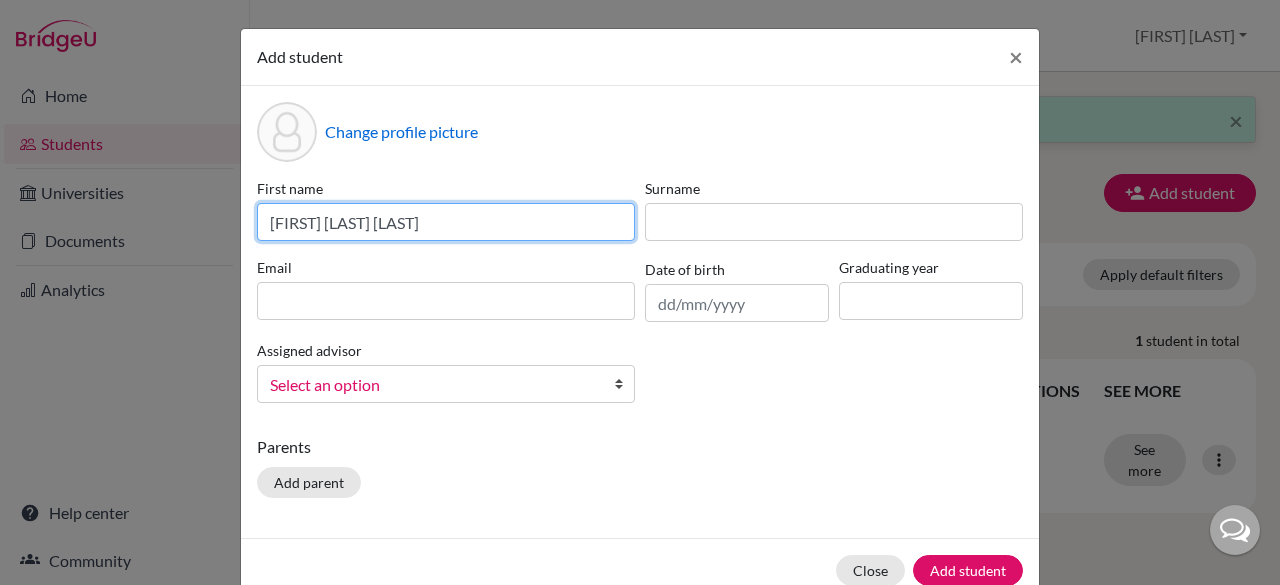 drag, startPoint x: 422, startPoint y: 224, endPoint x: 308, endPoint y: 225, distance: 114.00439 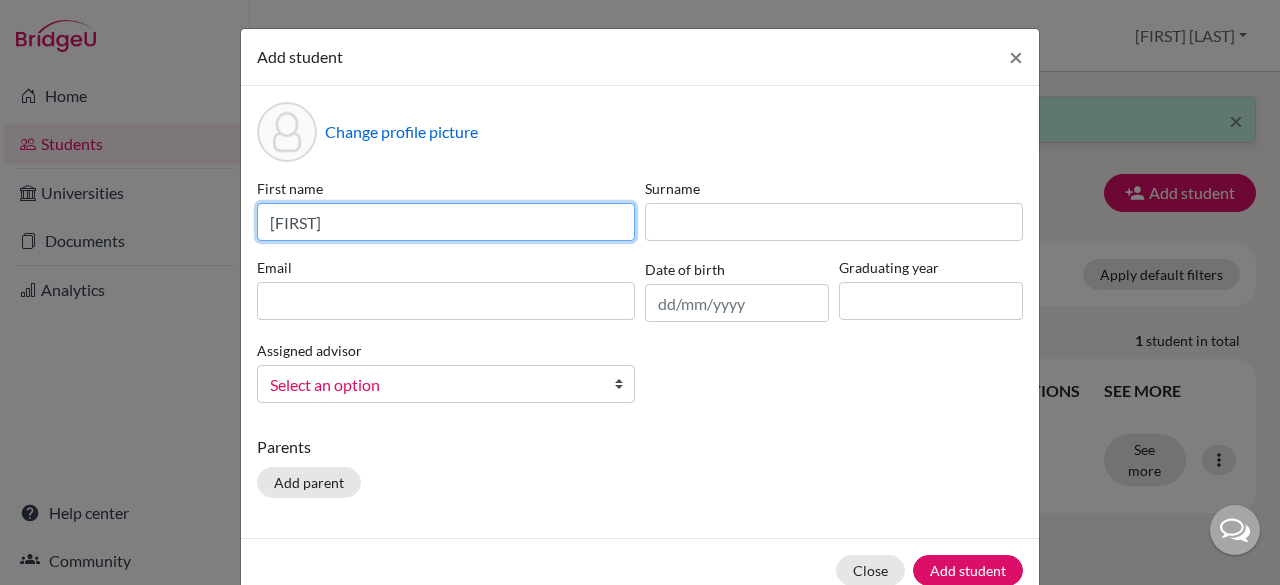 type on "[FIRST]" 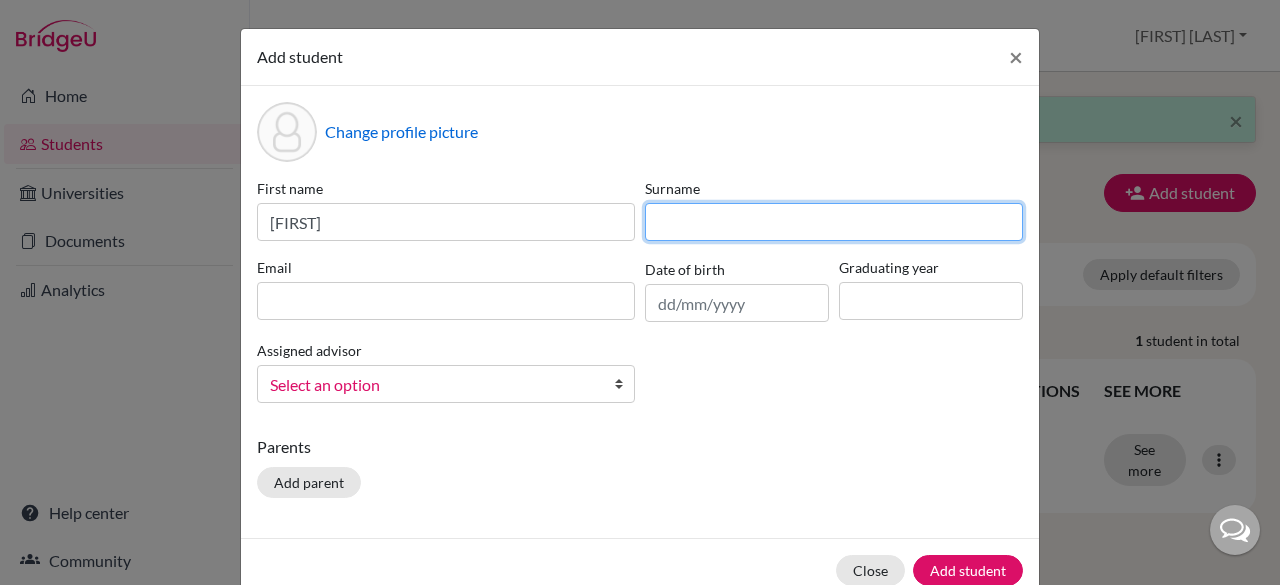 click at bounding box center (834, 222) 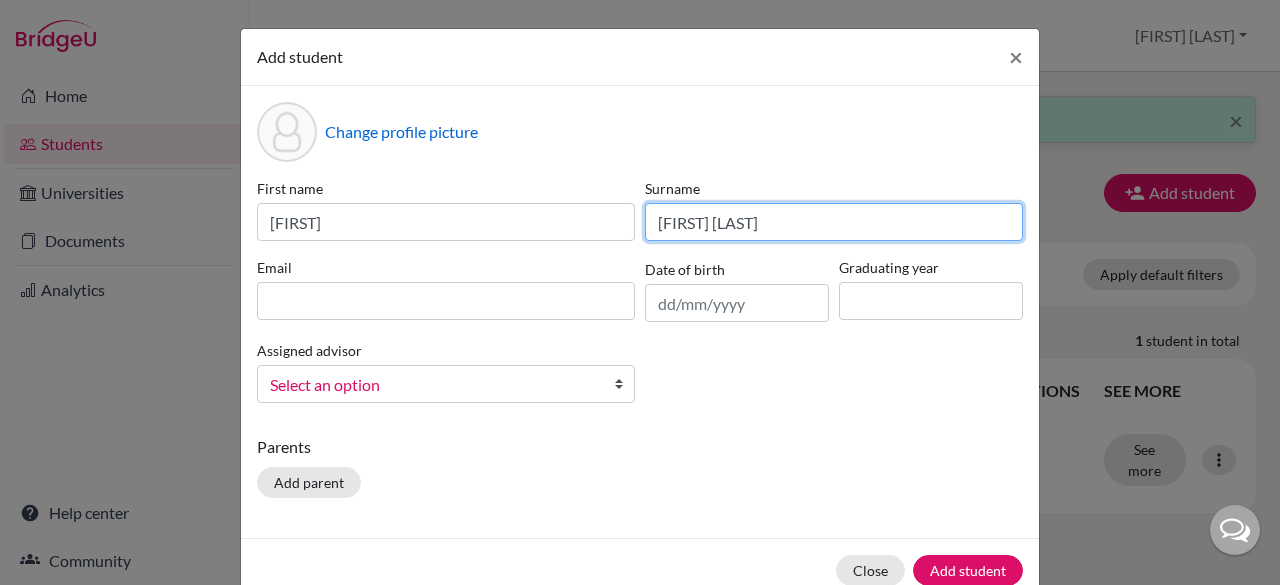 type on "[FIRST] [LAST]" 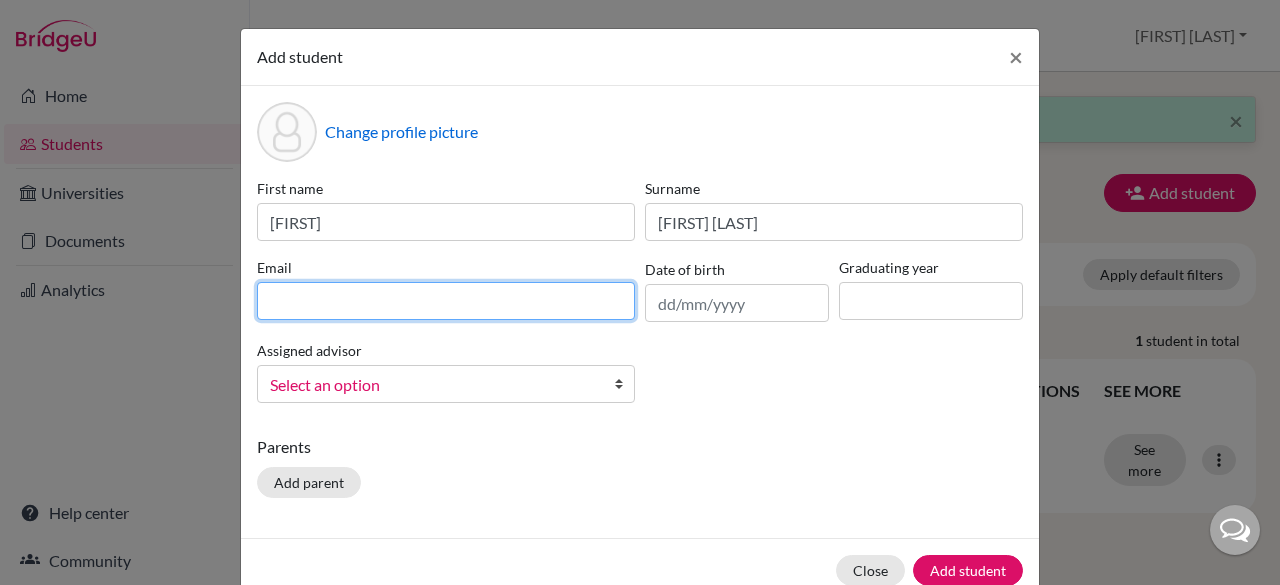 click at bounding box center (446, 301) 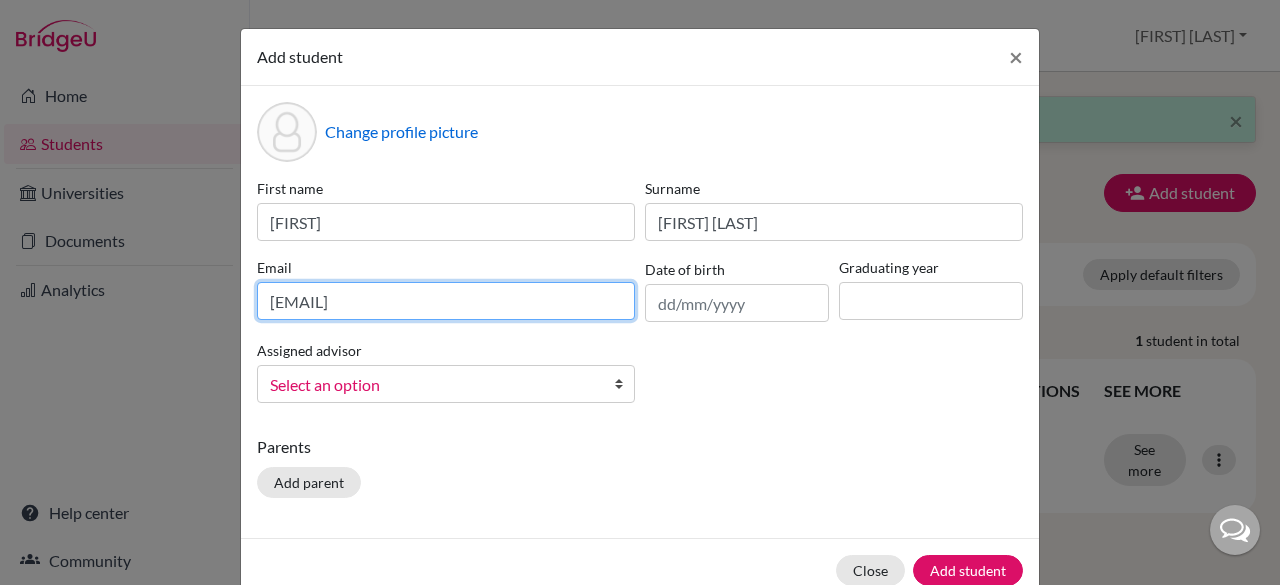 type on "[EMAIL]" 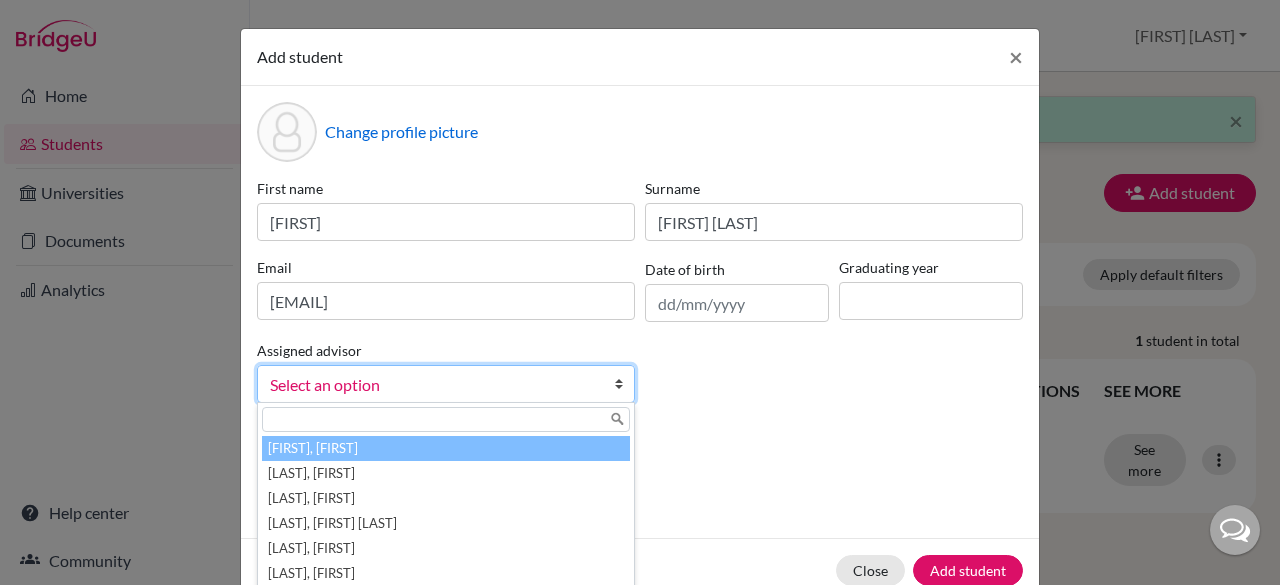 click on "Select an option" at bounding box center [433, 385] 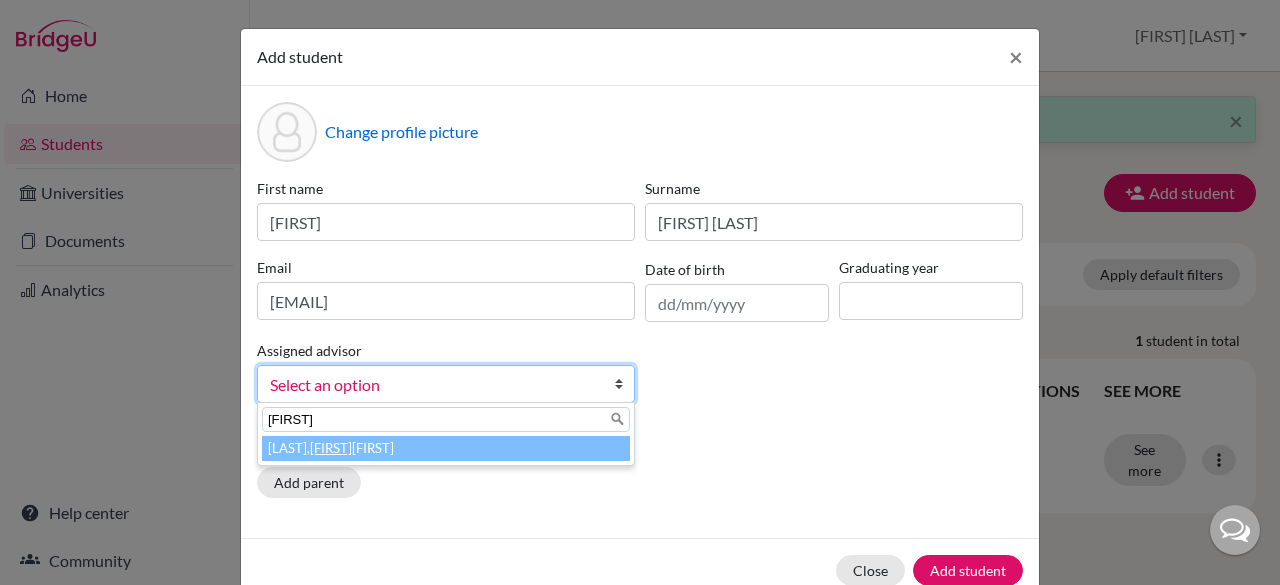 type on "[FIRST]" 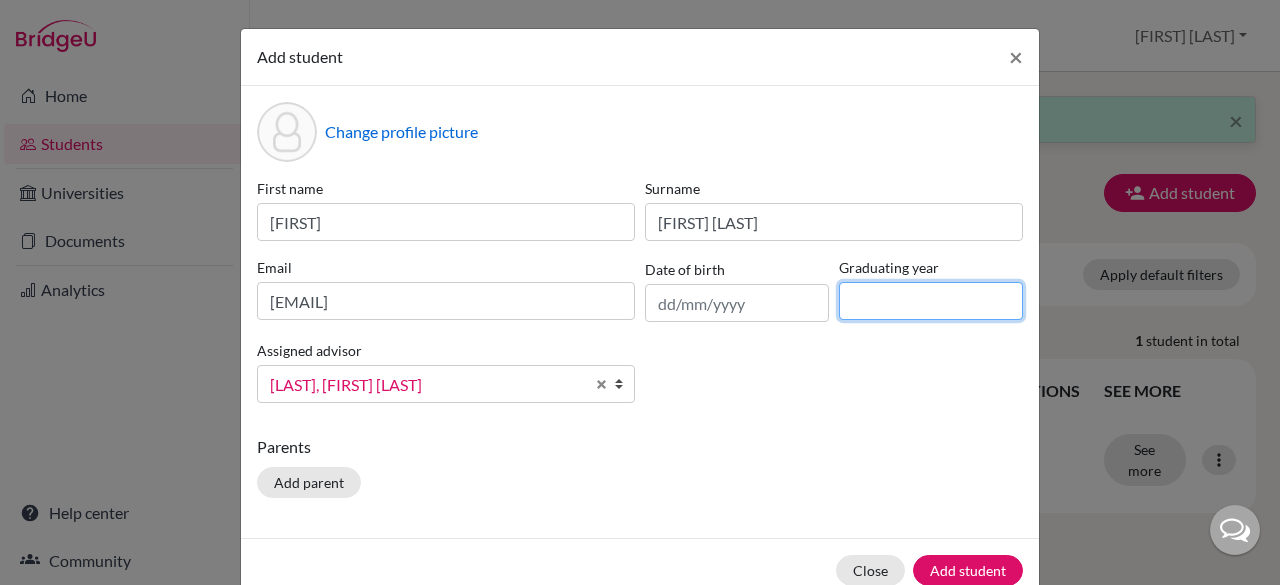 click at bounding box center (931, 301) 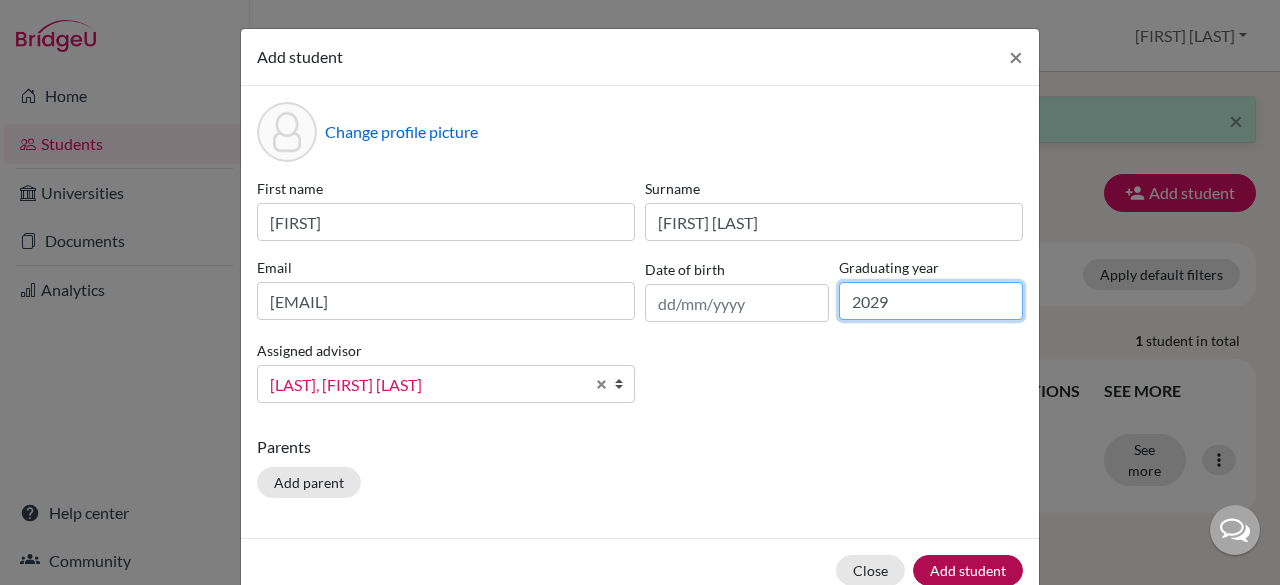 type on "2029" 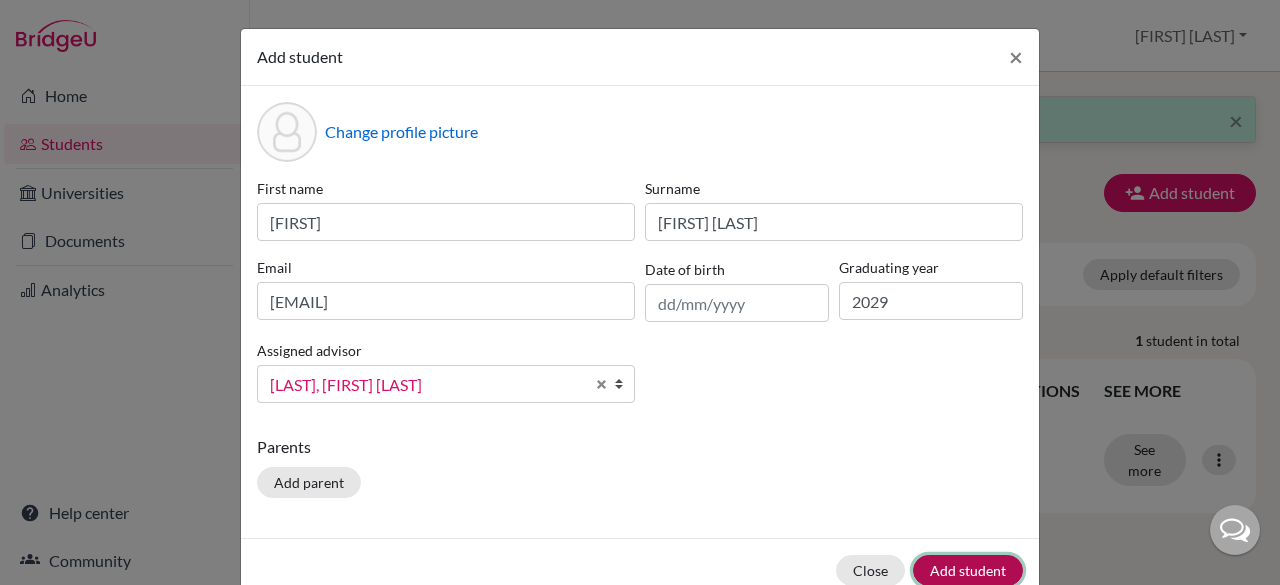 click on "Add student" at bounding box center (968, 570) 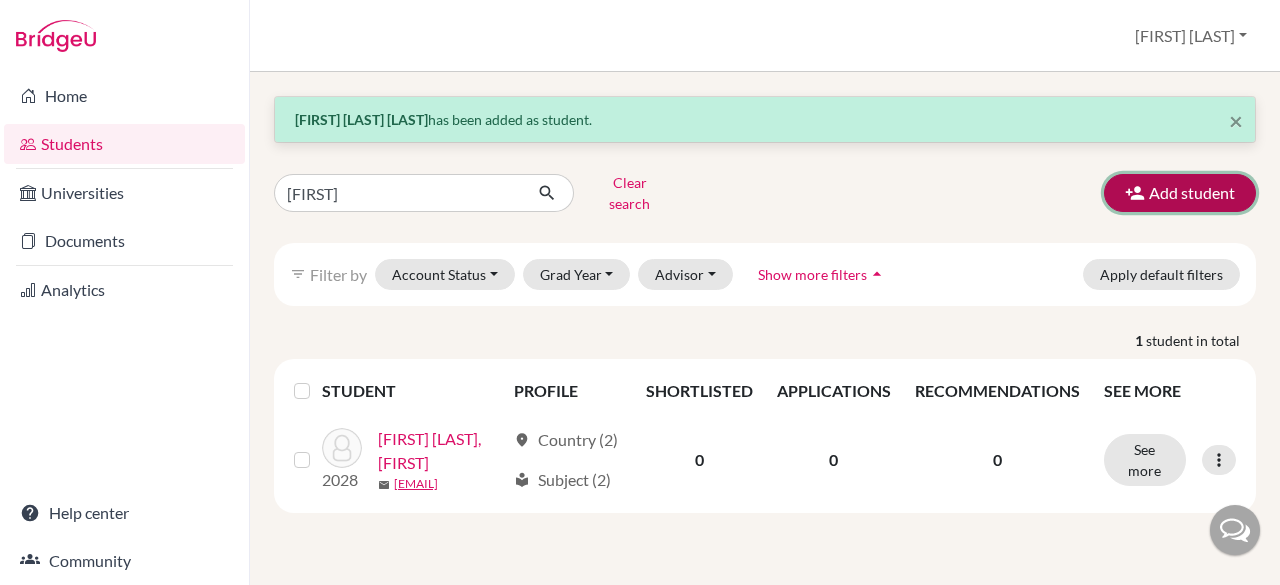 click on "Add student" at bounding box center (1180, 193) 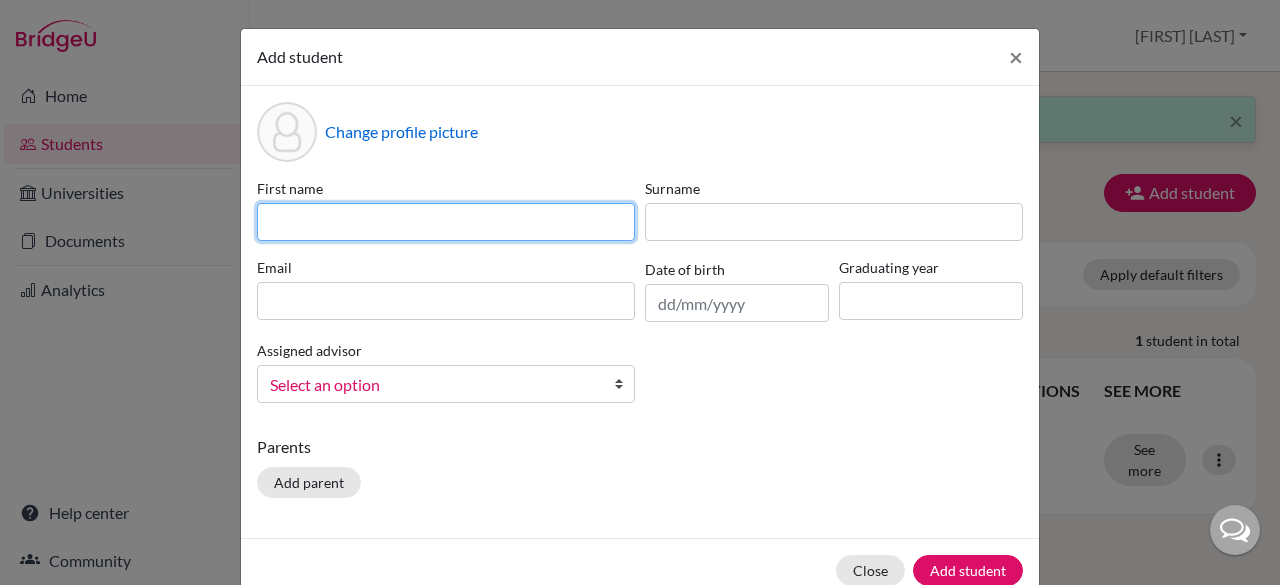 click at bounding box center [446, 222] 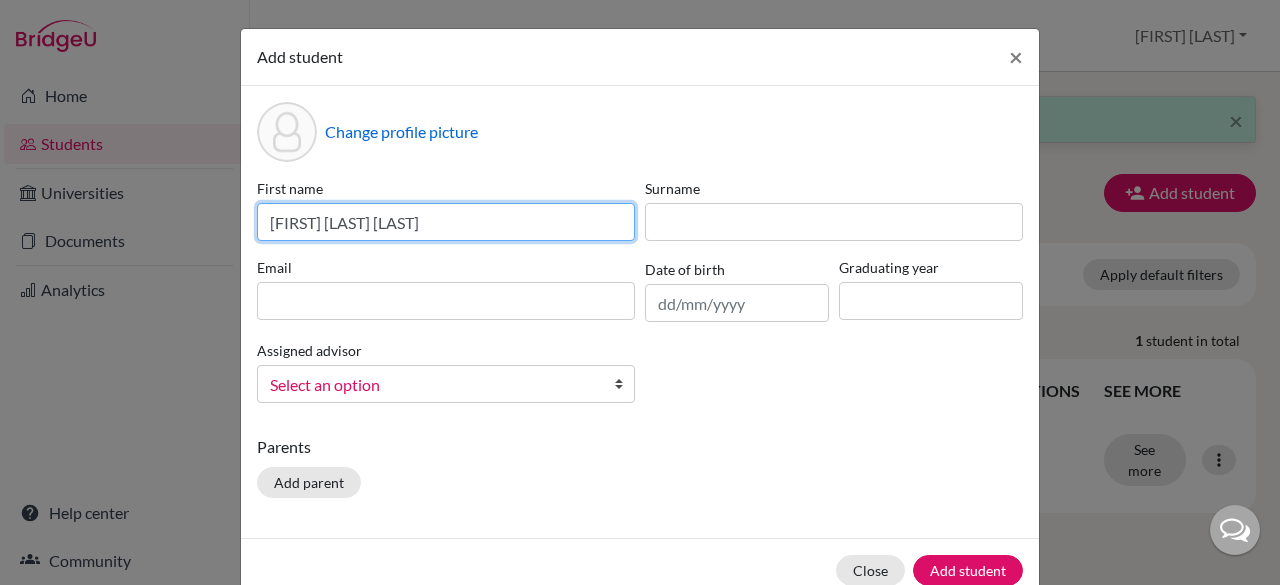 drag, startPoint x: 490, startPoint y: 223, endPoint x: 346, endPoint y: 229, distance: 144.12494 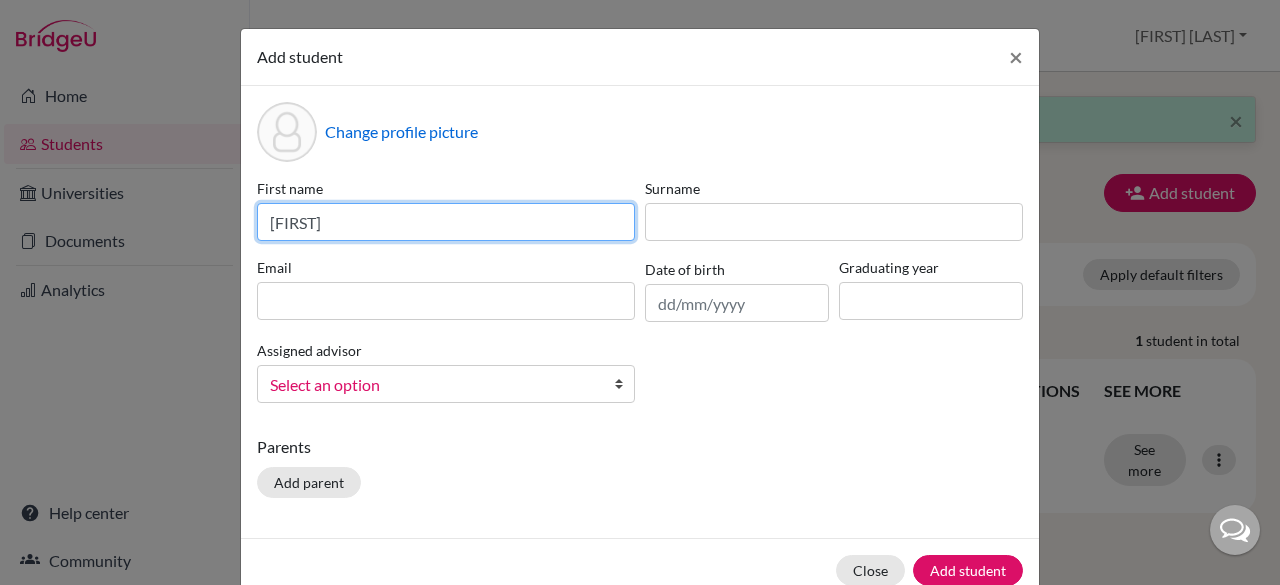 type on "[FIRST]" 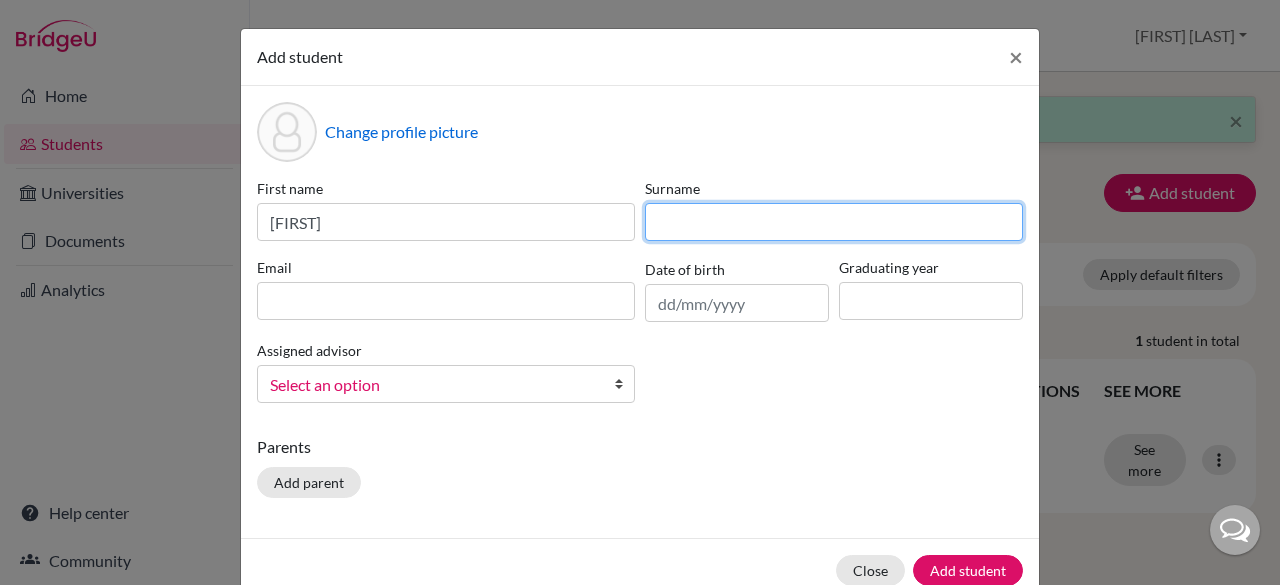 click at bounding box center (834, 222) 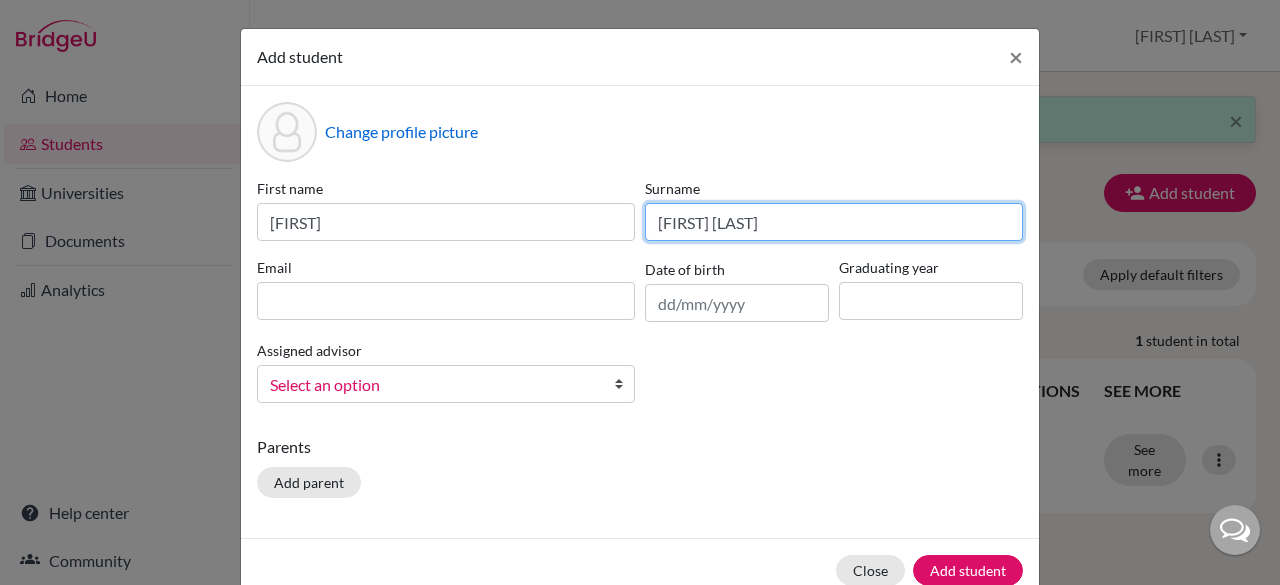 type on "[FIRST] [LAST]" 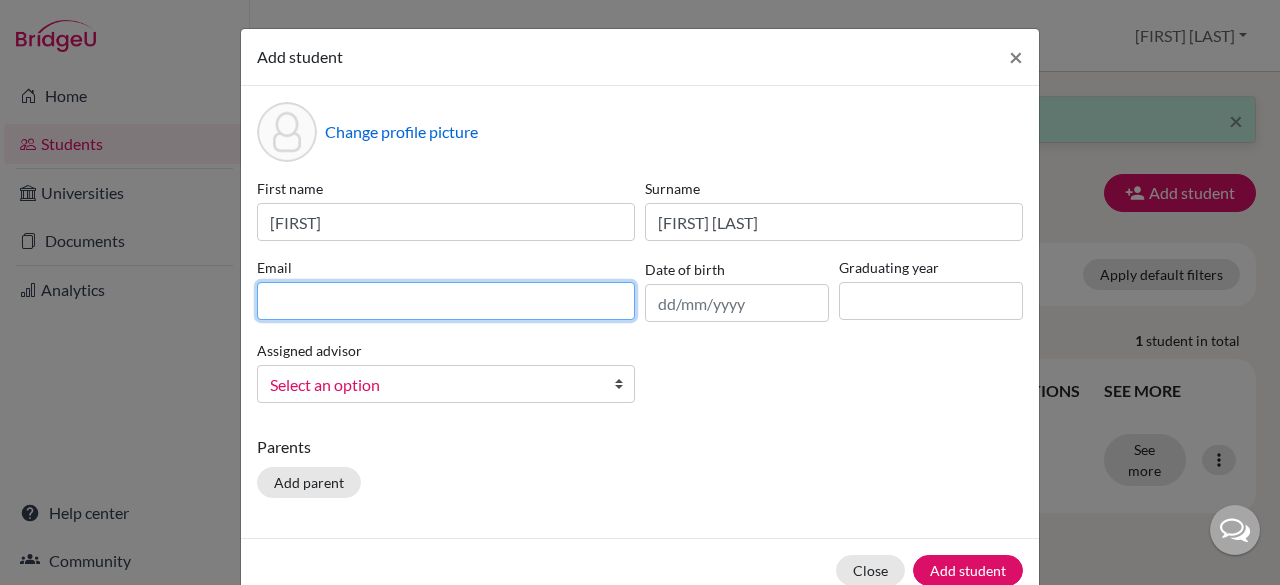 click at bounding box center (446, 301) 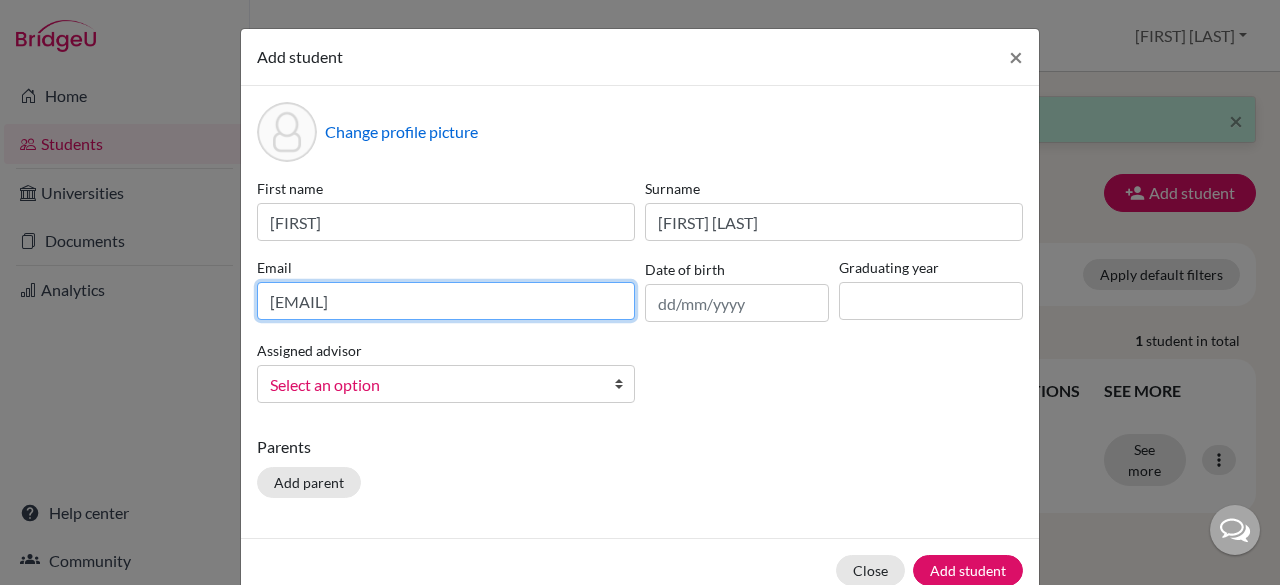 type on "[EMAIL]" 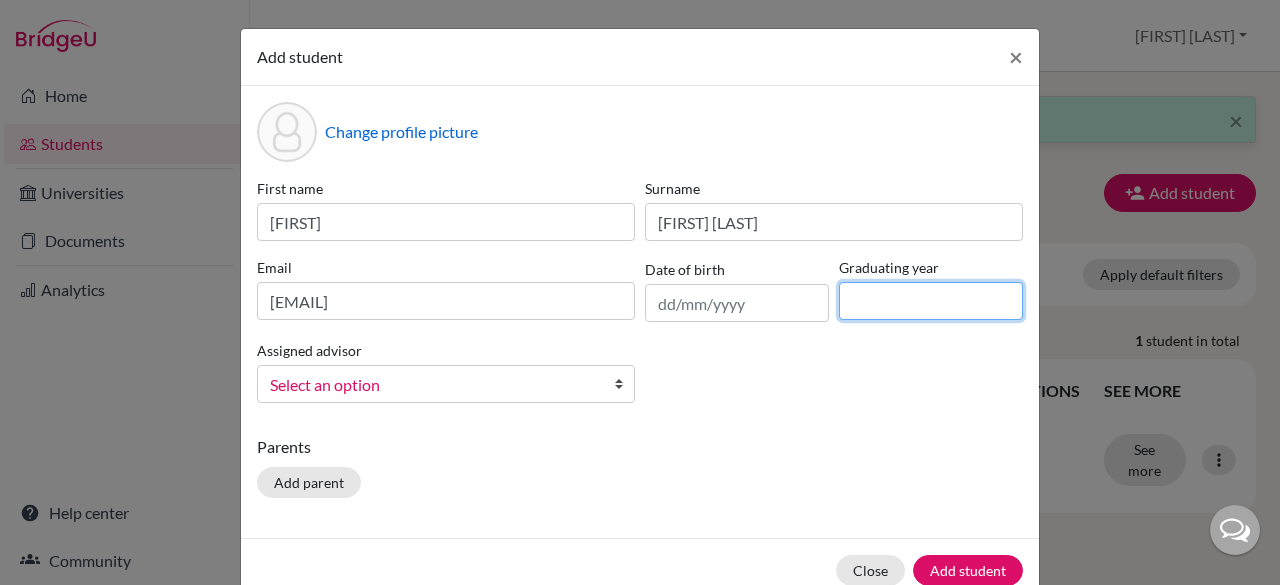 click at bounding box center [931, 301] 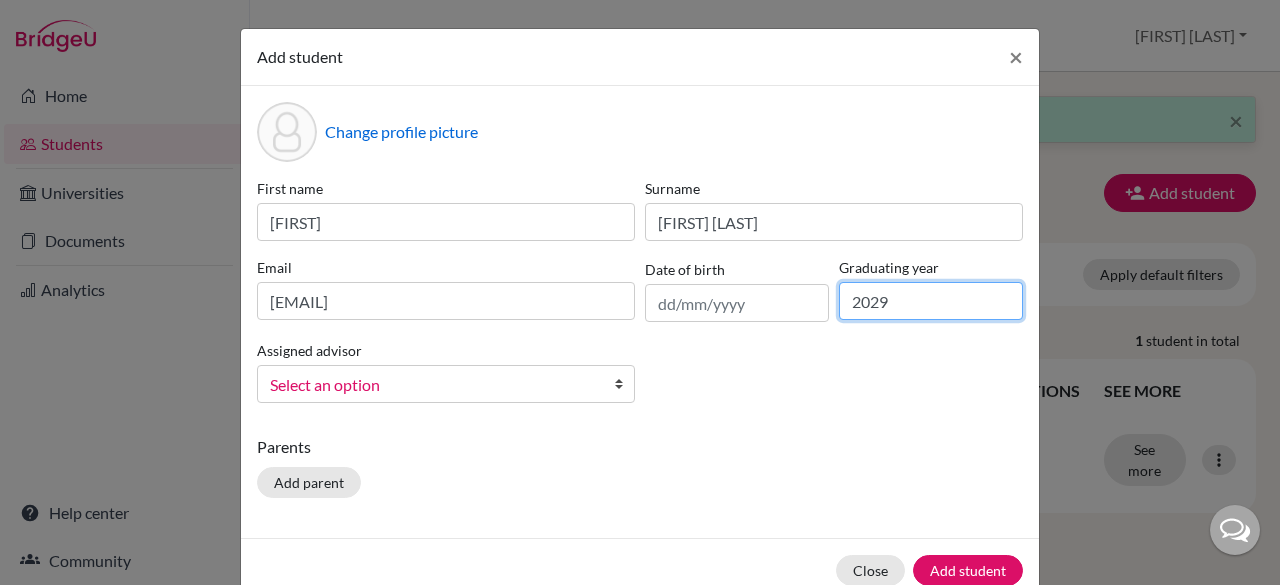 type on "2029" 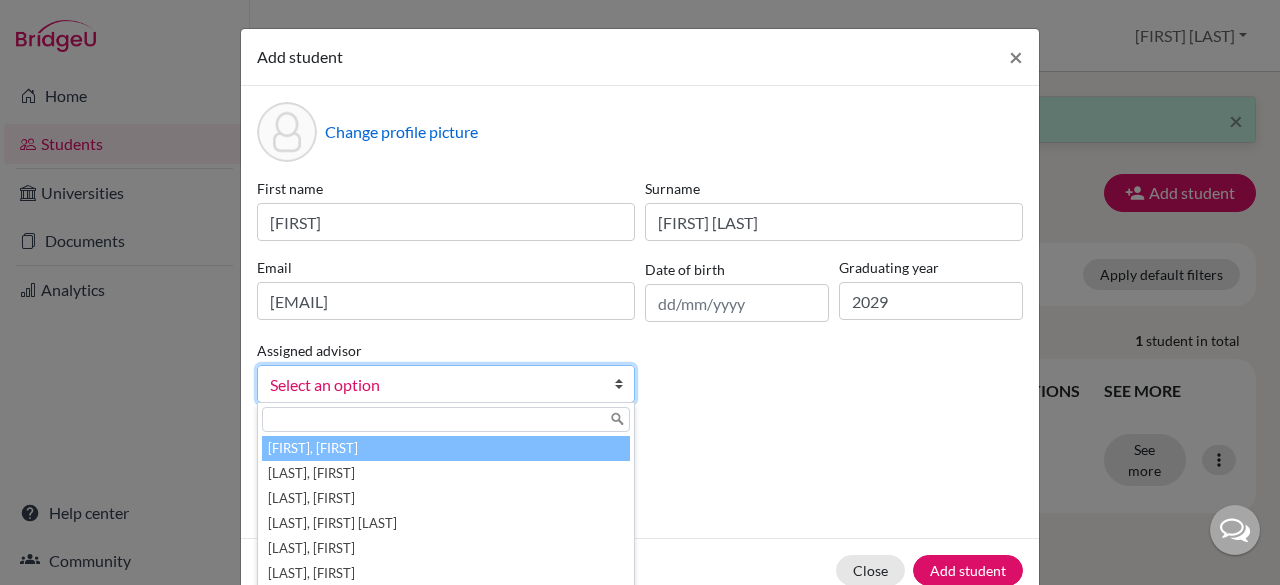 click on "Select an option" at bounding box center (433, 385) 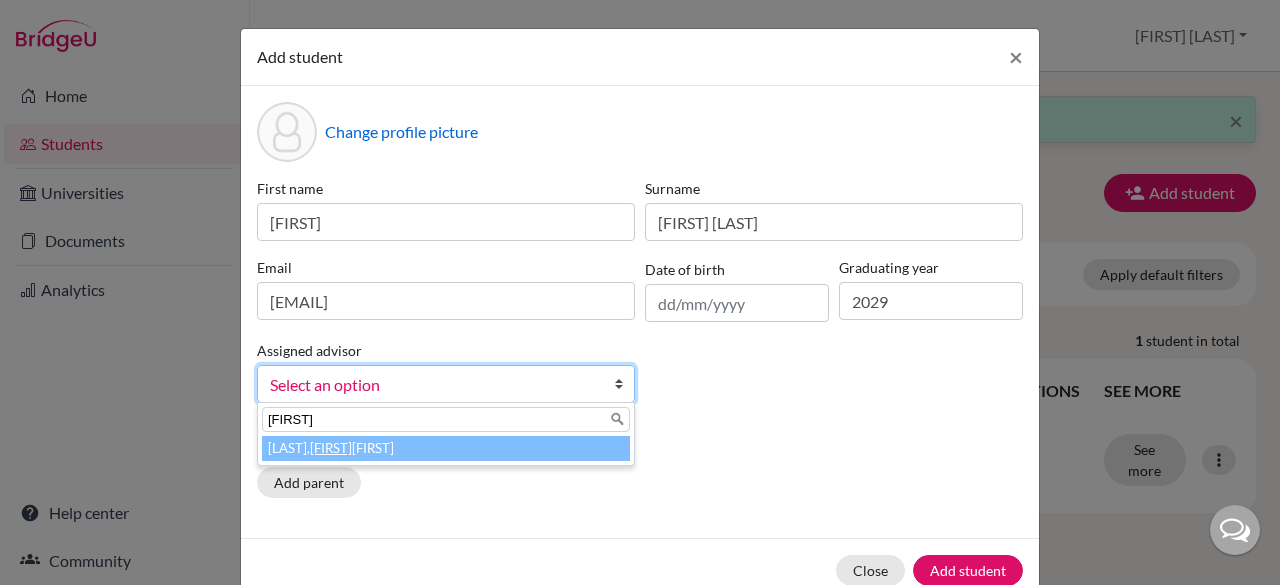 type on "[FIRST]" 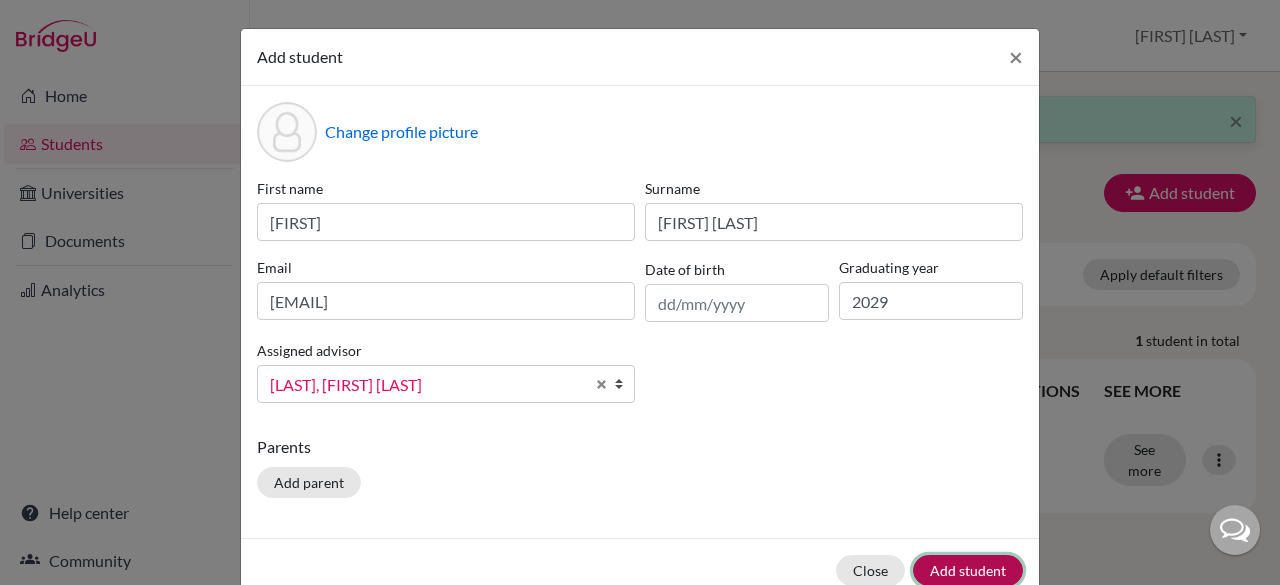 click on "Add student" at bounding box center [968, 570] 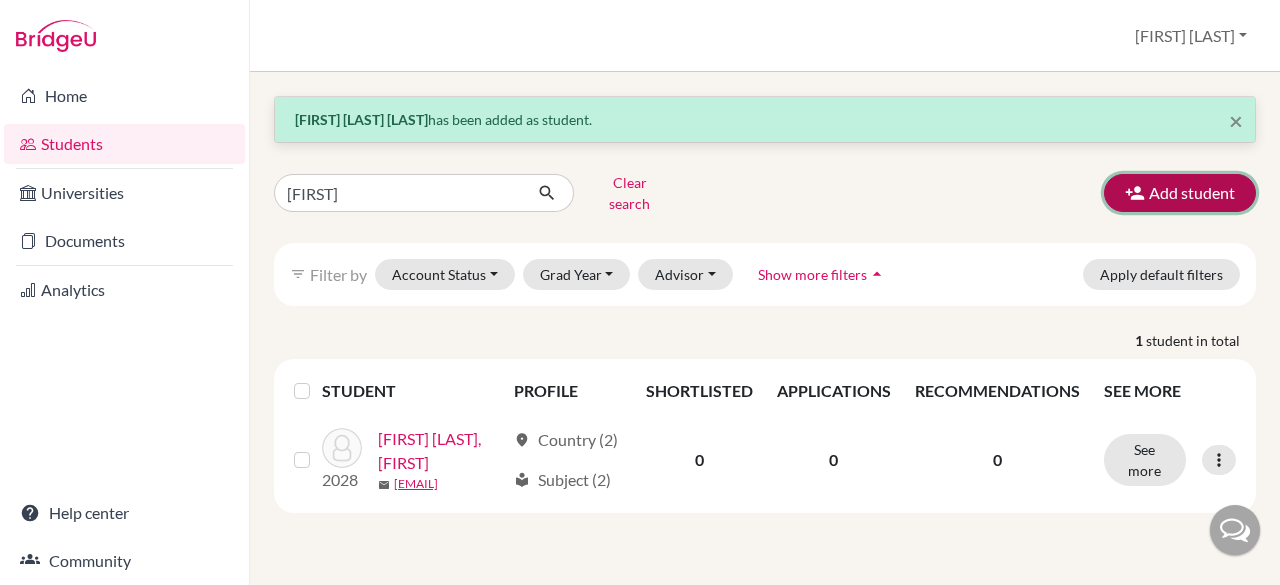 click on "Add student" at bounding box center (1180, 193) 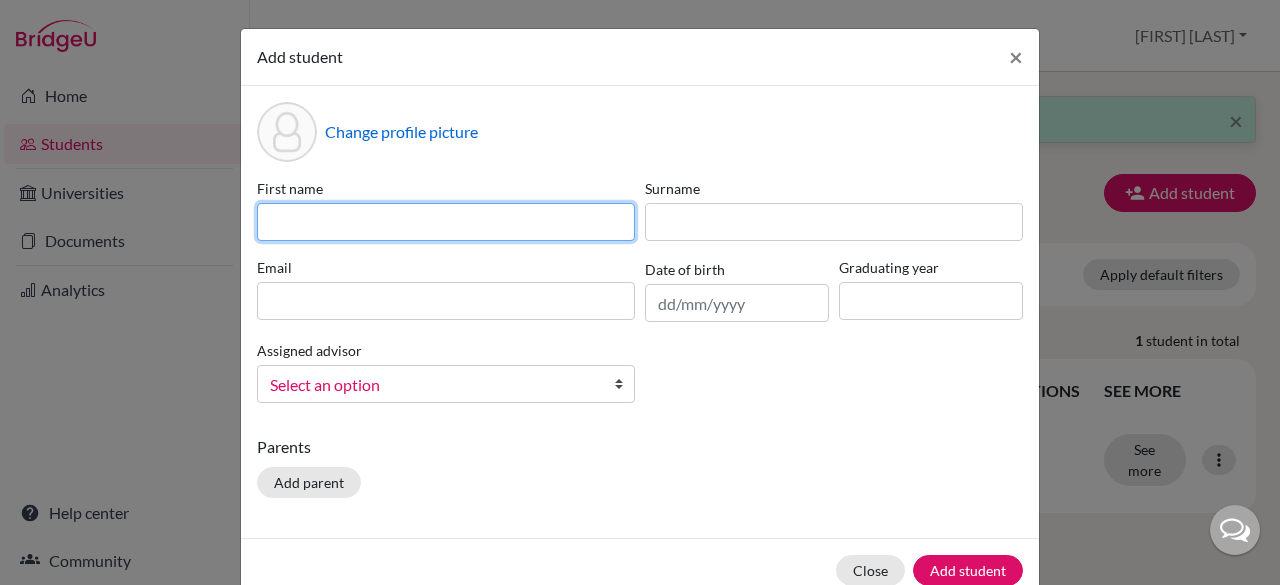 click at bounding box center [446, 222] 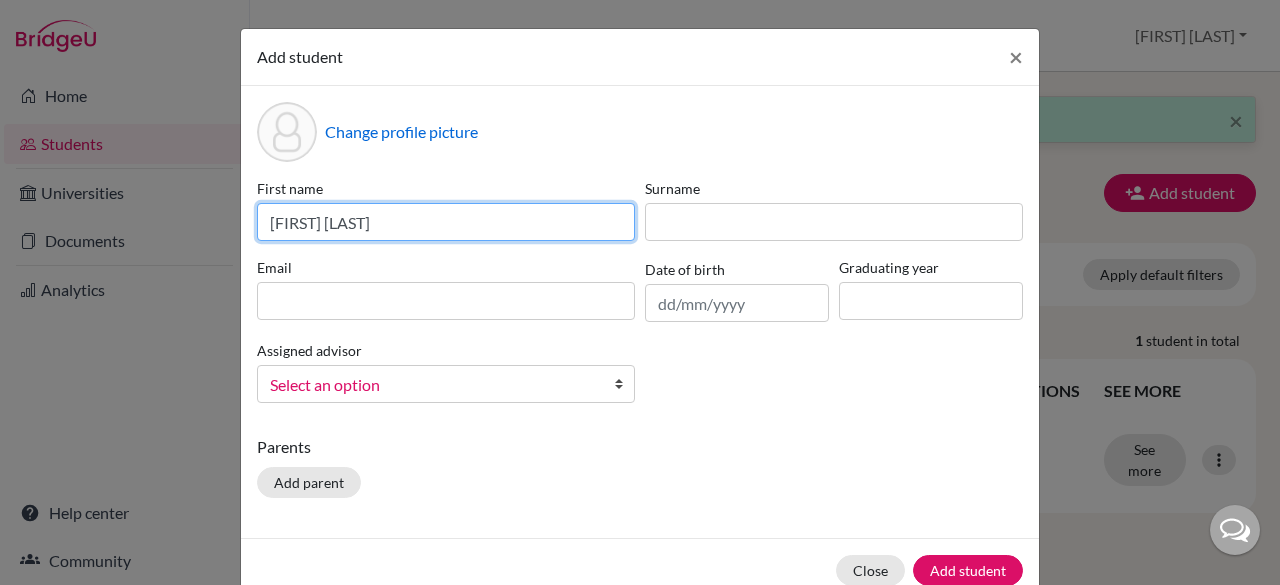 drag, startPoint x: 503, startPoint y: 224, endPoint x: 316, endPoint y: 227, distance: 187.02406 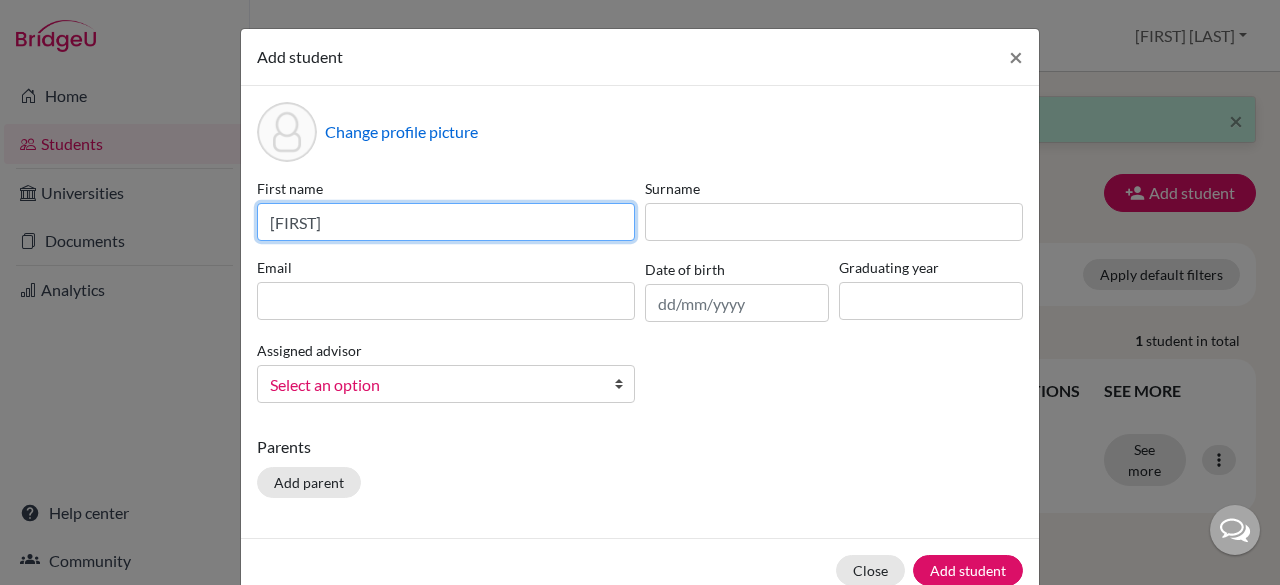 type on "[FIRST]" 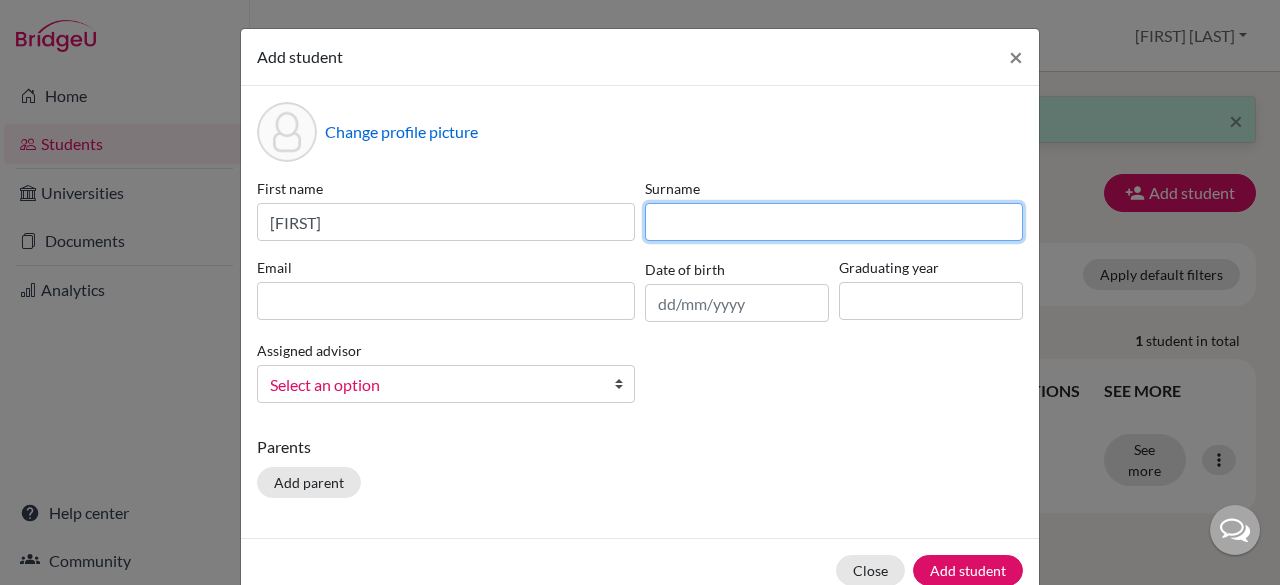 click at bounding box center (834, 222) 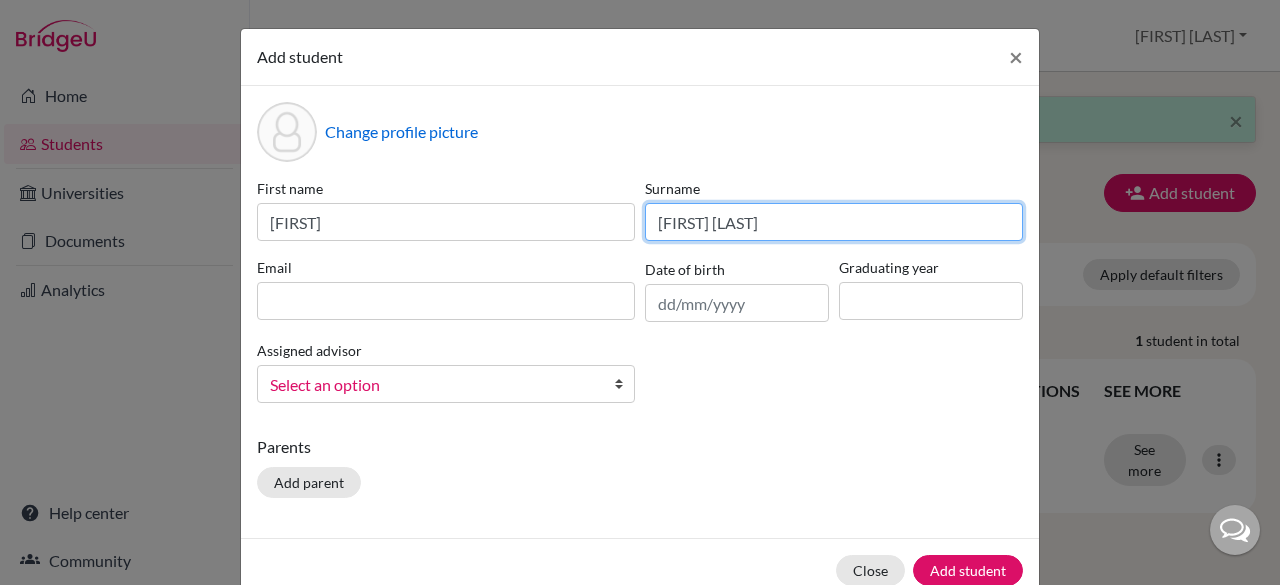 type on "[FIRST] [LAST]" 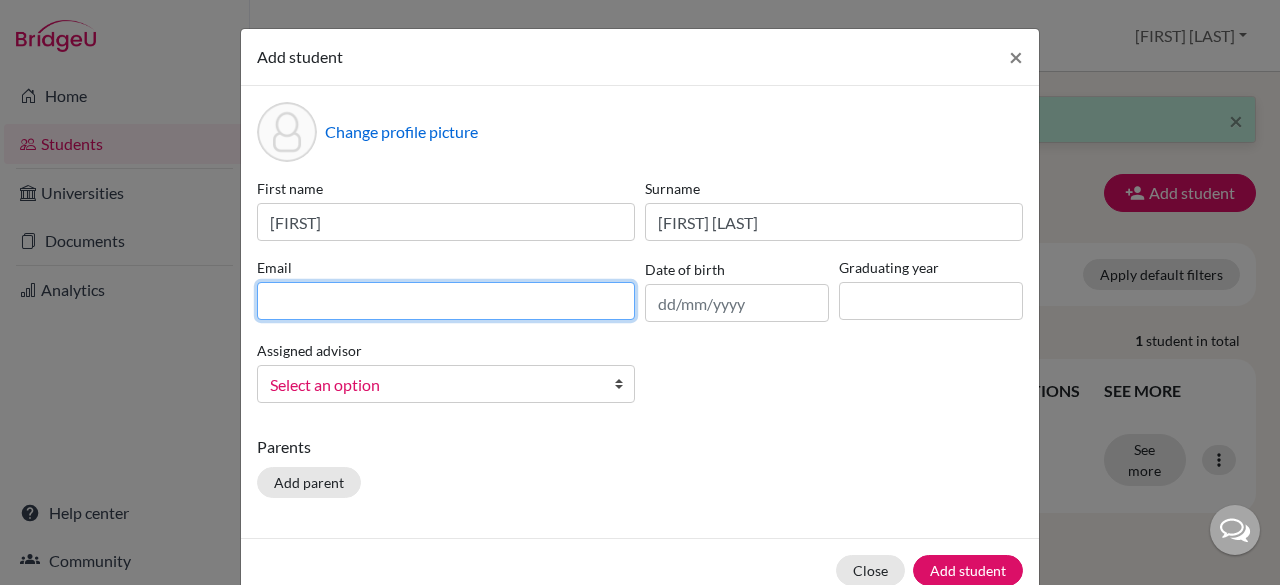 click at bounding box center [446, 301] 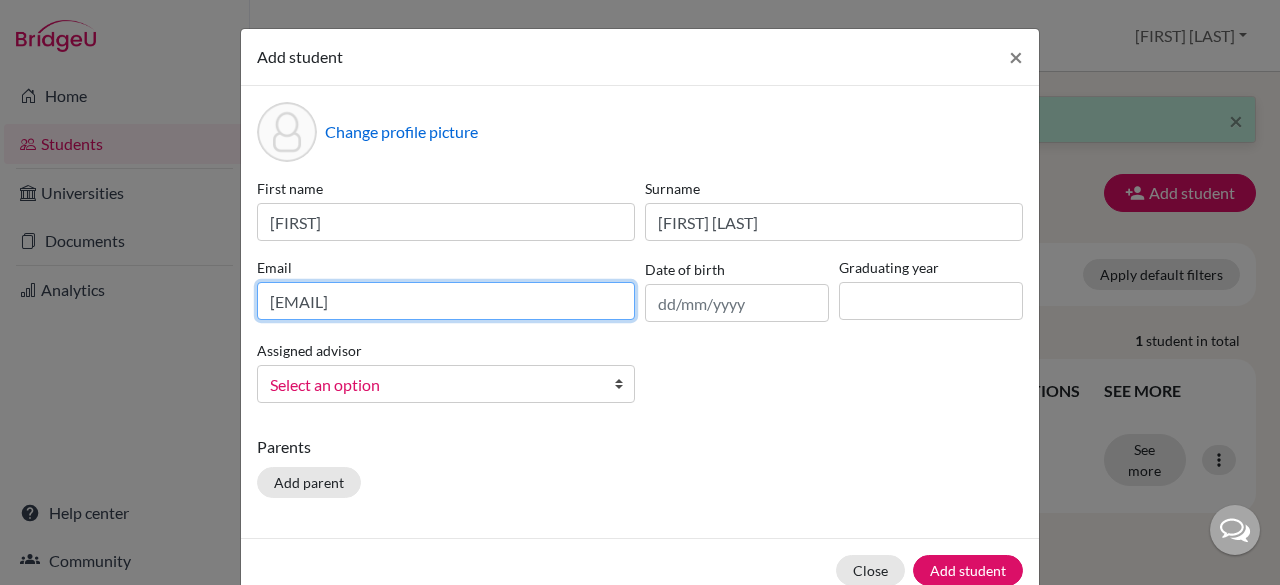 type on "[EMAIL]" 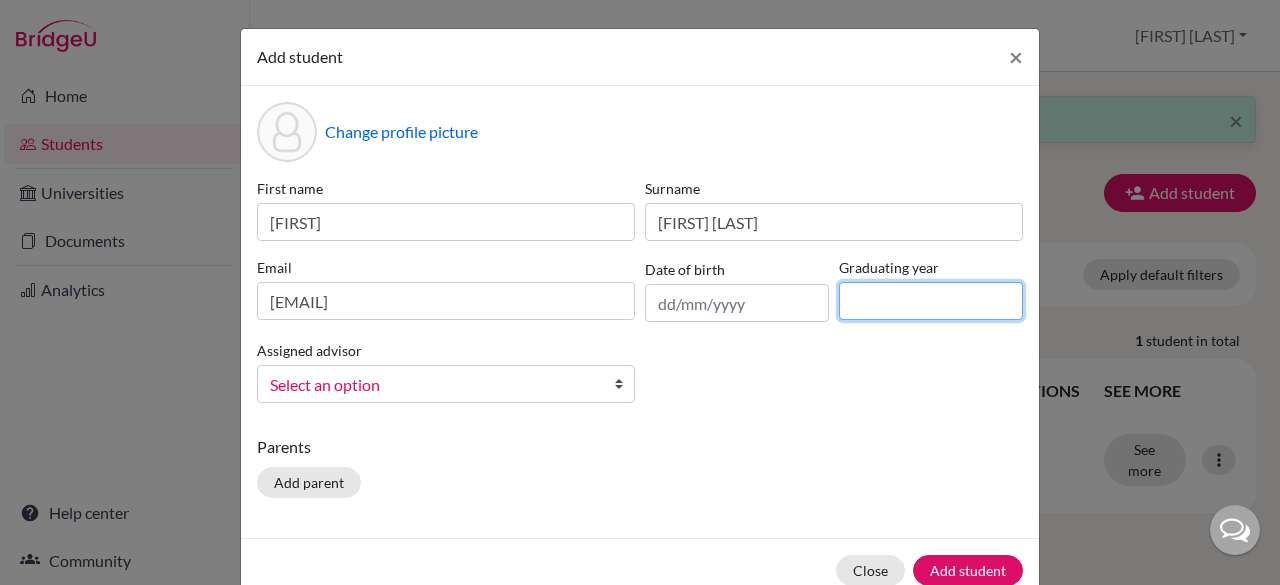 click at bounding box center [931, 301] 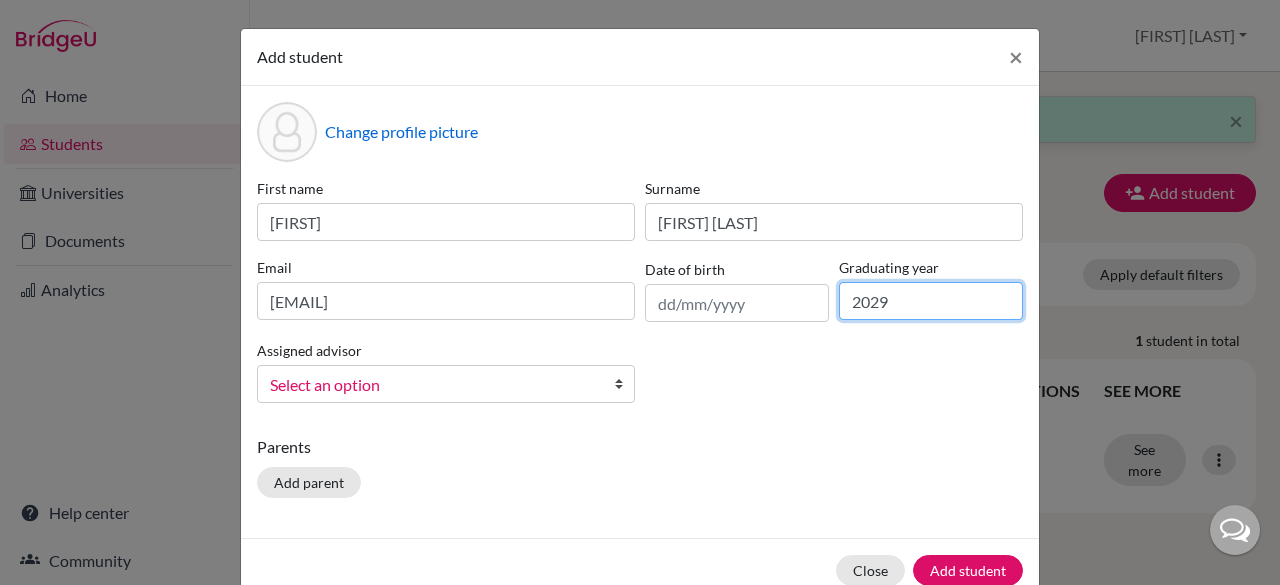 type on "2029" 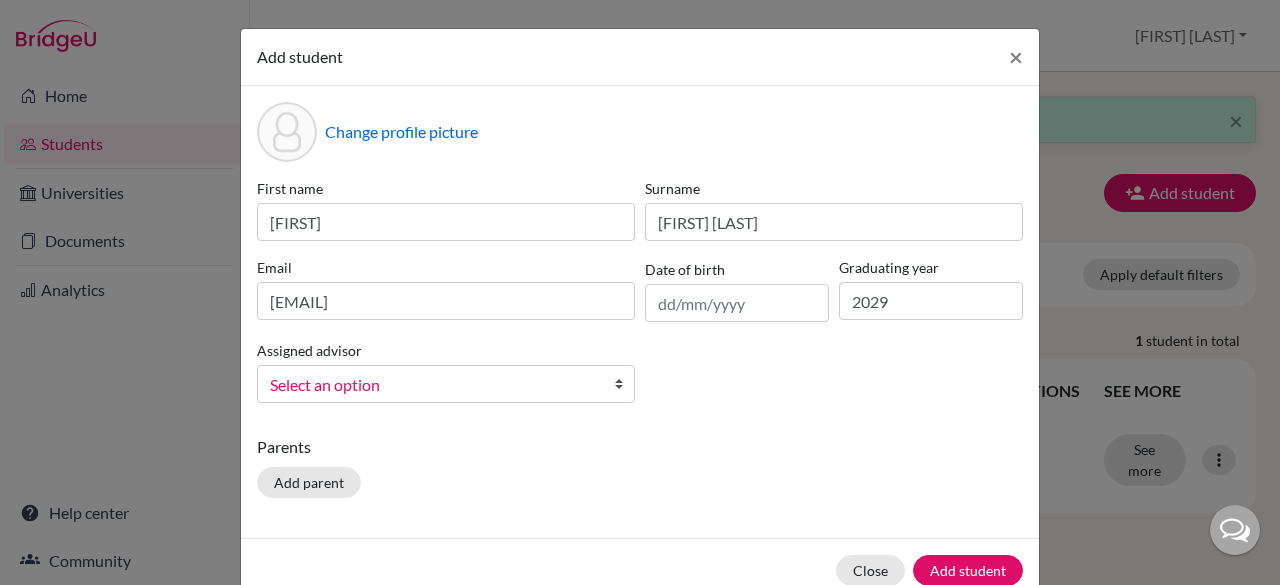 click on "Select an option" at bounding box center (433, 385) 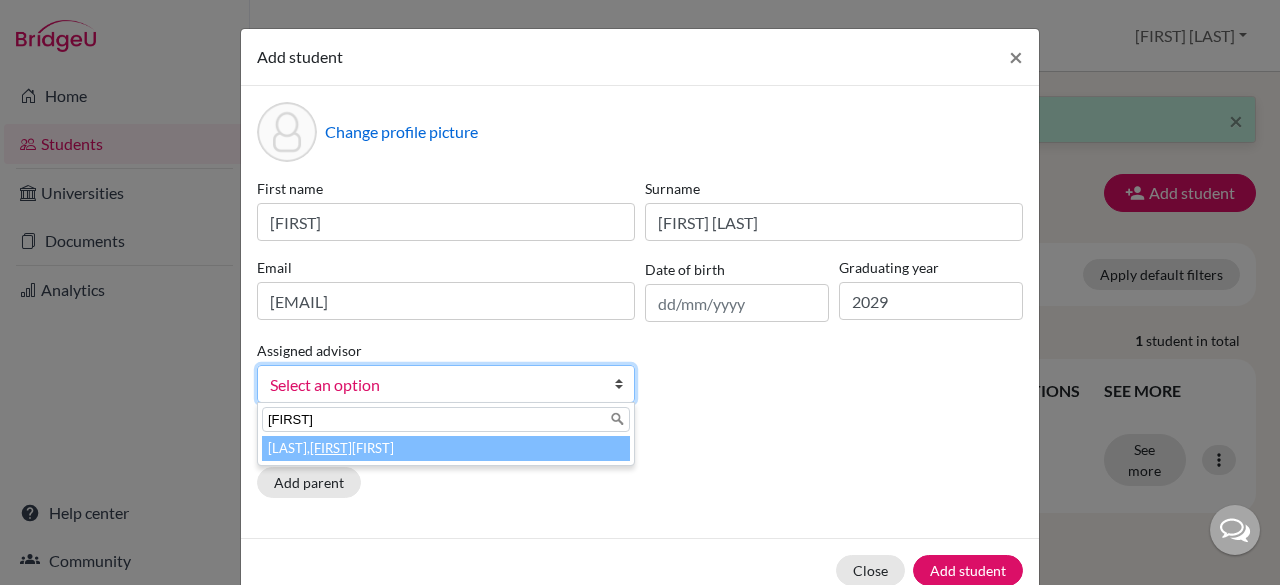 type on "[FIRST]" 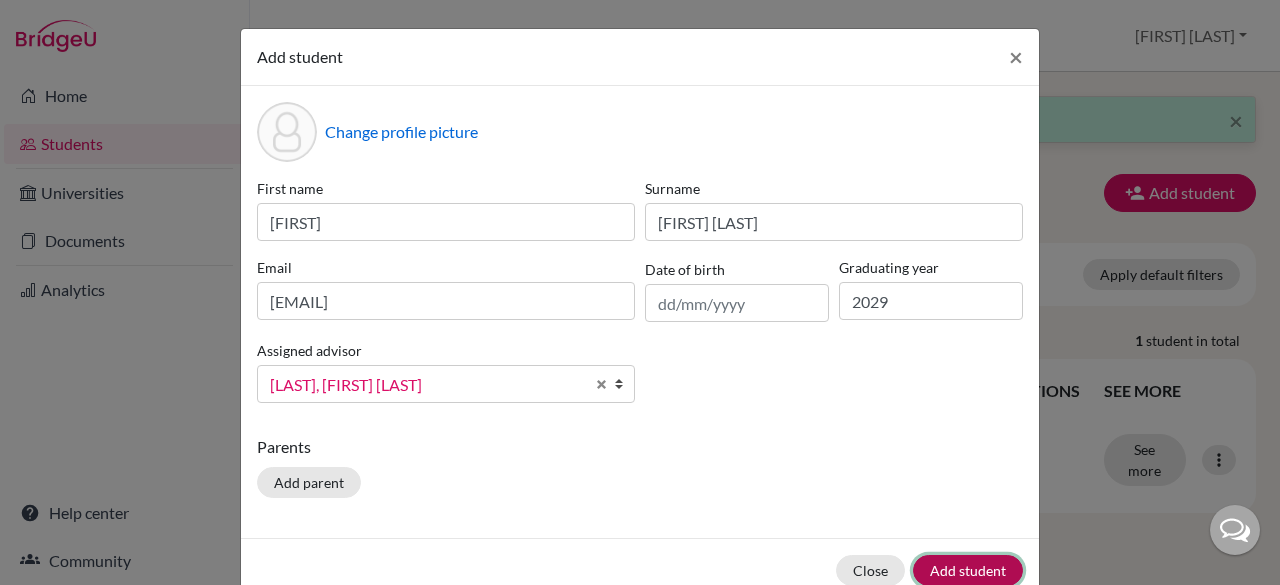 click on "Add student" at bounding box center [968, 570] 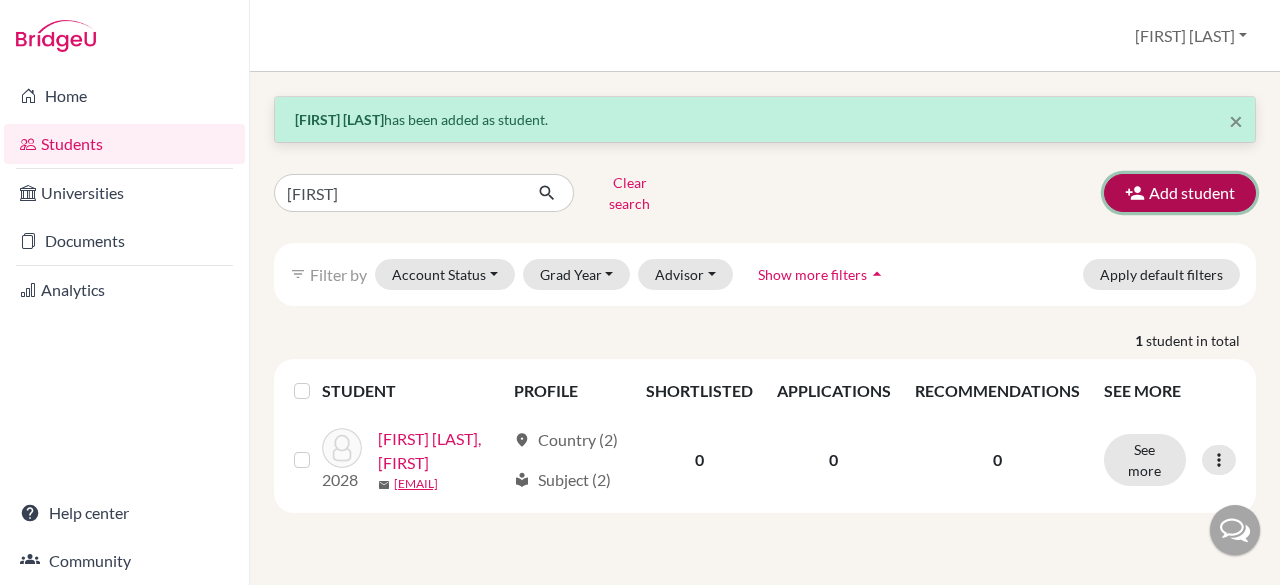click at bounding box center [1135, 193] 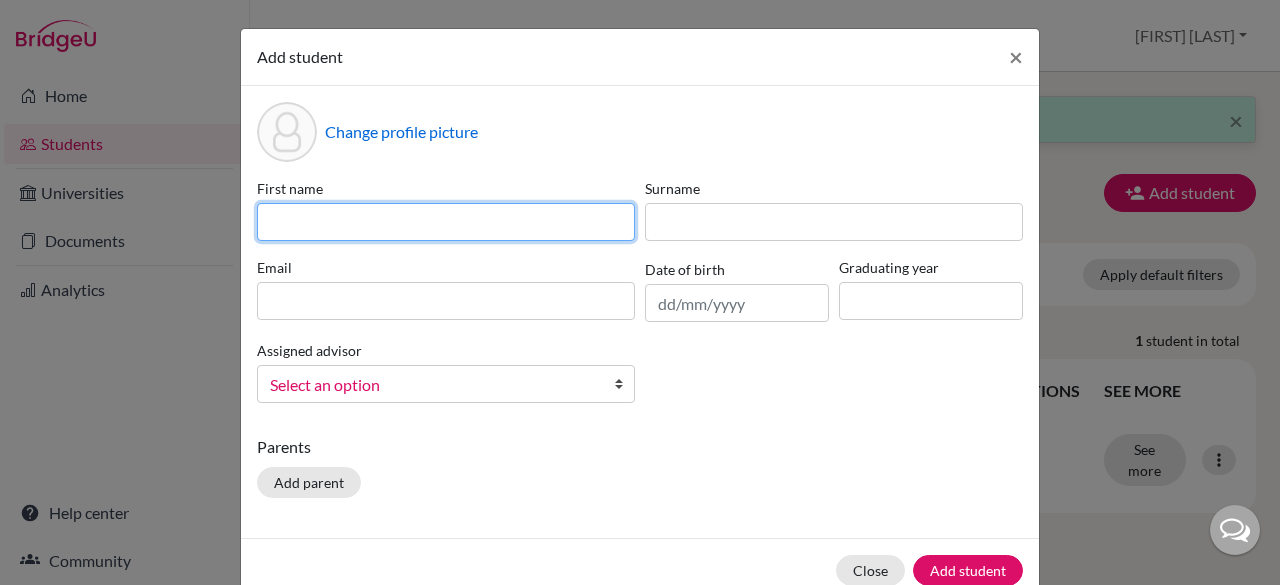 click at bounding box center [446, 222] 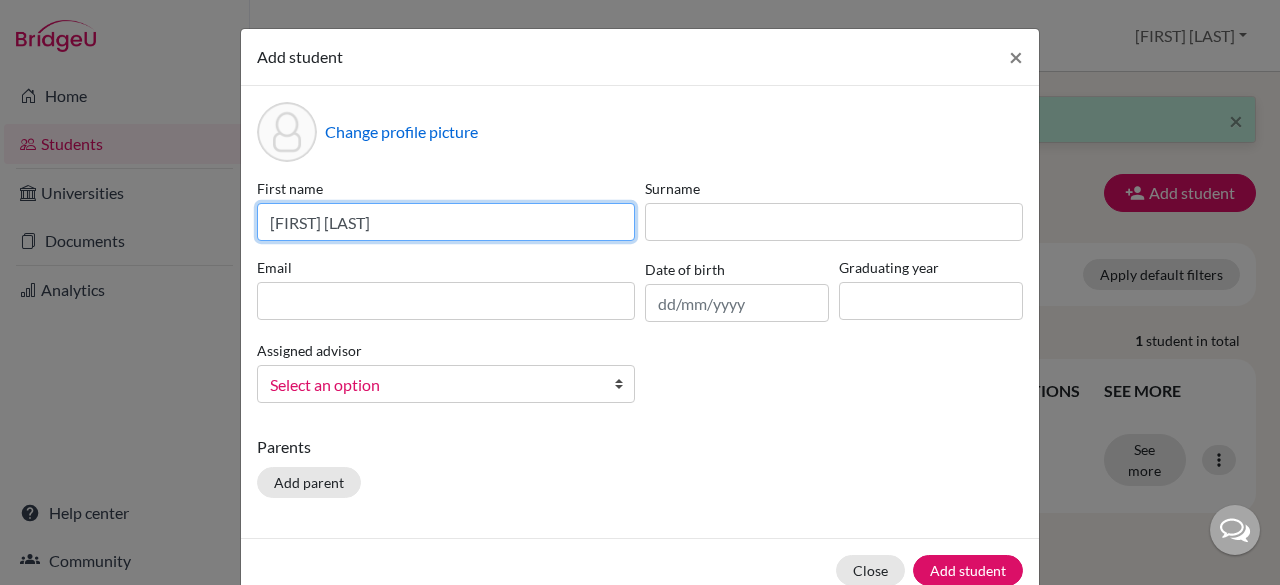 drag, startPoint x: 488, startPoint y: 219, endPoint x: 346, endPoint y: 225, distance: 142.12671 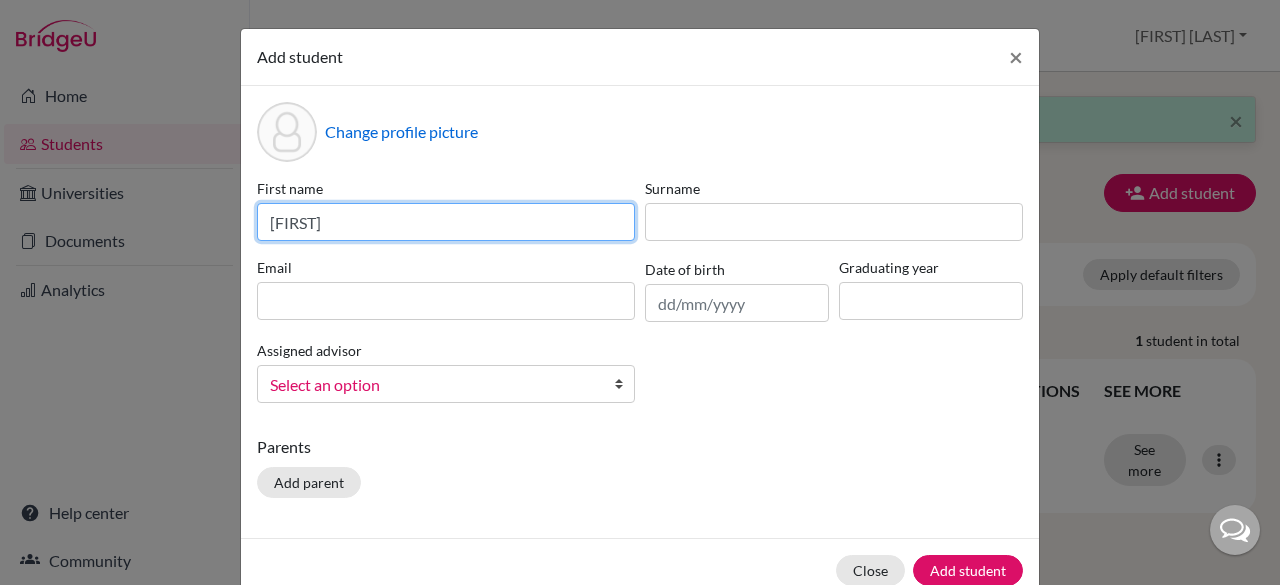 type on "[FIRST]" 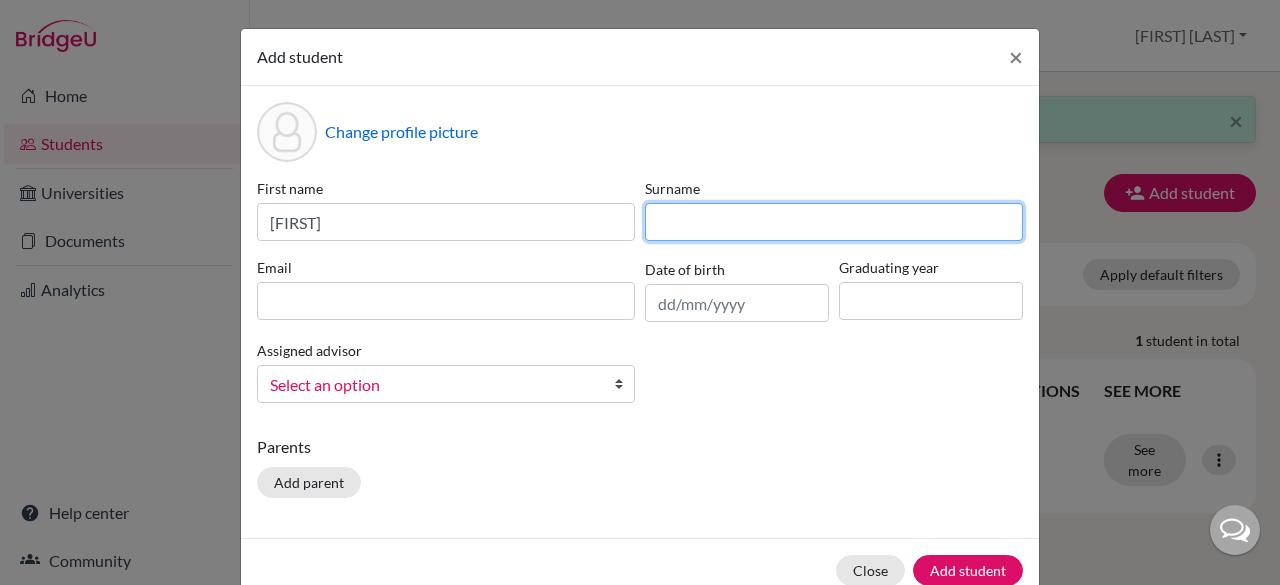 click at bounding box center [834, 222] 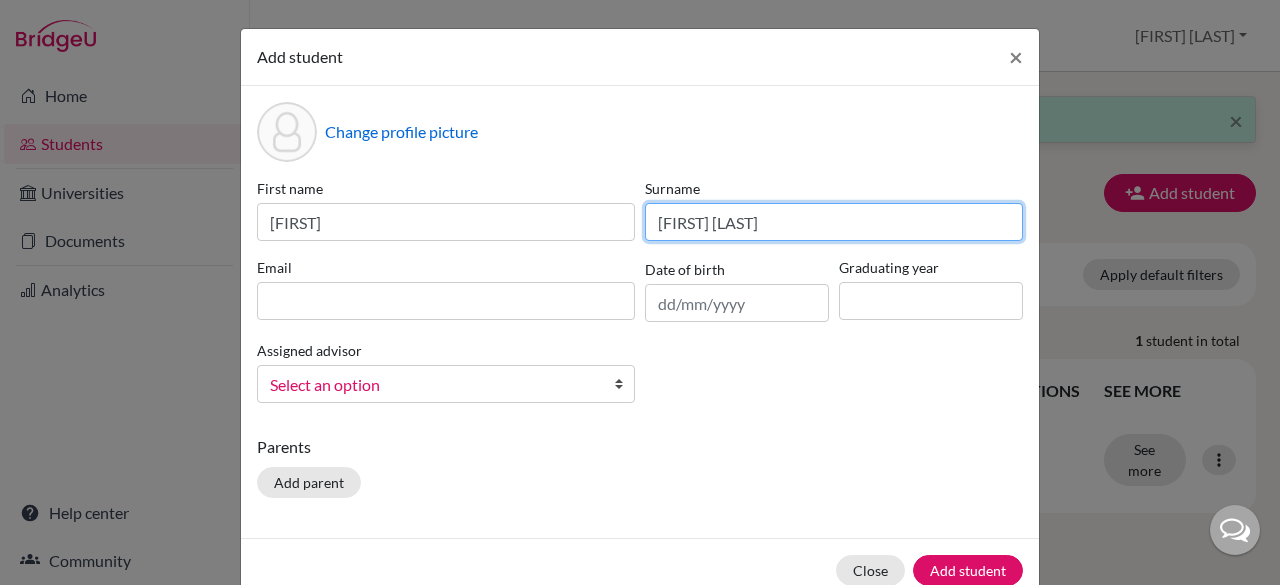 type on "[FIRST] [LAST]" 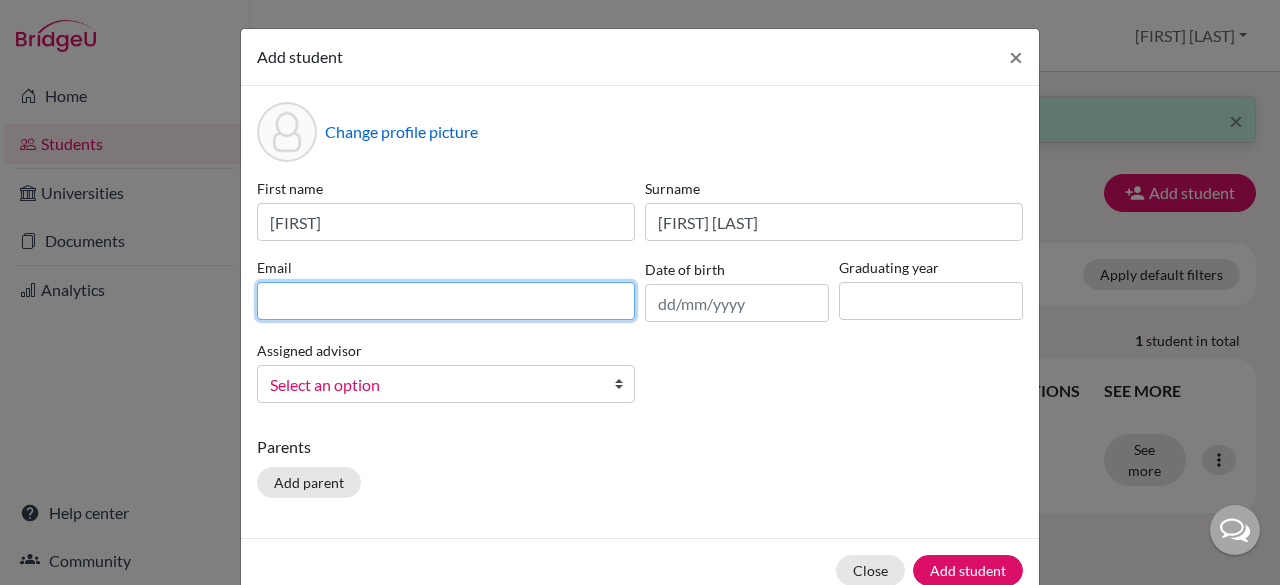 click at bounding box center (446, 301) 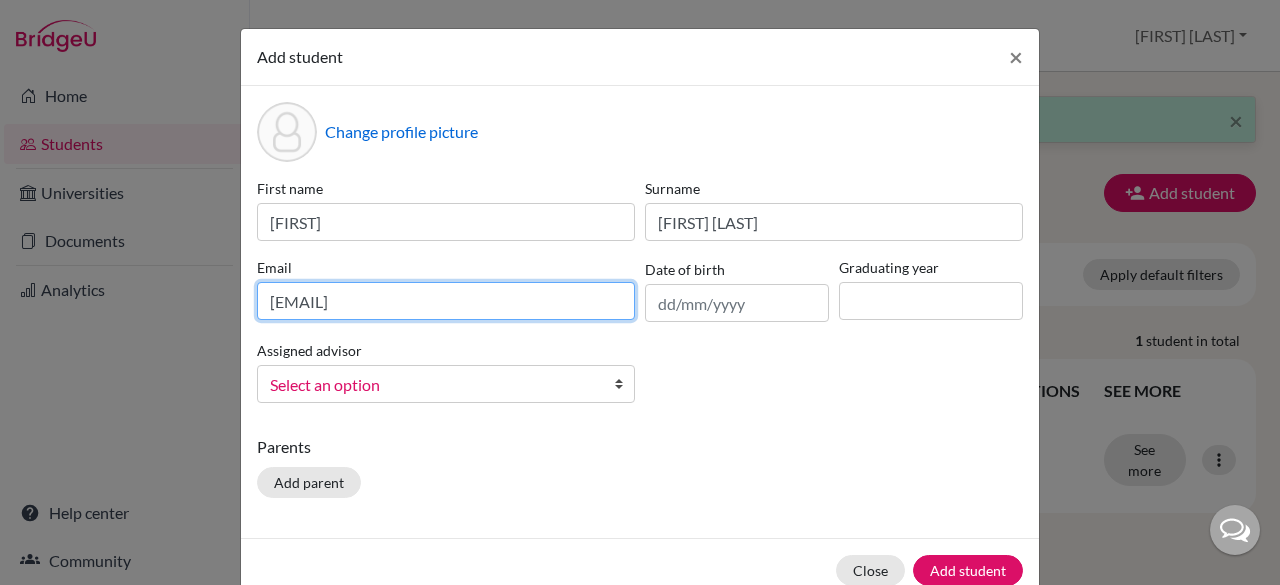 type on "[EMAIL]" 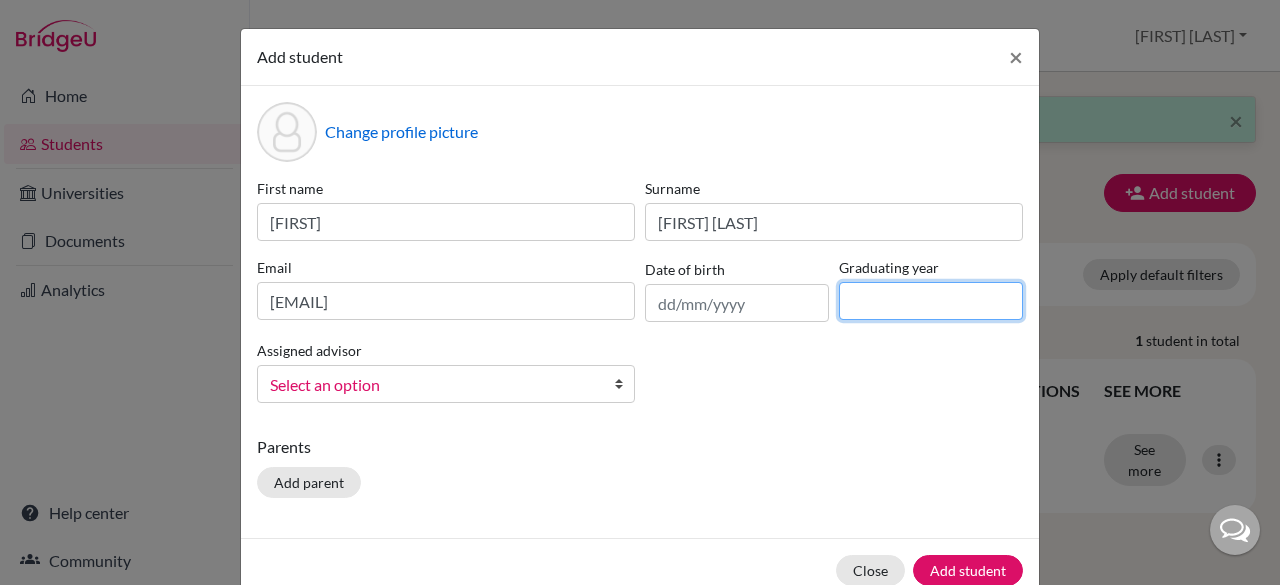 click at bounding box center [931, 301] 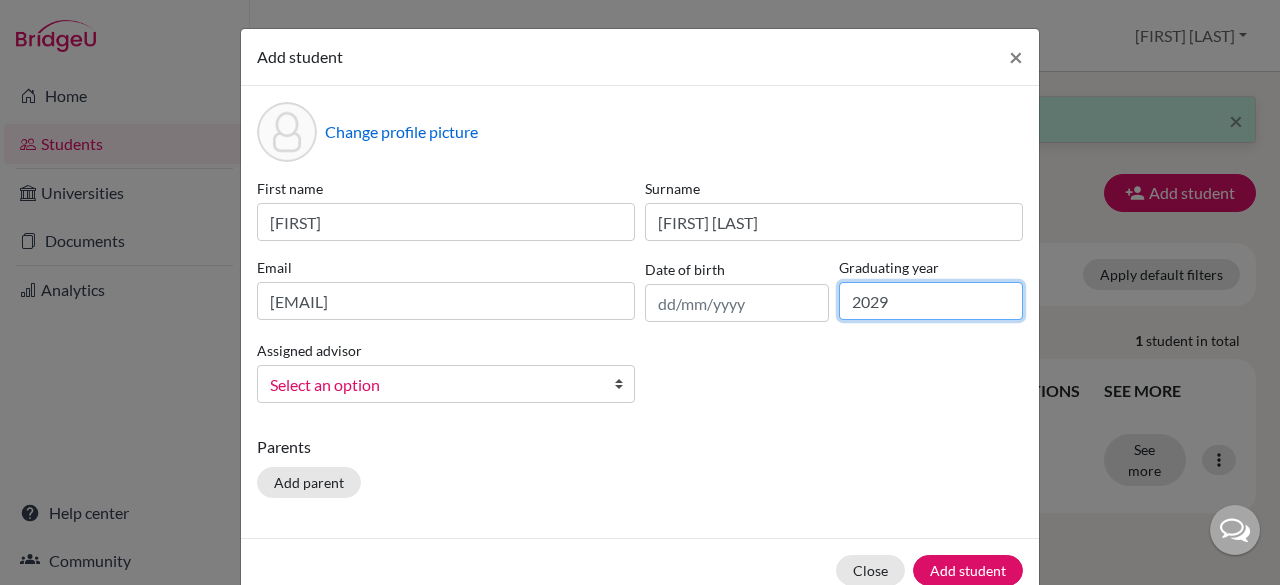 type on "2029" 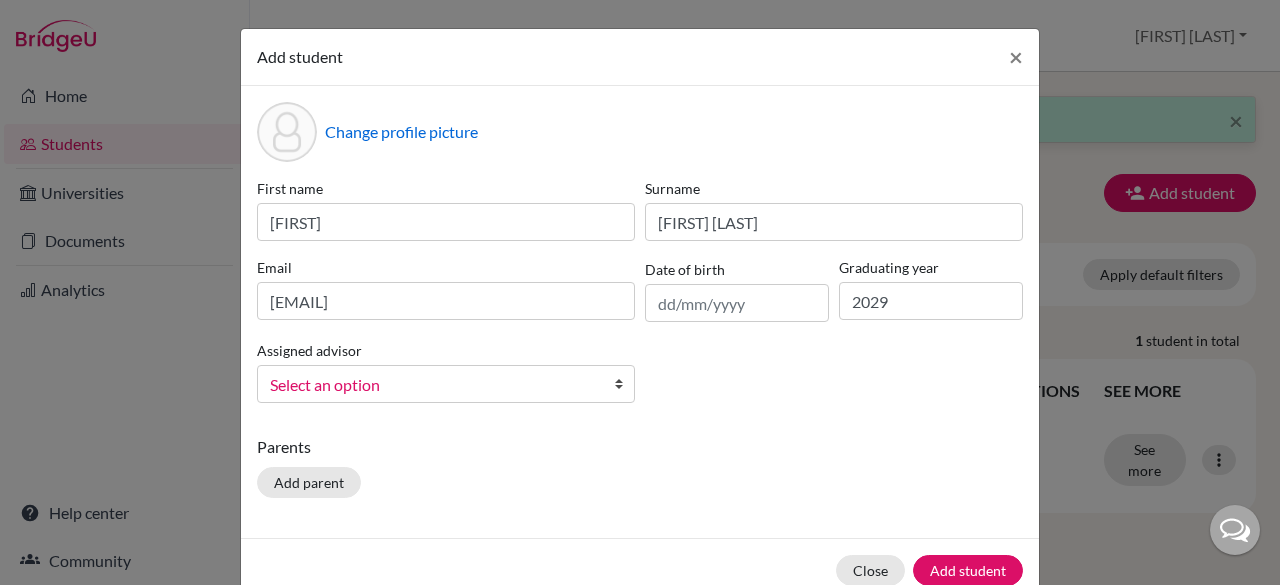 click on "Select an option" at bounding box center (433, 385) 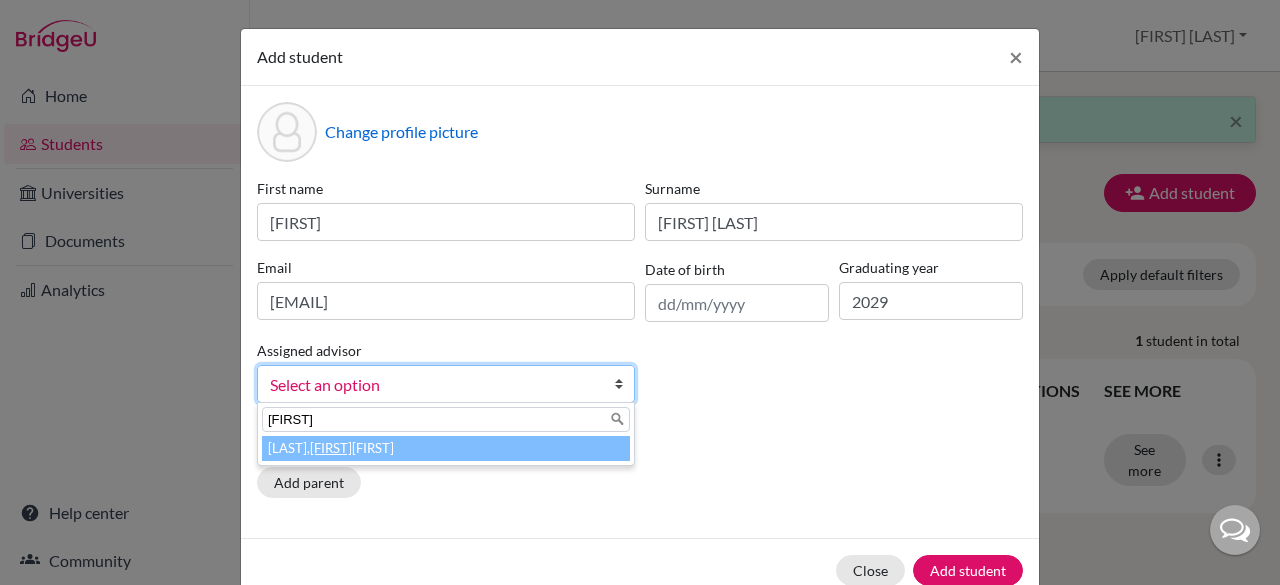 type on "[FIRST]" 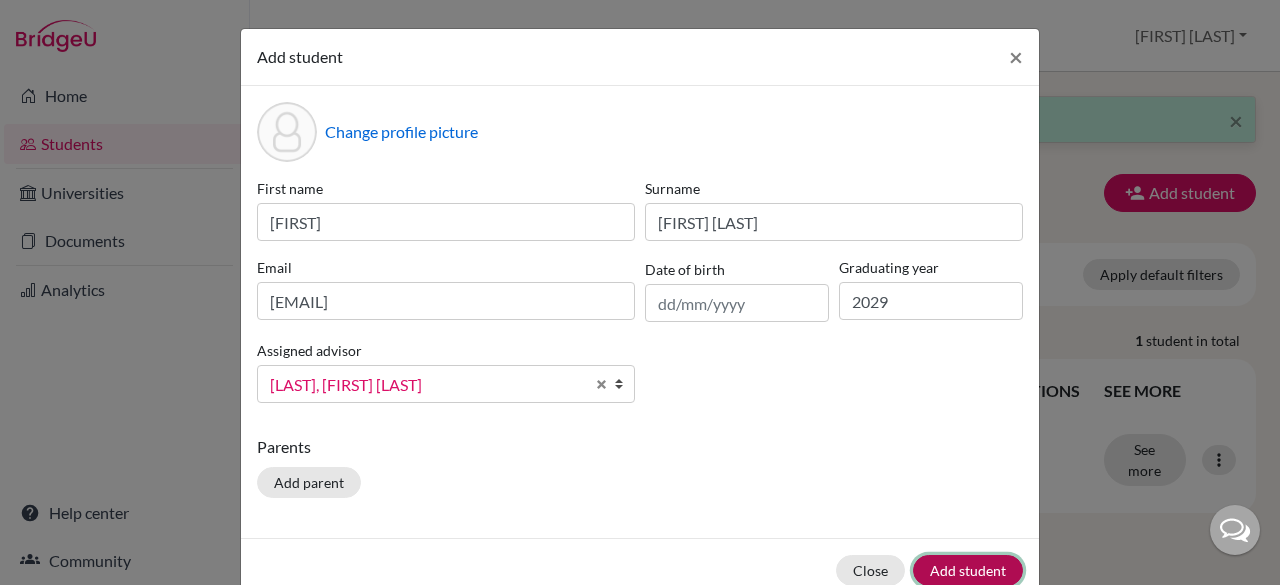 click on "Add student" at bounding box center (968, 570) 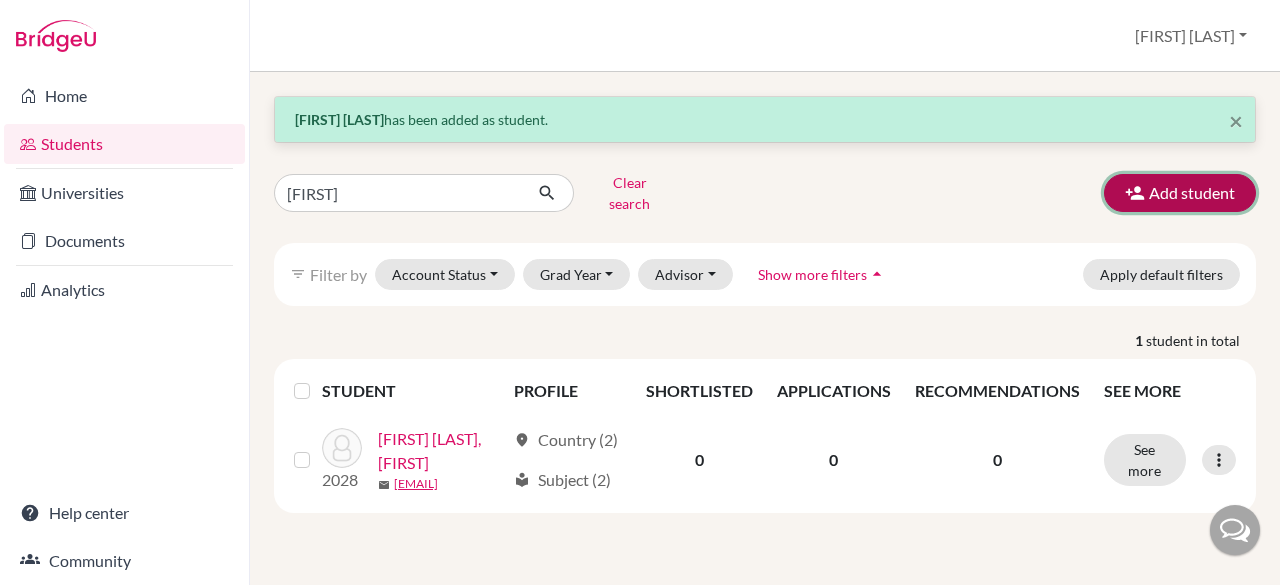 click on "Add student" at bounding box center [1180, 193] 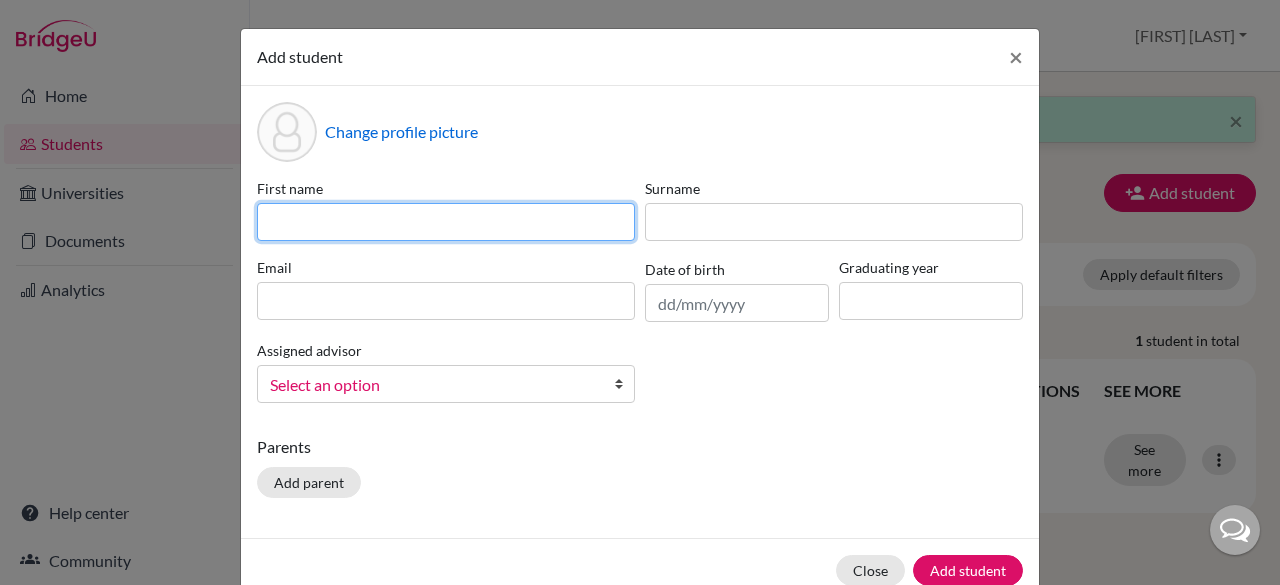 click at bounding box center [446, 222] 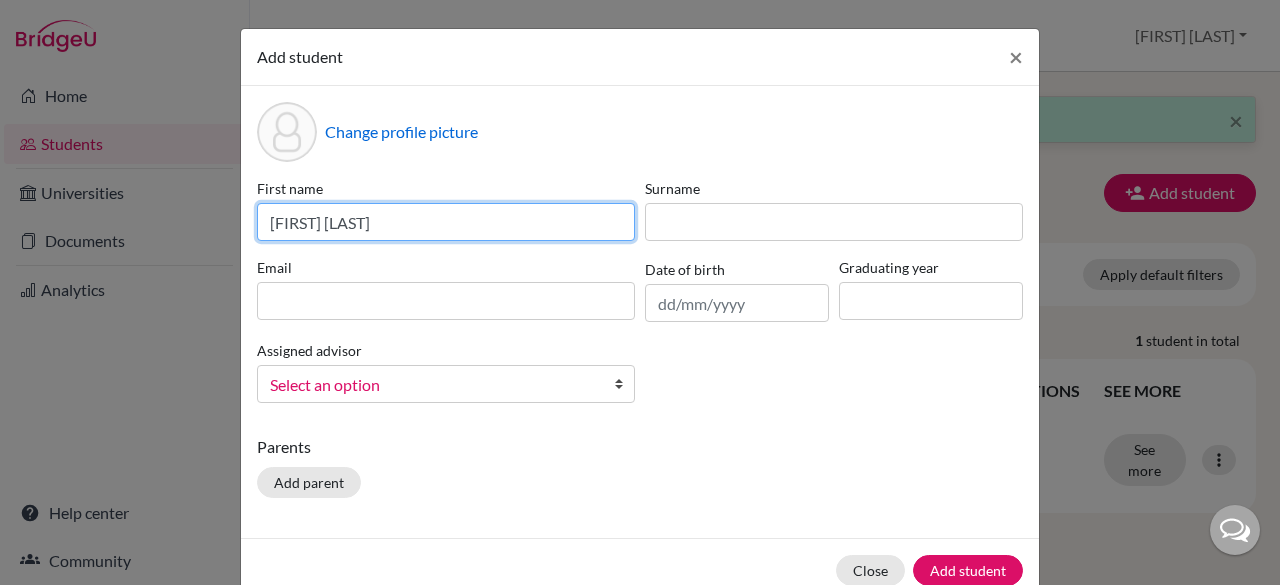 drag, startPoint x: 423, startPoint y: 217, endPoint x: 316, endPoint y: 226, distance: 107.37784 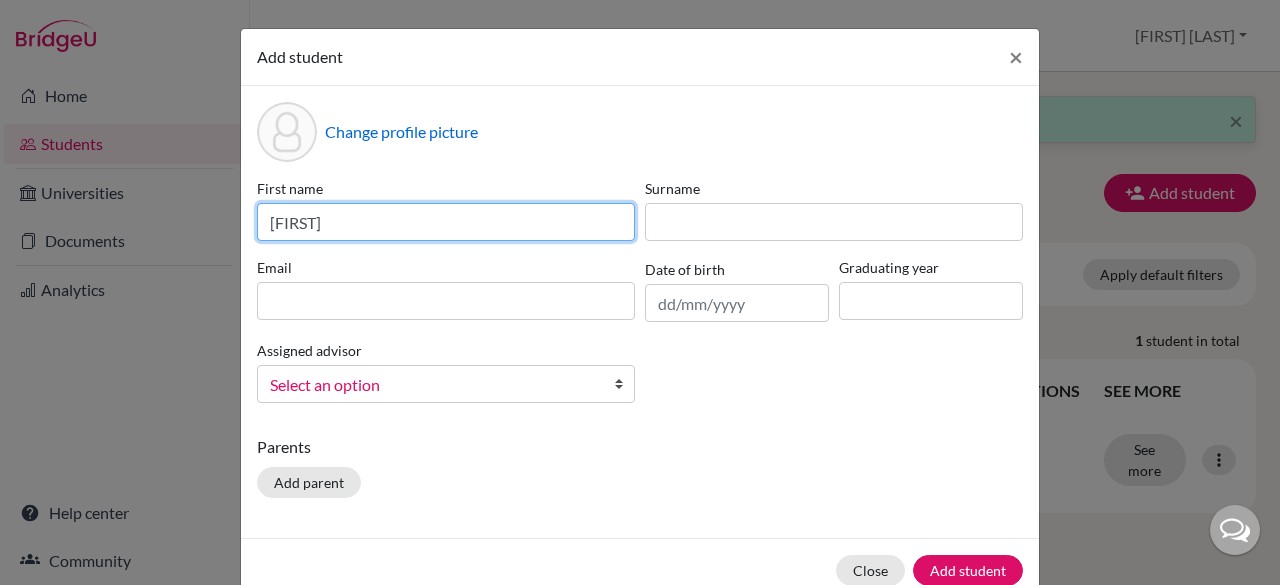 type on "[FIRST]" 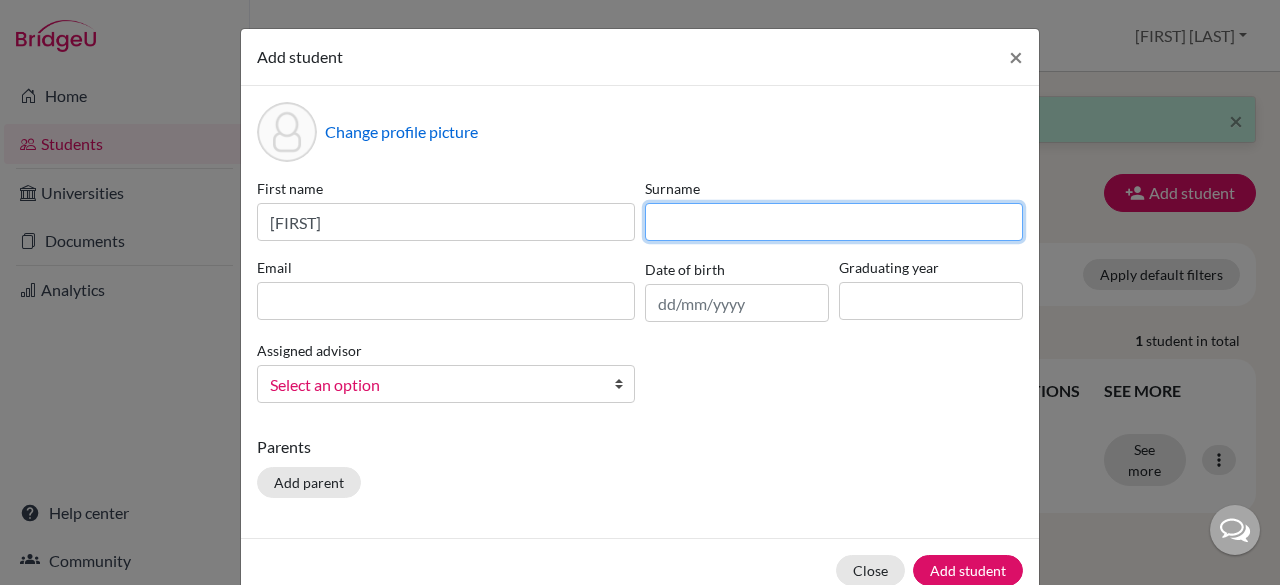 click at bounding box center [834, 222] 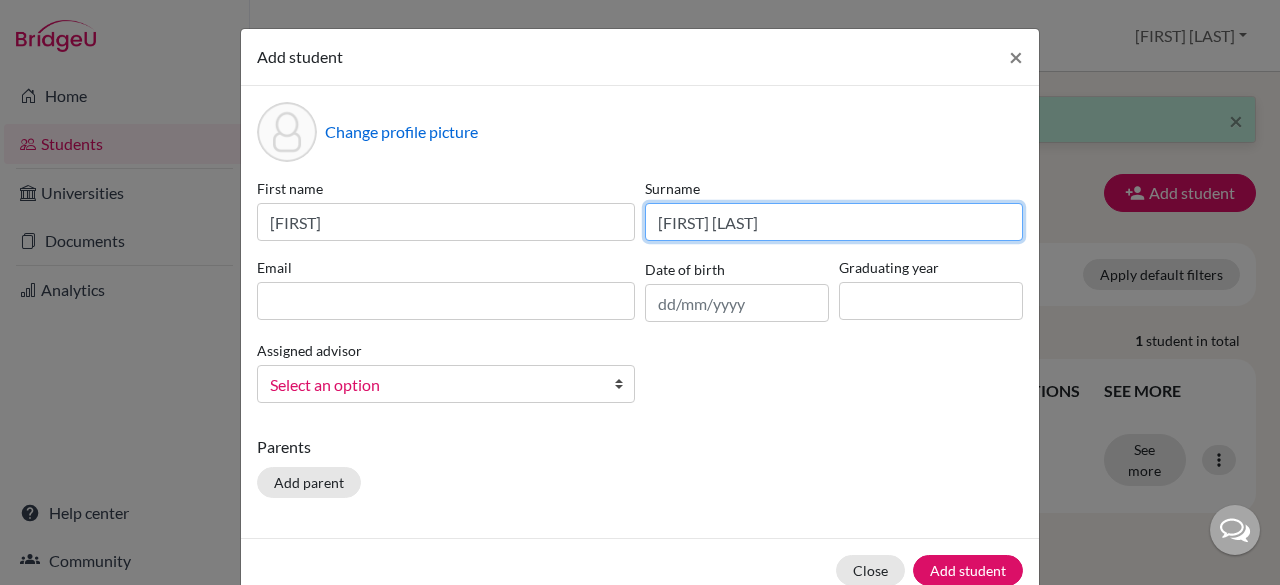 type on "[FIRST] [LAST]" 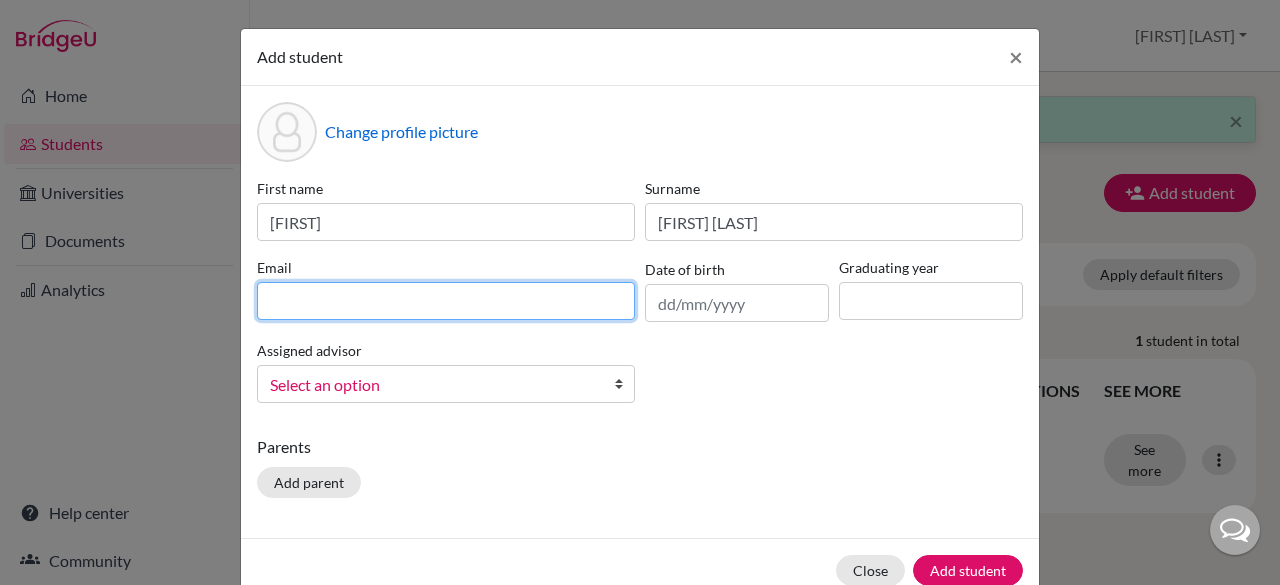 click at bounding box center [446, 301] 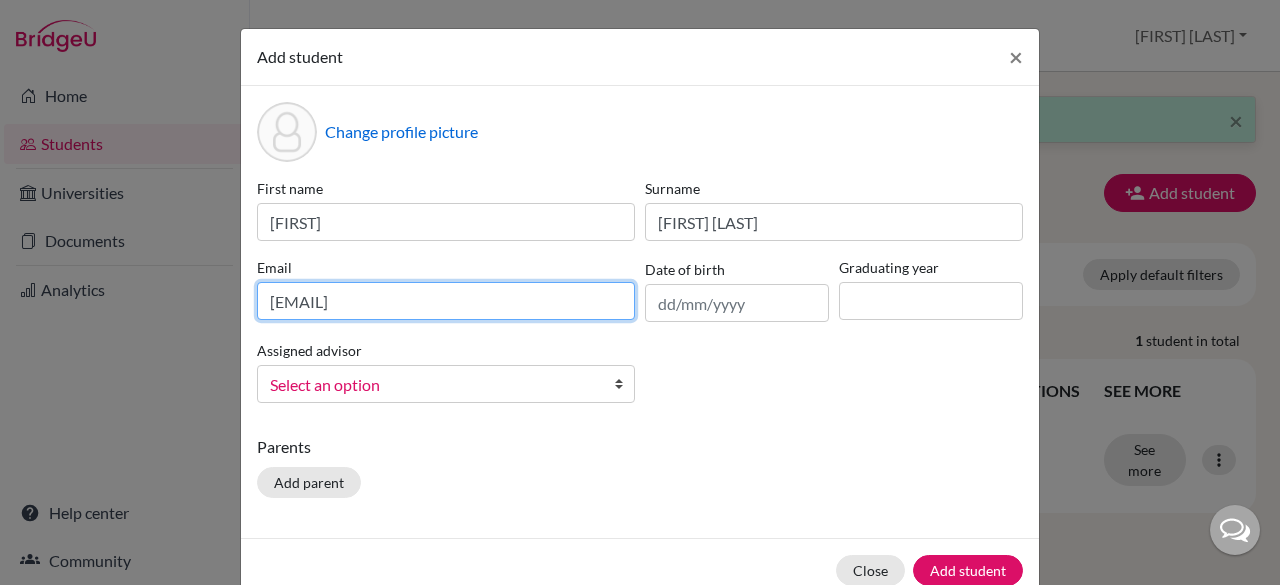 type on "[EMAIL]" 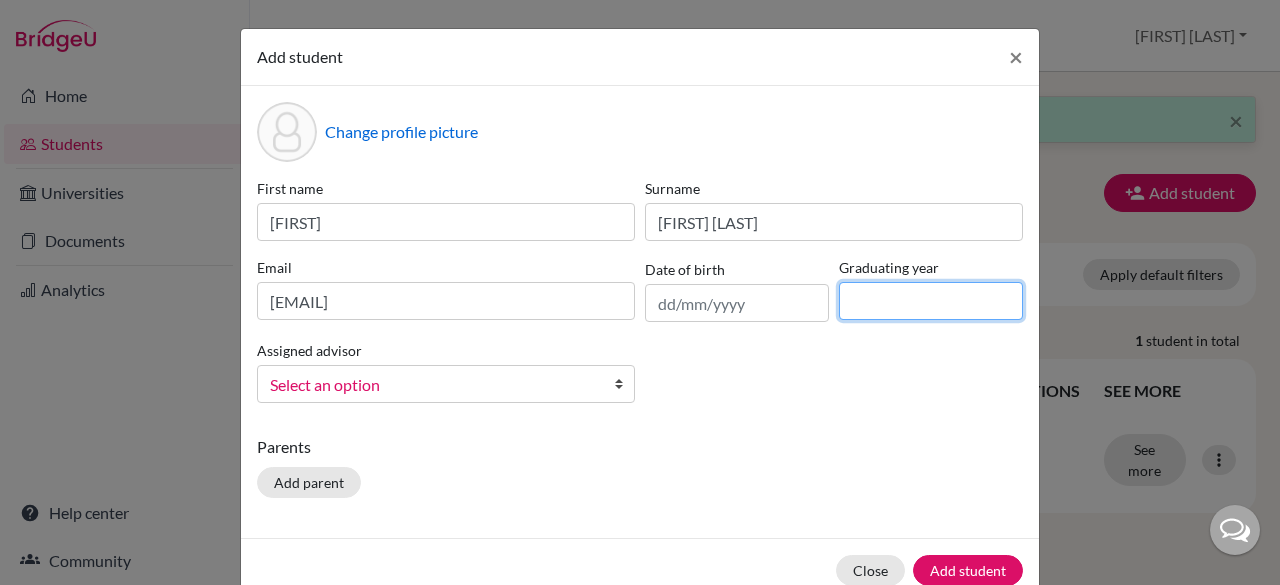 click at bounding box center (931, 301) 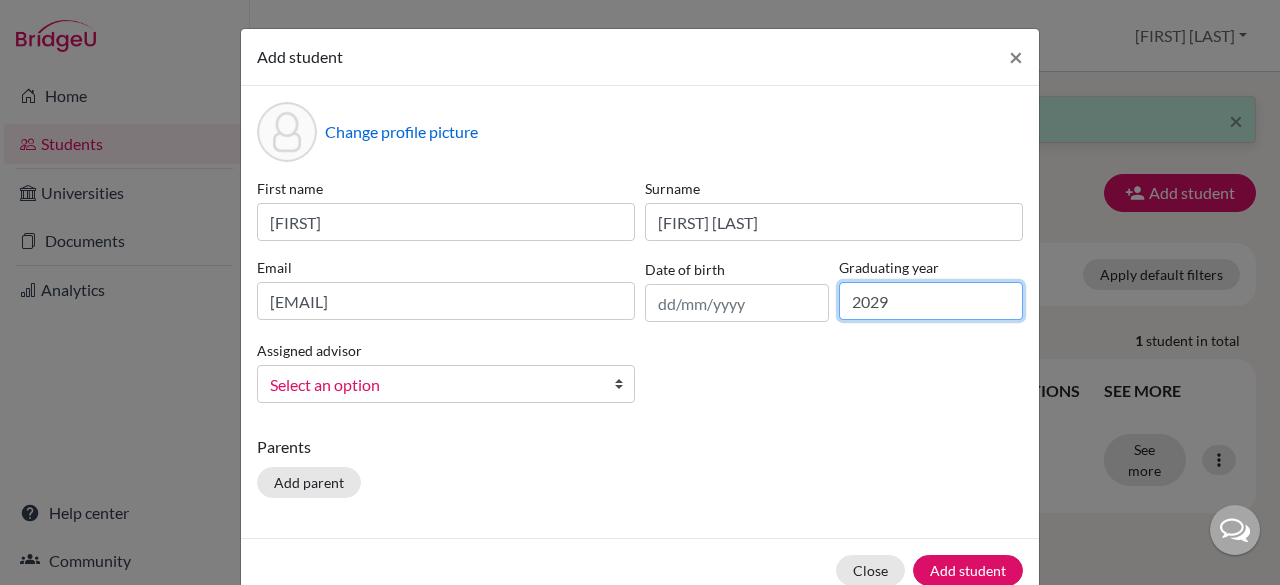 type on "2029" 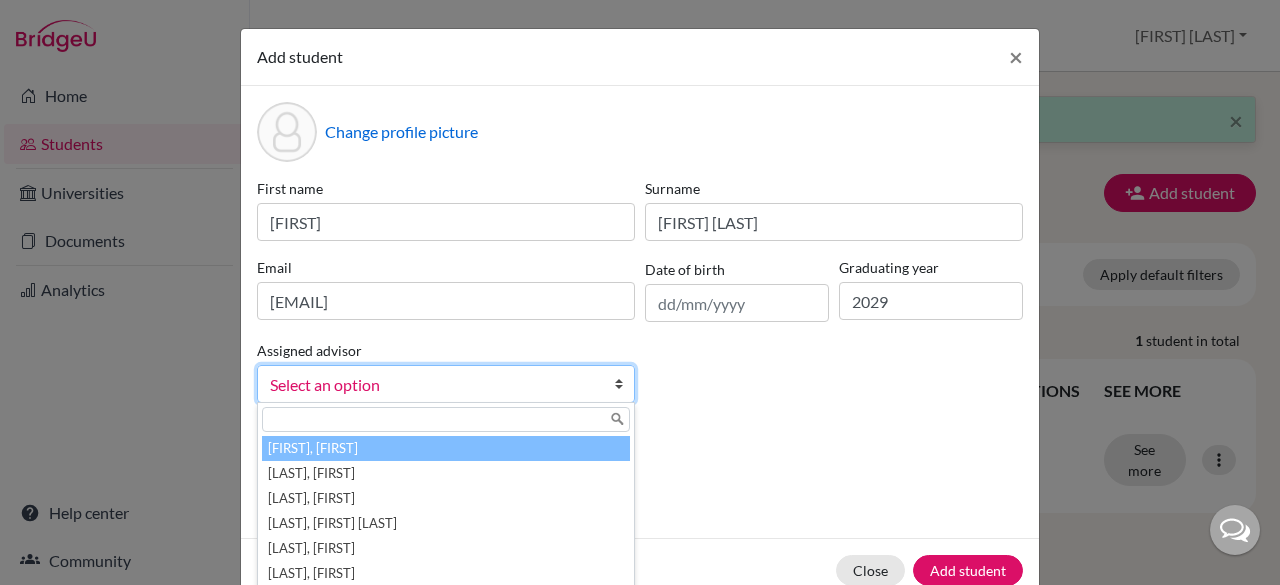 click on "Select an option" at bounding box center [433, 385] 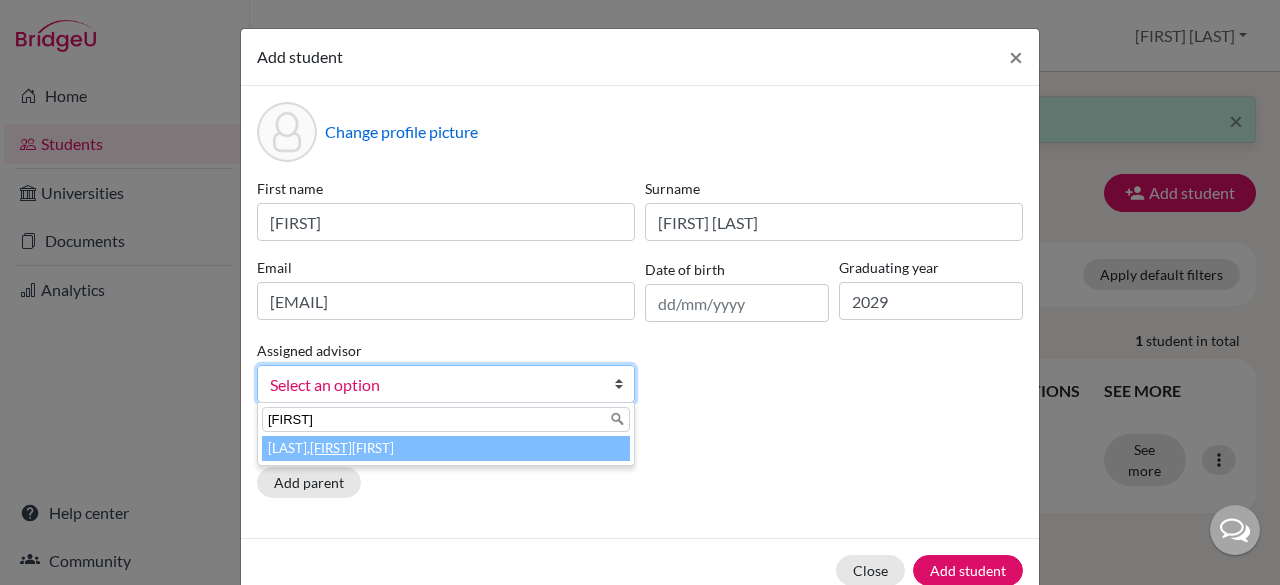 type on "[FIRST]" 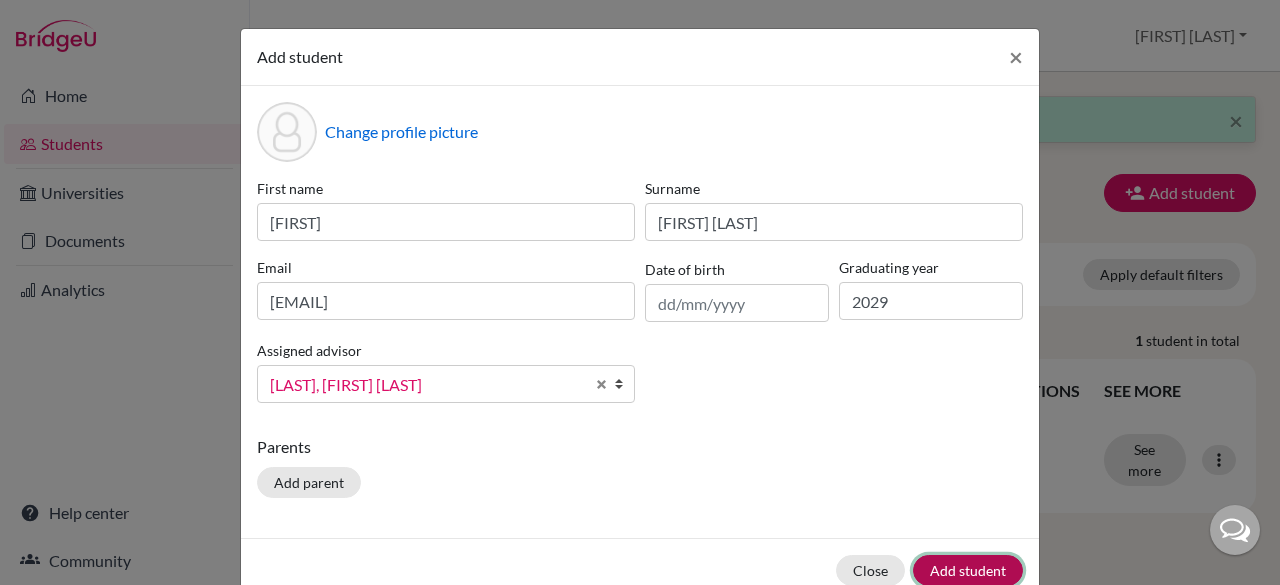 click on "Add student" at bounding box center (968, 570) 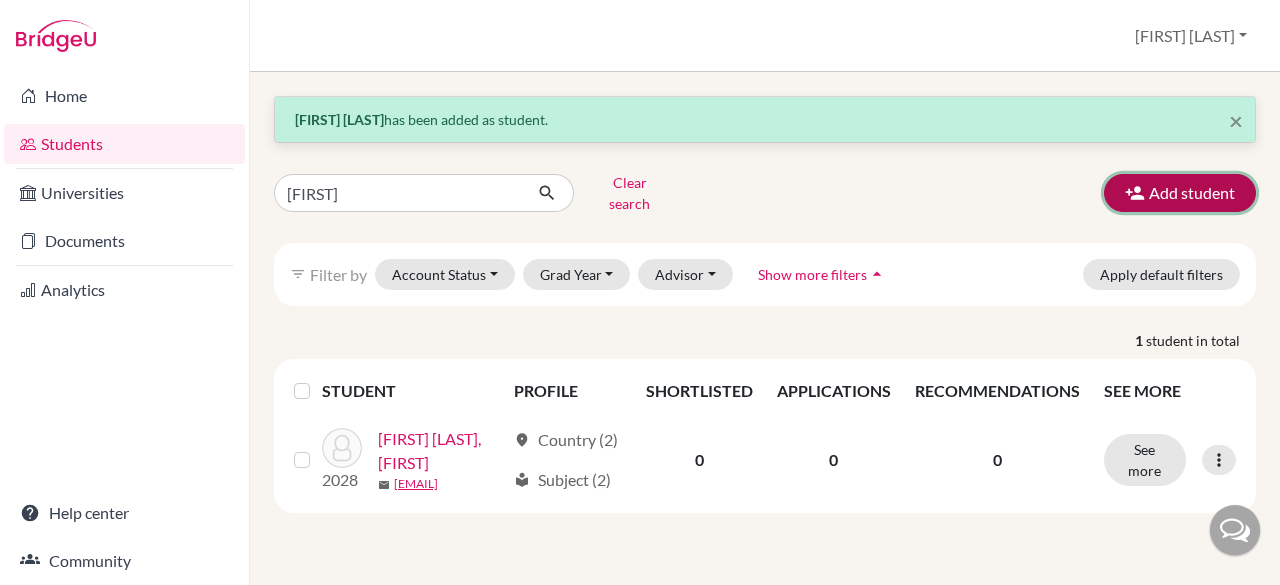 click on "Add student" at bounding box center (1180, 193) 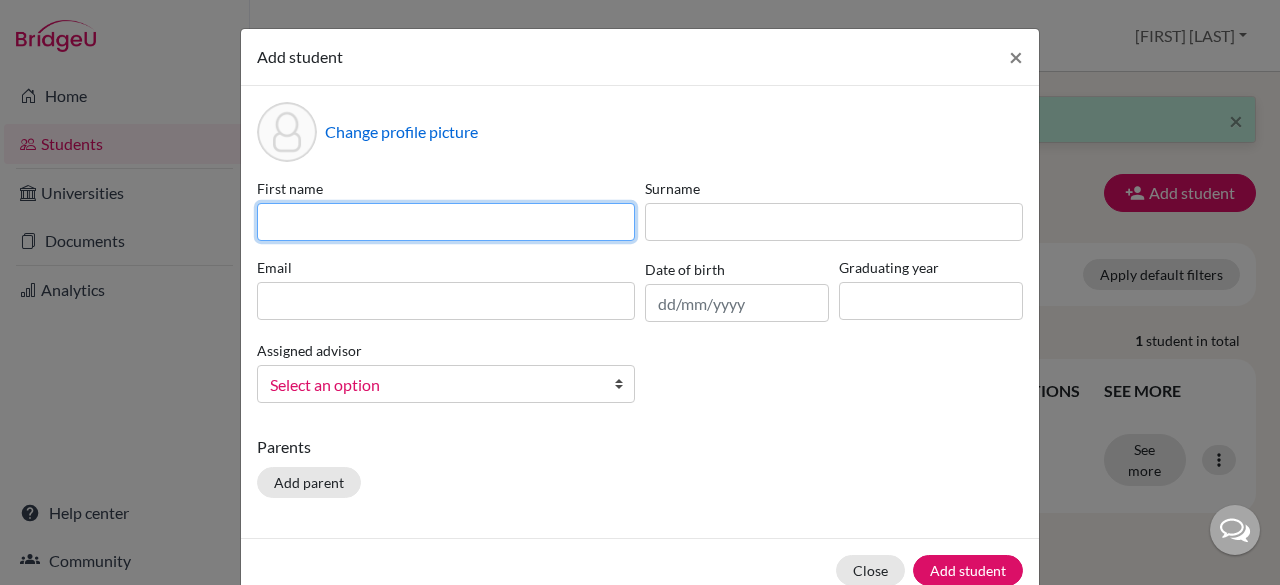 click at bounding box center (446, 222) 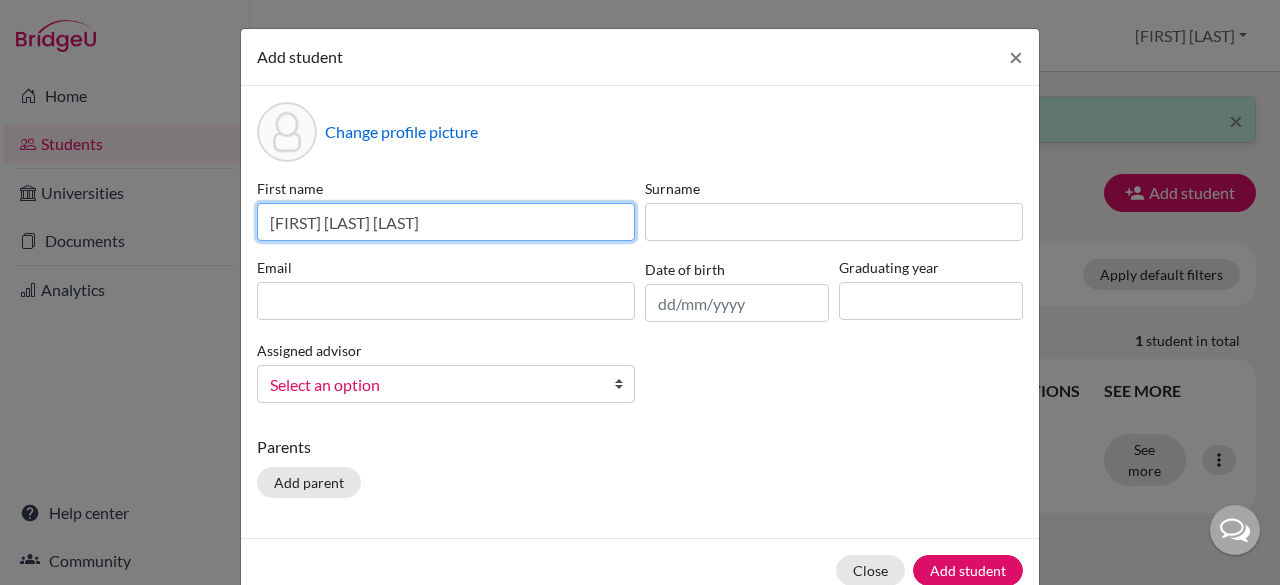 drag, startPoint x: 442, startPoint y: 221, endPoint x: 323, endPoint y: 223, distance: 119.01681 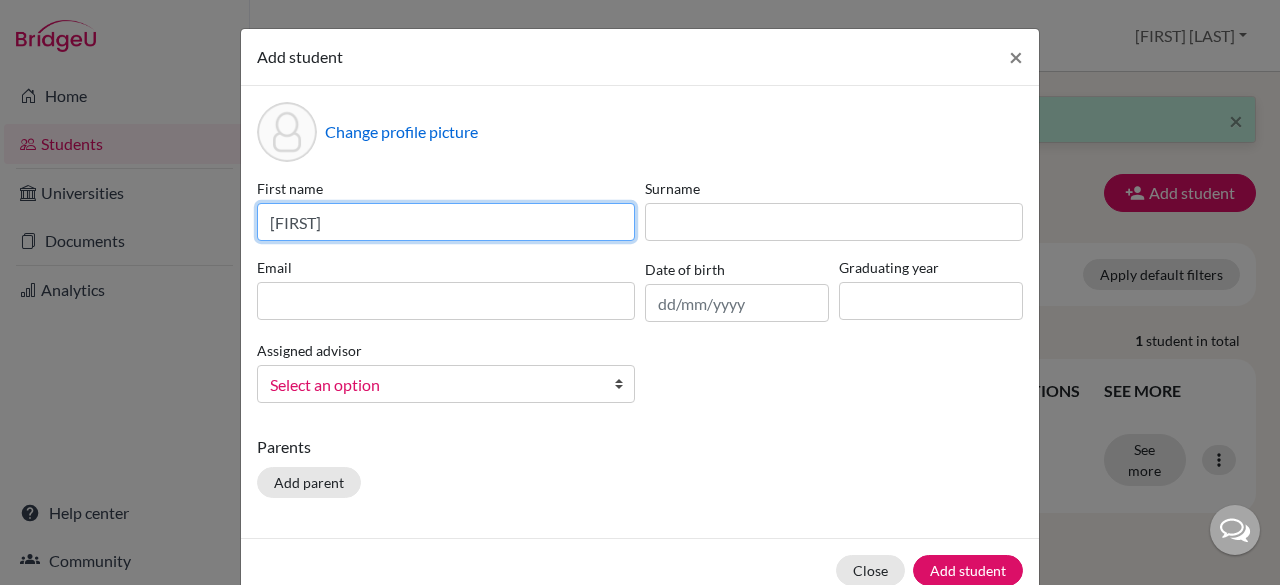 type on "[FIRST]" 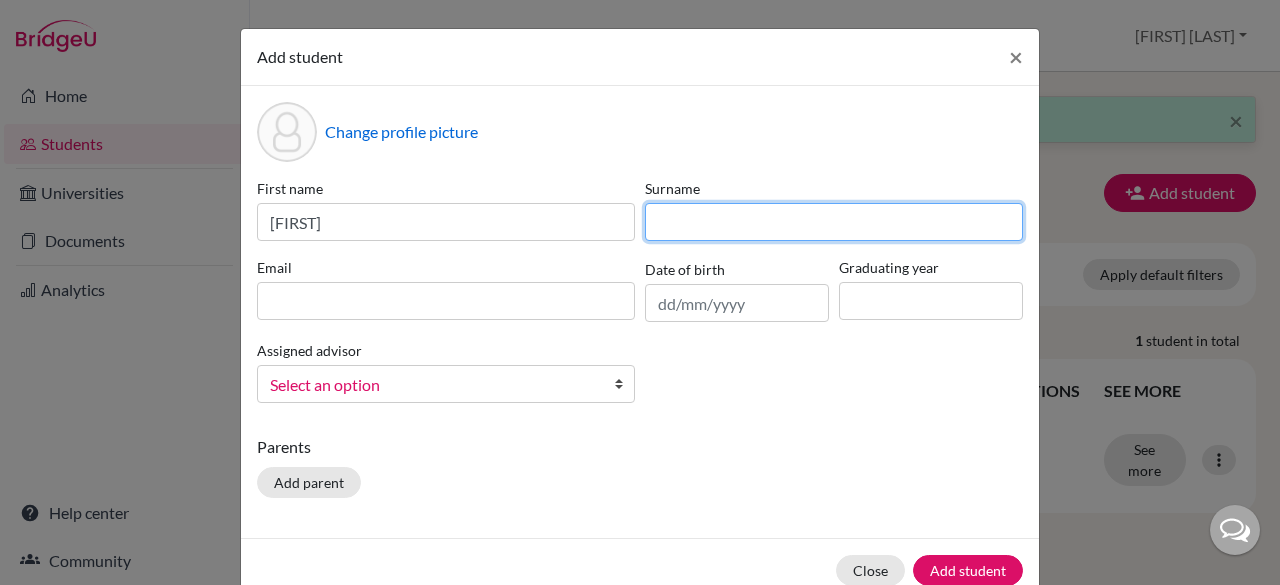 click at bounding box center [834, 222] 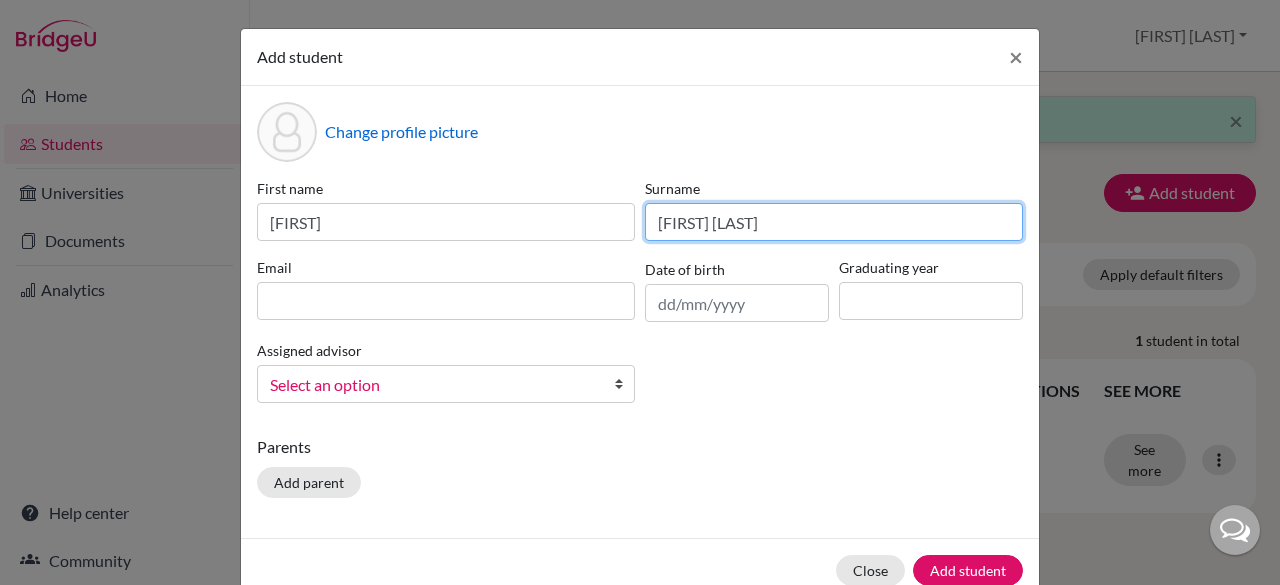 type on "[FIRST] [LAST]" 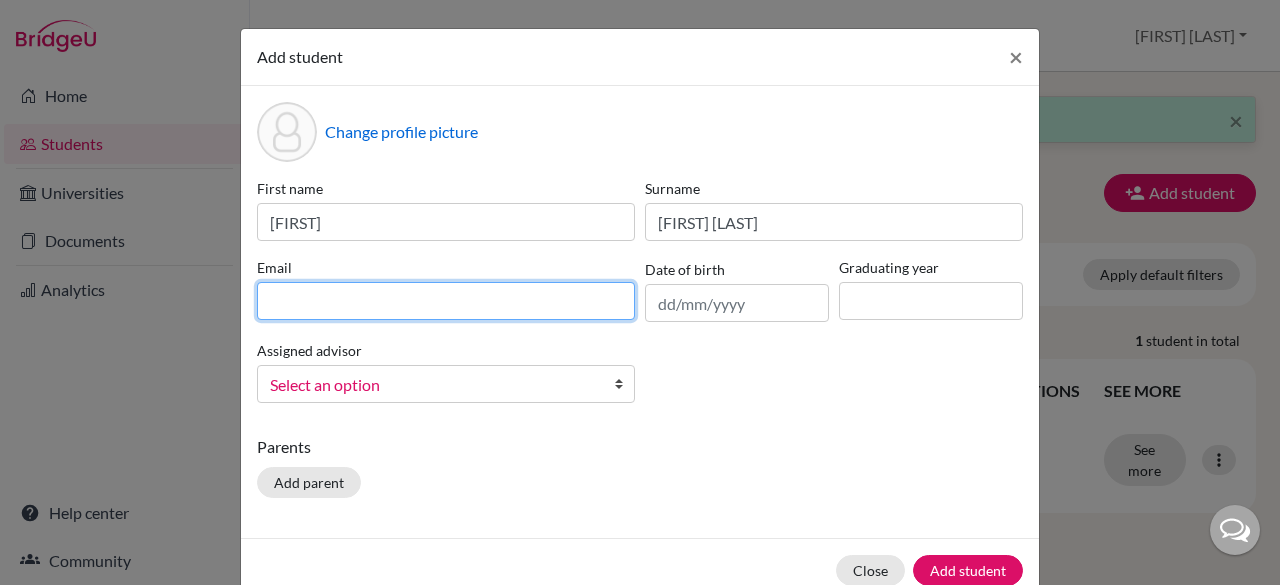 click at bounding box center [446, 301] 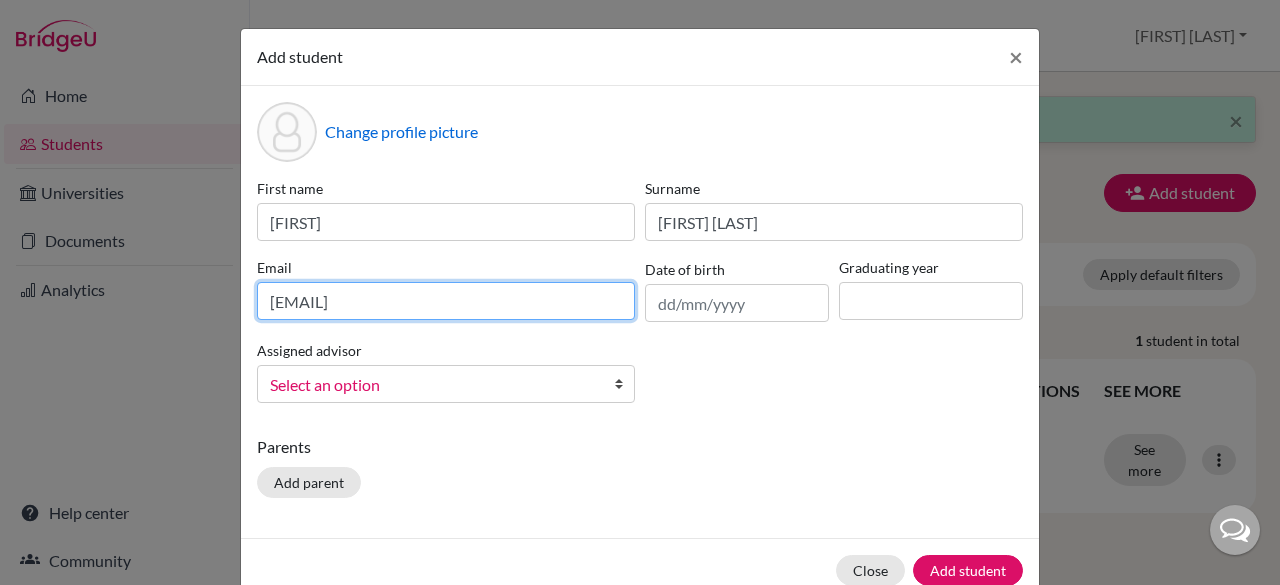 type on "[EMAIL]" 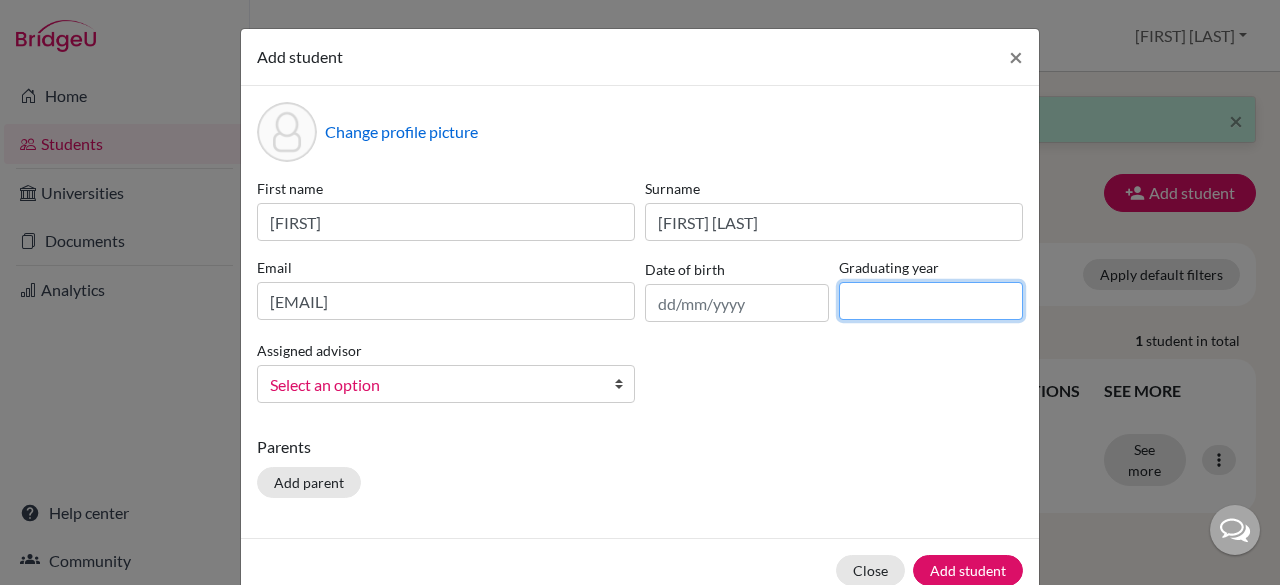 click at bounding box center [931, 301] 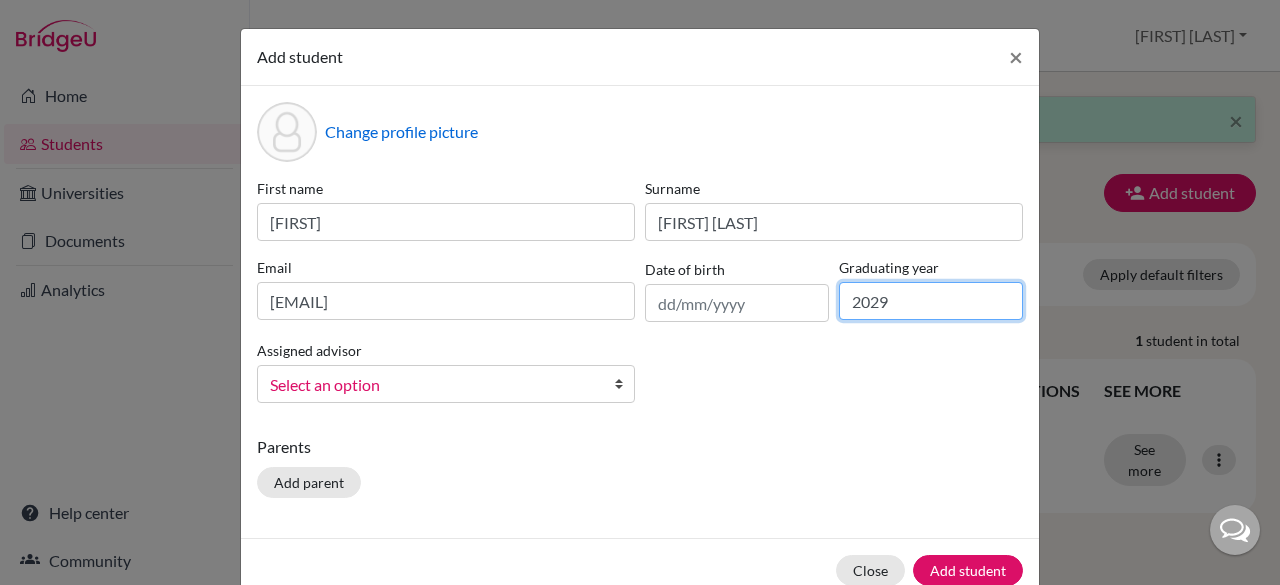 type on "2029" 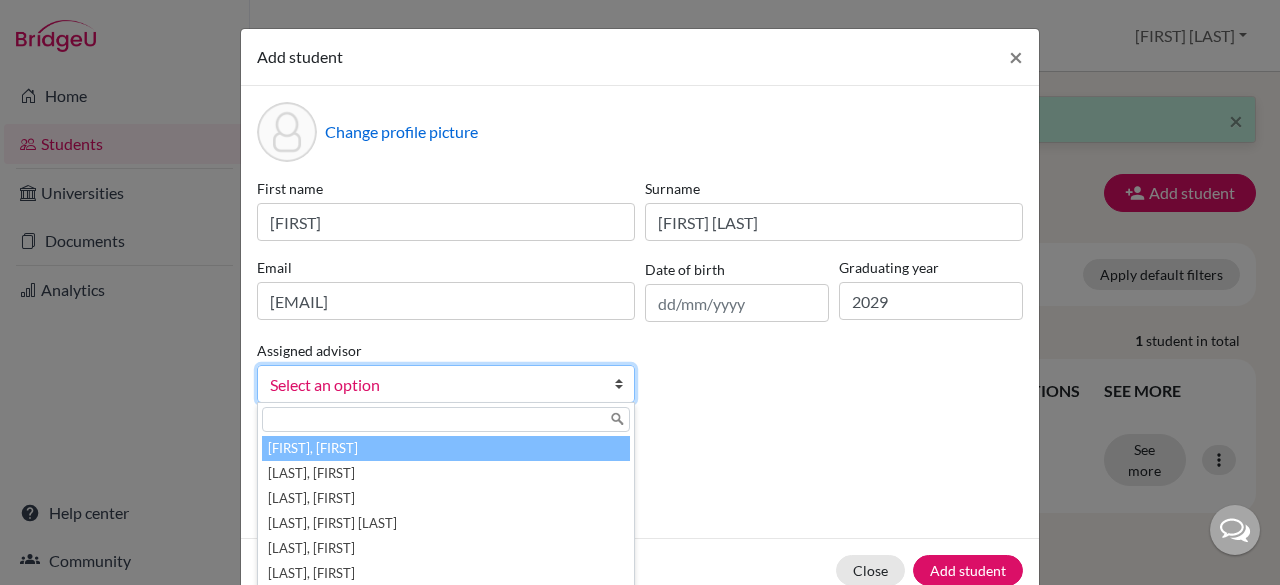 click on "Select an option" at bounding box center (433, 385) 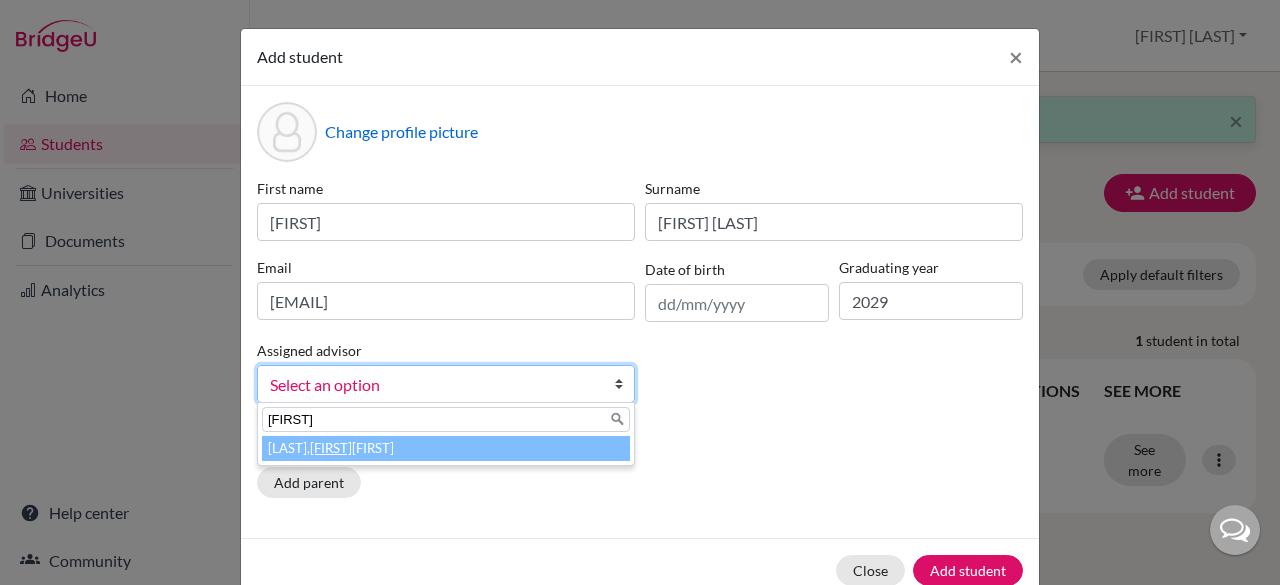 type on "[FIRST]" 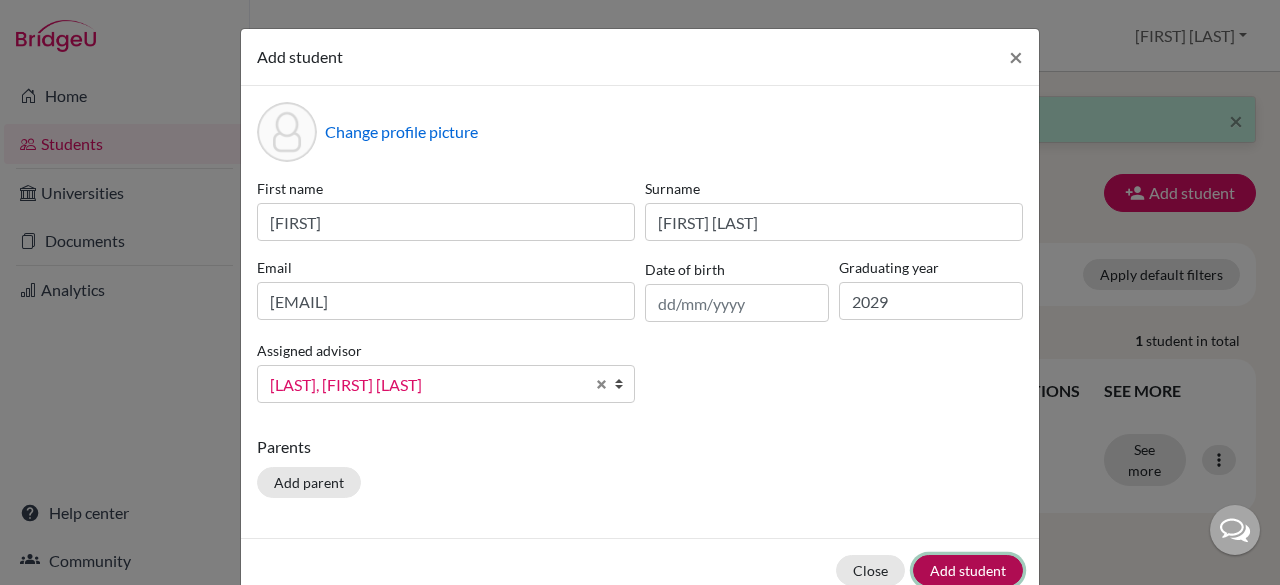 click on "Add student" at bounding box center (968, 570) 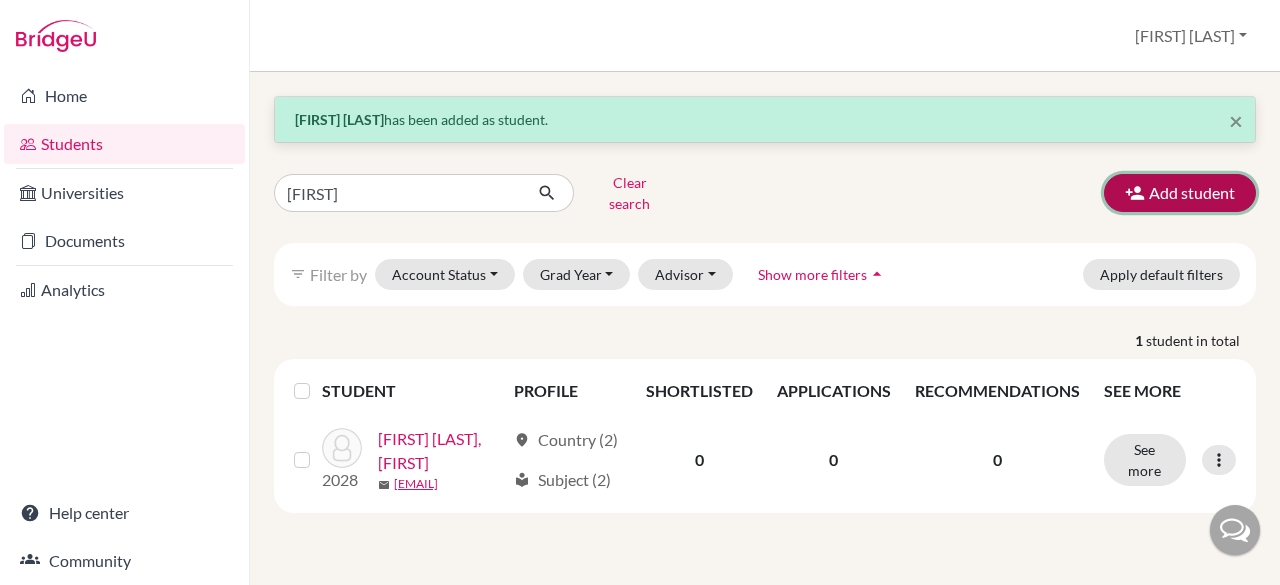 click on "Add student" at bounding box center [1180, 193] 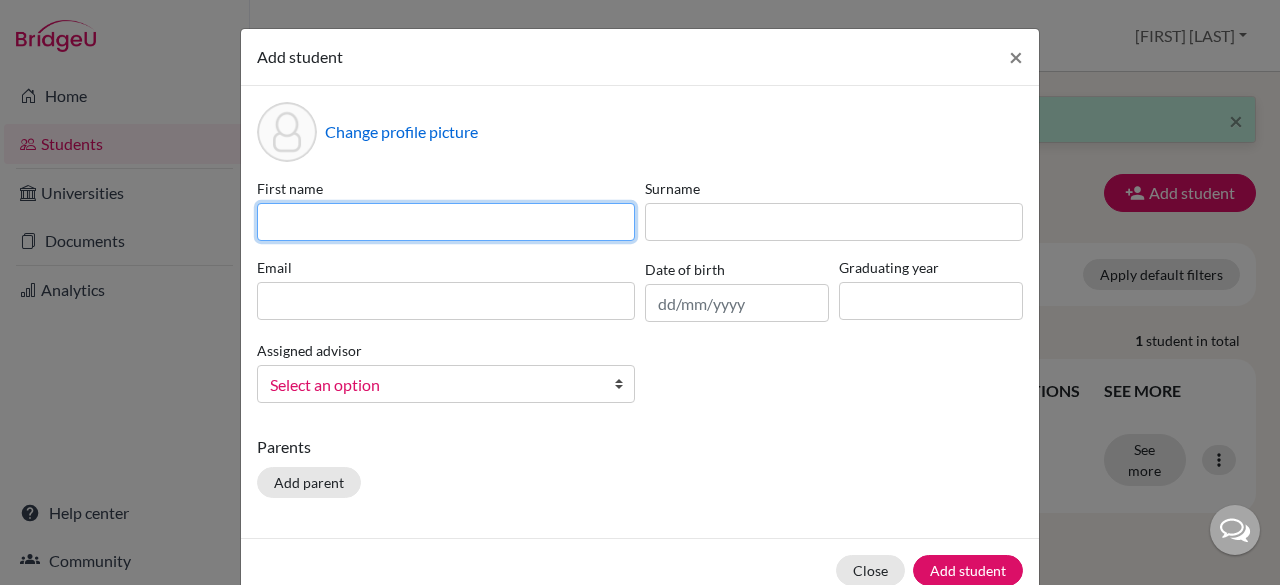 click at bounding box center [446, 222] 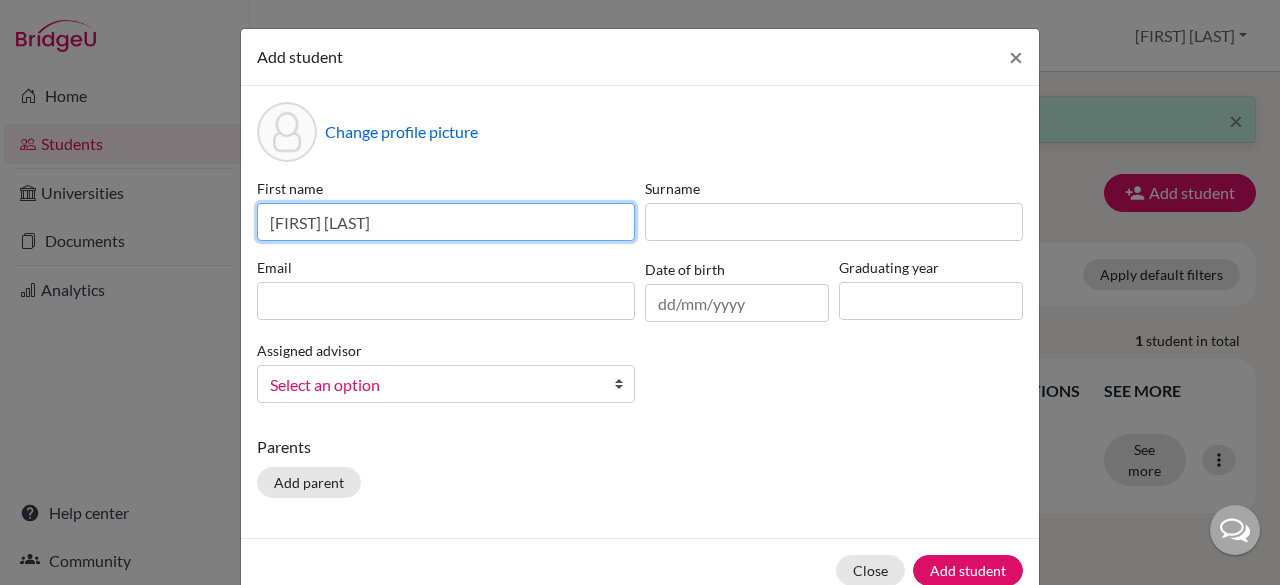 drag, startPoint x: 390, startPoint y: 225, endPoint x: 317, endPoint y: 224, distance: 73.00685 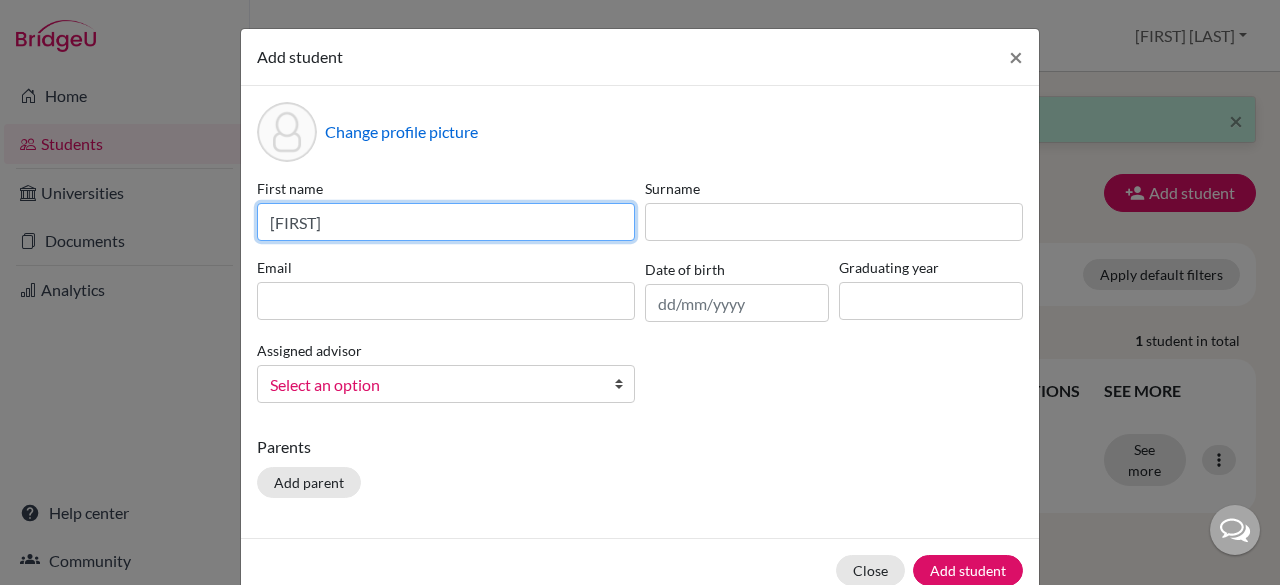 type on "[FIRST]" 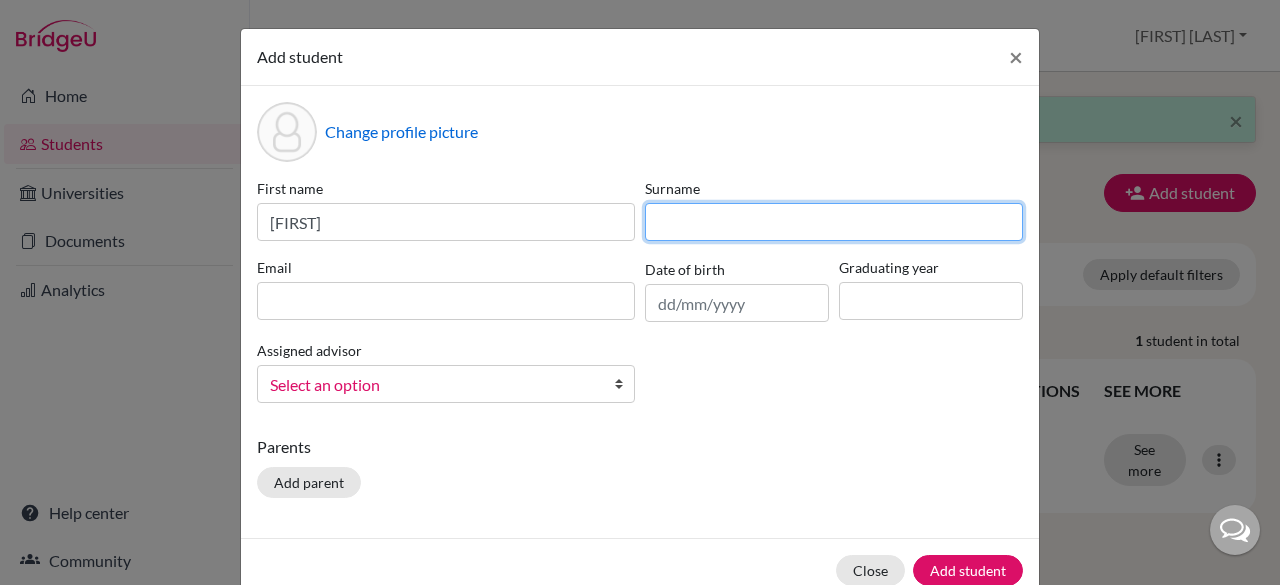 click at bounding box center (834, 222) 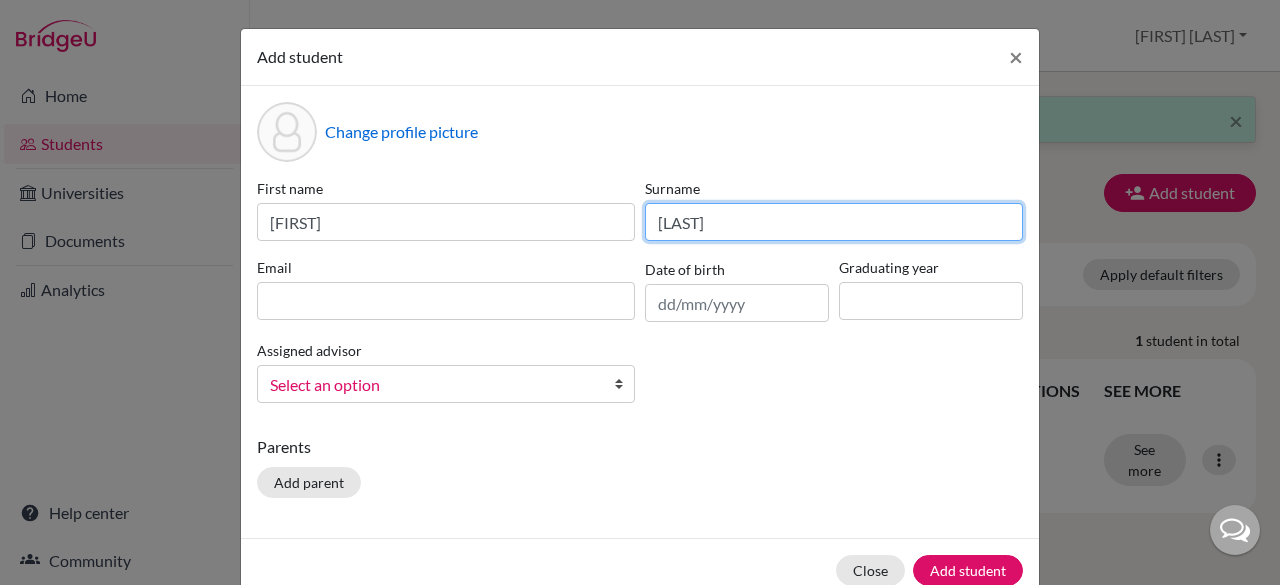 type on "[LAST]" 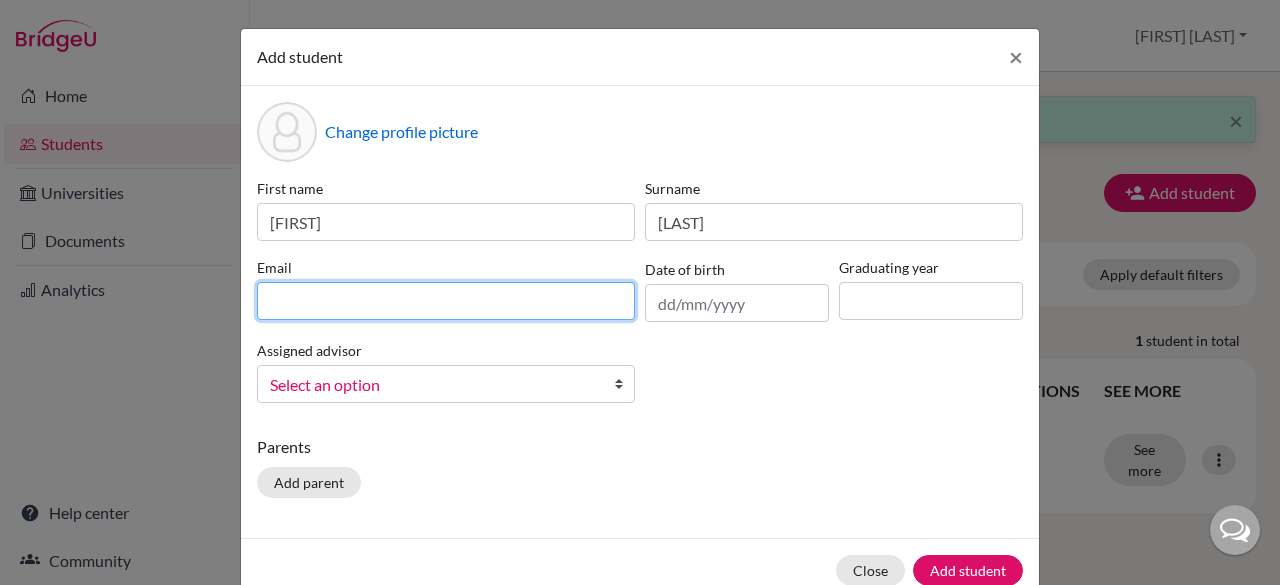 click at bounding box center (446, 301) 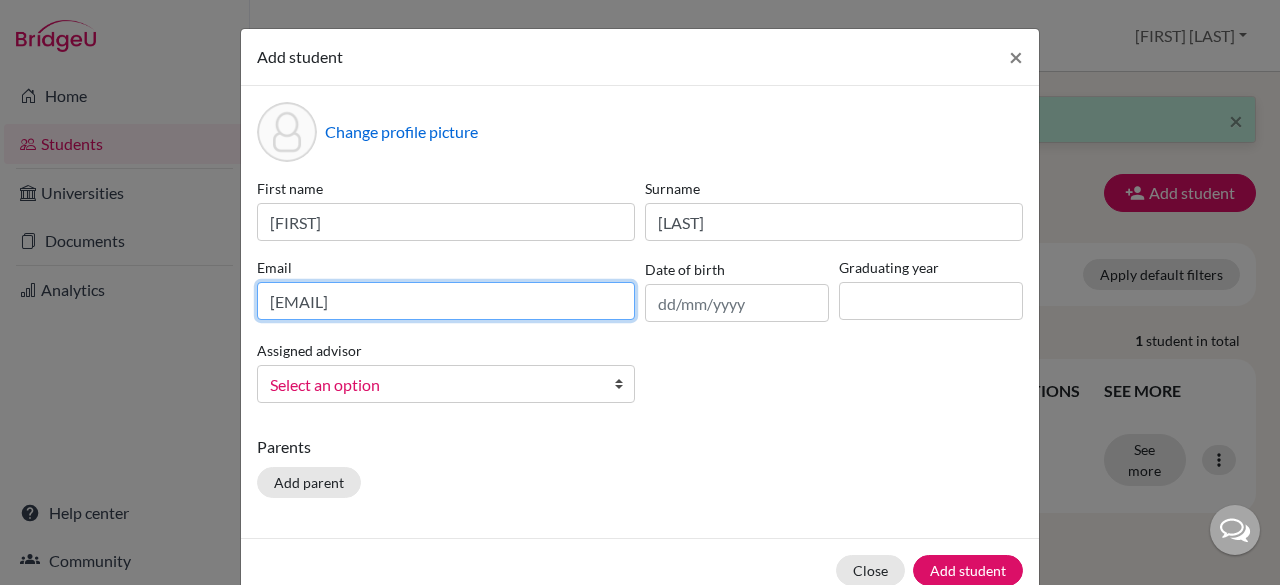 type on "[EMAIL]" 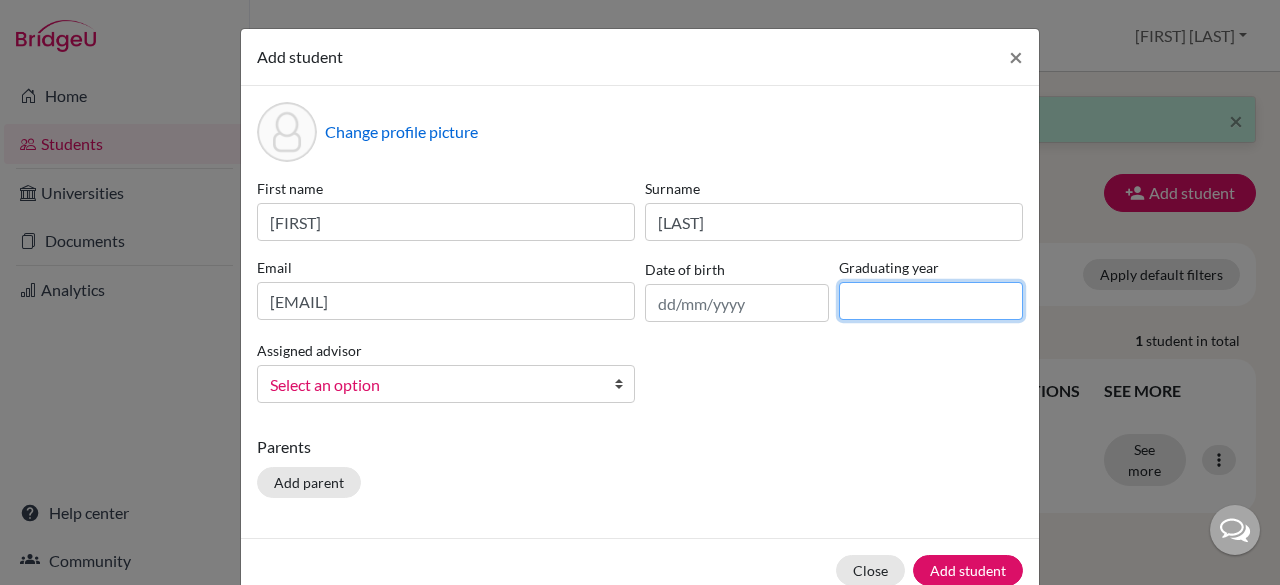click at bounding box center (931, 301) 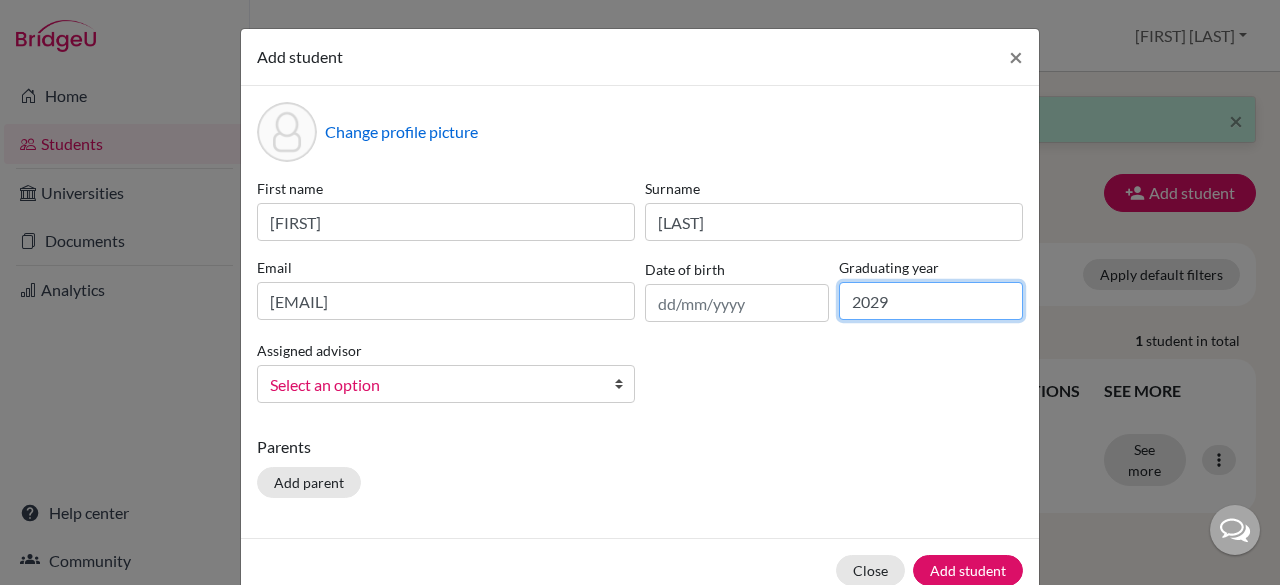type on "2029" 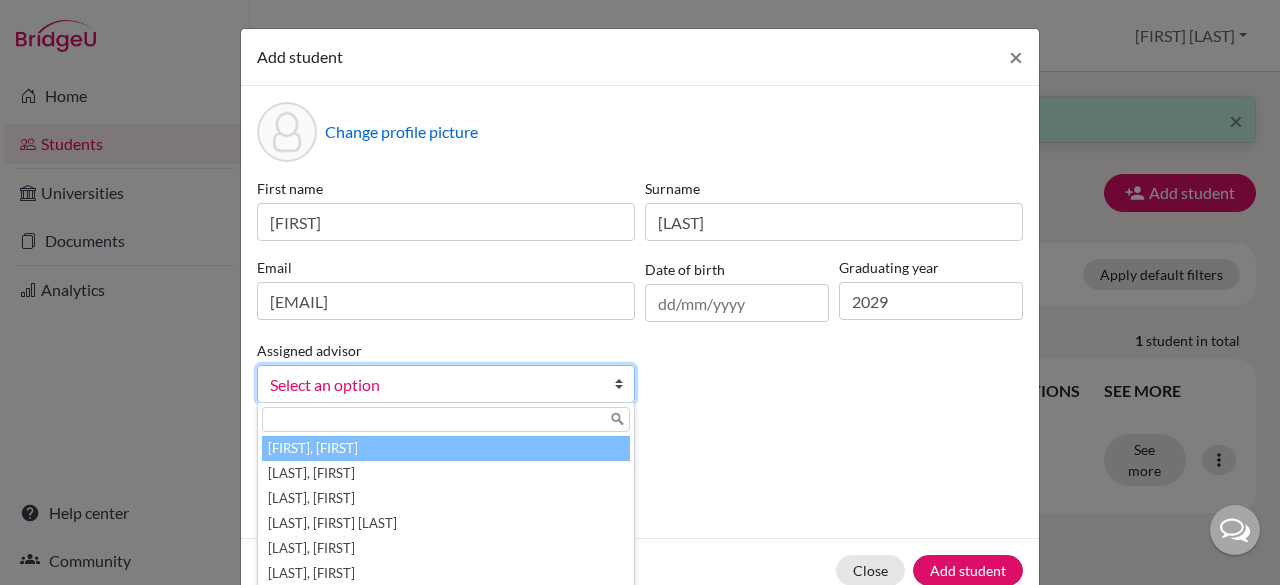 click on "Select an option" at bounding box center [433, 385] 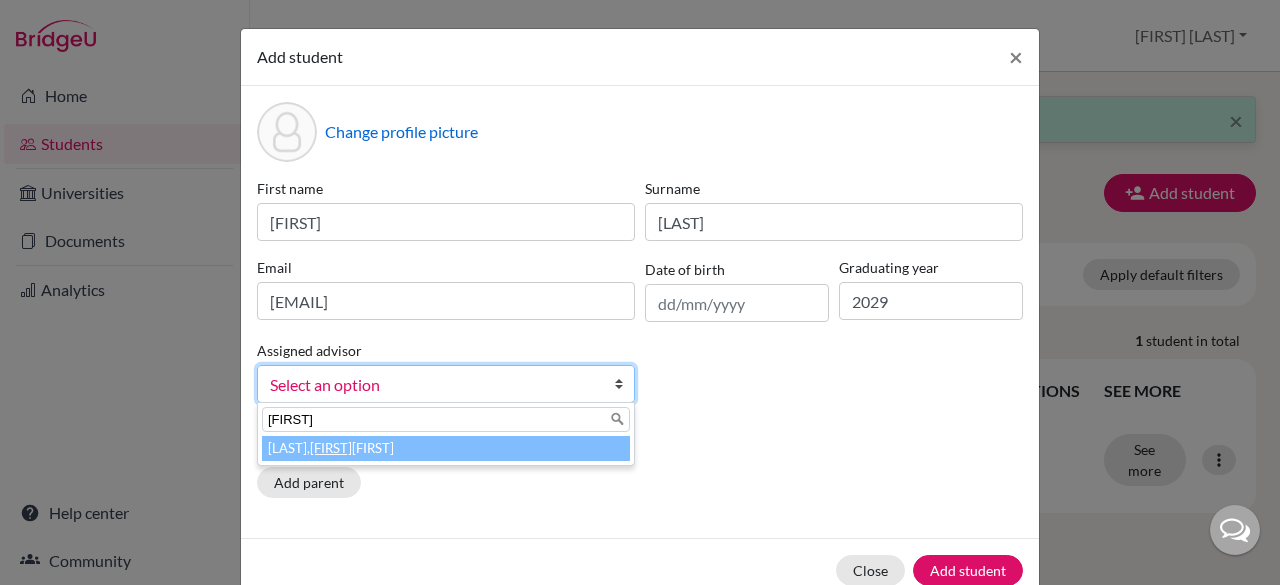 type on "[FIRST]" 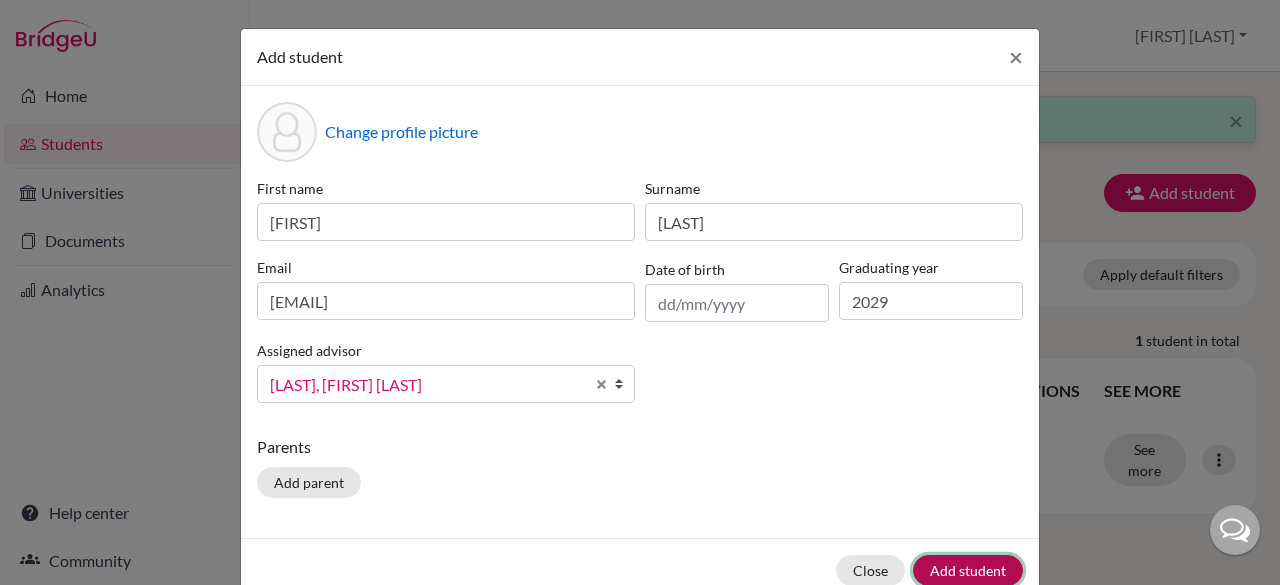 click on "Add student" at bounding box center [968, 570] 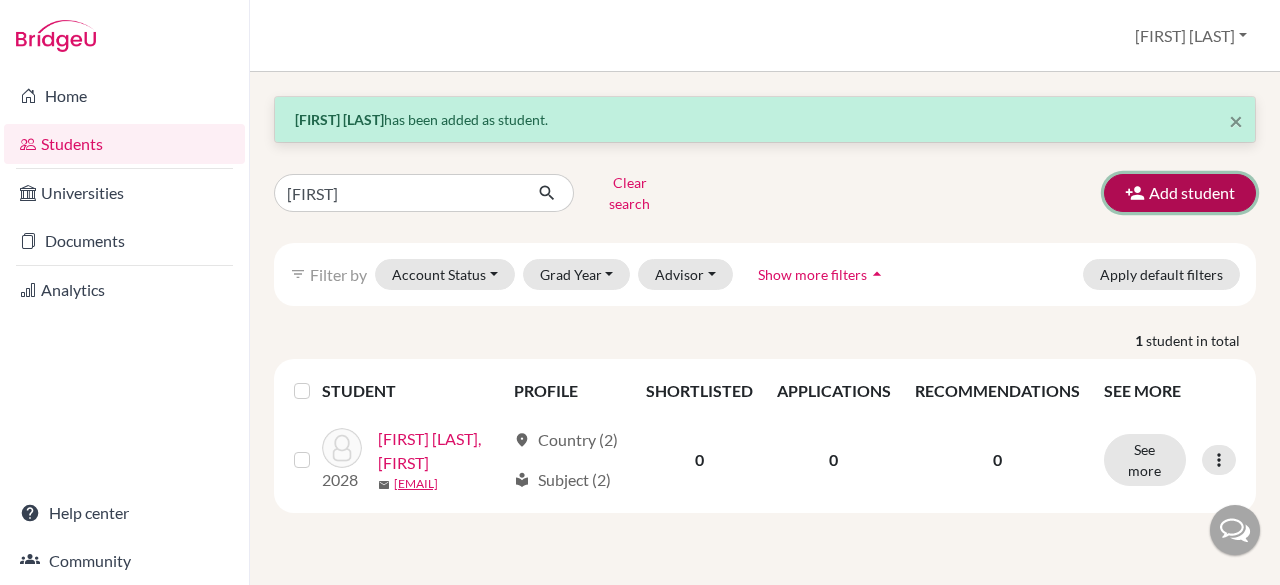 click on "Add student" at bounding box center (1180, 193) 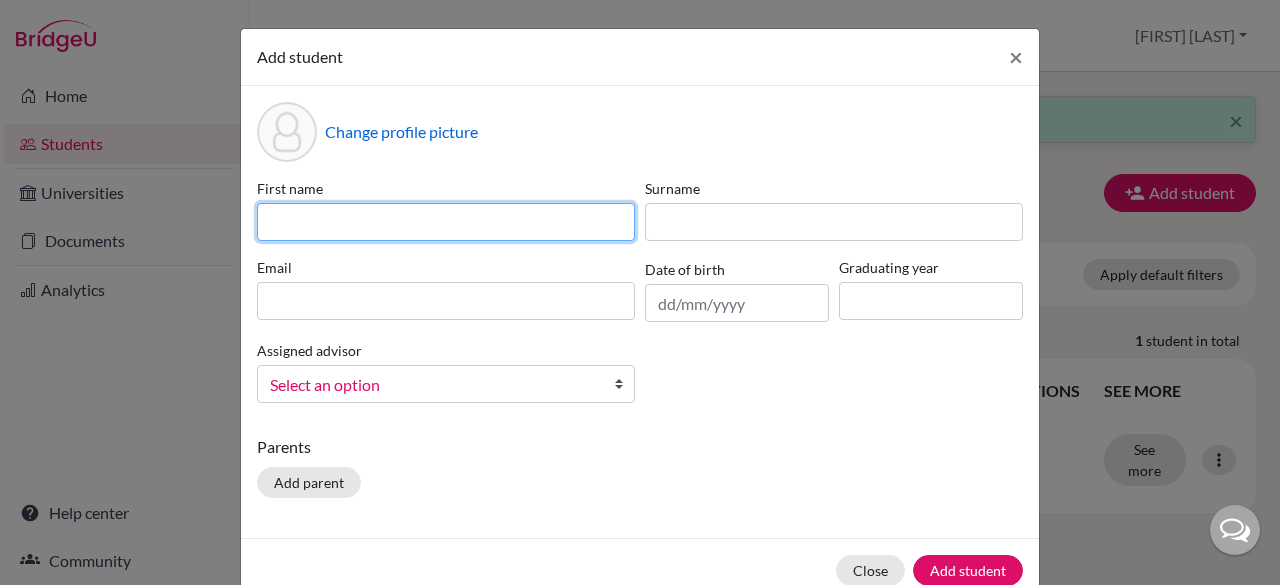 click at bounding box center (446, 222) 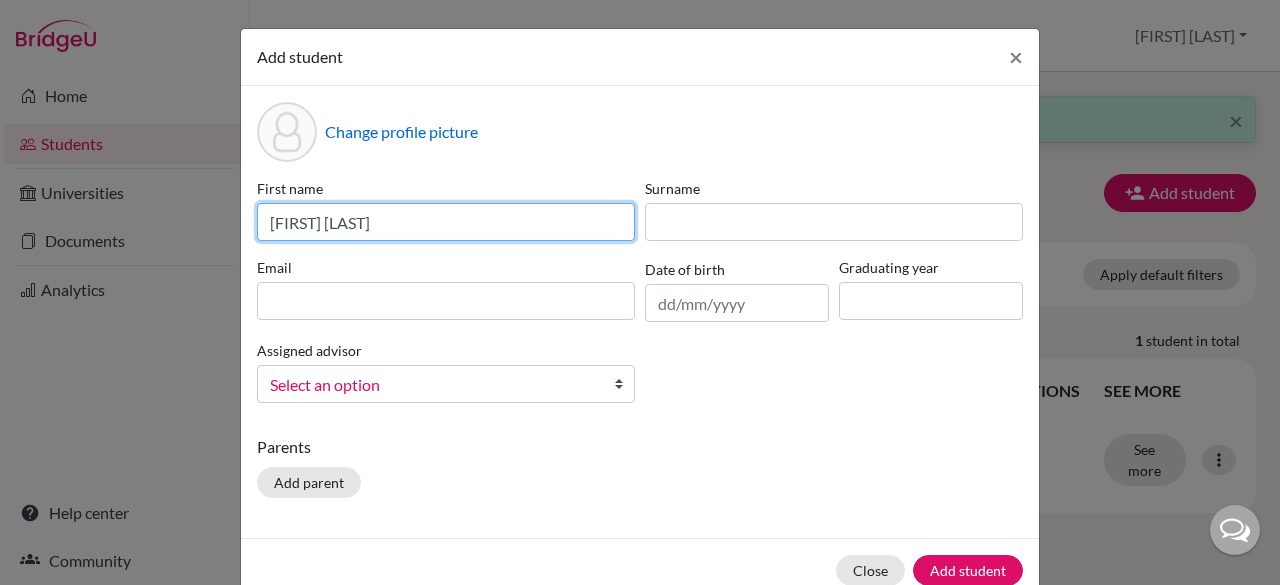 drag, startPoint x: 438, startPoint y: 228, endPoint x: 369, endPoint y: 222, distance: 69.260376 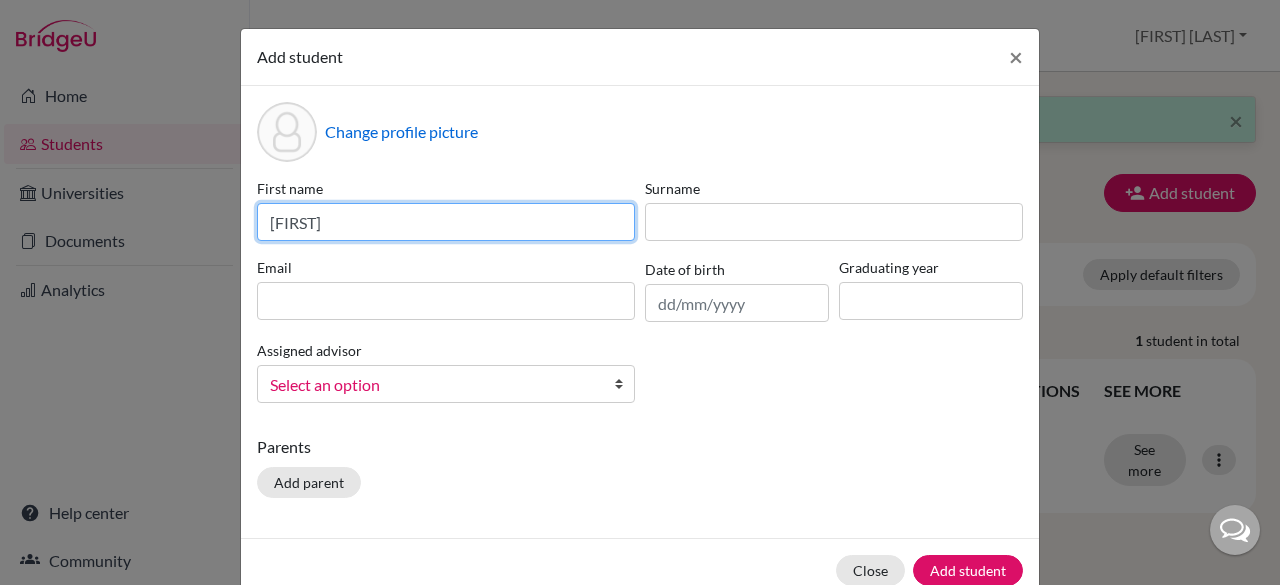 type on "[FIRST]" 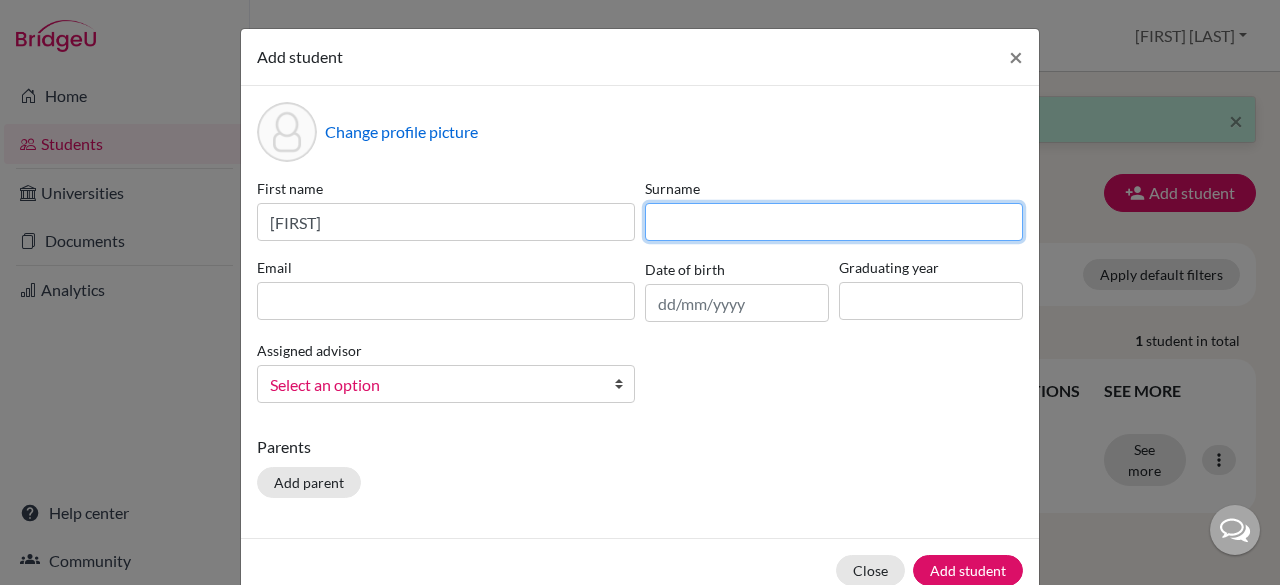 click at bounding box center [834, 222] 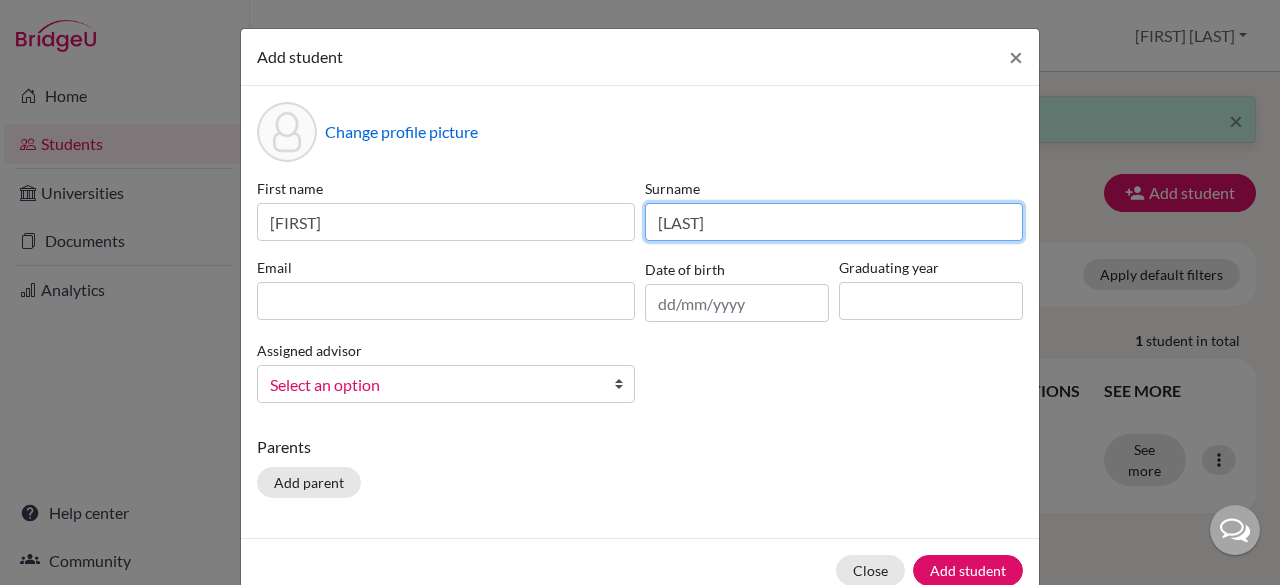 type on "[LAST]" 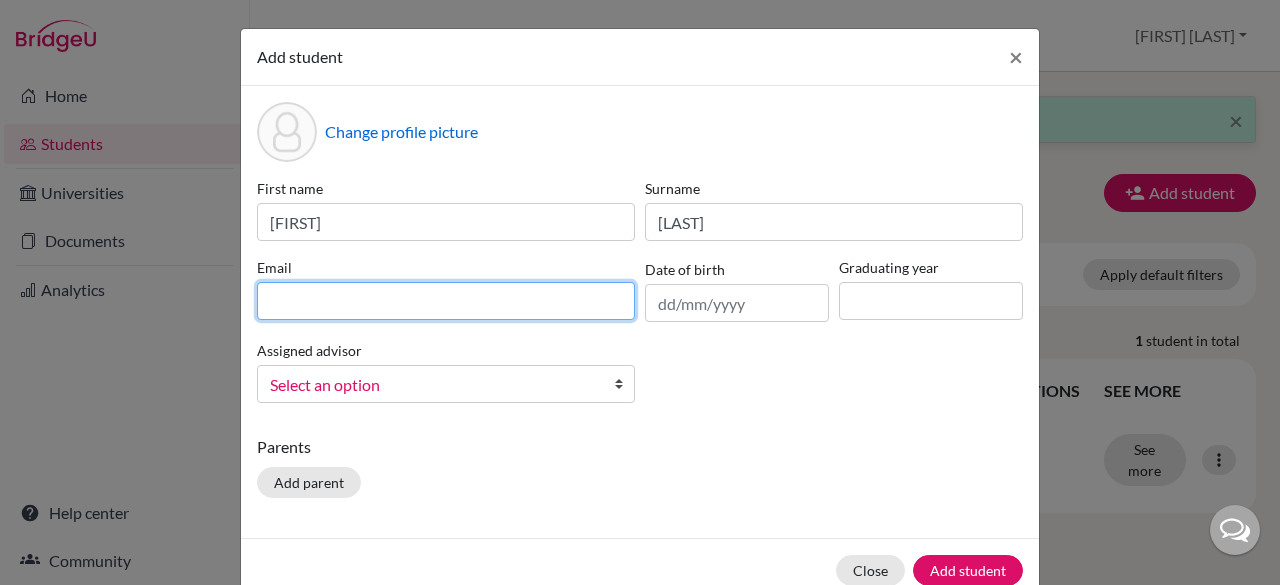 click at bounding box center [446, 301] 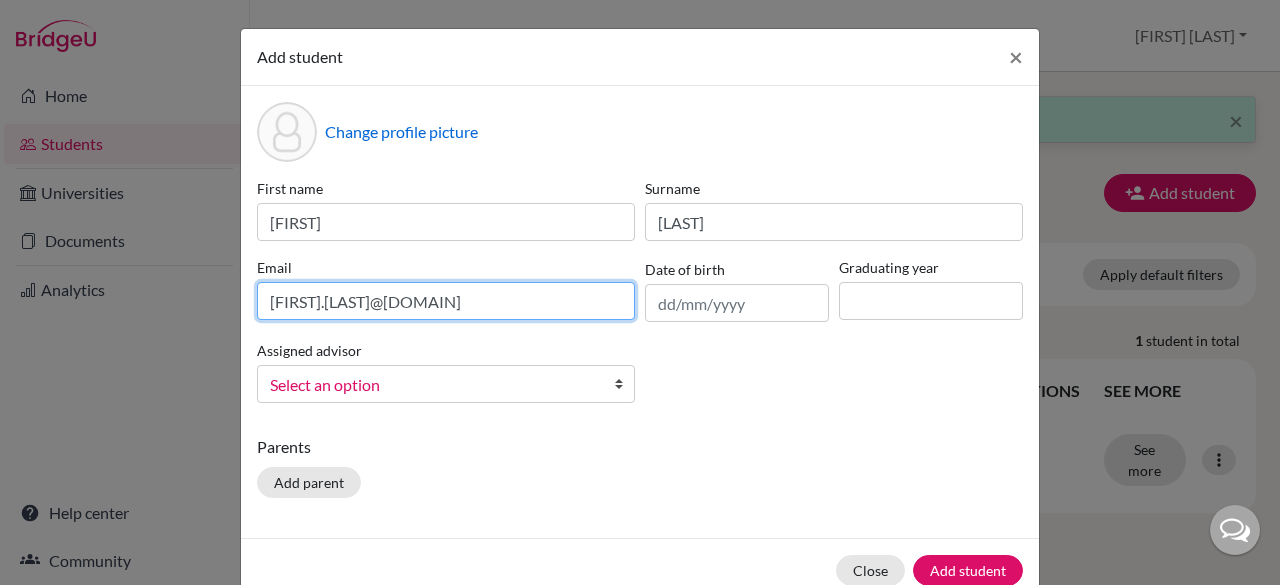 type on "[FIRST].[LAST]@[DOMAIN]" 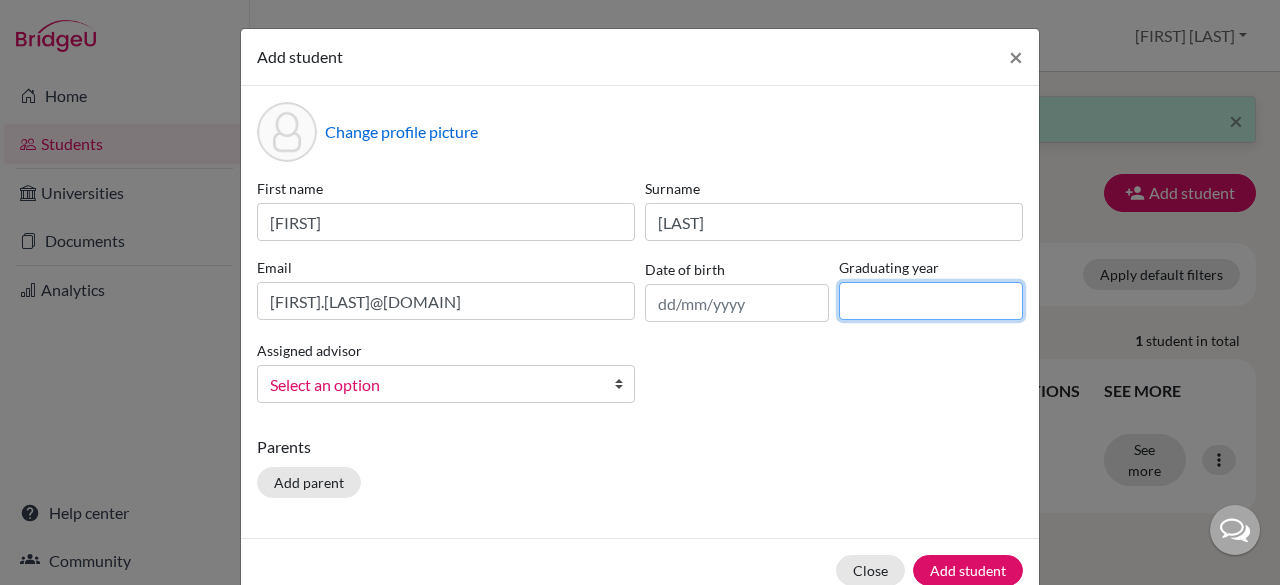 click at bounding box center [931, 301] 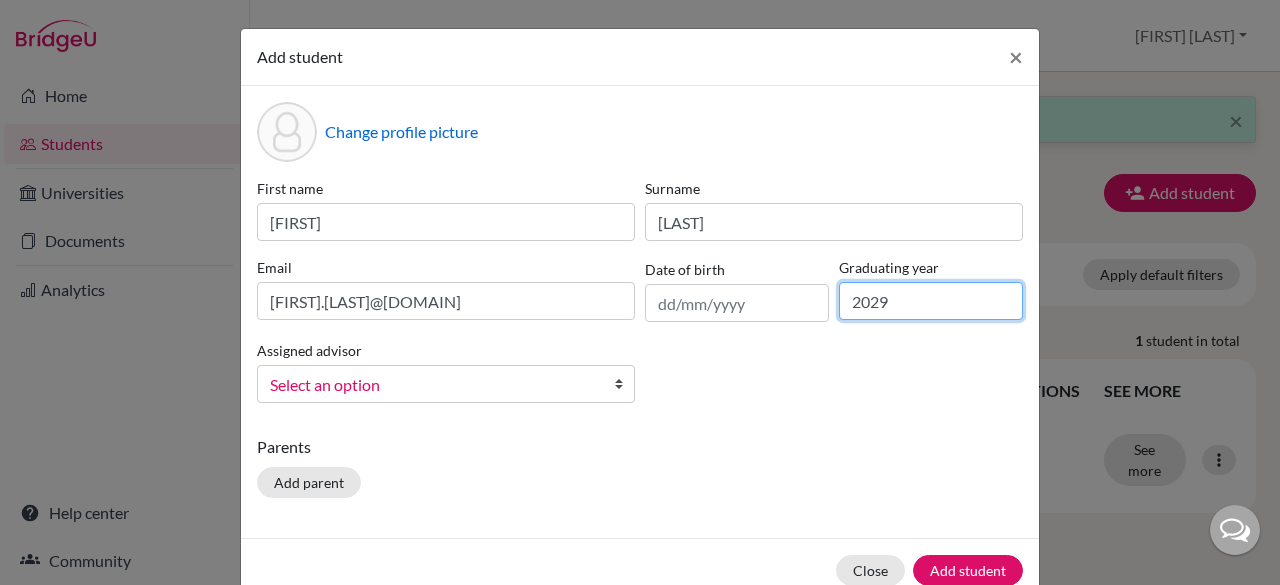type on "2029" 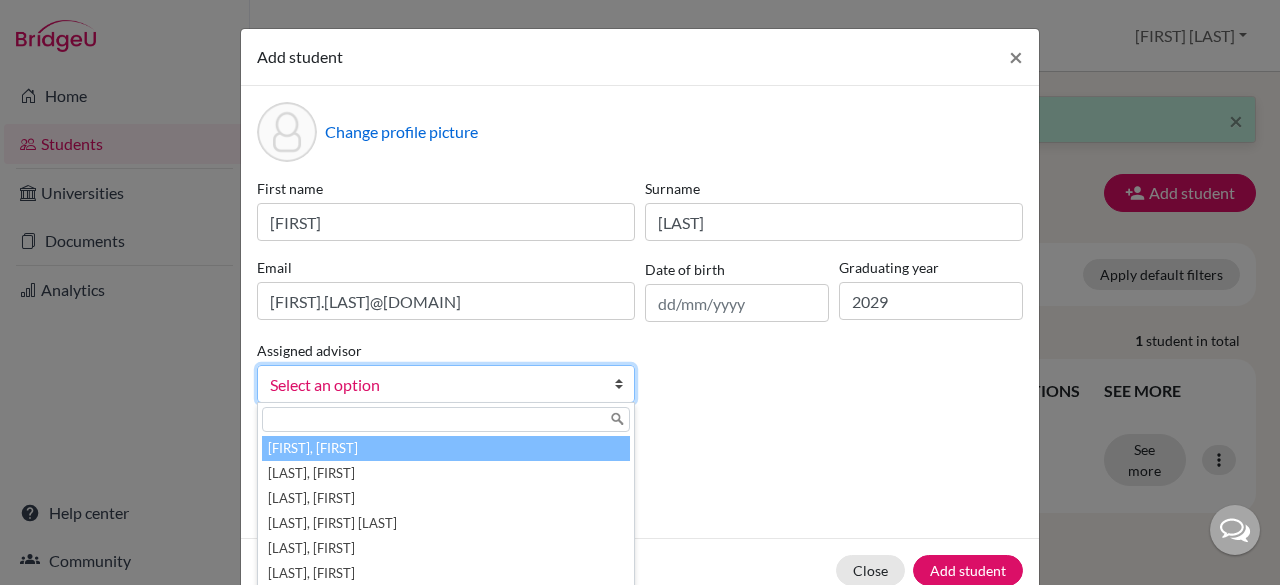 click on "Select an option" at bounding box center [433, 385] 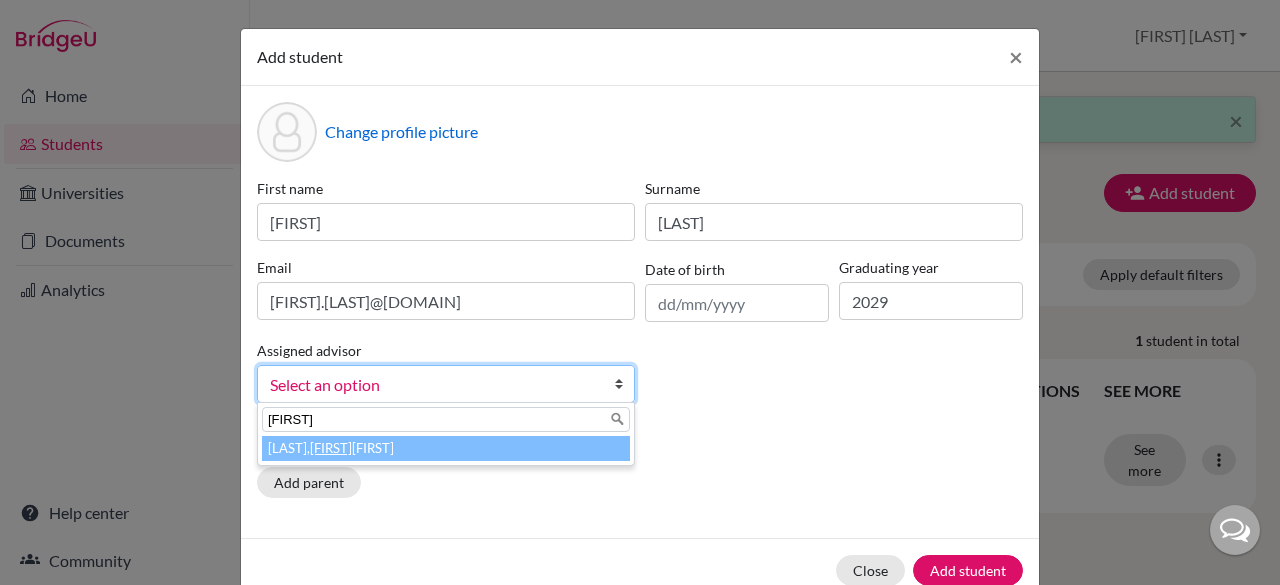 type on "[FIRST]" 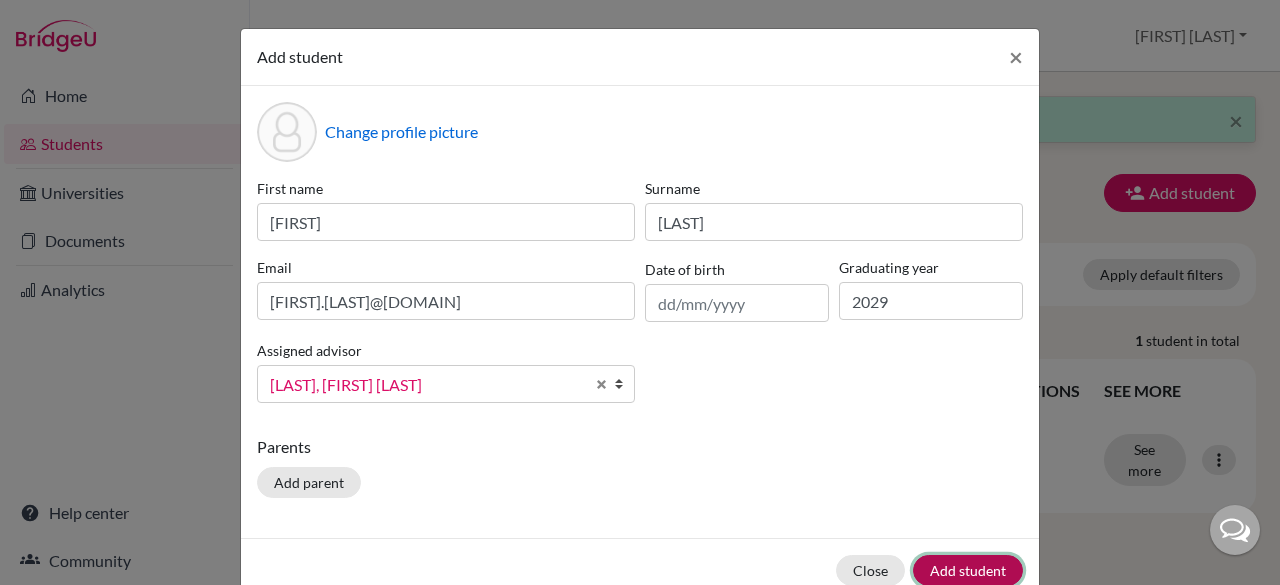 click on "Add student" at bounding box center (968, 570) 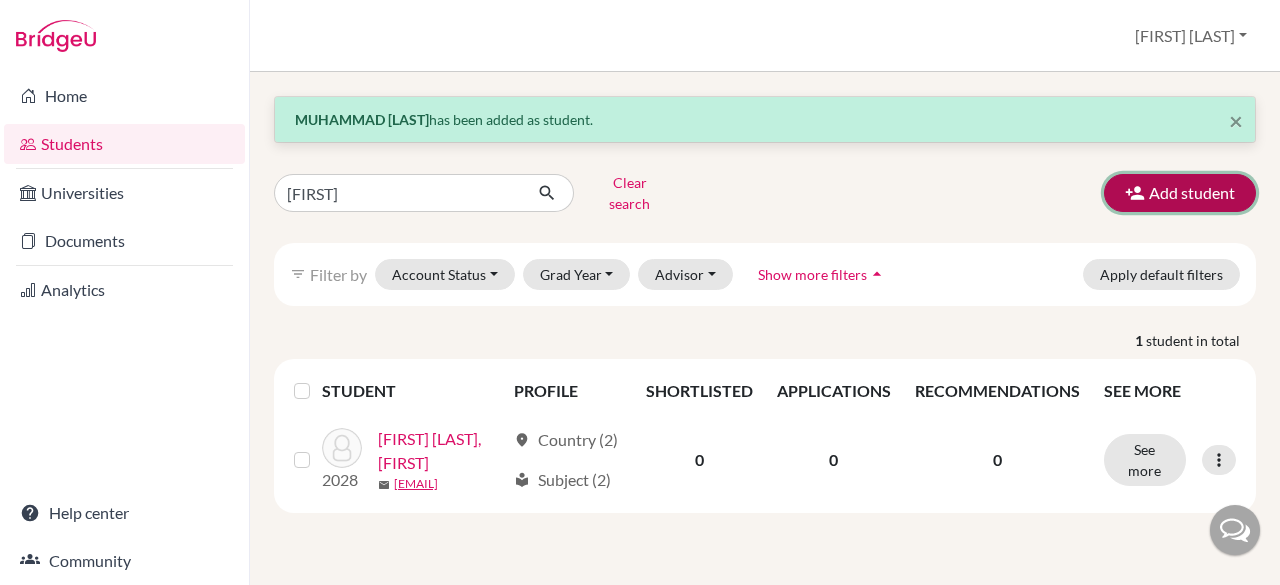 click at bounding box center (1135, 193) 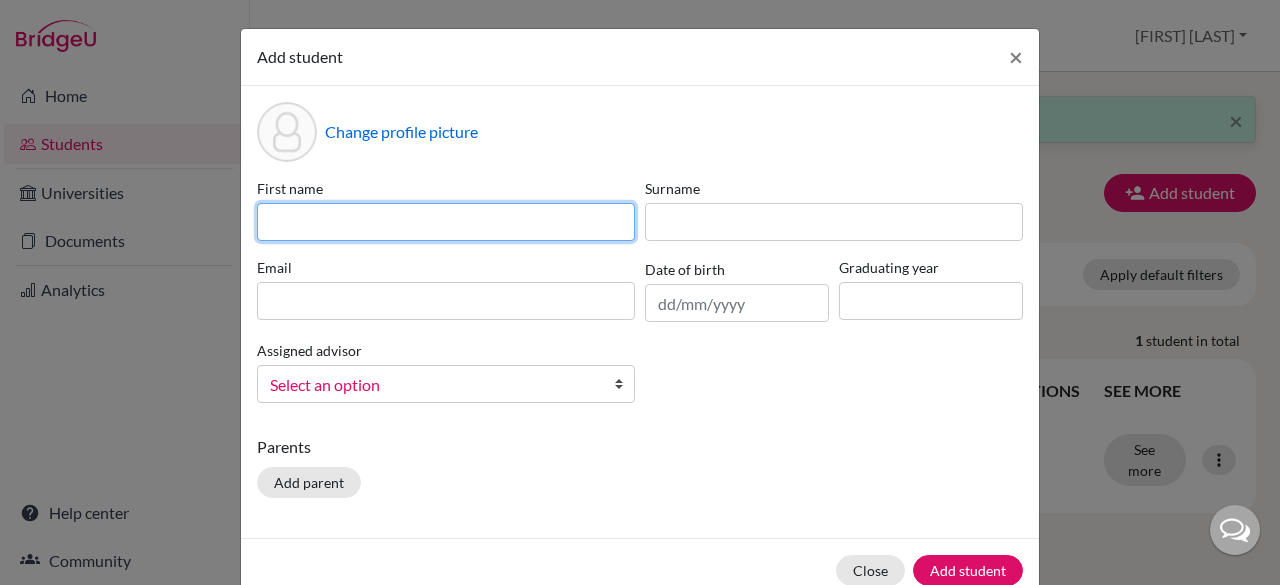 click at bounding box center [446, 222] 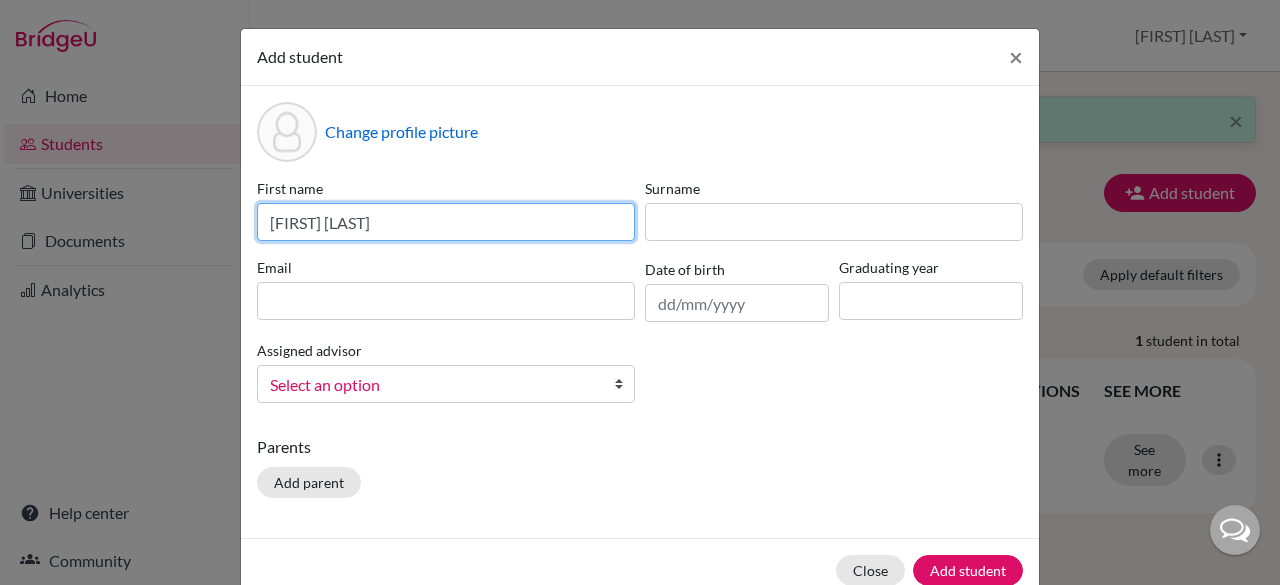 drag, startPoint x: 548, startPoint y: 224, endPoint x: 370, endPoint y: 225, distance: 178.0028 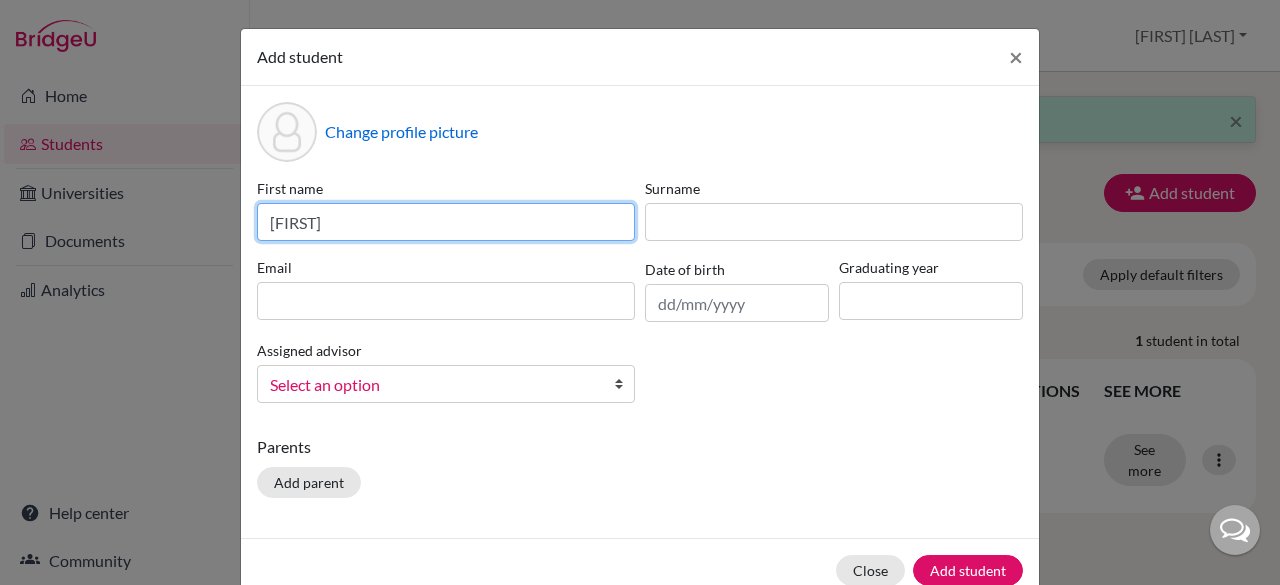 type on "[FIRST]" 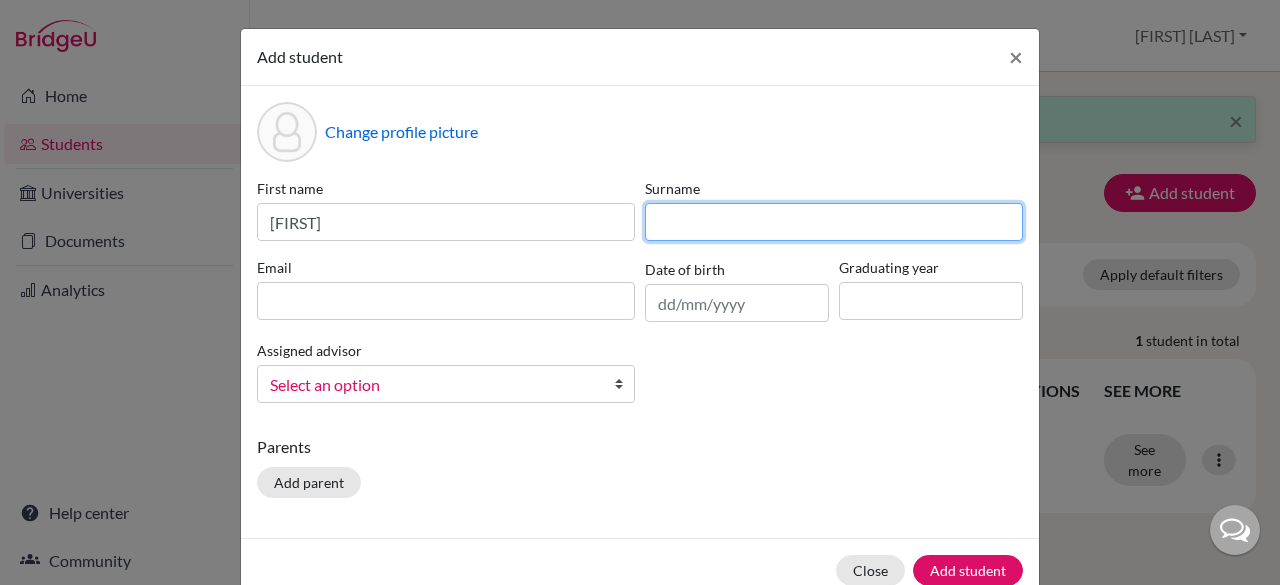 click at bounding box center (834, 222) 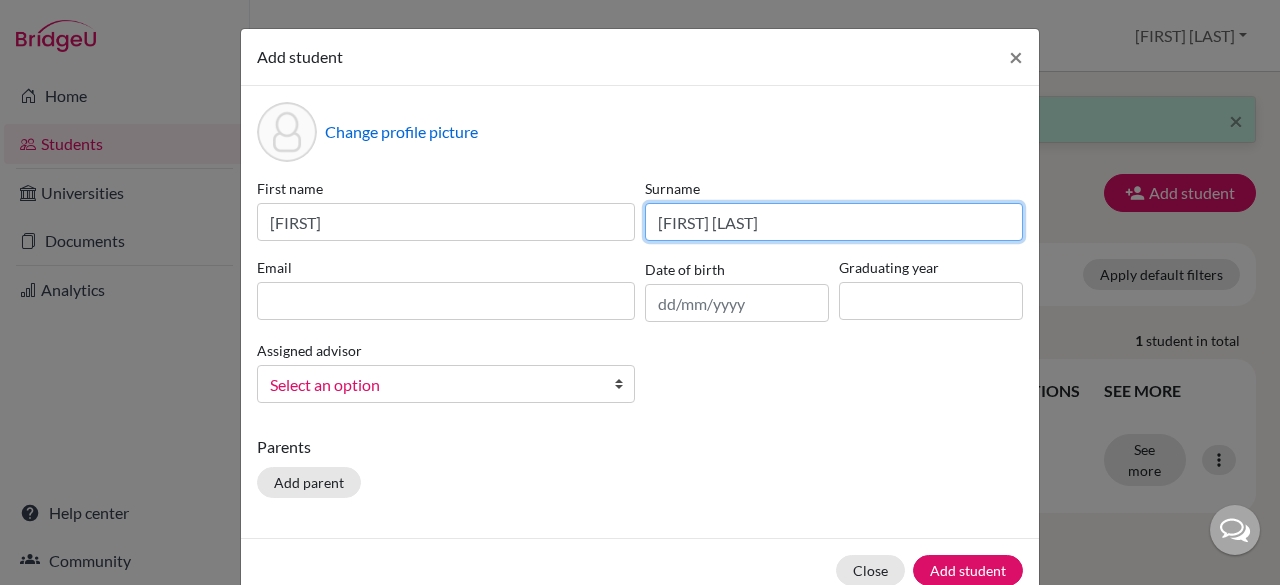 type on "[FIRST] [LAST]" 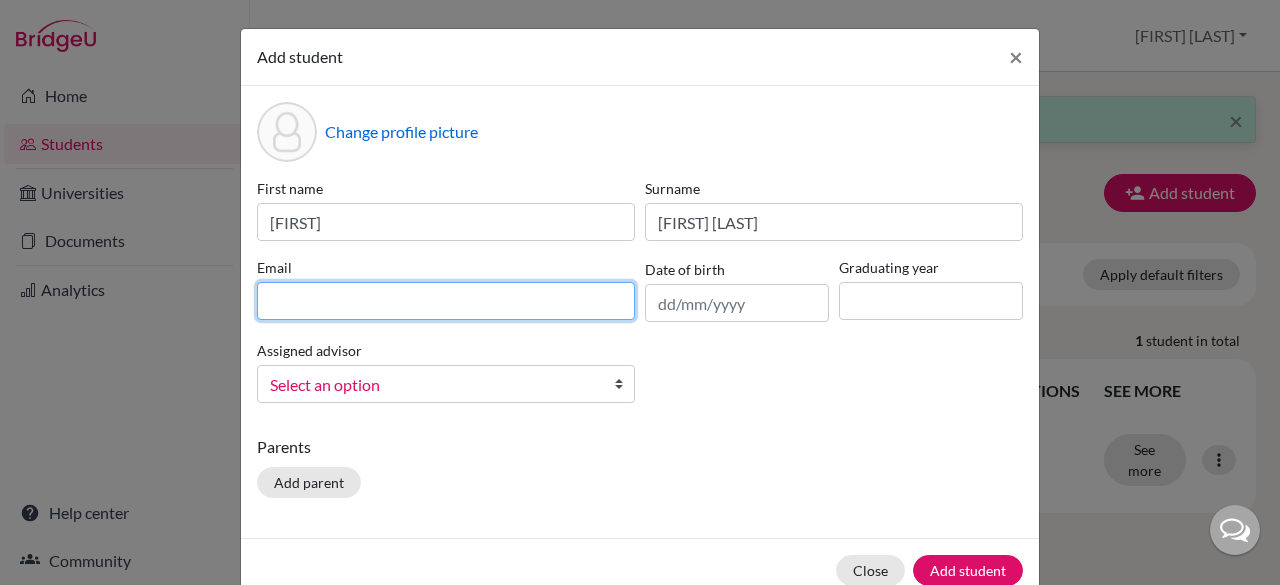 click at bounding box center [446, 301] 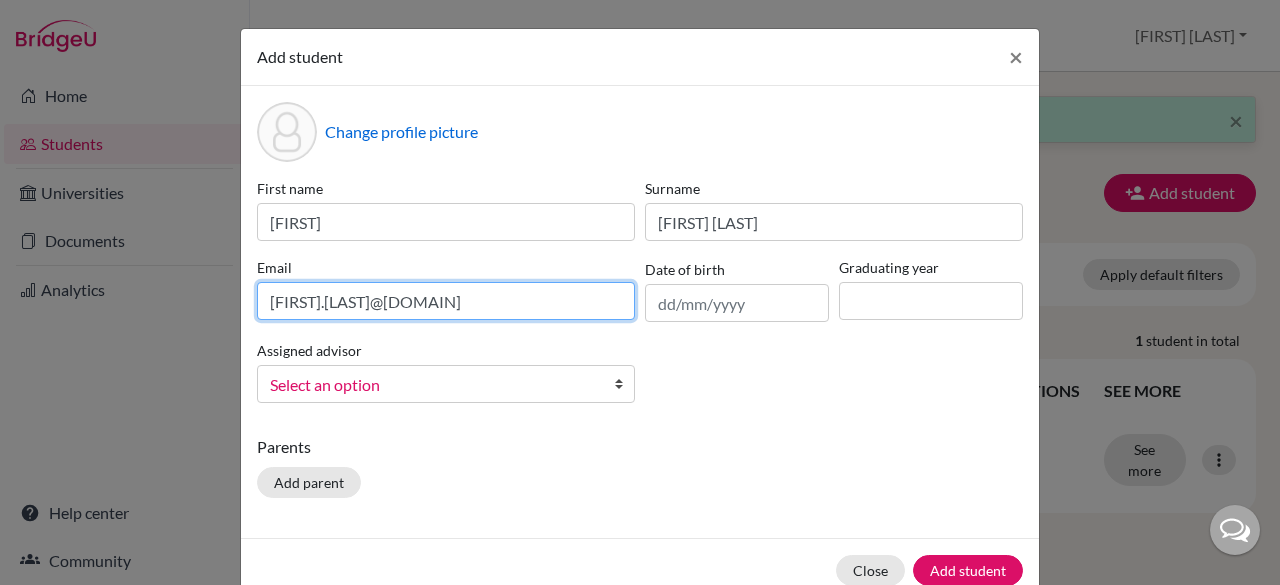 type on "[FIRST].[LAST]@[DOMAIN]" 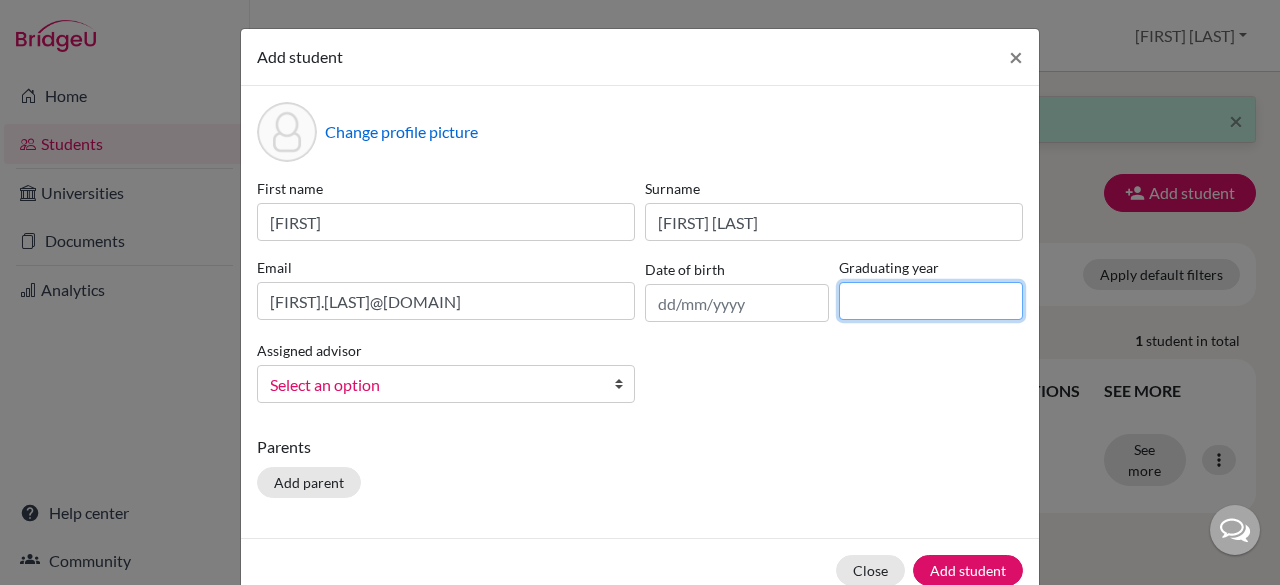click at bounding box center (931, 301) 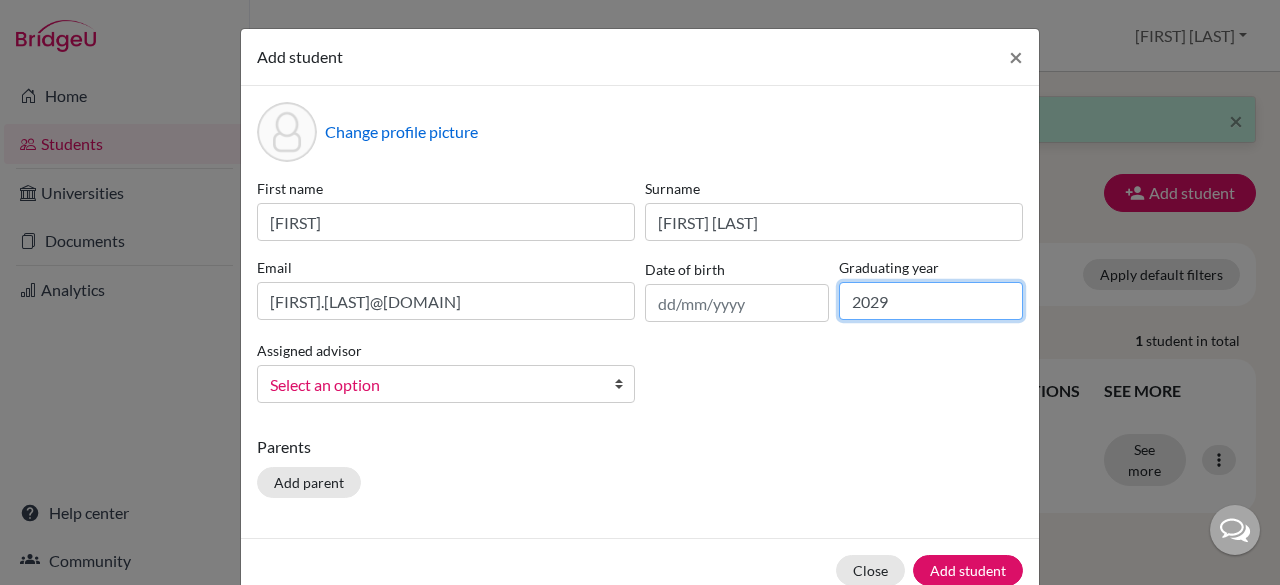 type on "2029" 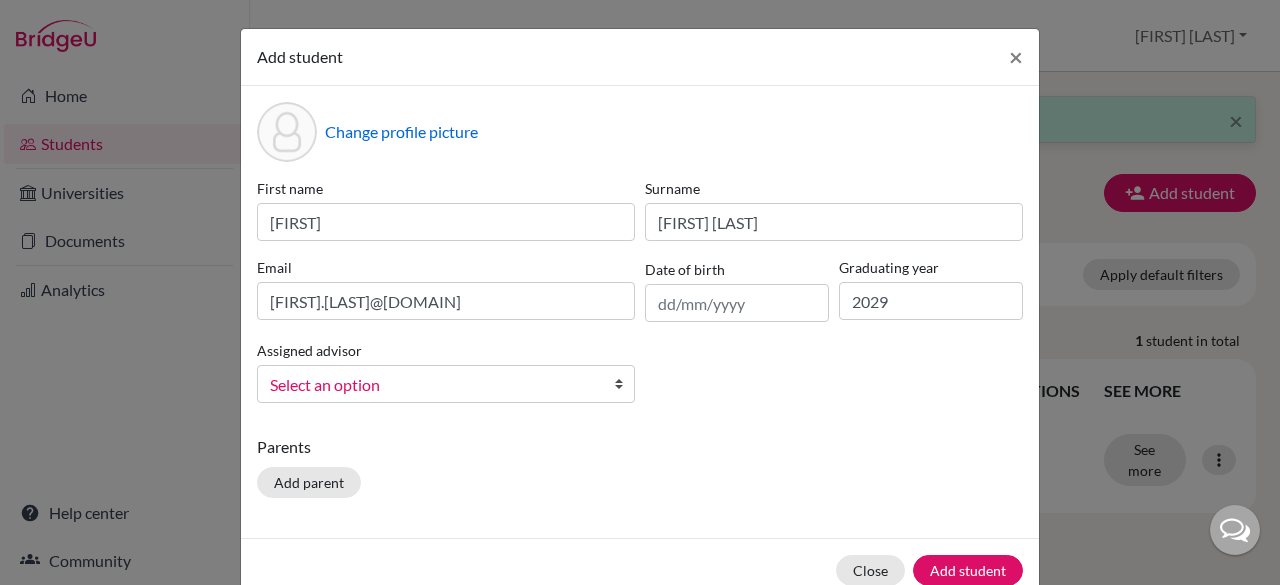click on "Select an option" at bounding box center [433, 385] 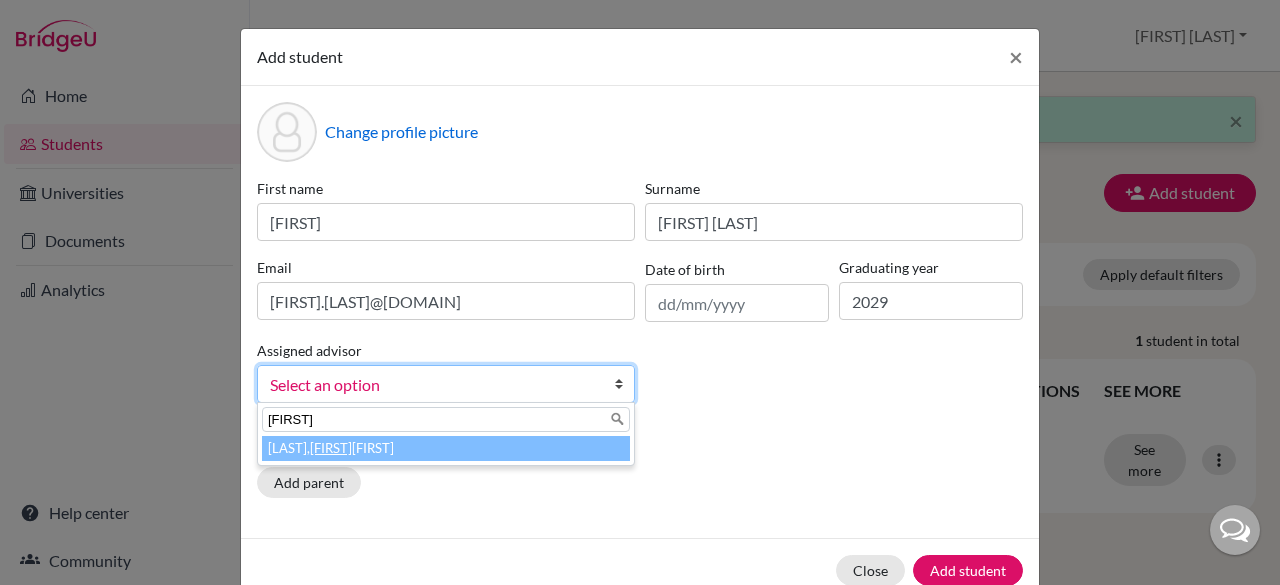 type on "[FIRST]" 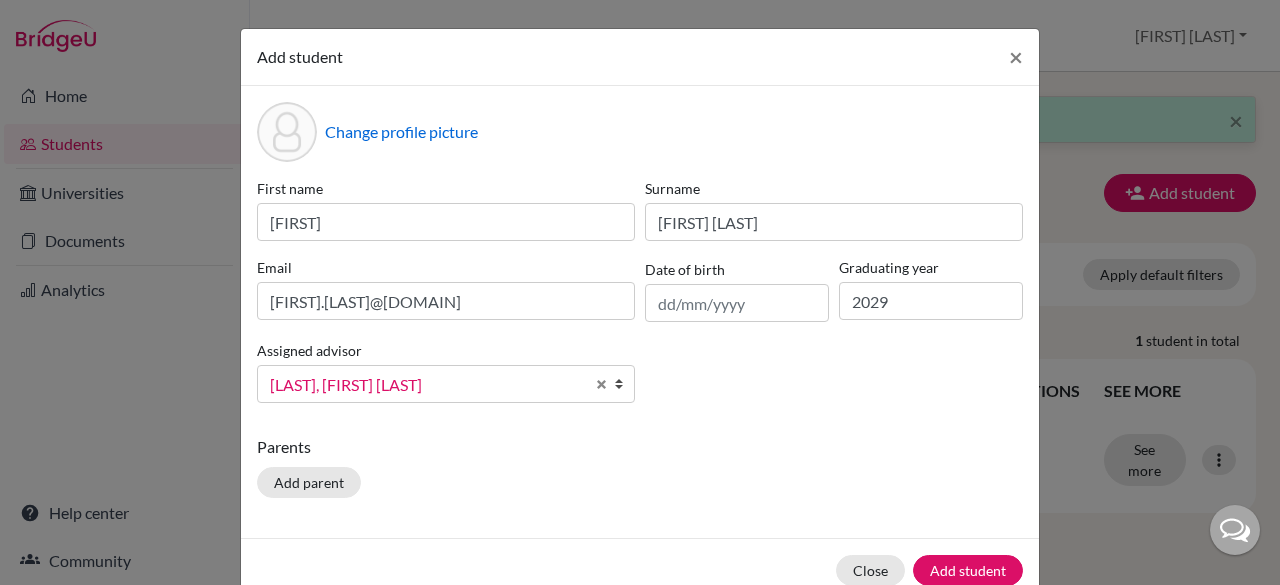 type 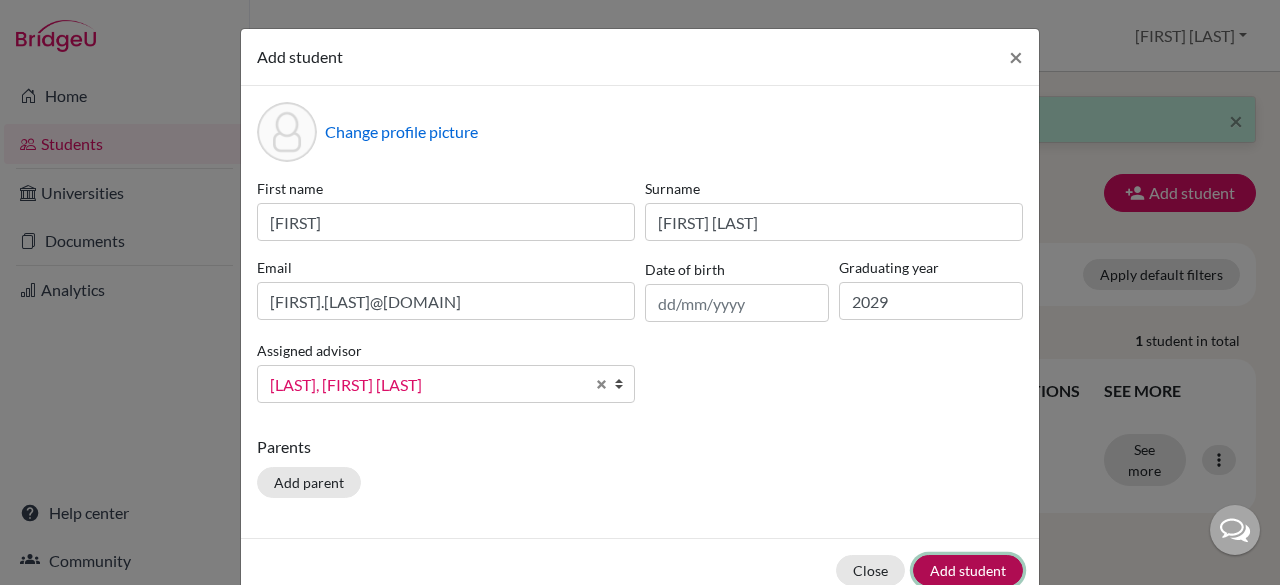 click on "Add student" at bounding box center (968, 570) 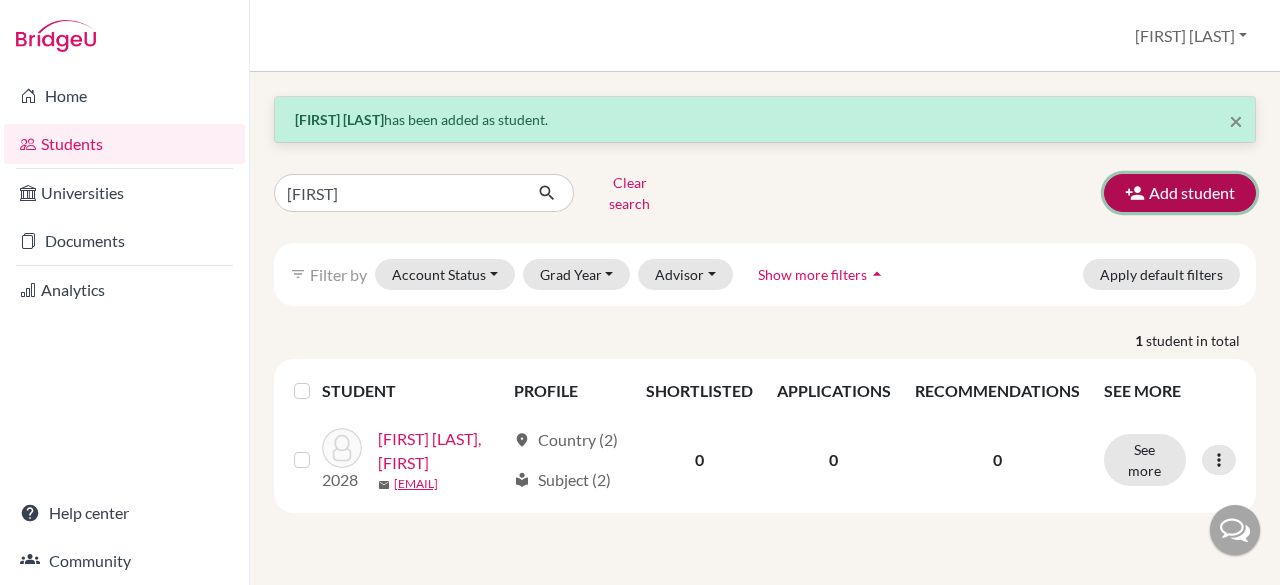click on "Add student" at bounding box center (1180, 193) 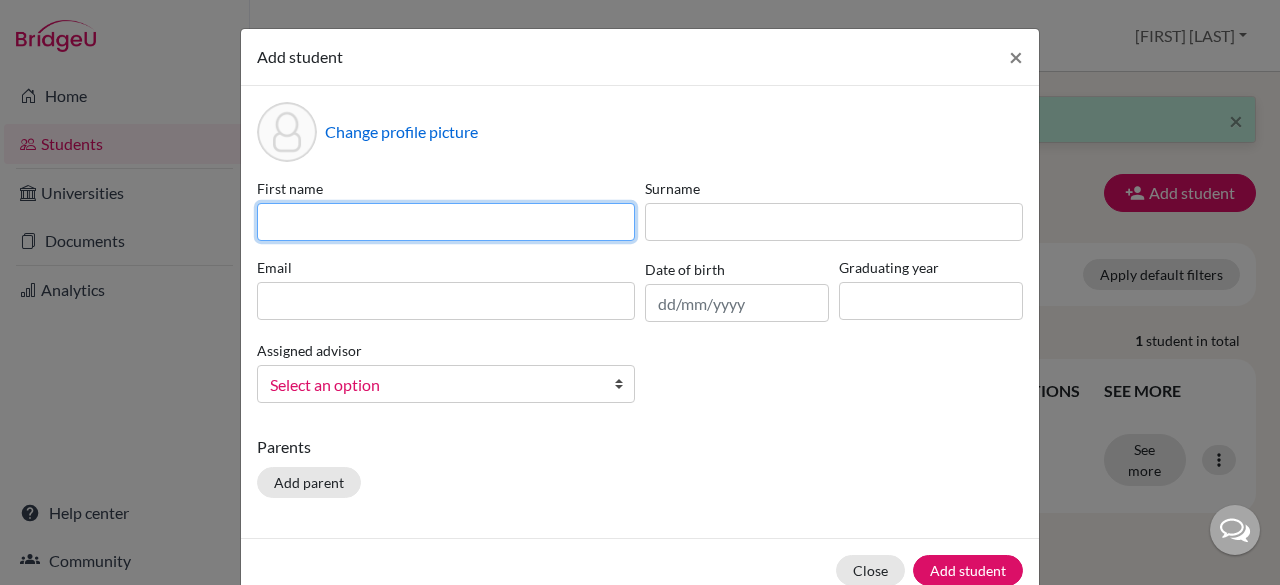 click at bounding box center (446, 222) 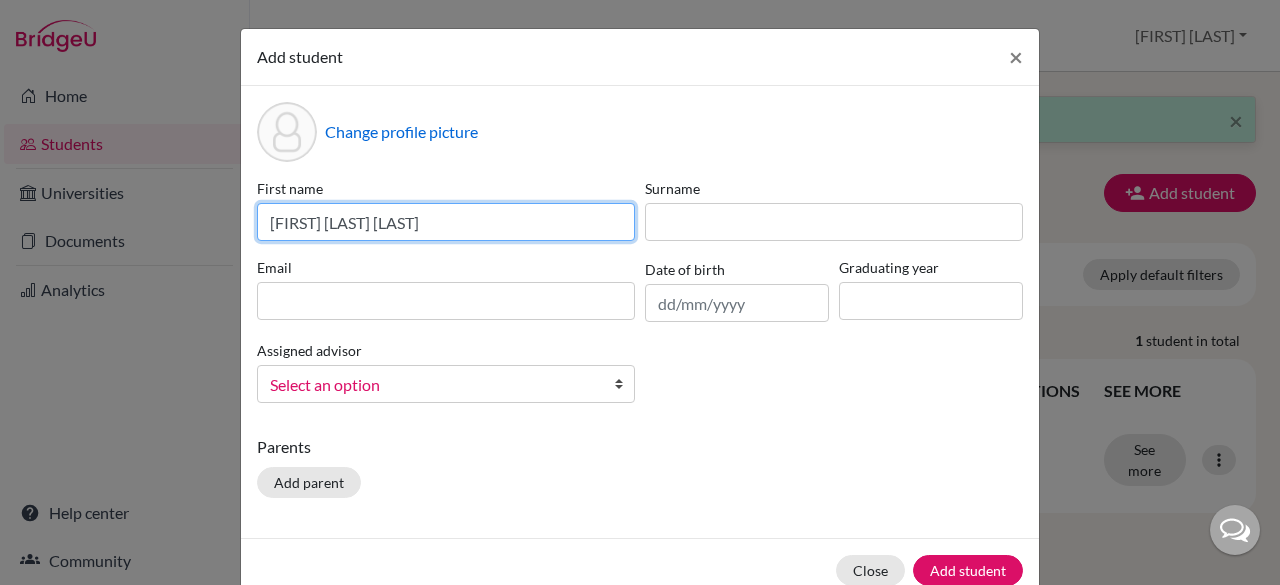 drag, startPoint x: 474, startPoint y: 221, endPoint x: 314, endPoint y: 227, distance: 160.11246 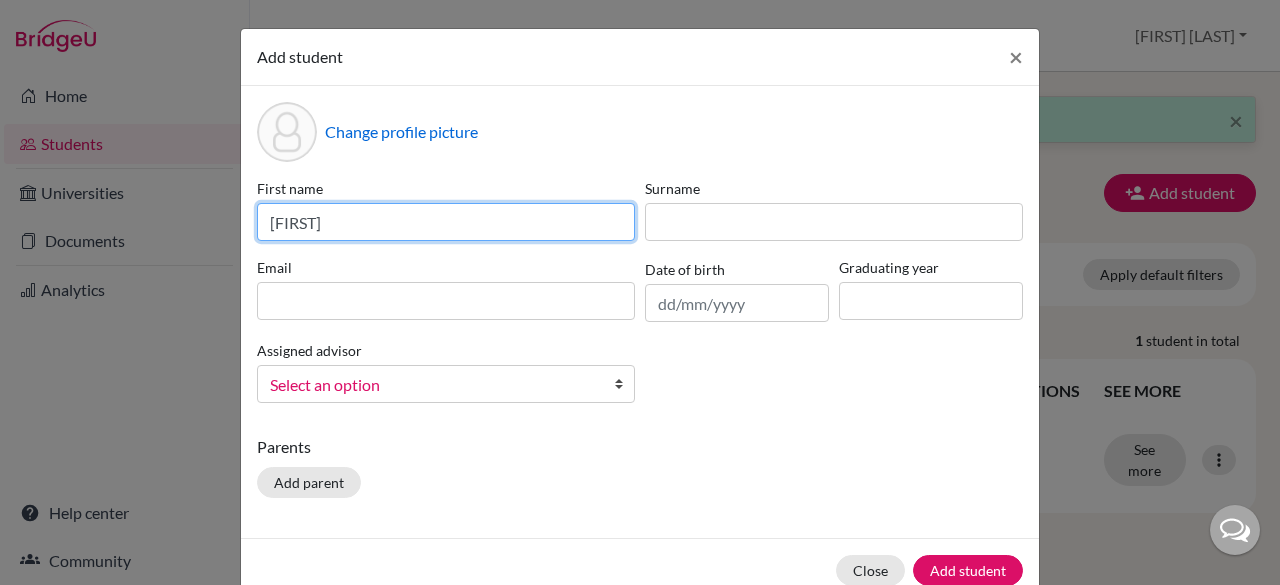 type on "[FIRST]" 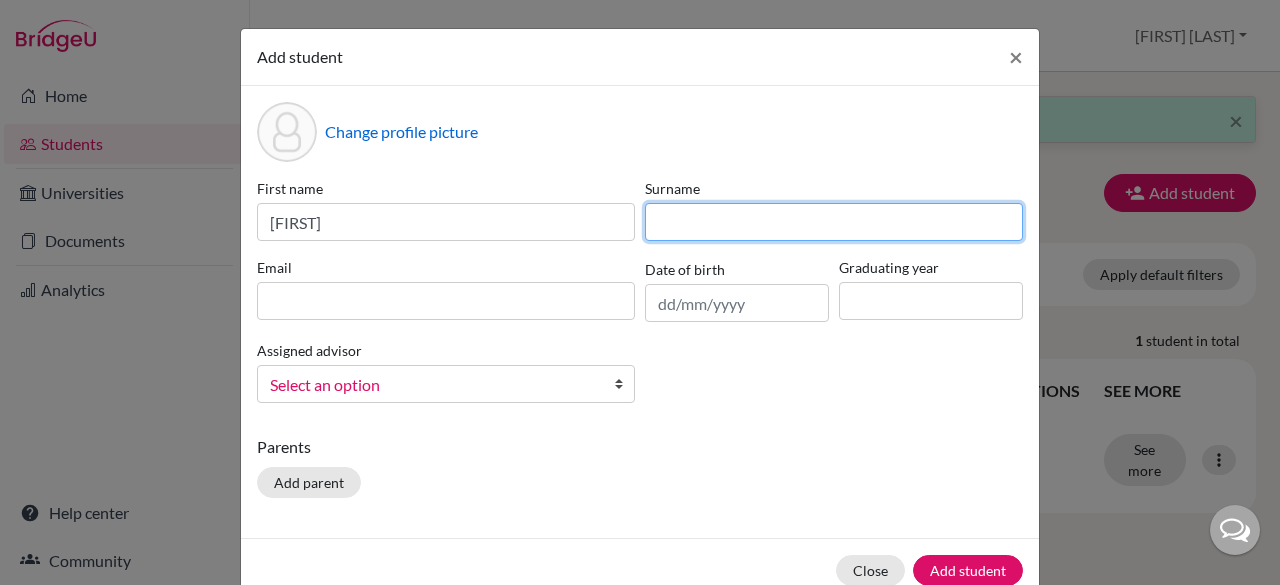 click at bounding box center [834, 222] 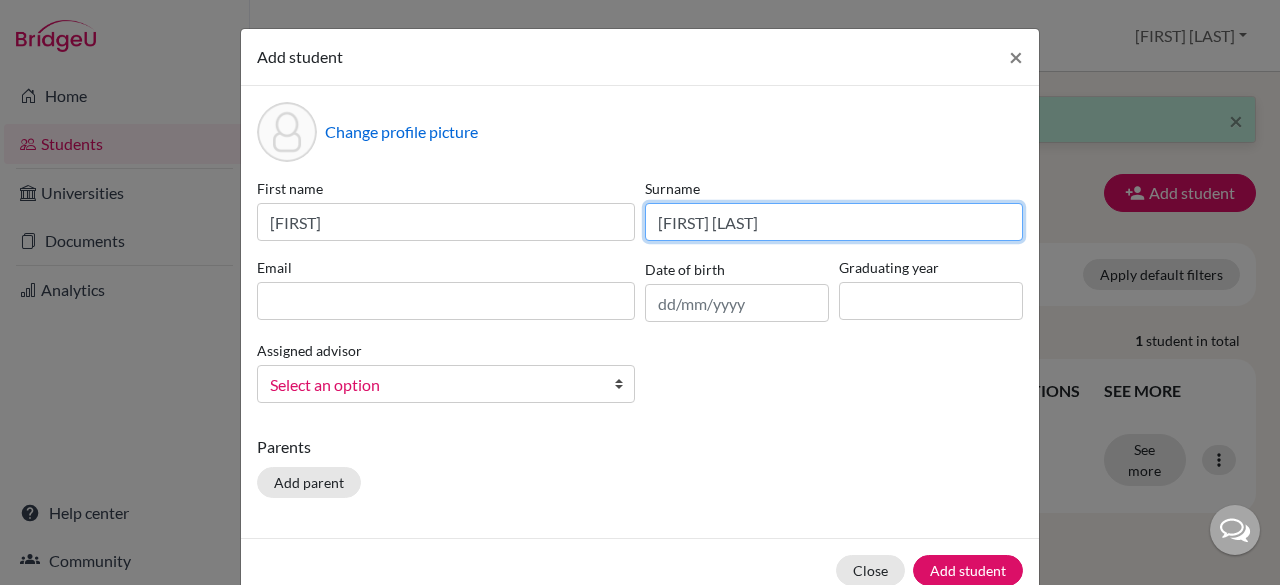 type on "[FIRST] [LAST]" 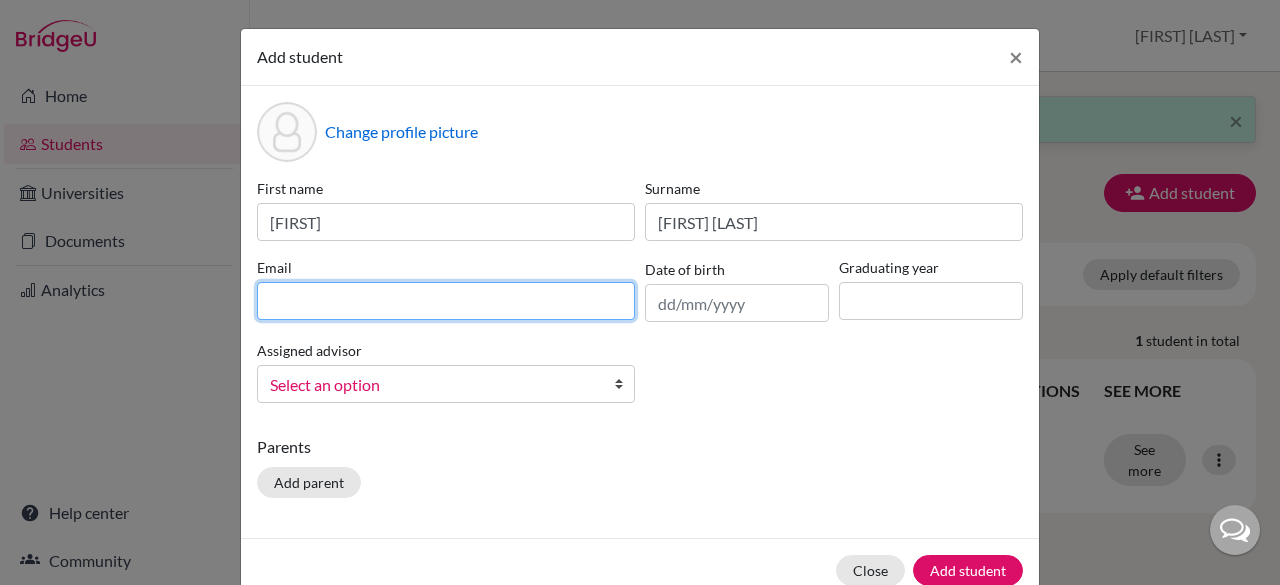 click at bounding box center (446, 301) 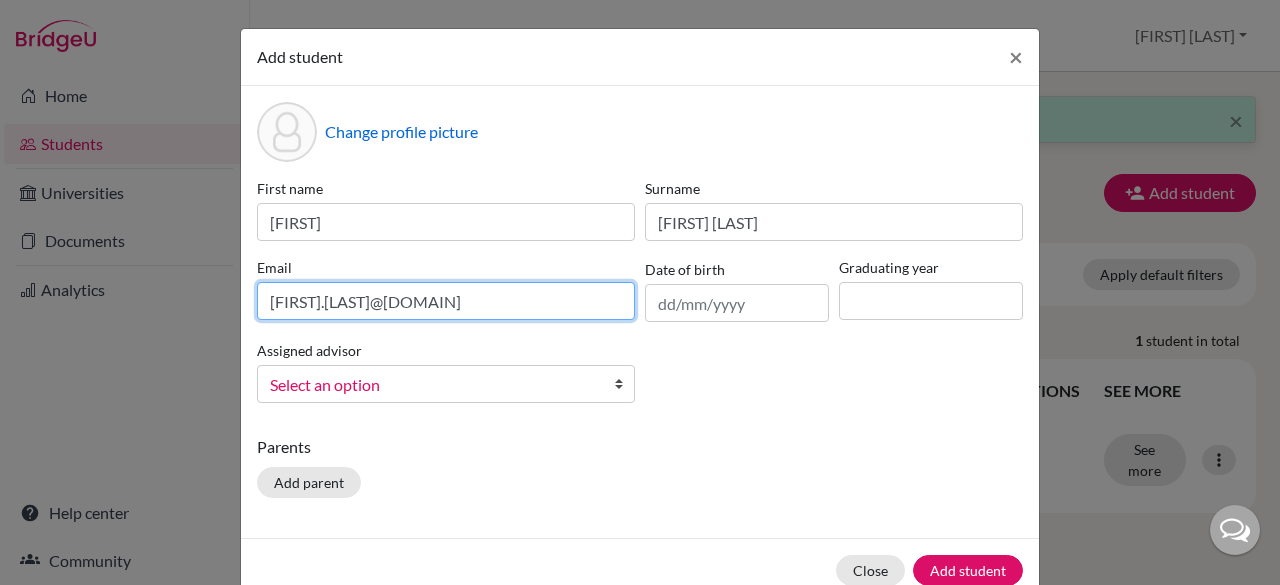 type on "[FIRST].[LAST]@[DOMAIN]" 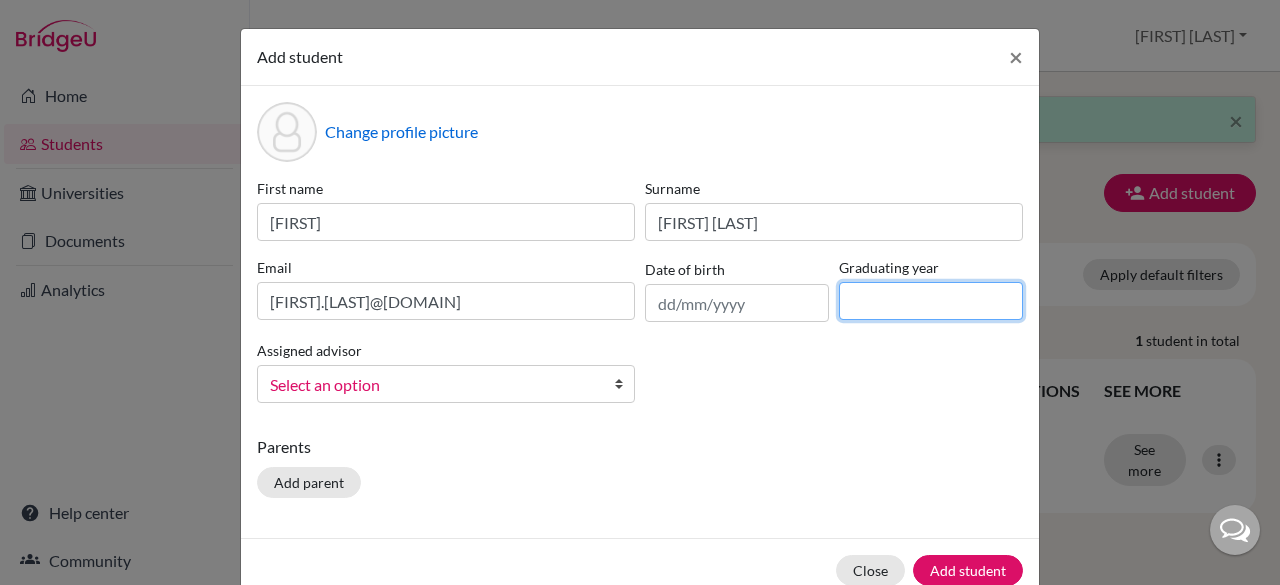 click at bounding box center [931, 301] 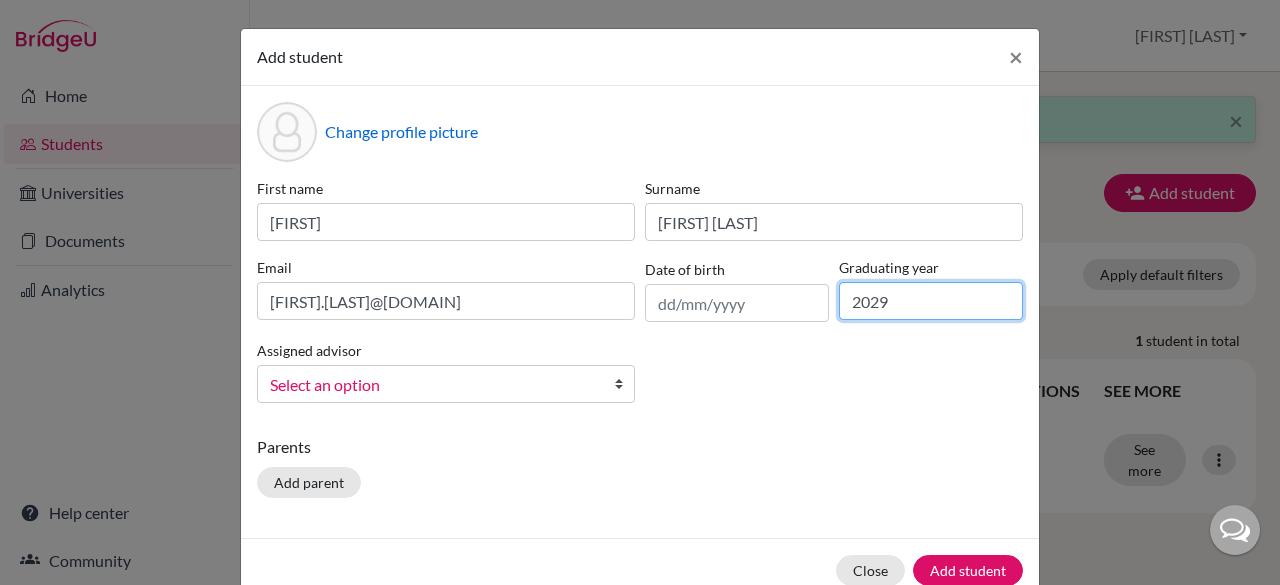 type on "2029" 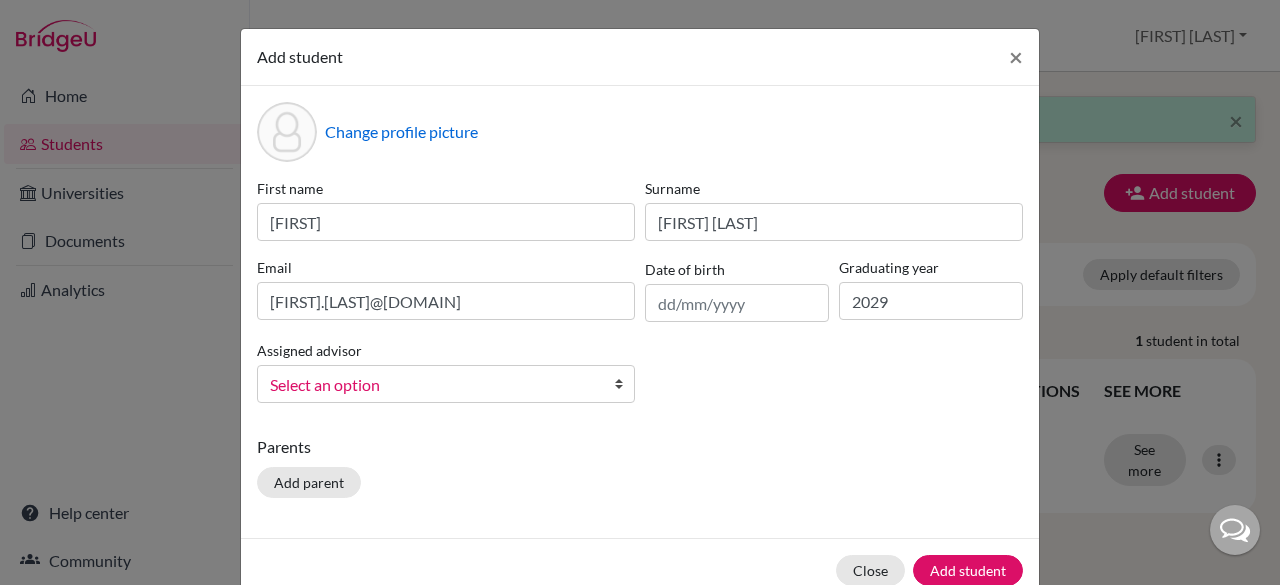 click on "Select an option" at bounding box center [433, 385] 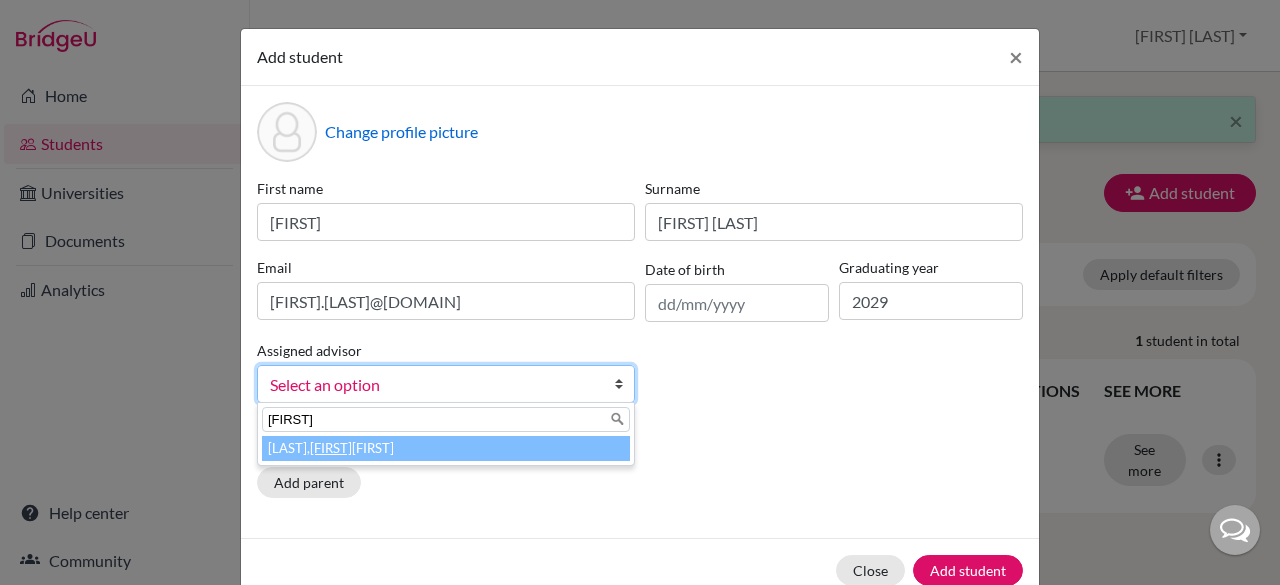 type on "[FIRST]" 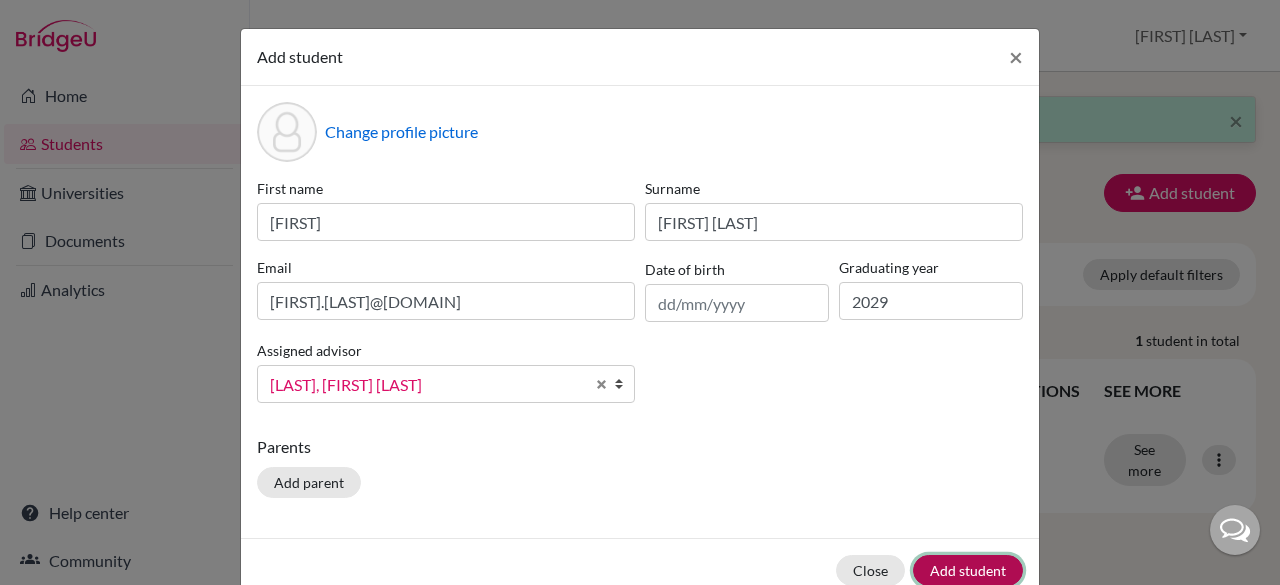 click on "Add student" at bounding box center [968, 570] 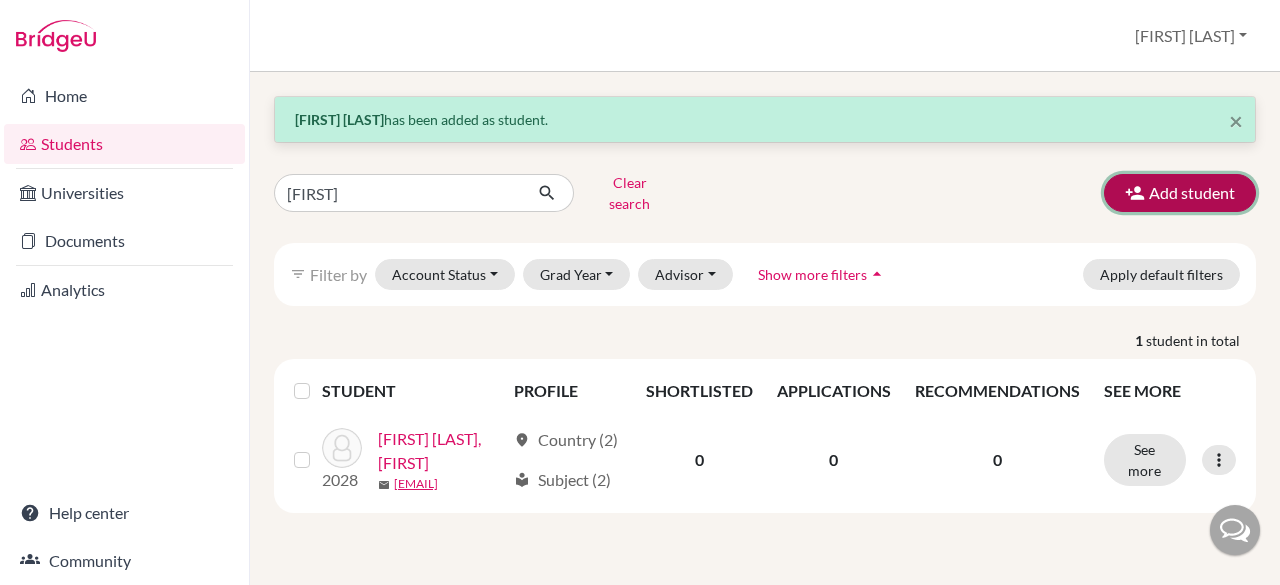 click at bounding box center (1135, 193) 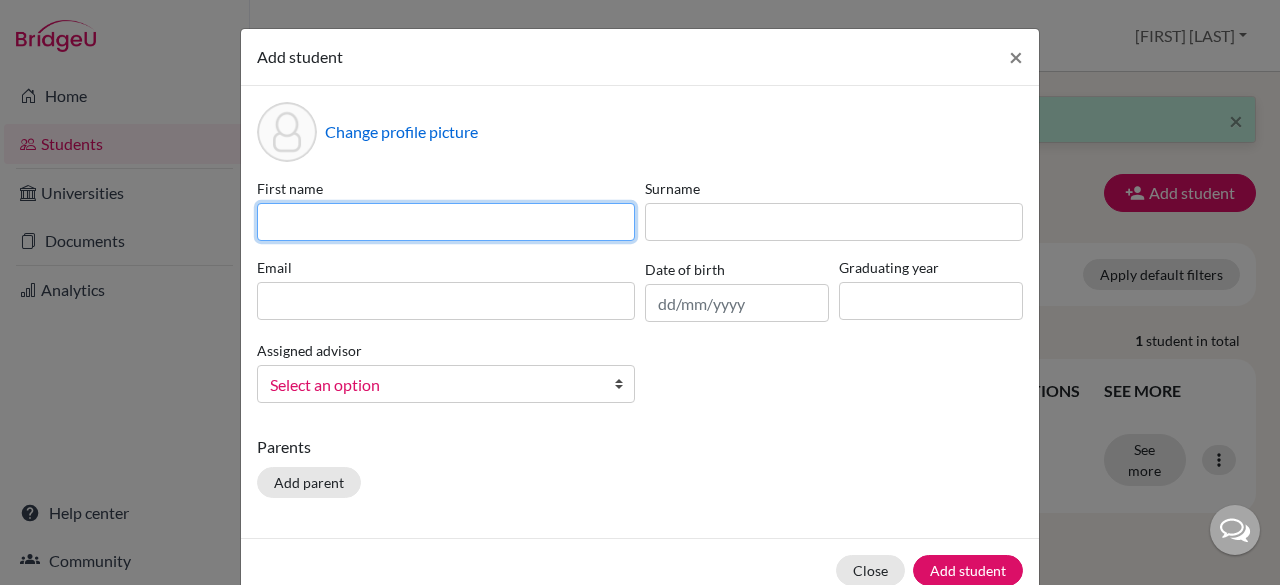 click at bounding box center (446, 222) 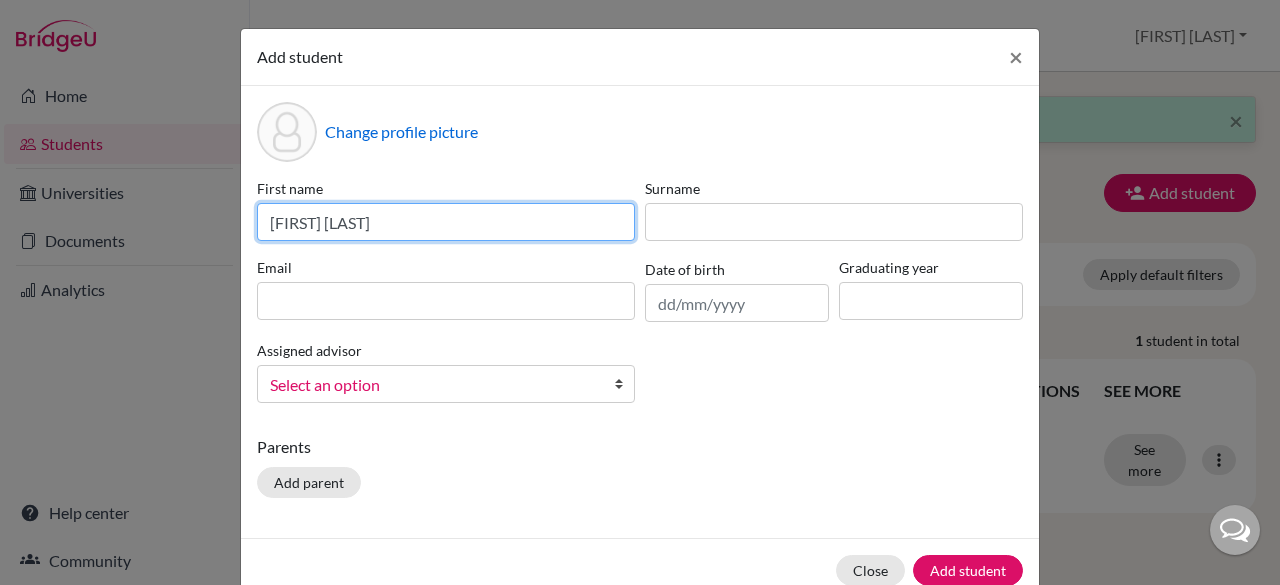 drag, startPoint x: 463, startPoint y: 226, endPoint x: 352, endPoint y: 222, distance: 111.07205 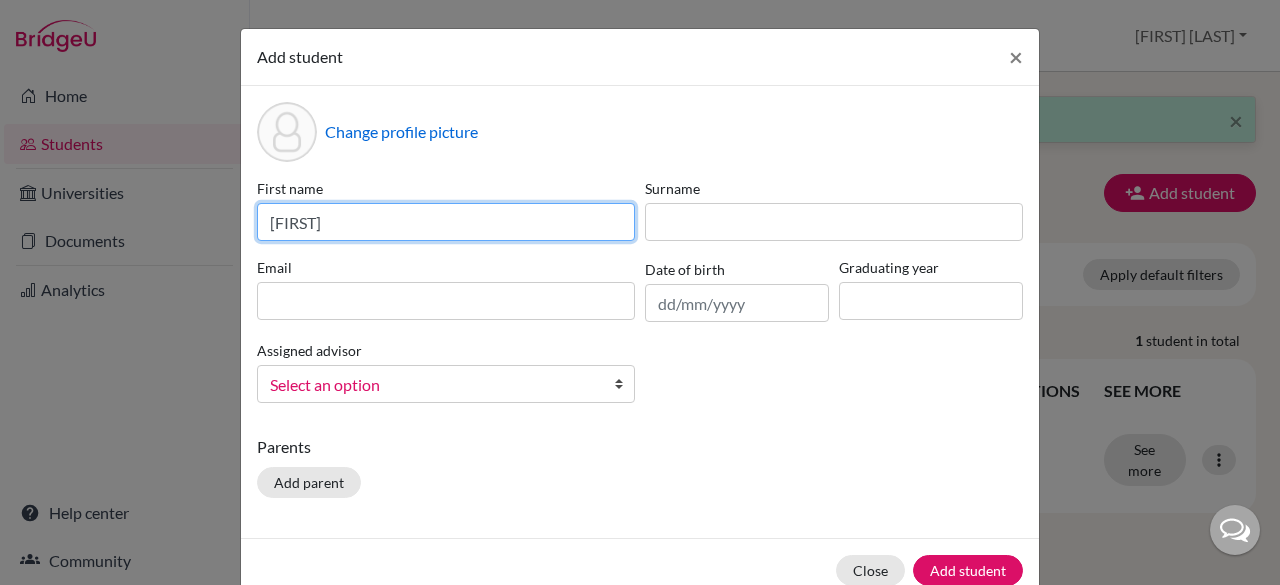 type on "[FIRST]" 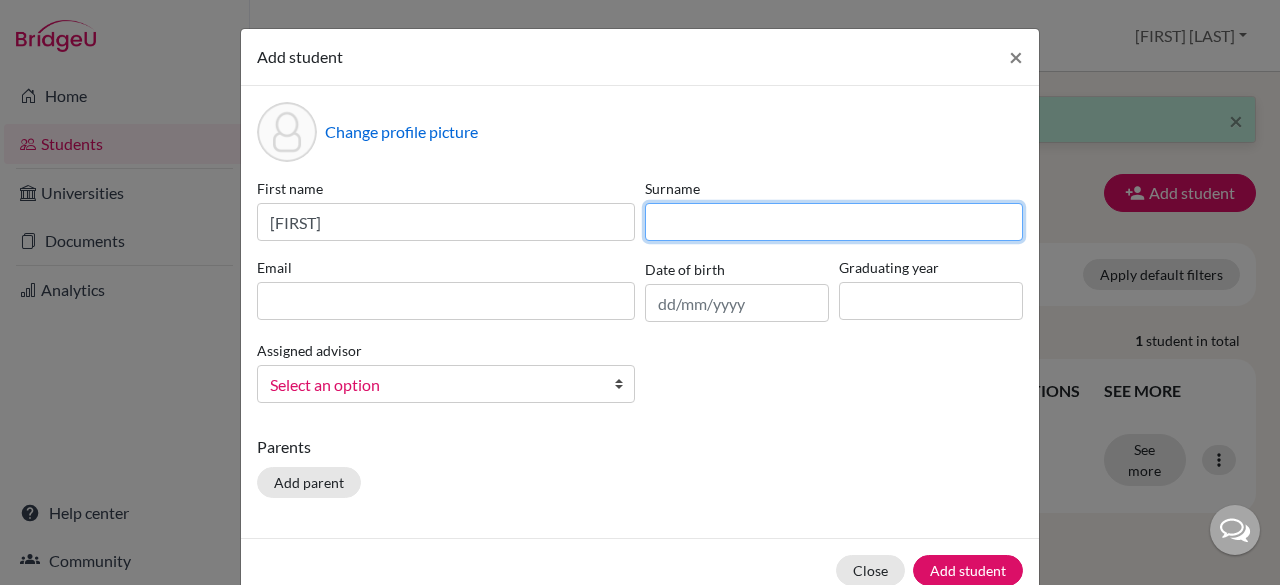 click at bounding box center (834, 222) 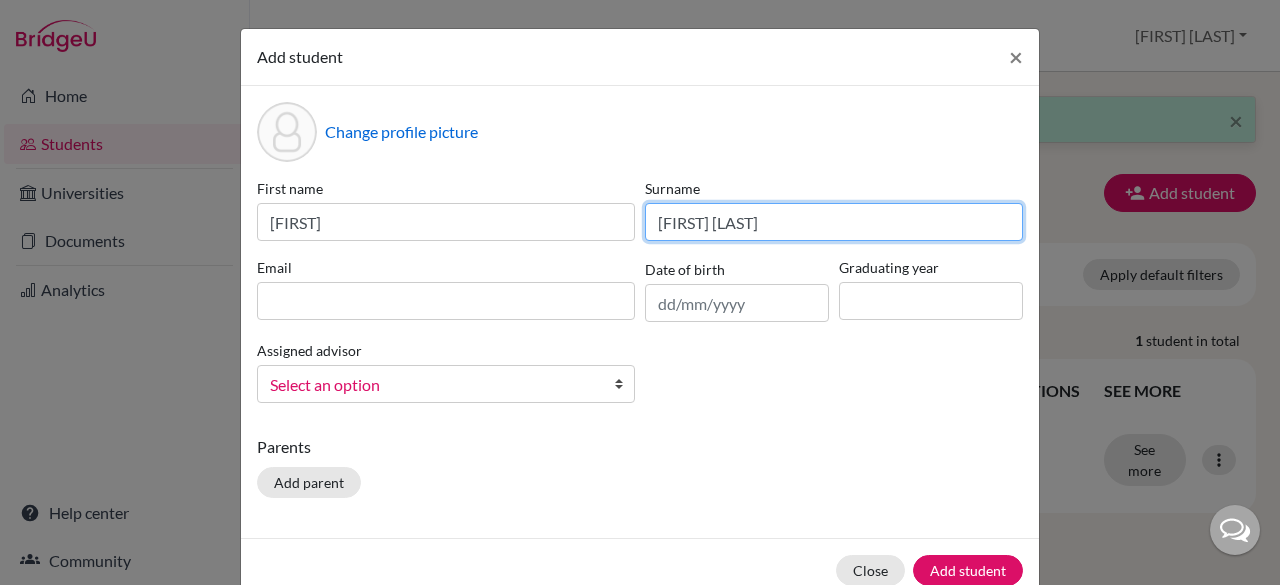 type on "[FIRST] [LAST]" 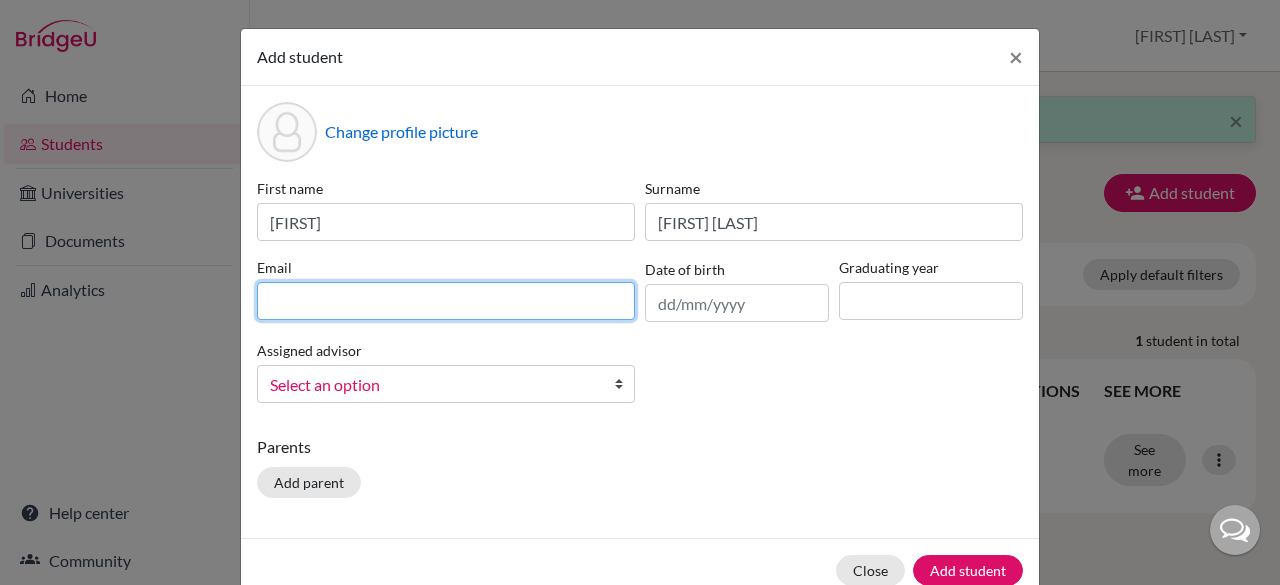 click at bounding box center [446, 301] 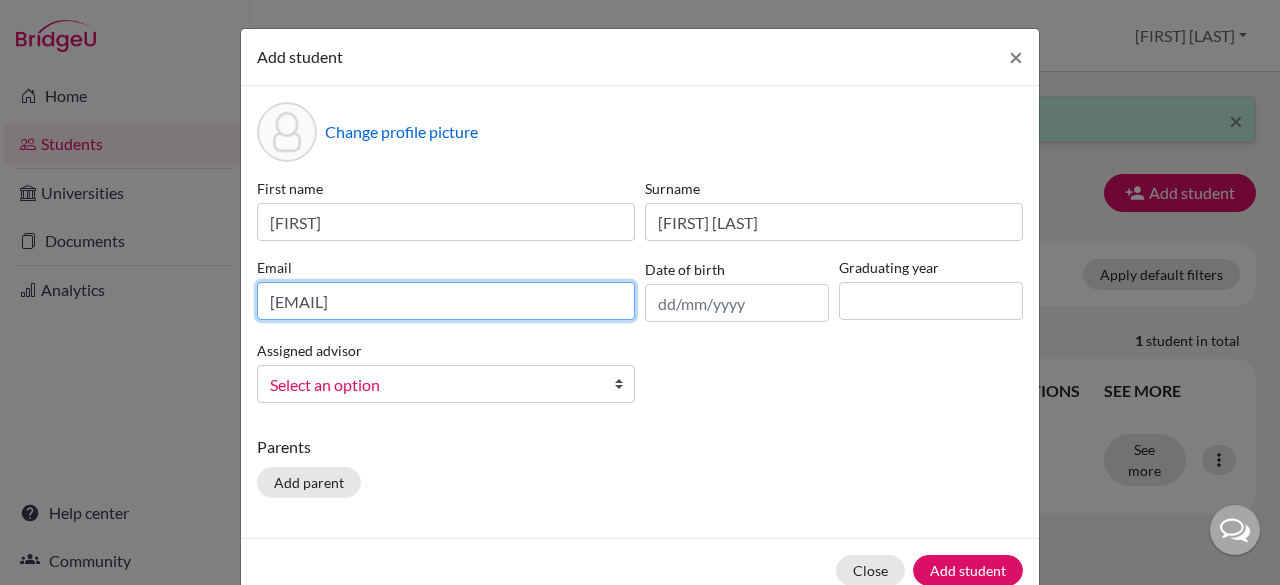type on "[EMAIL]" 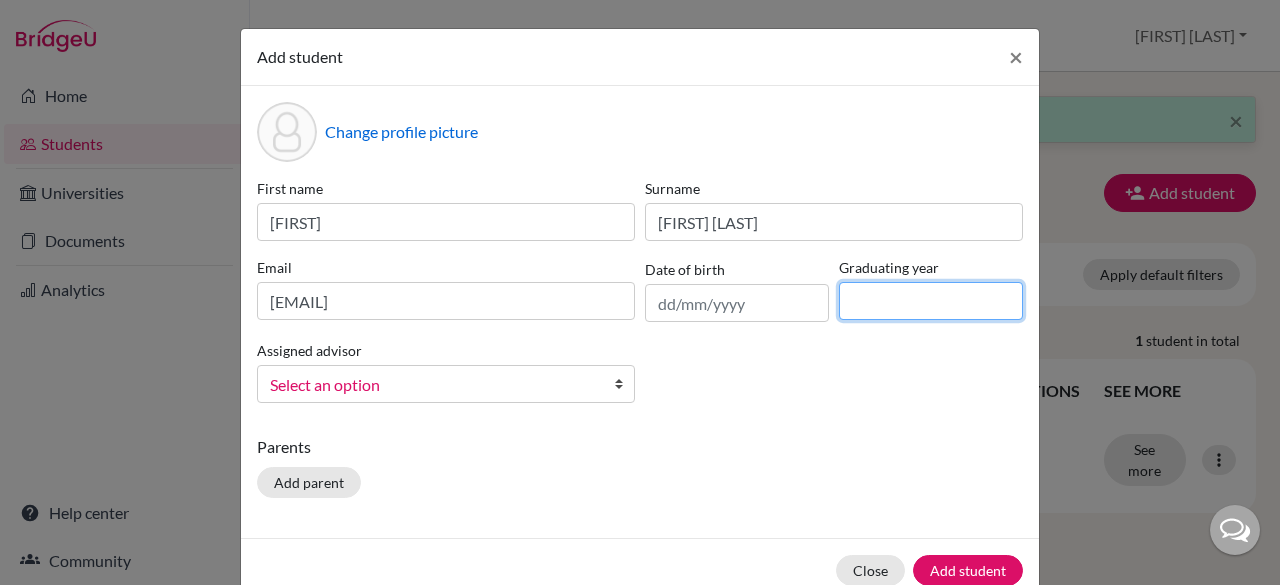 click at bounding box center (931, 301) 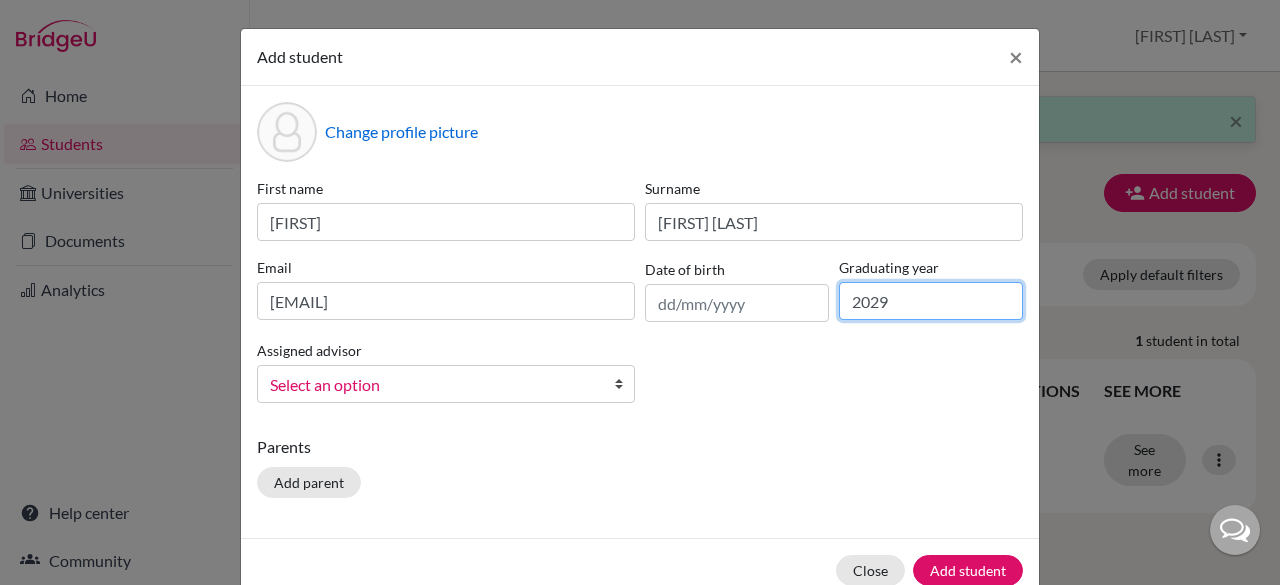 type on "2029" 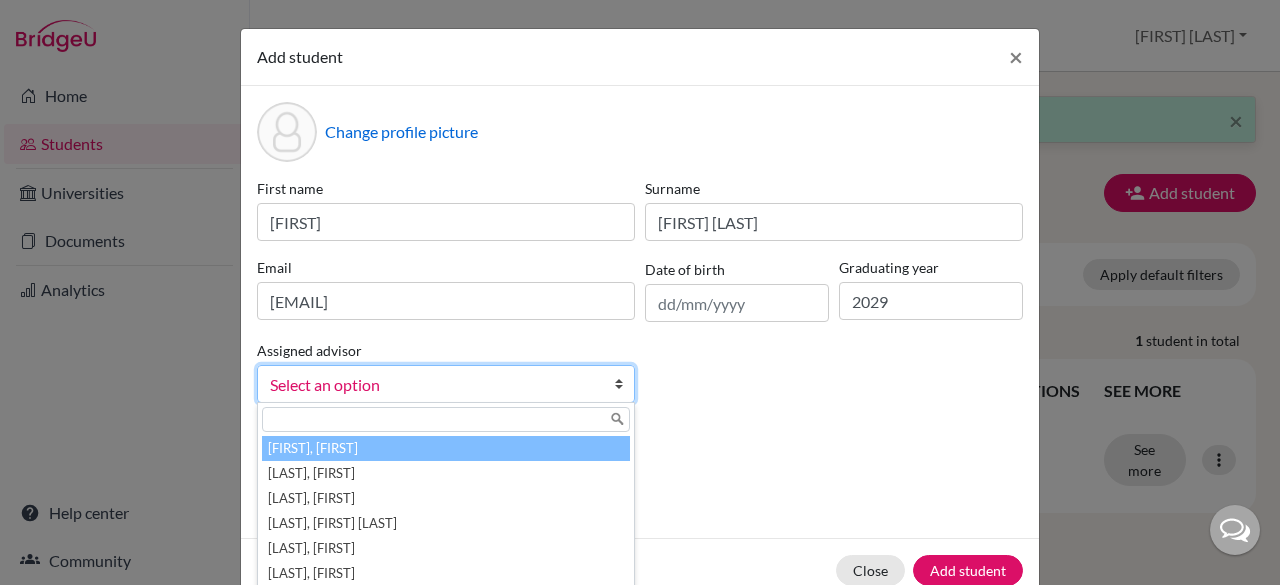click on "Select an option" at bounding box center [433, 385] 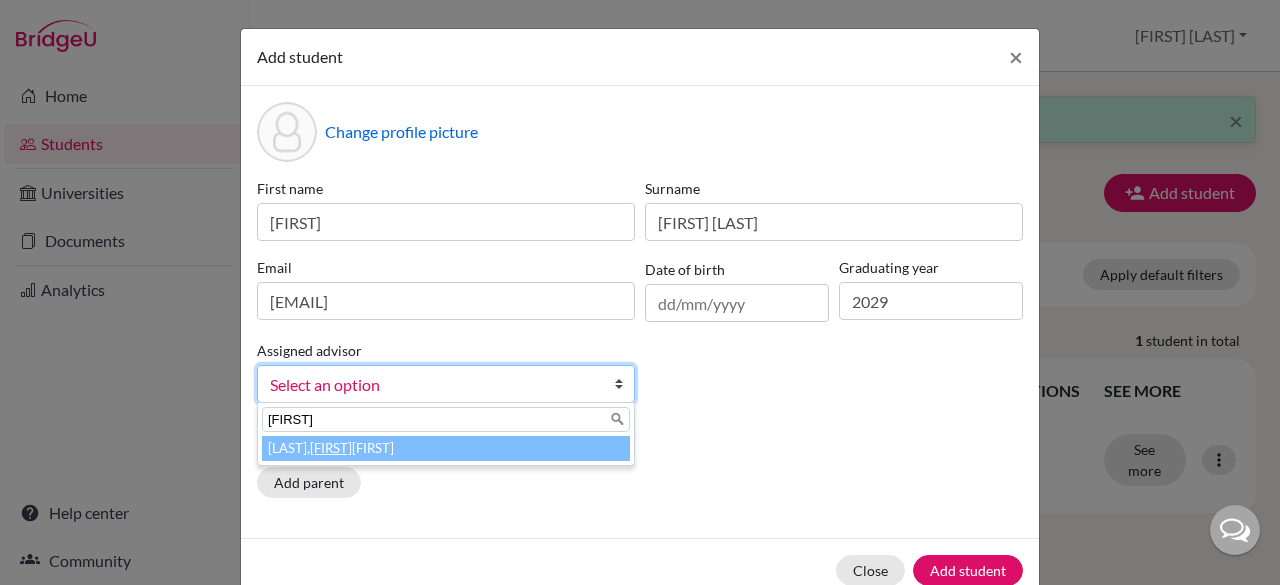 type on "[FIRST]" 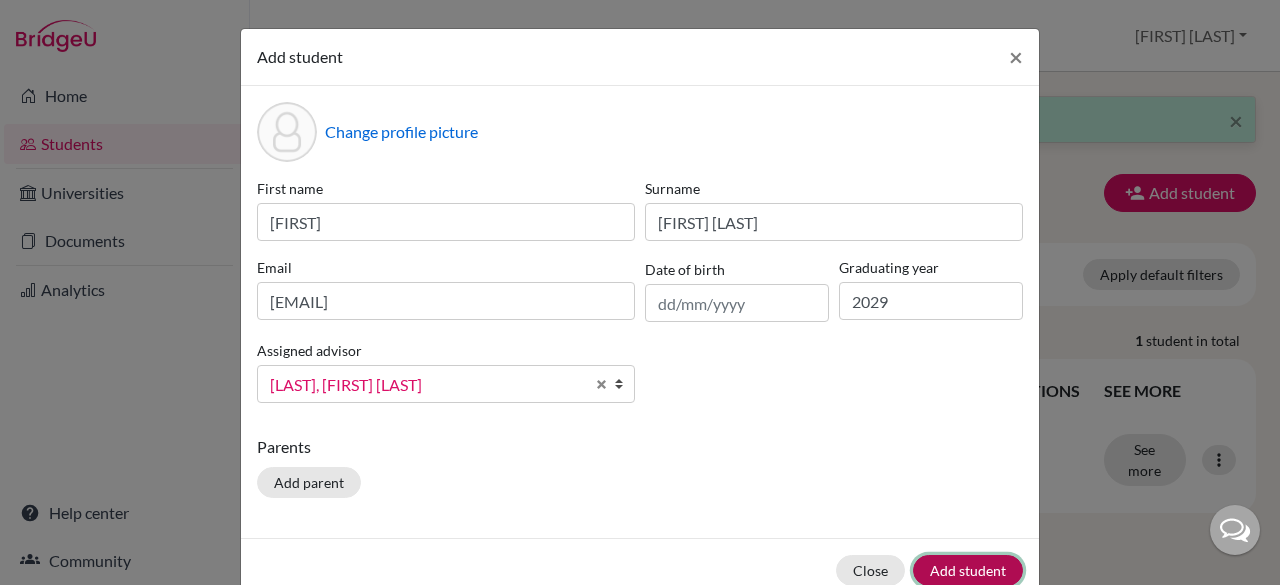 click on "Add student" at bounding box center (968, 570) 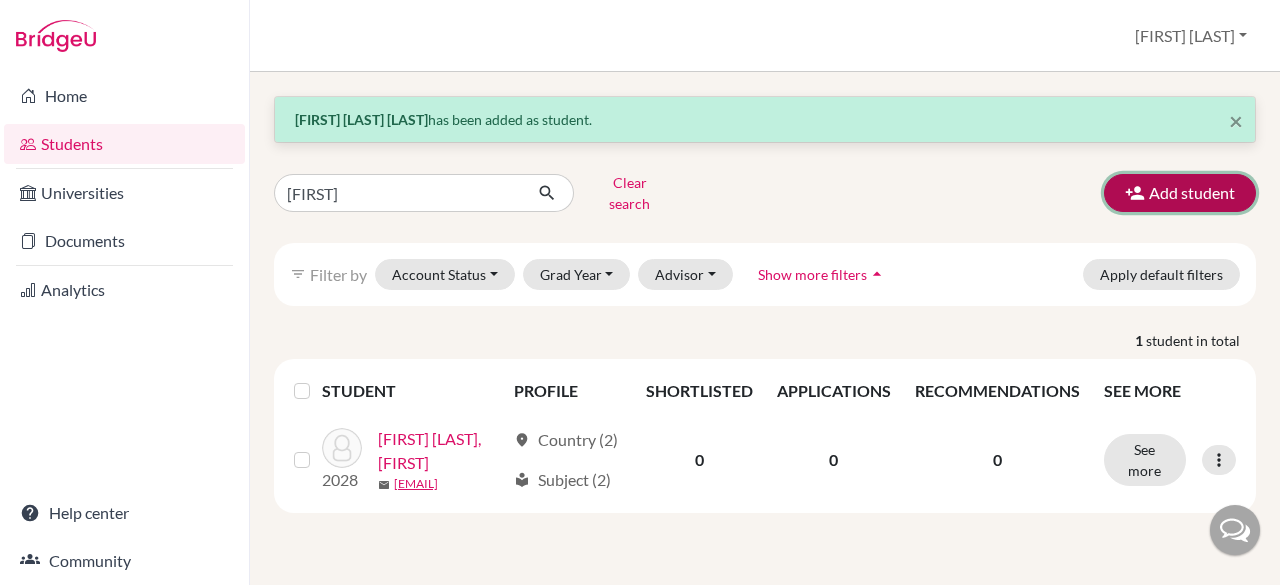 click on "Add student" at bounding box center (1180, 193) 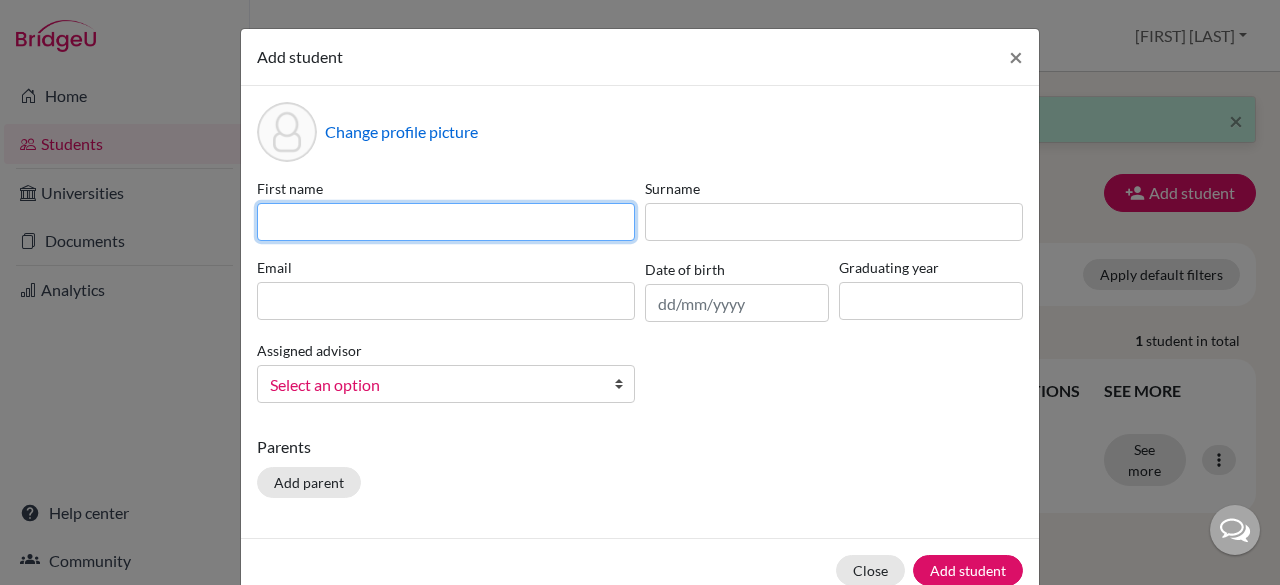 click at bounding box center [446, 222] 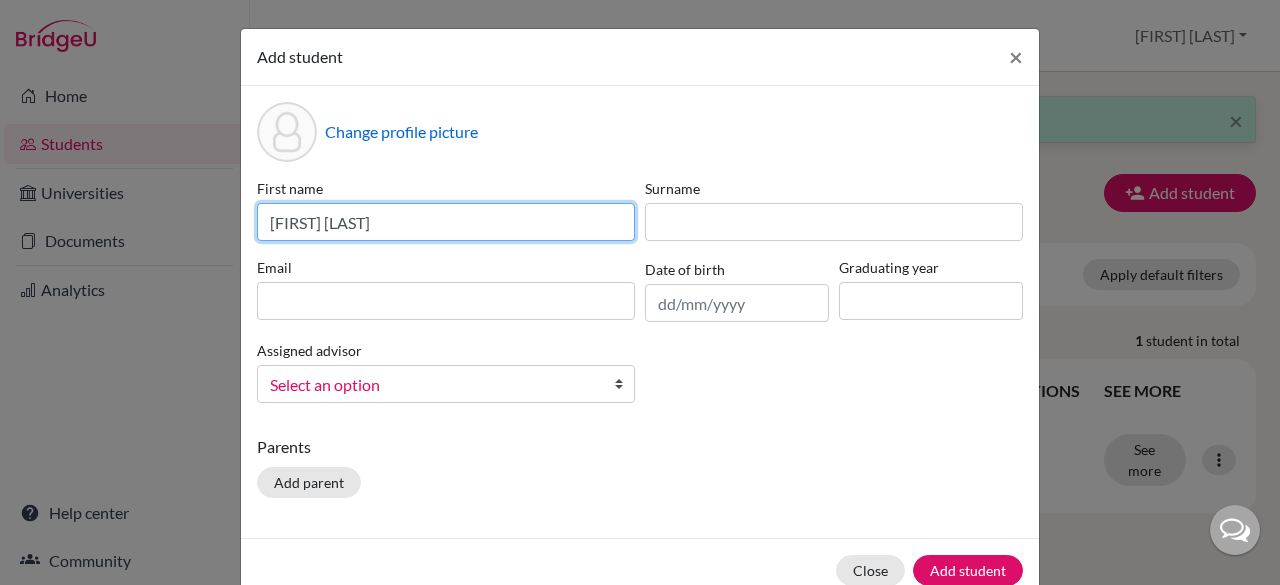 drag, startPoint x: 475, startPoint y: 221, endPoint x: 315, endPoint y: 219, distance: 160.0125 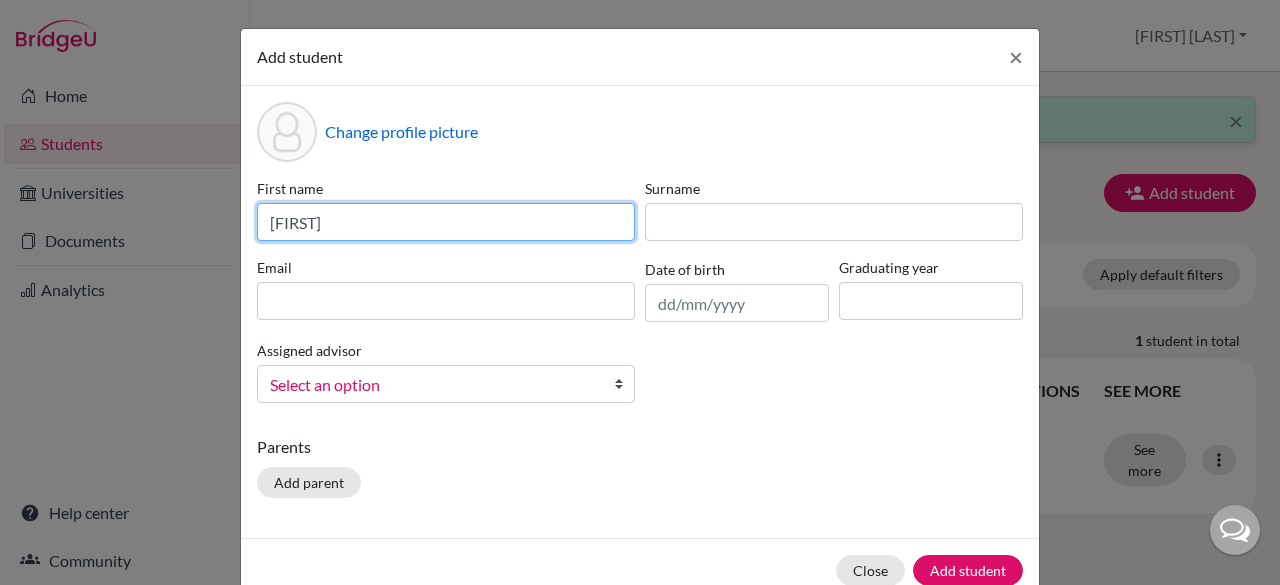 type on "[FIRST]" 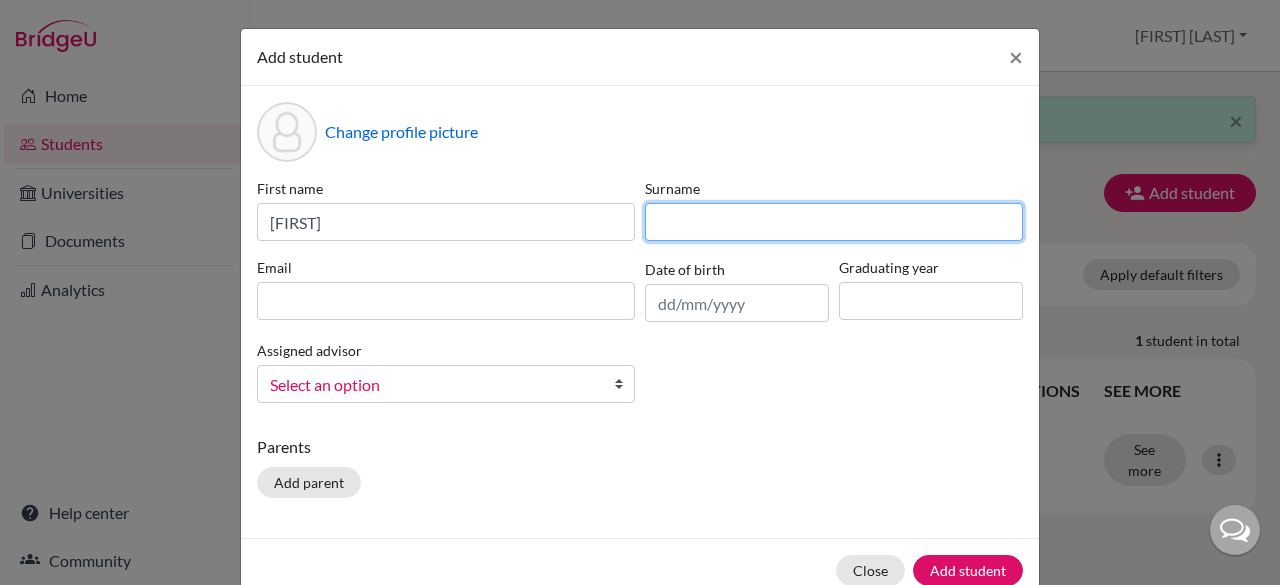 click at bounding box center [834, 222] 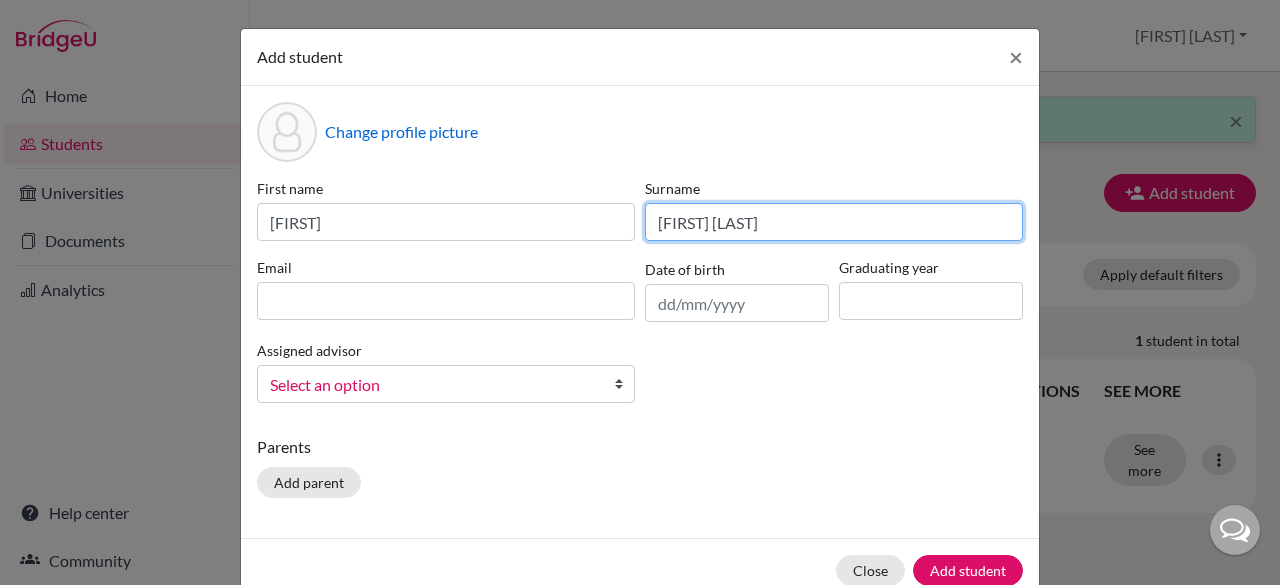 type on "[FIRST] [LAST]" 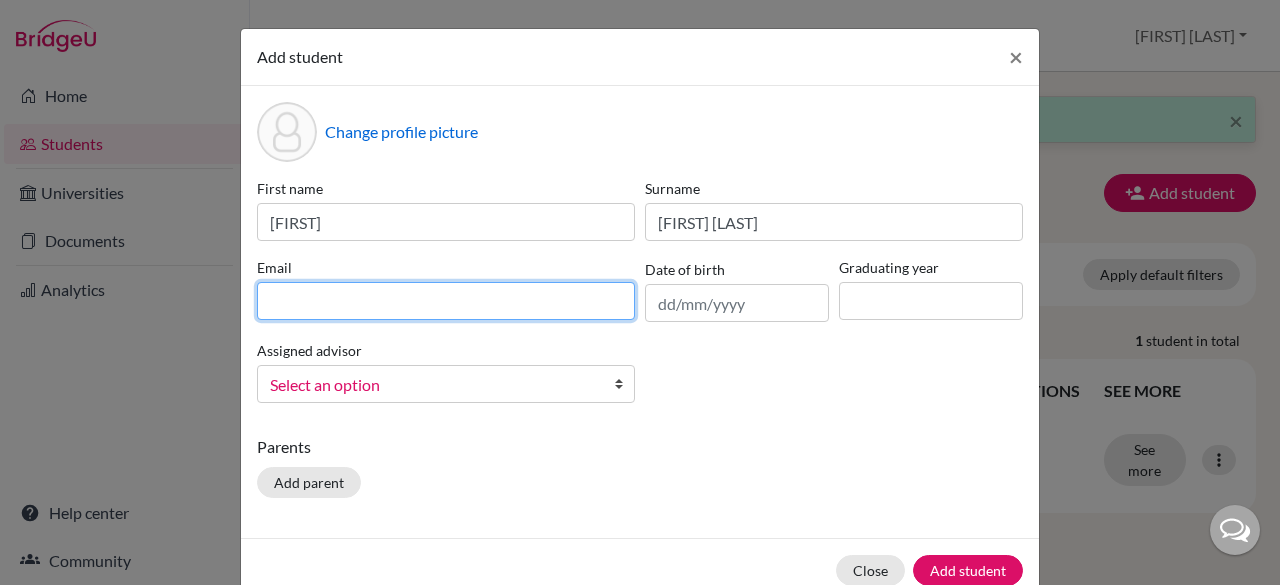 click at bounding box center (446, 301) 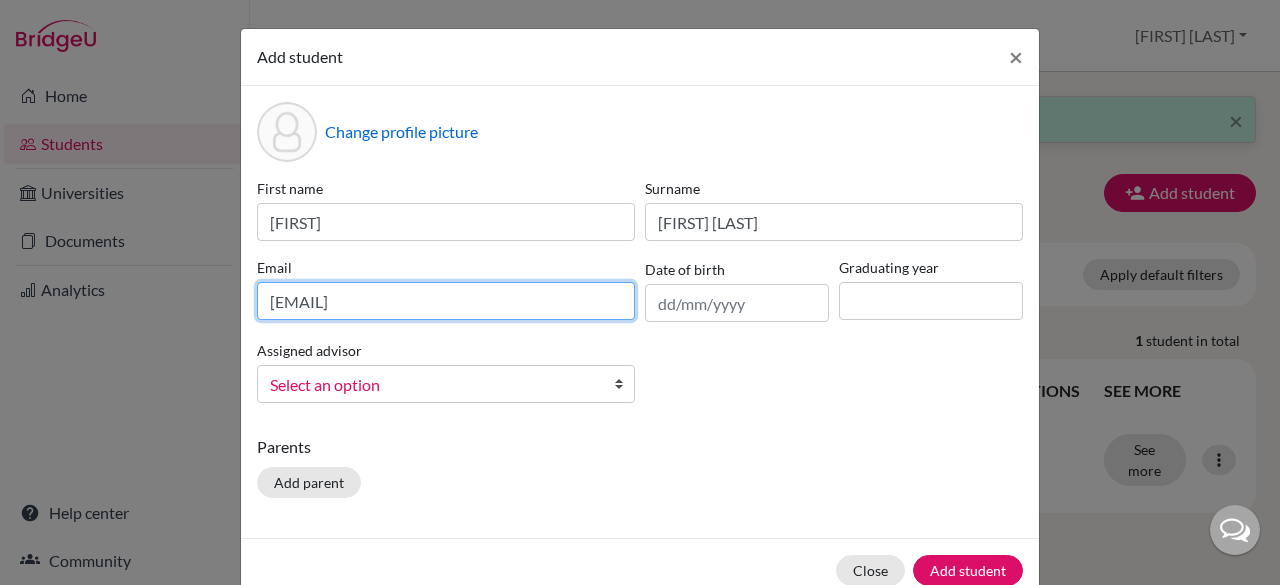 type on "[EMAIL]" 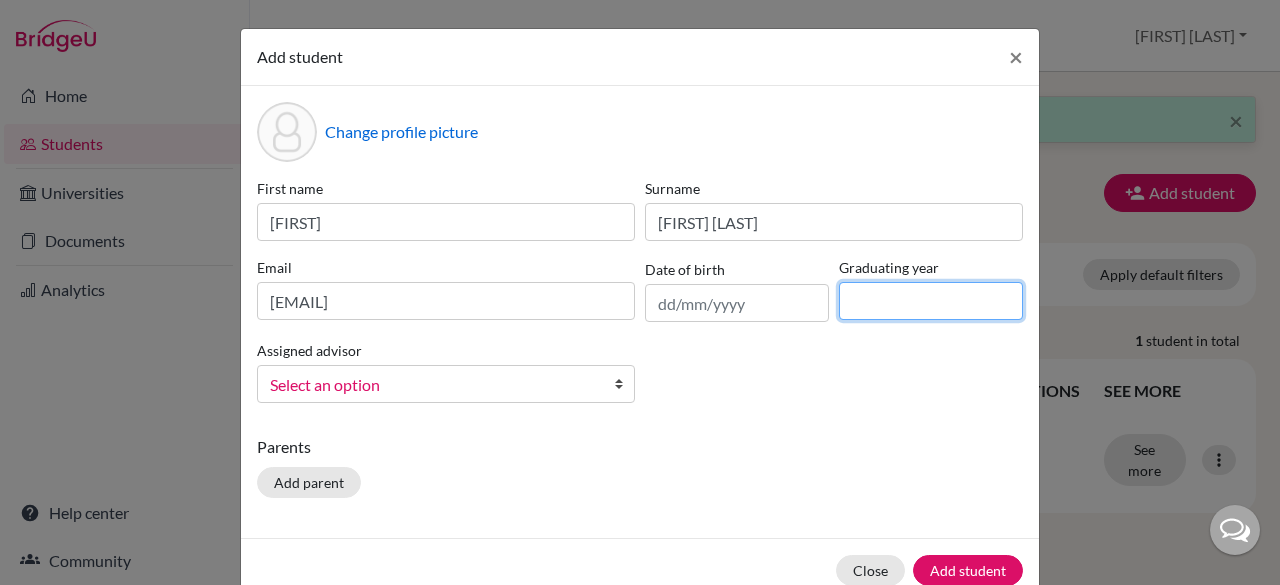 click at bounding box center [931, 301] 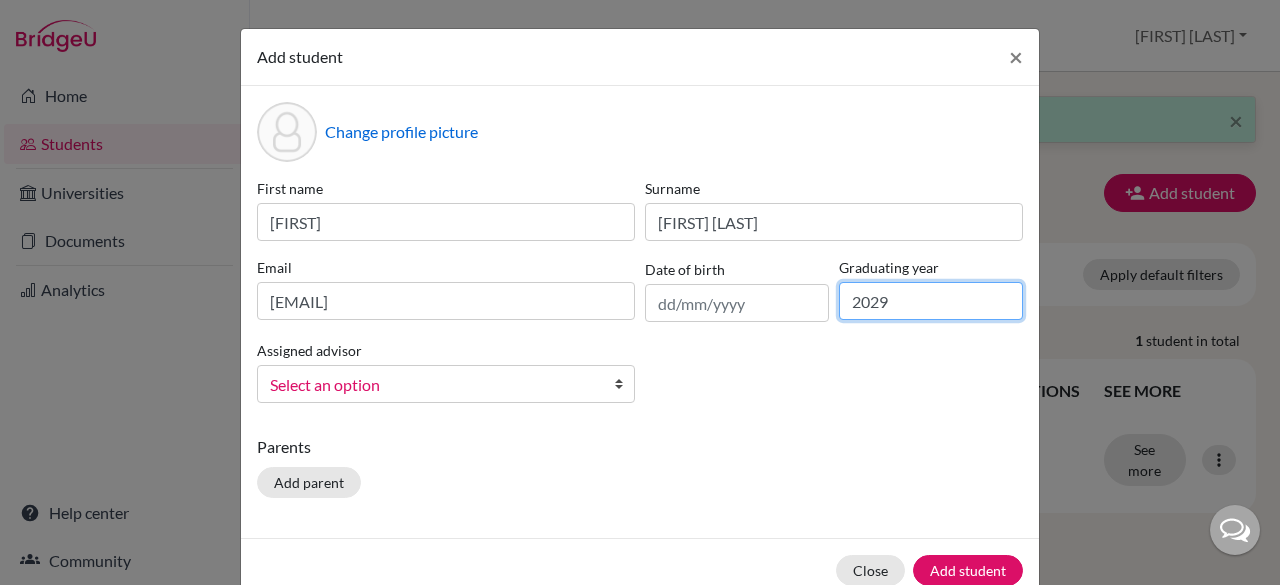 type on "2029" 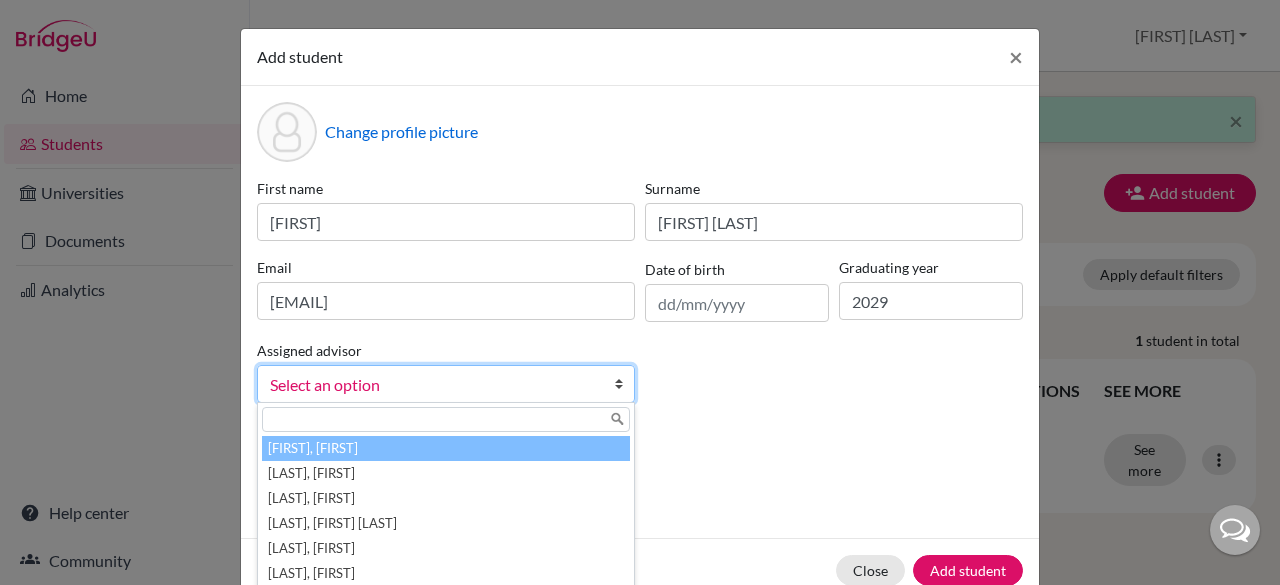 click on "Select an option" at bounding box center (433, 385) 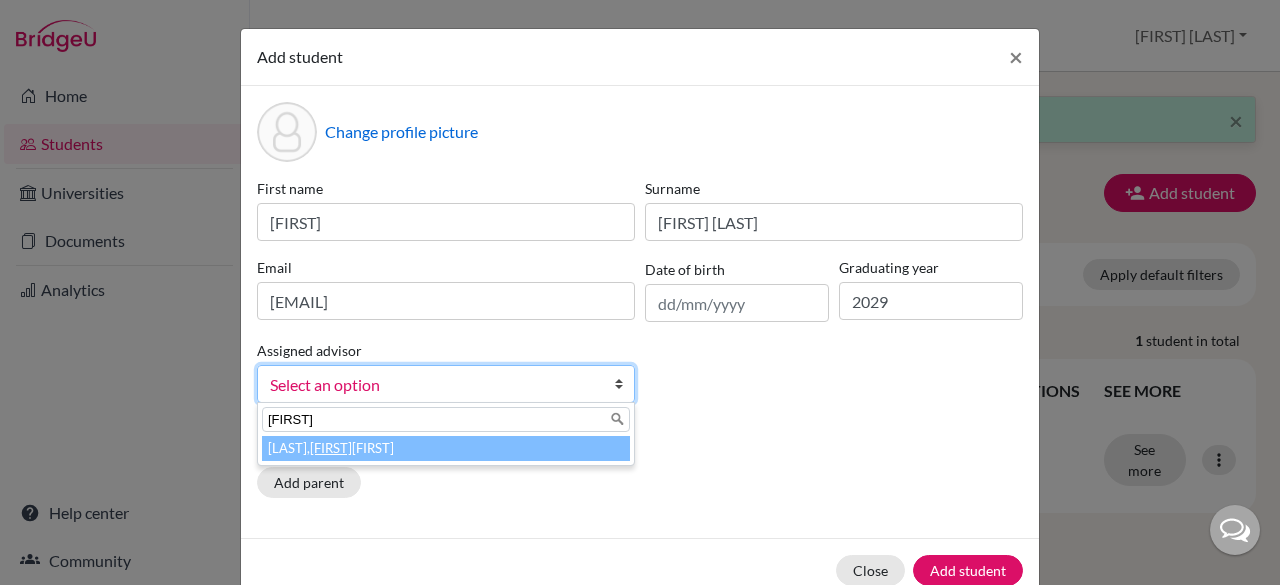 type on "[FIRST]" 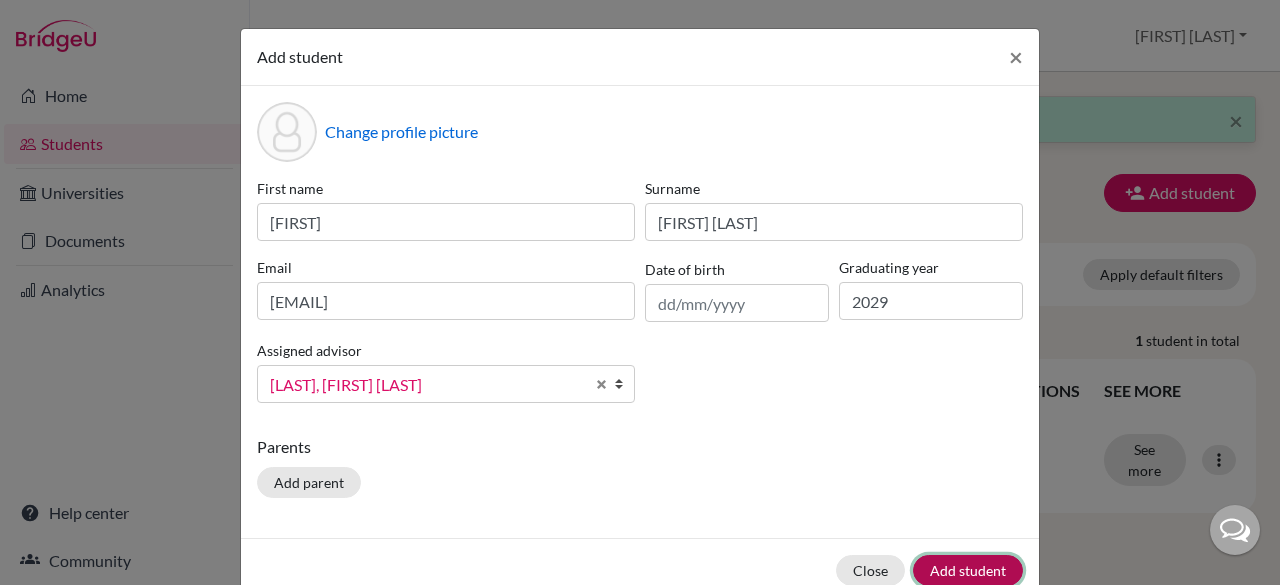 click on "Add student" at bounding box center (968, 570) 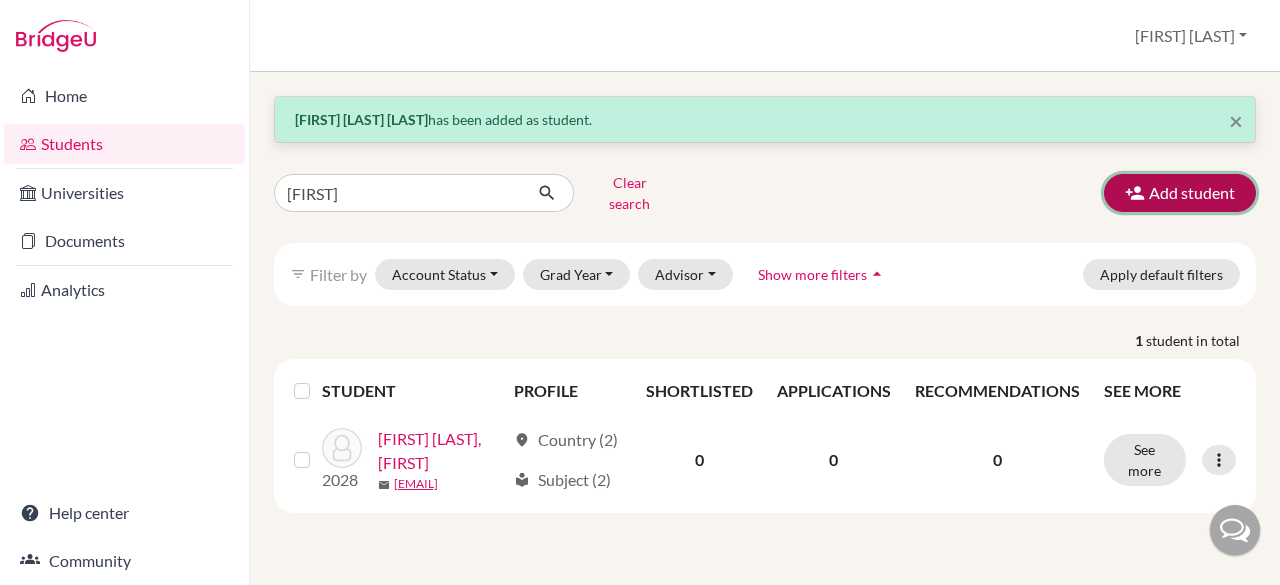 click at bounding box center [1135, 193] 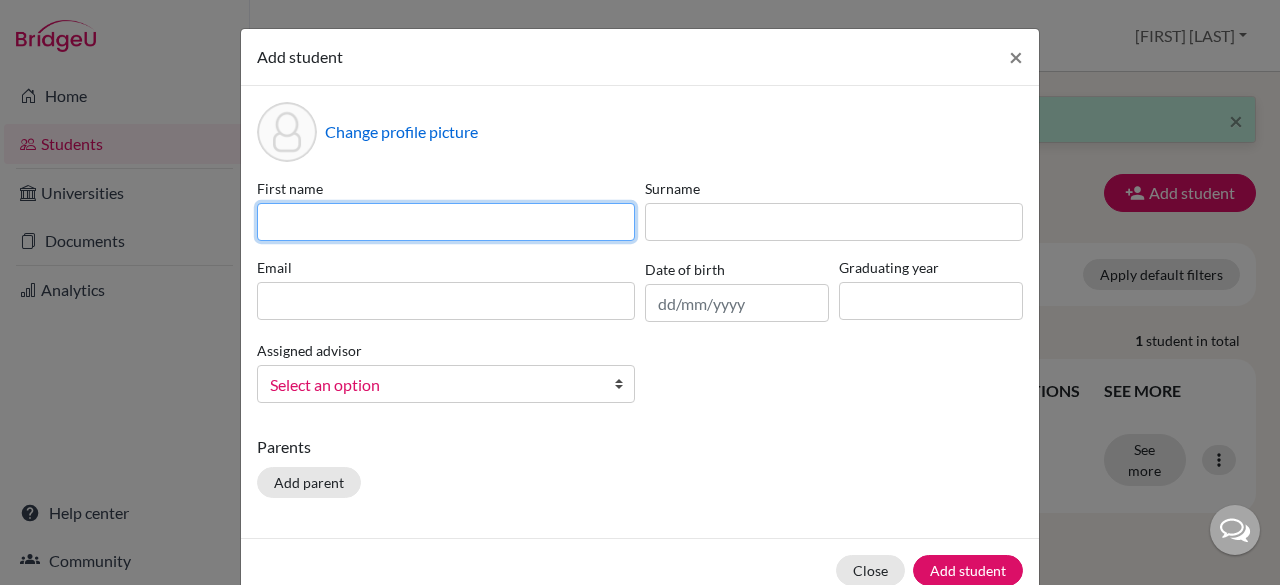click at bounding box center (446, 222) 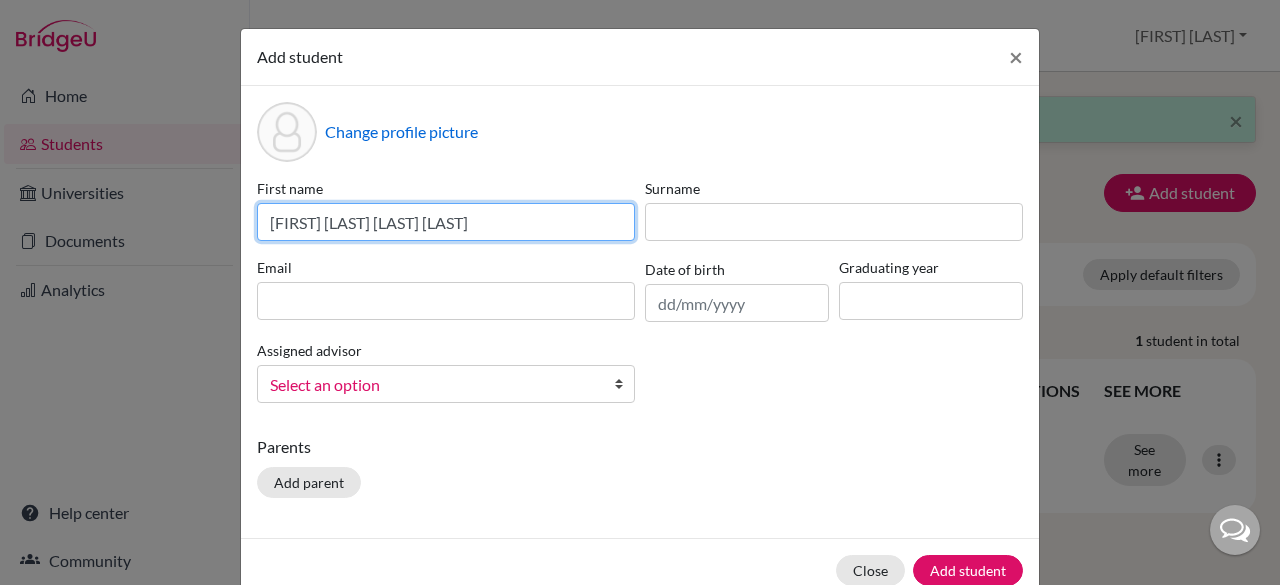 drag, startPoint x: 498, startPoint y: 225, endPoint x: 308, endPoint y: 220, distance: 190.06578 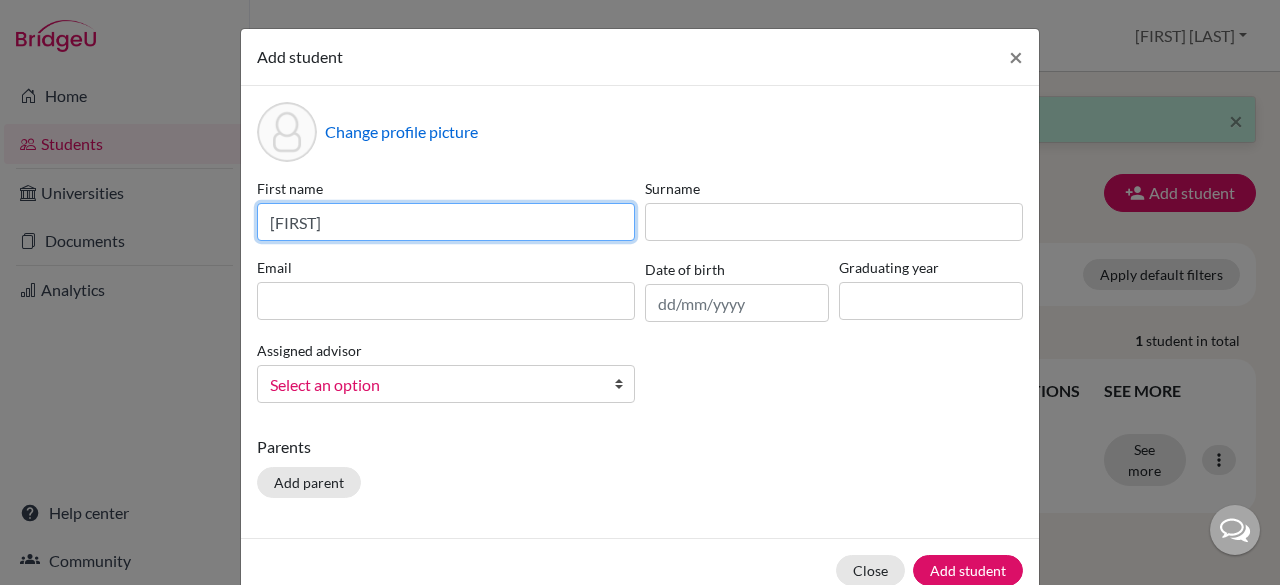 type on "[FIRST]" 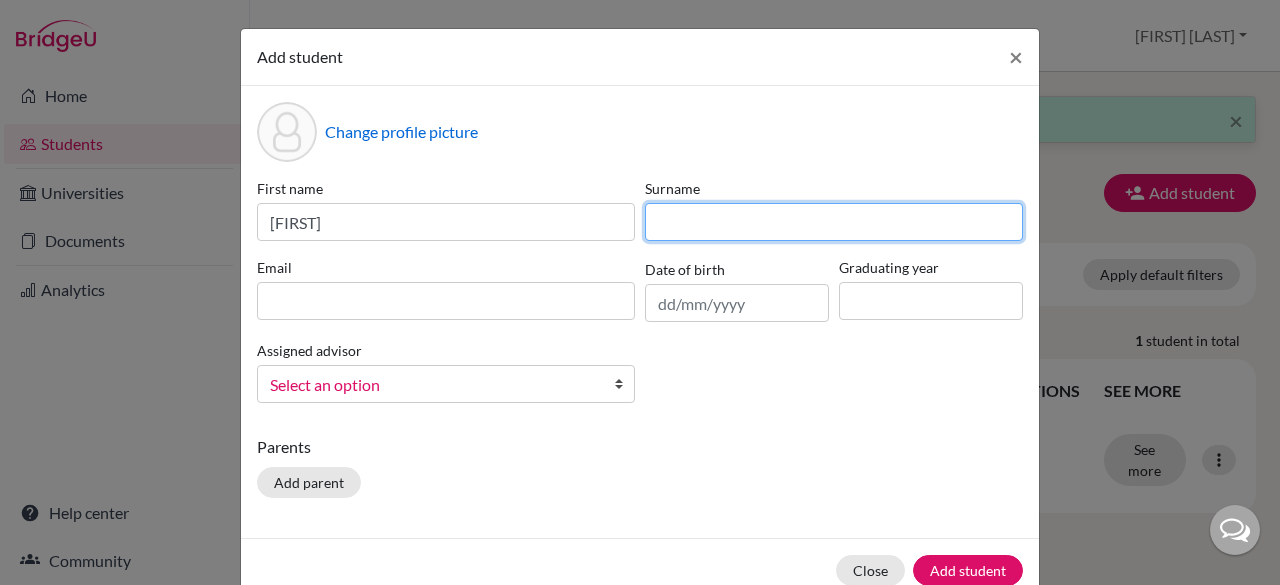 click at bounding box center (834, 222) 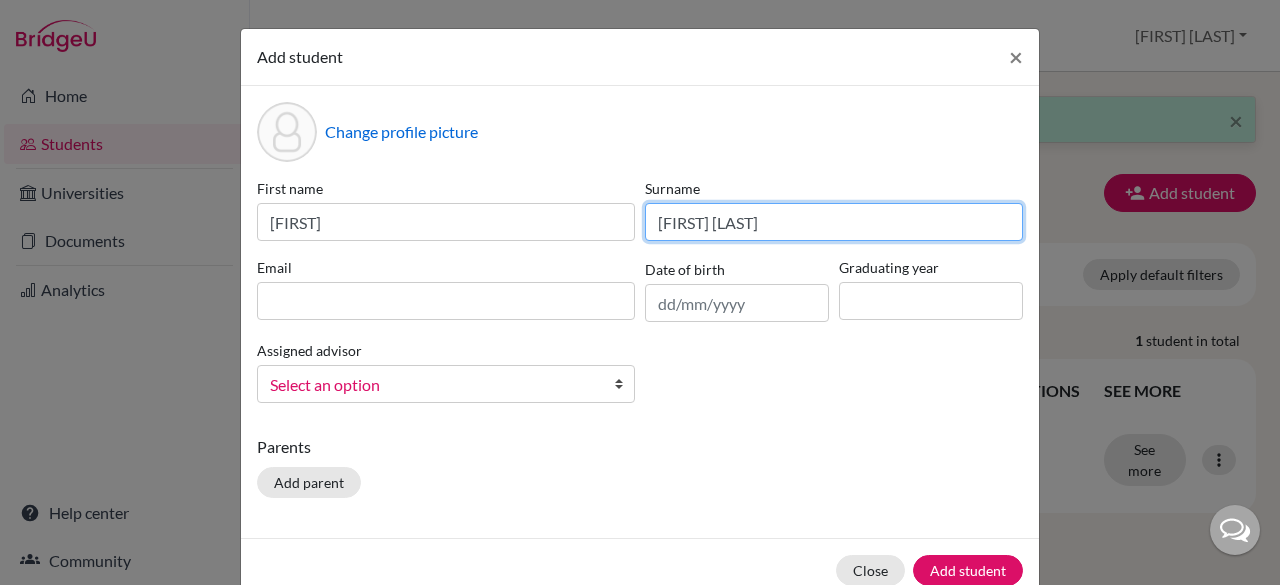 type on "[FIRST] [LAST]" 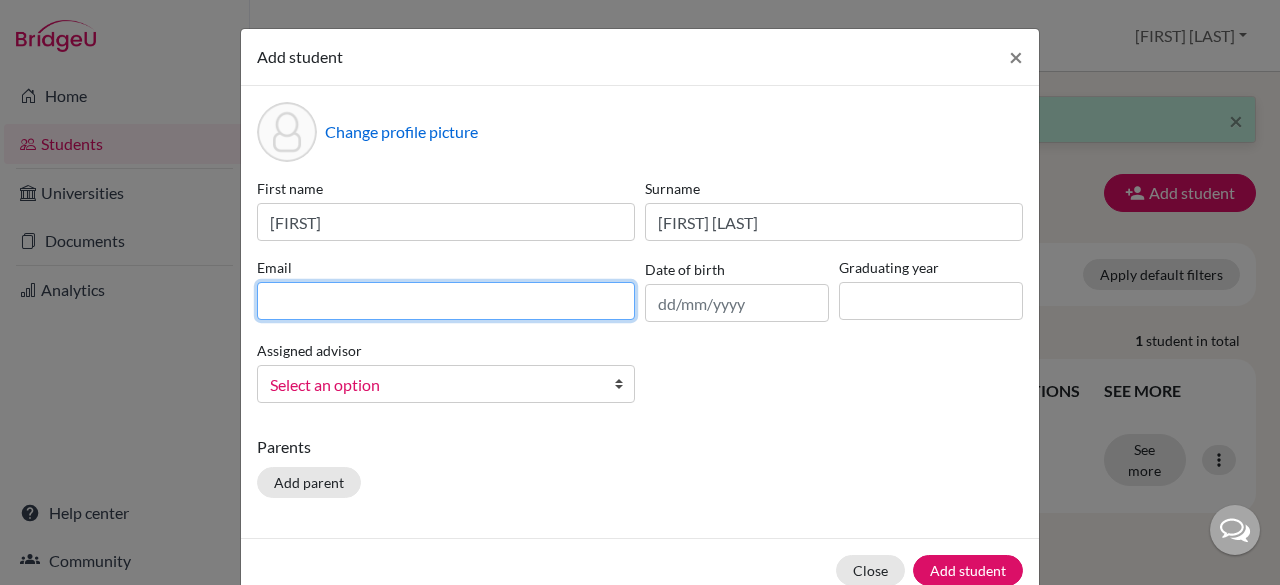 click at bounding box center [446, 301] 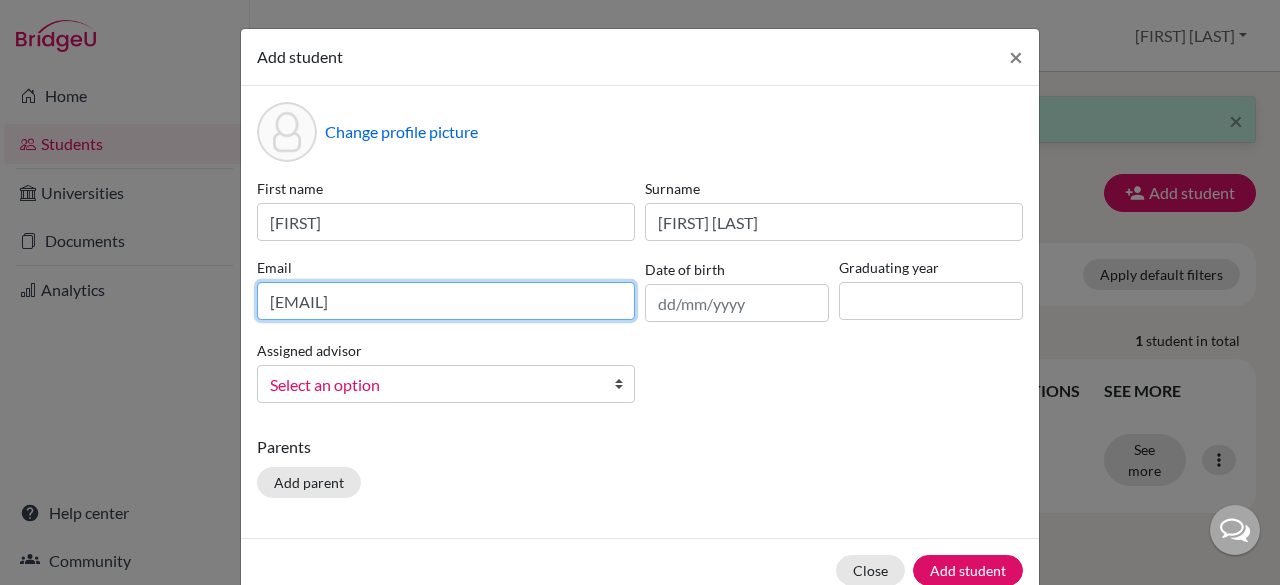 type on "[EMAIL]" 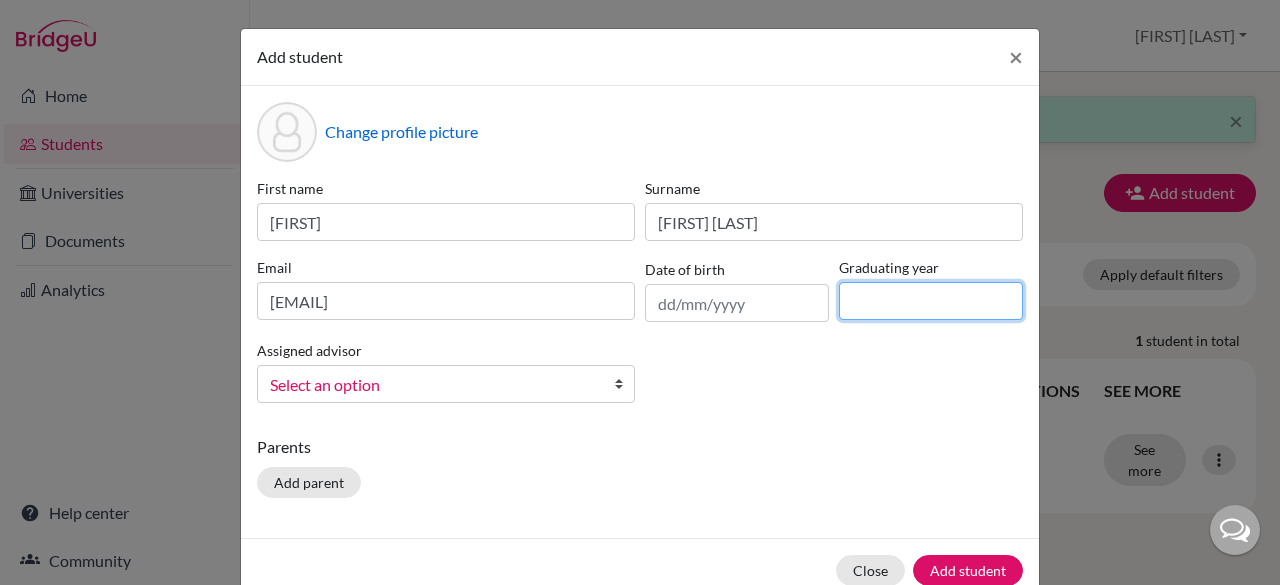 click at bounding box center (931, 301) 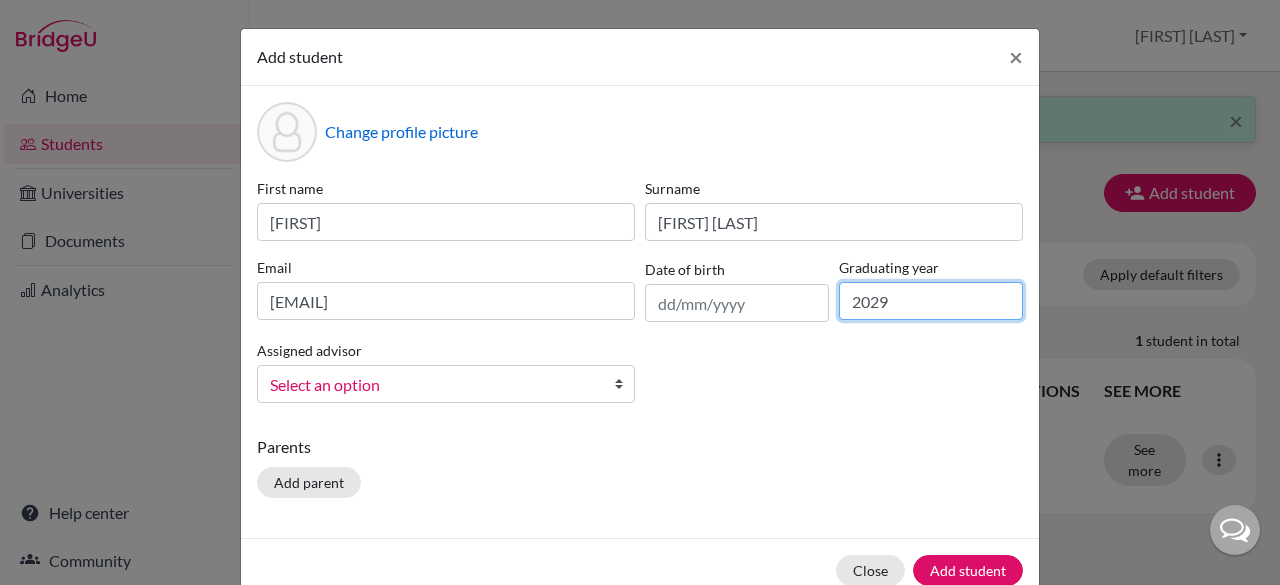 type on "2029" 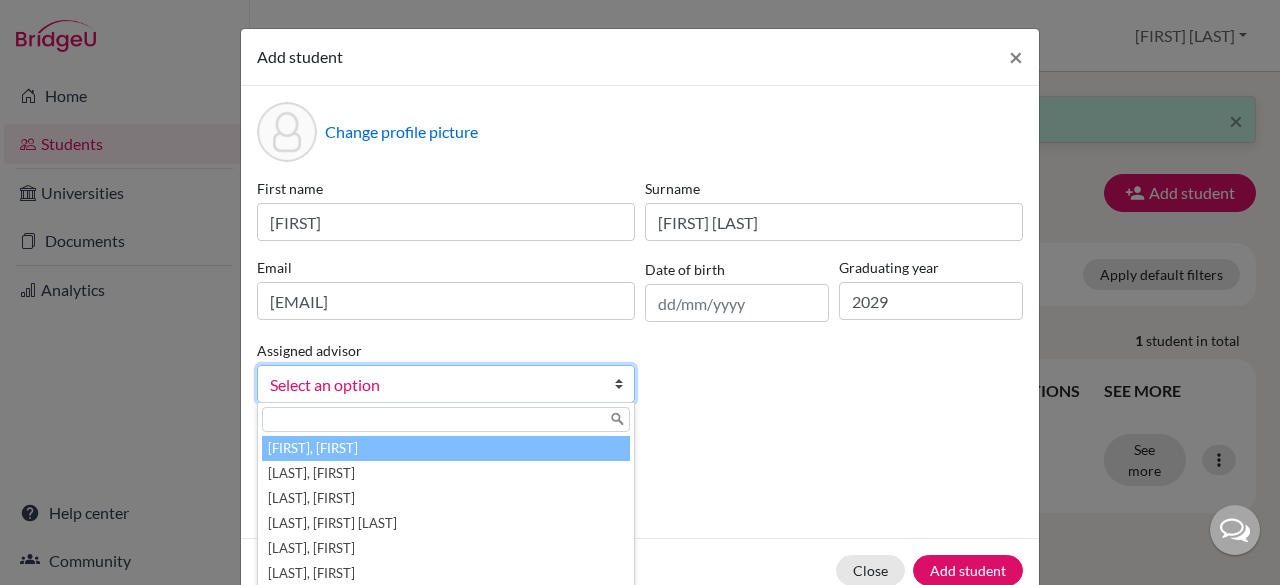 click on "Select an option" at bounding box center [433, 385] 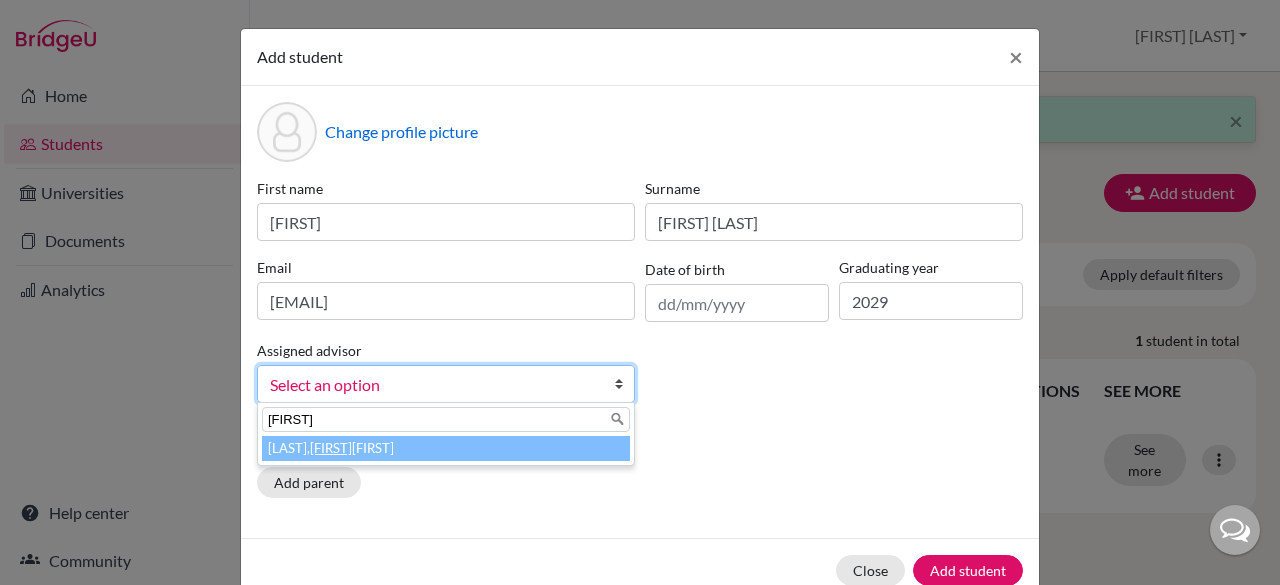 type on "[FIRST]" 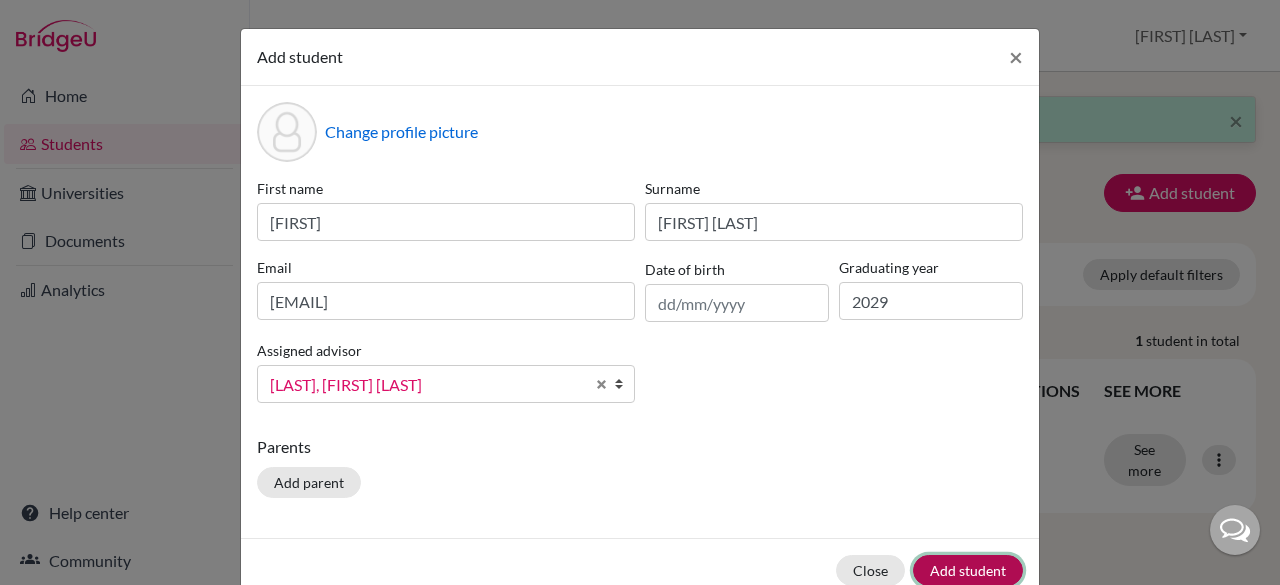 click on "Add student" at bounding box center (968, 570) 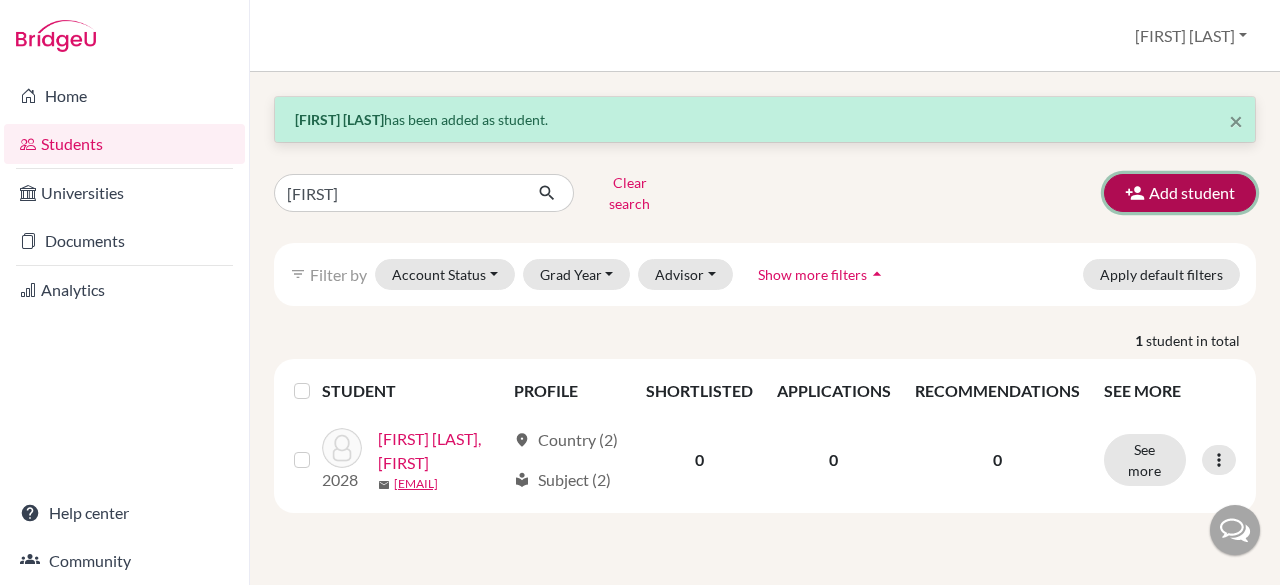 click on "Add student" at bounding box center [1180, 193] 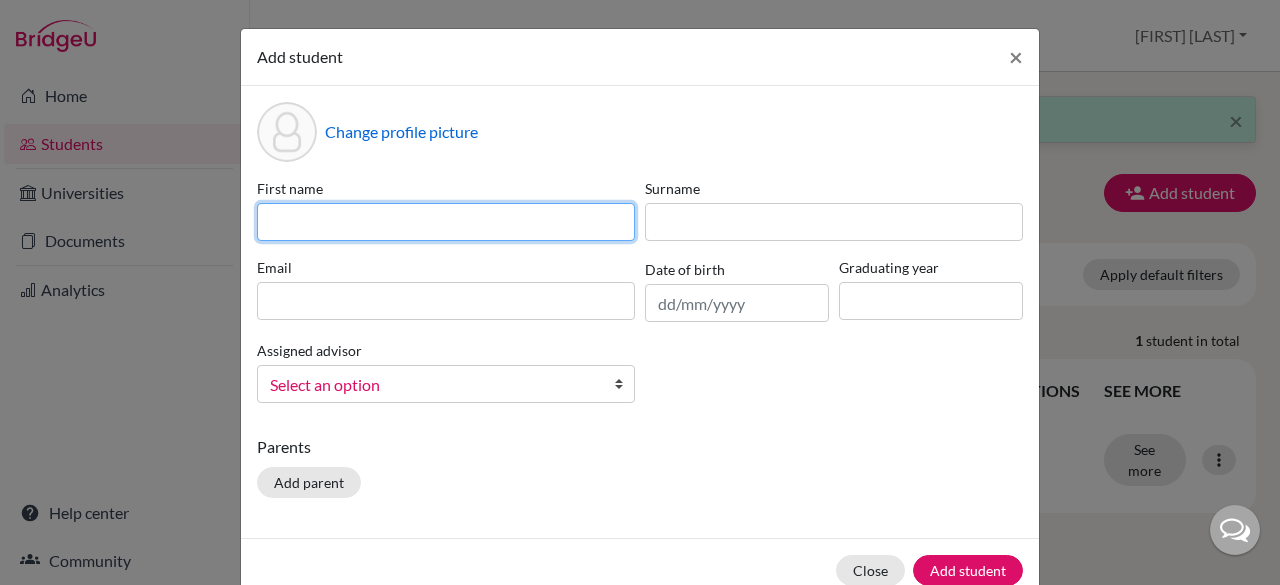 click at bounding box center [446, 222] 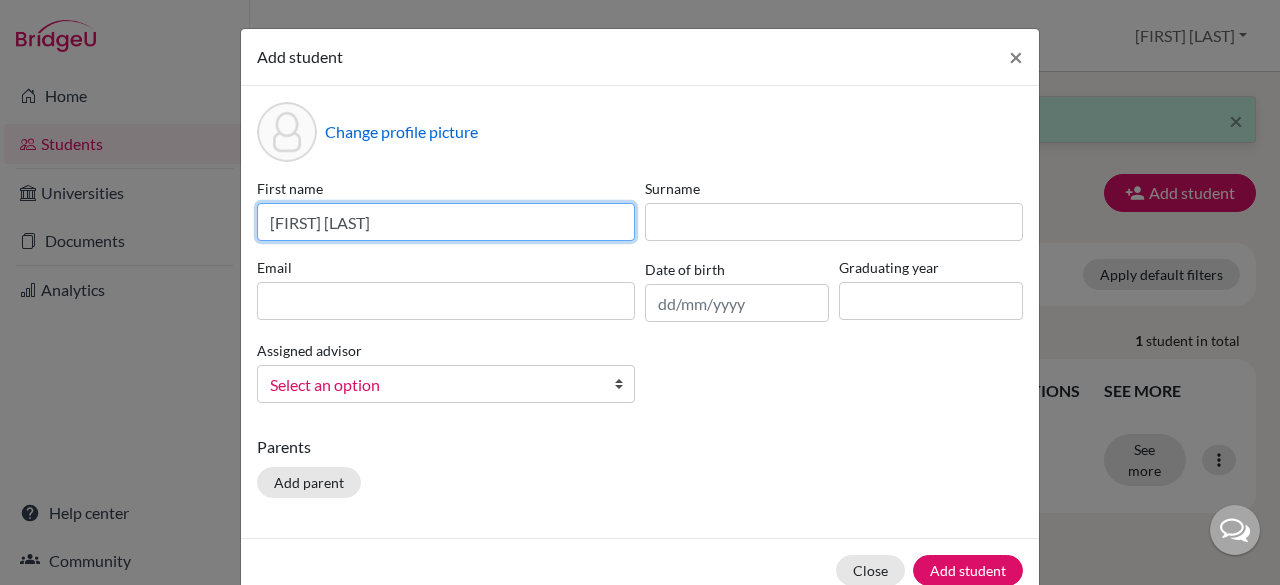 drag, startPoint x: 390, startPoint y: 223, endPoint x: 306, endPoint y: 226, distance: 84.05355 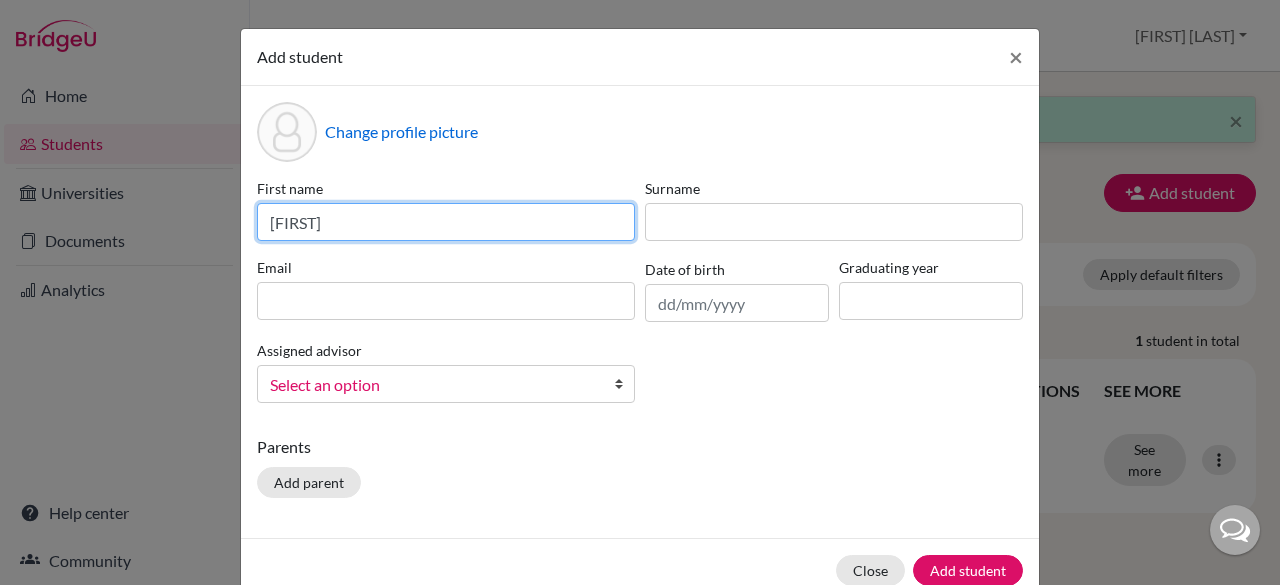 type on "[FIRST]" 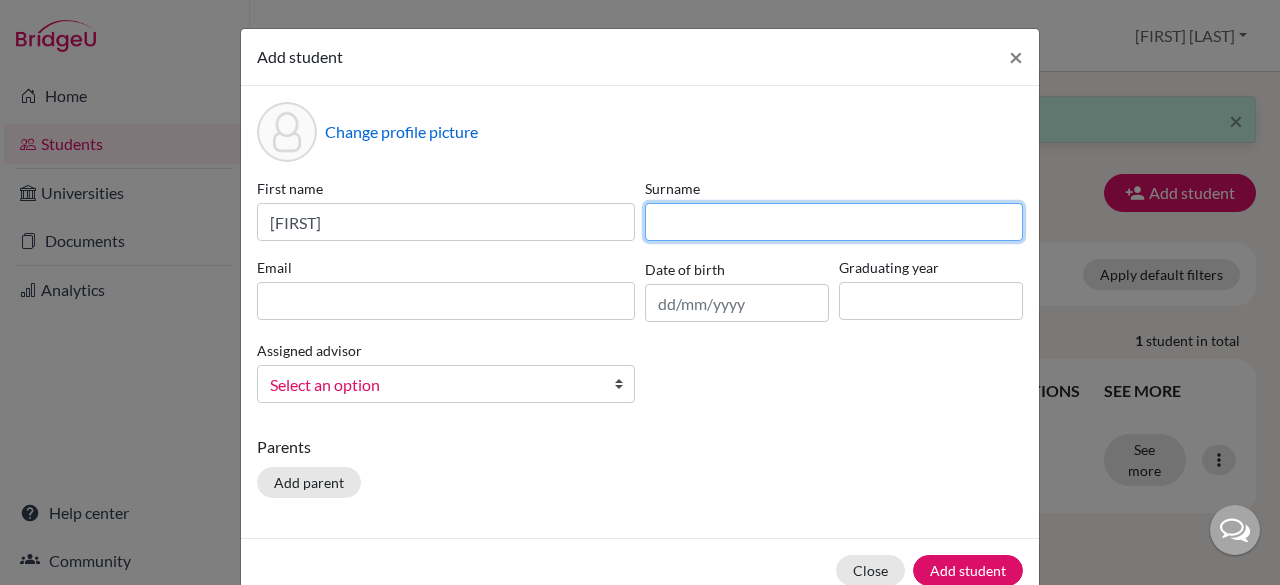 click at bounding box center (834, 222) 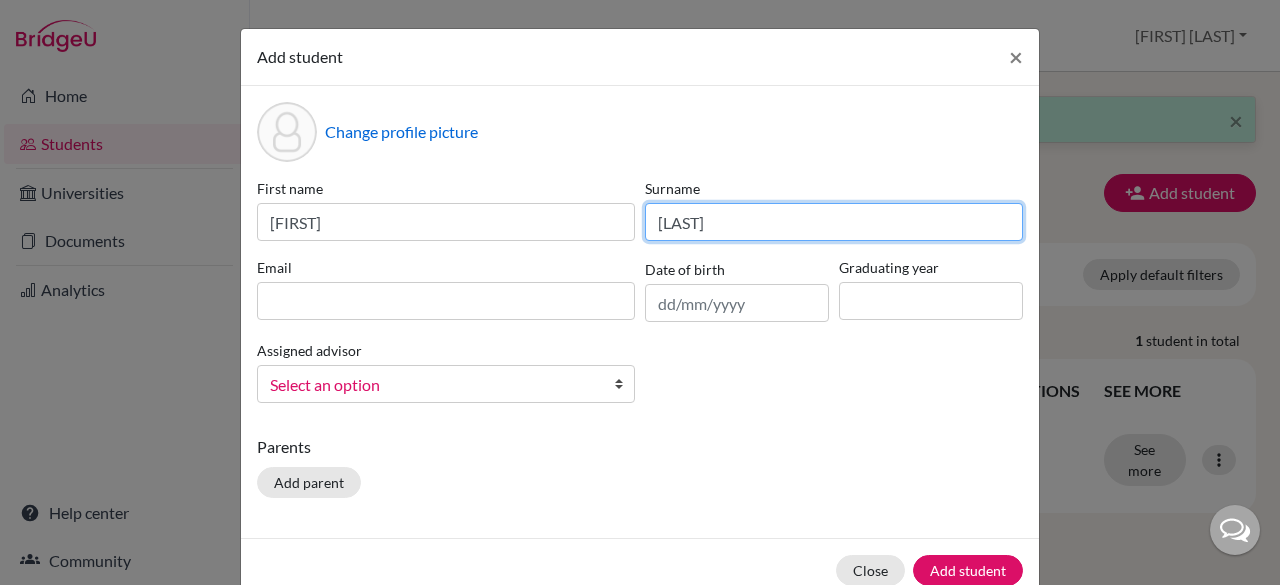 type on "[LAST]" 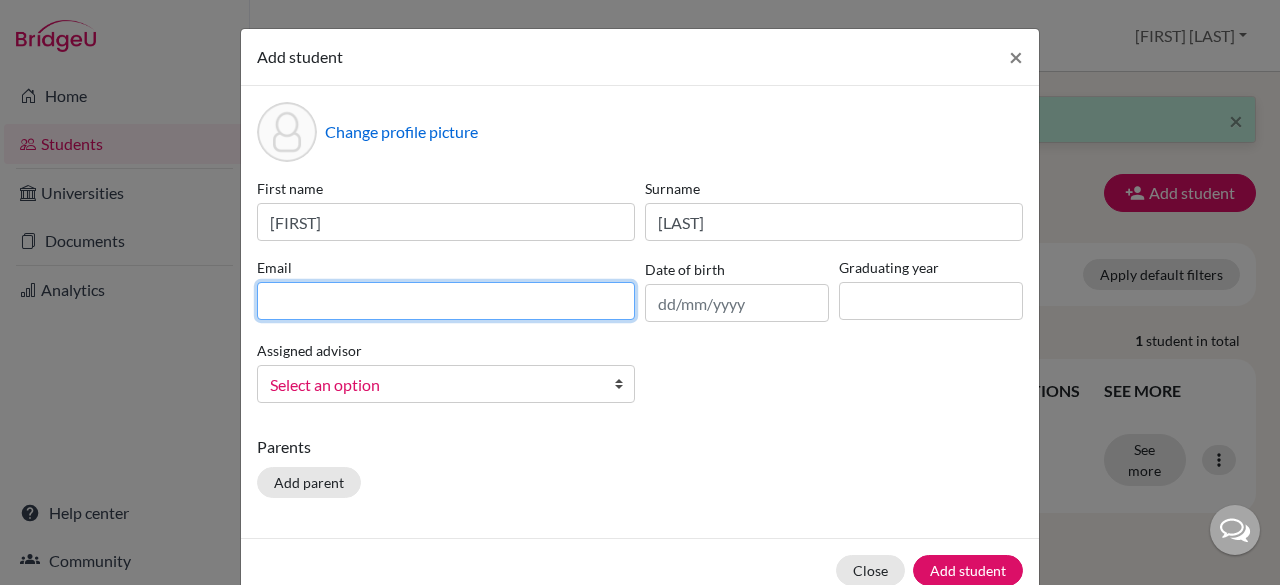 click at bounding box center (446, 301) 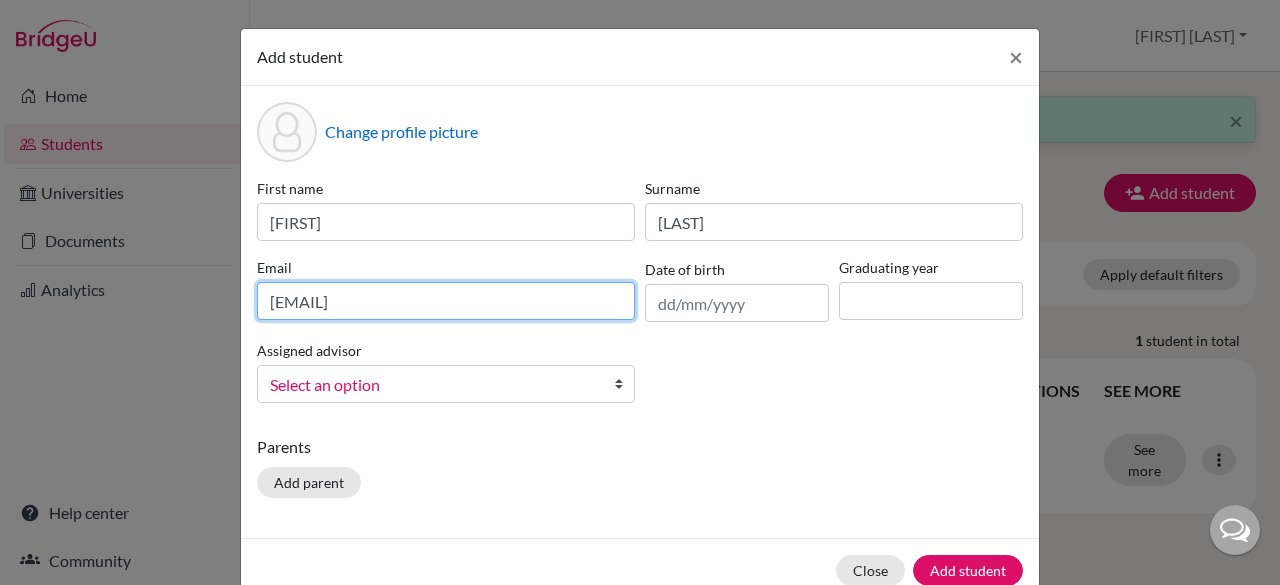 type on "[EMAIL]" 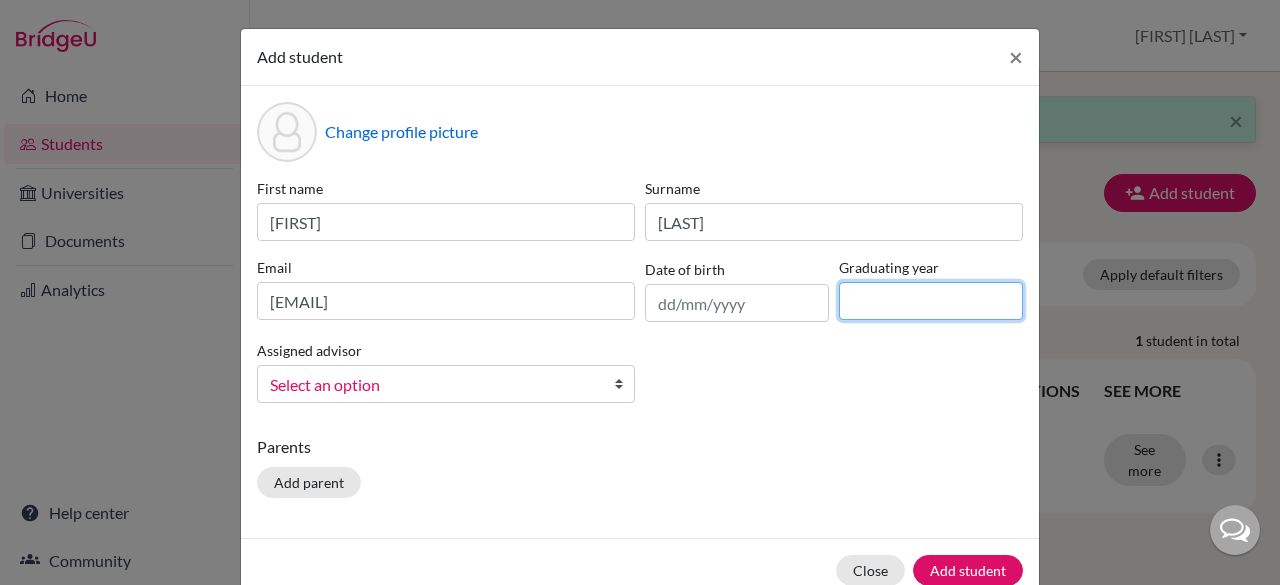 click at bounding box center [931, 301] 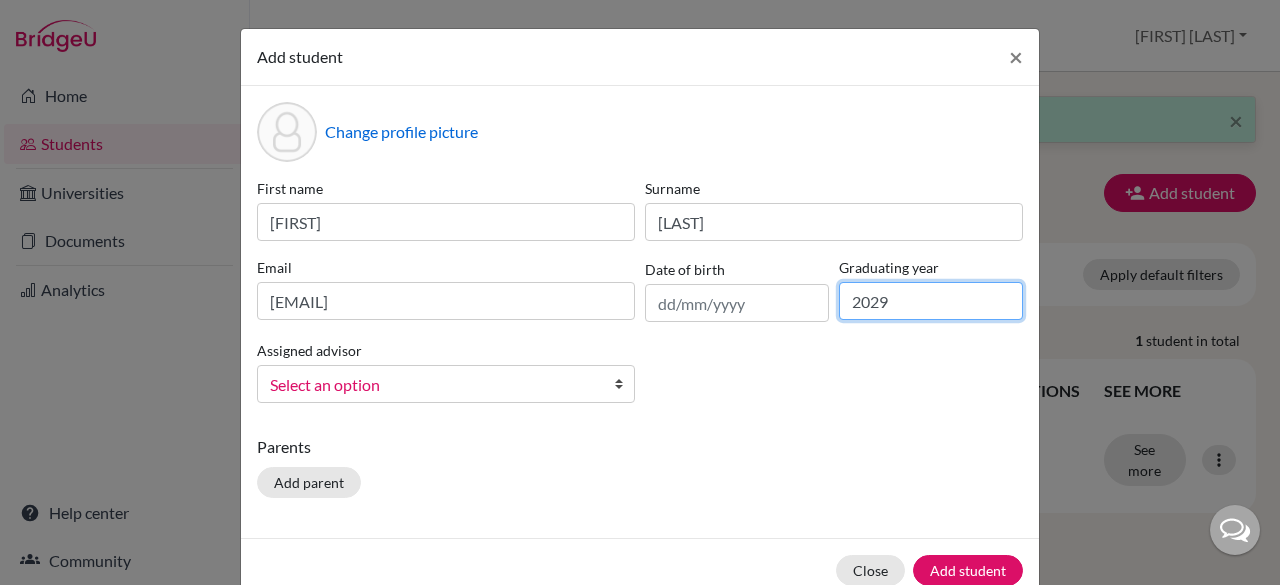 type on "2029" 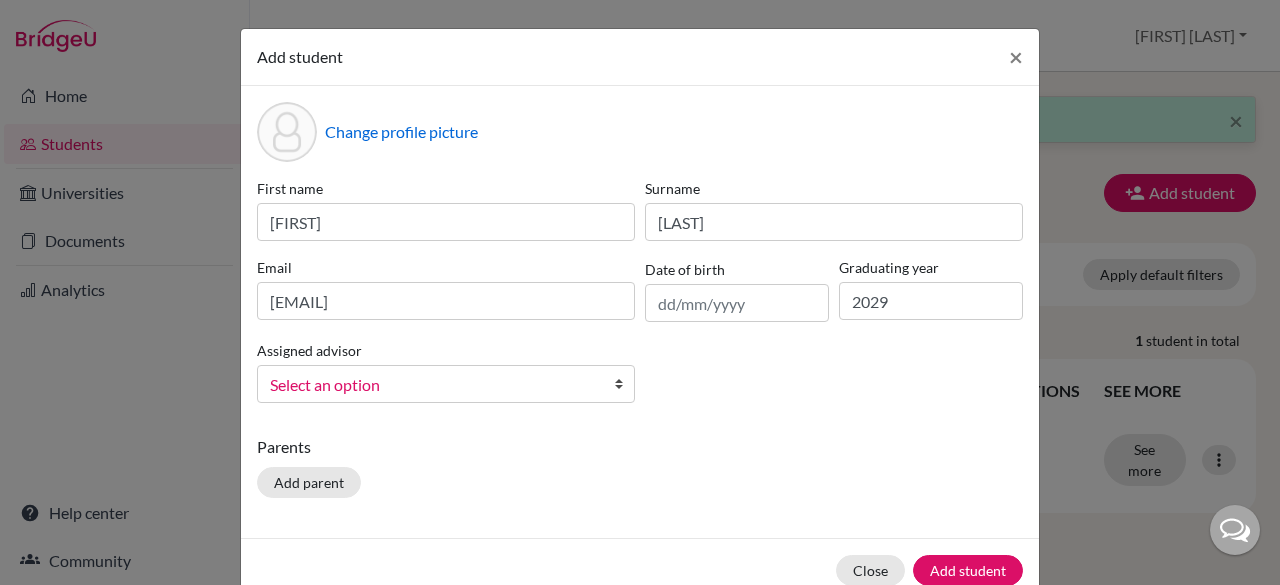 click on "Select an option" at bounding box center (433, 385) 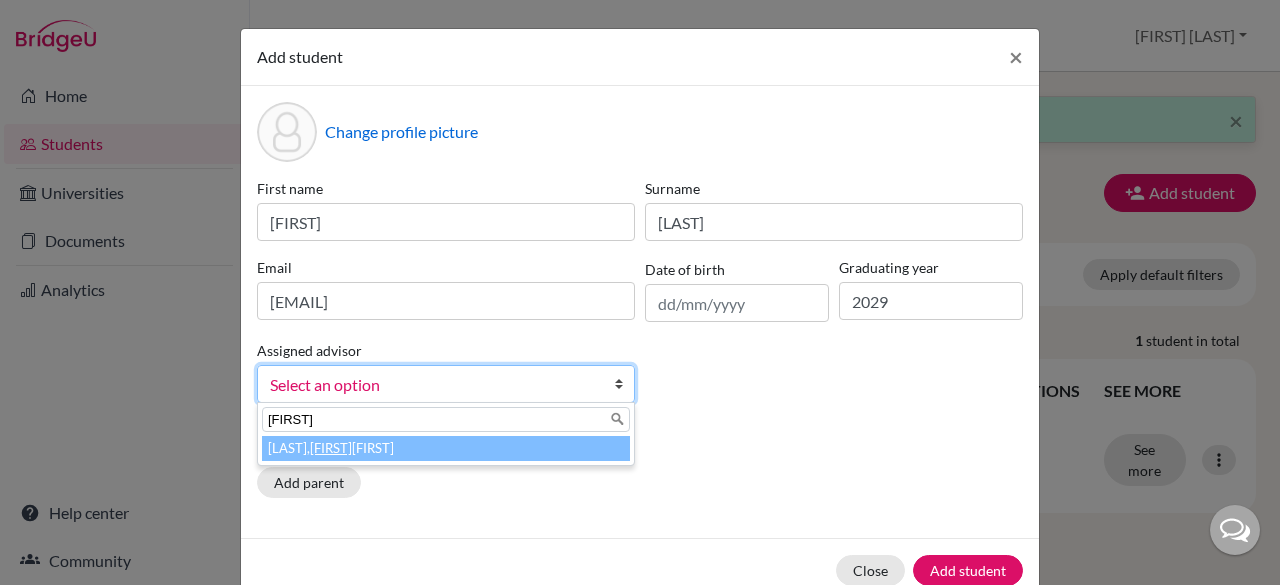 type on "[FIRST]" 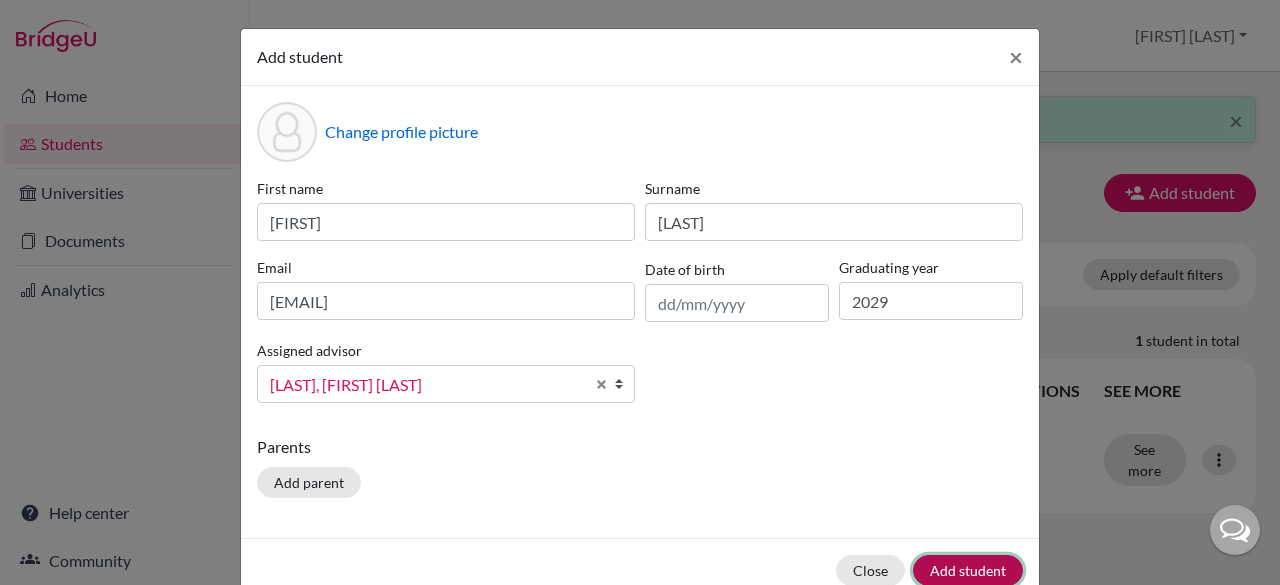 click on "Add student" at bounding box center (968, 570) 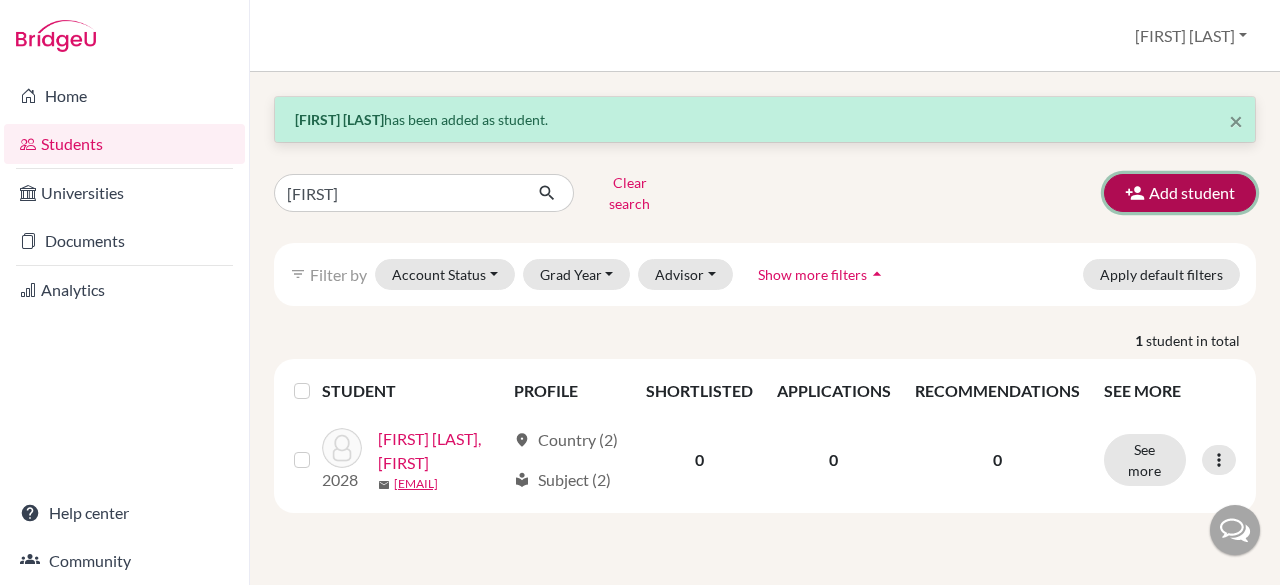 click on "Add student" at bounding box center [1180, 193] 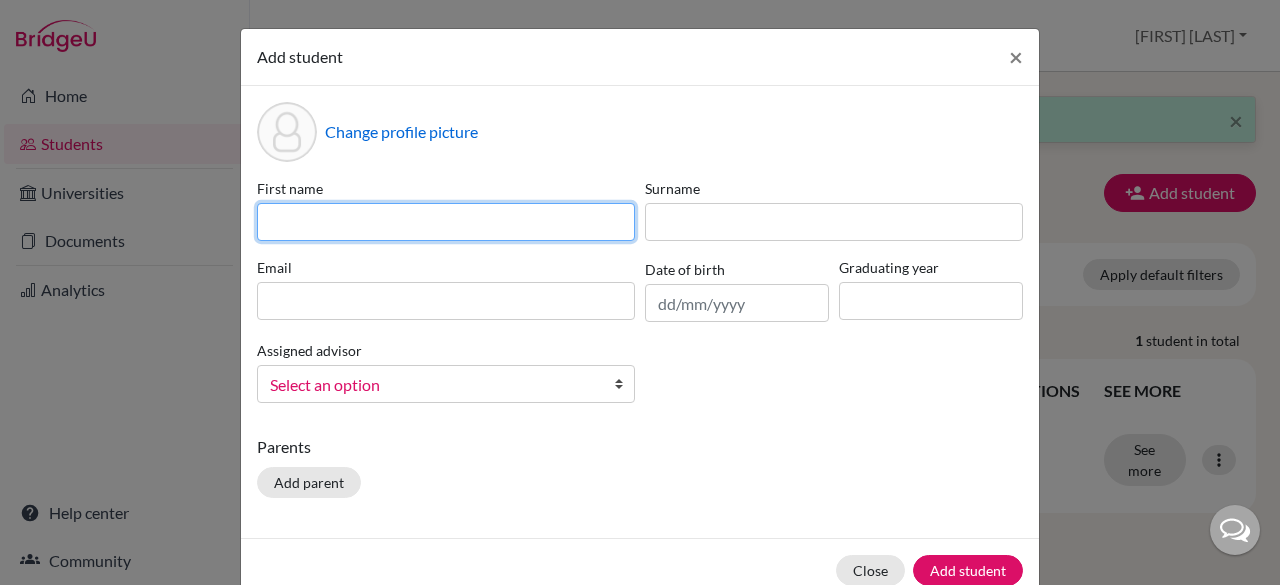 click at bounding box center [446, 222] 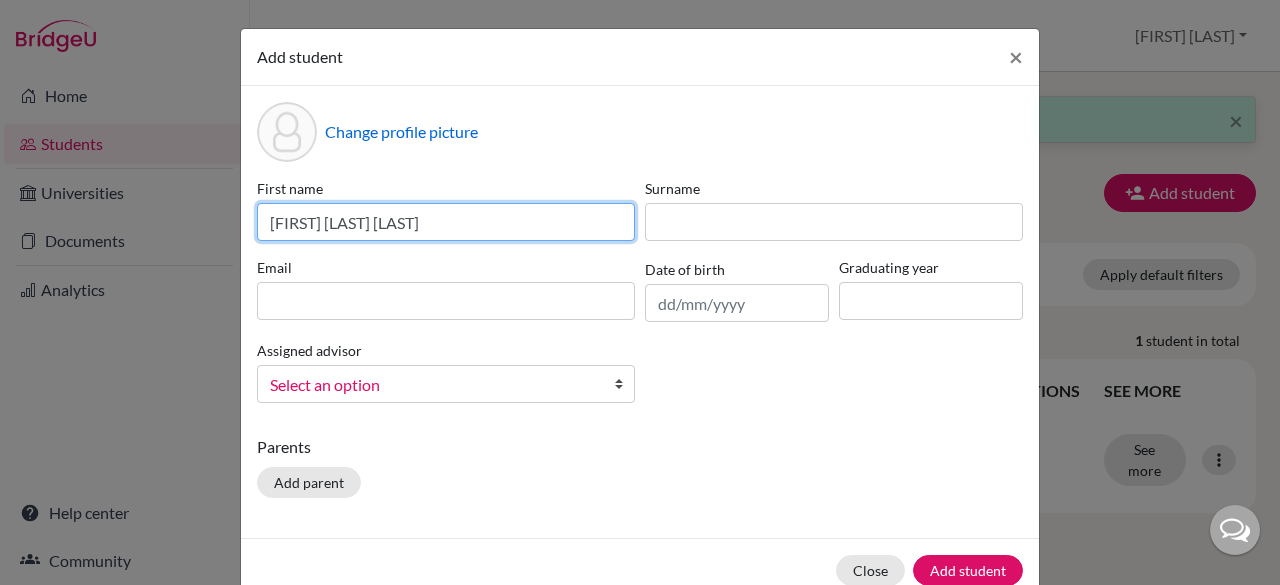 drag, startPoint x: 529, startPoint y: 213, endPoint x: 308, endPoint y: 221, distance: 221.14474 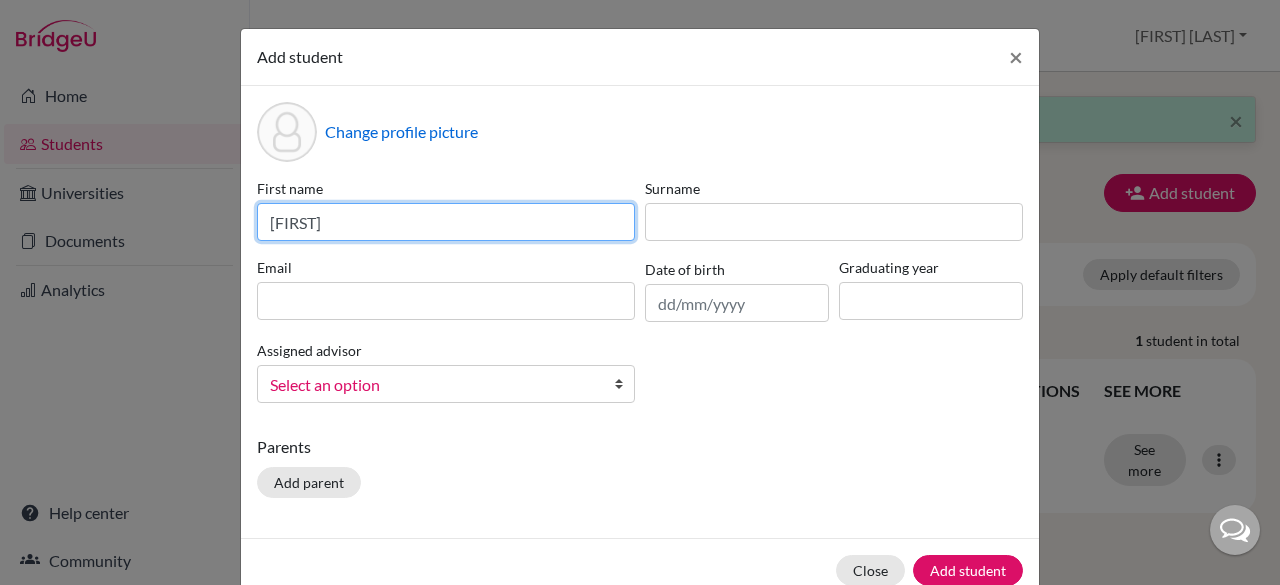 type on "[FIRST]" 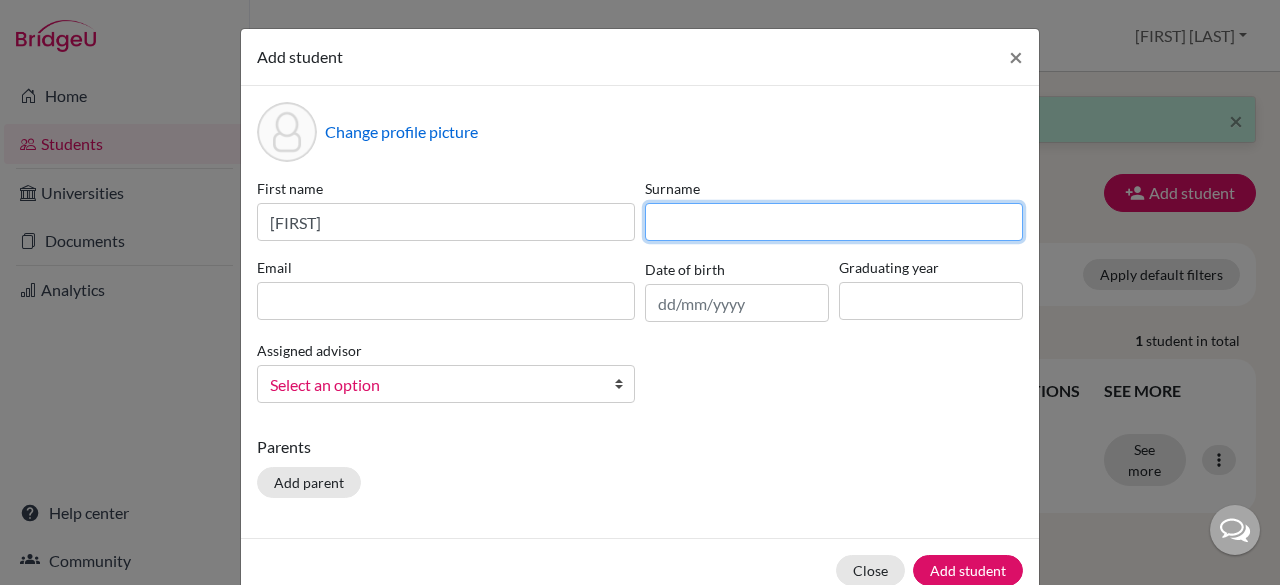 click at bounding box center (834, 222) 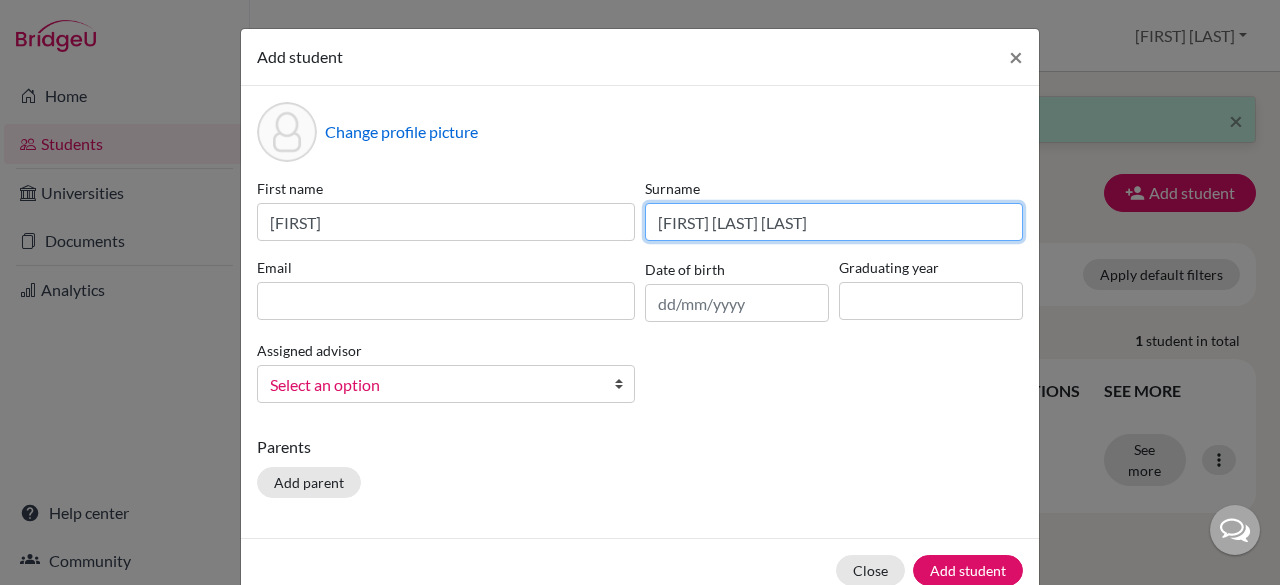 type on "[FIRST] [LAST] [LAST]" 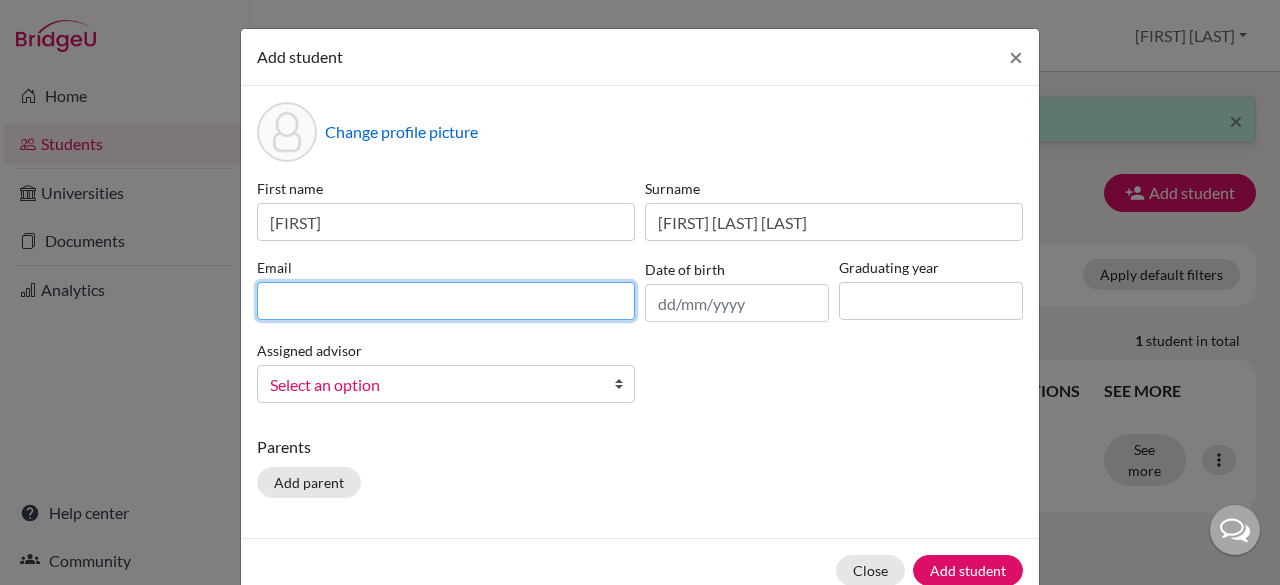 click at bounding box center [446, 301] 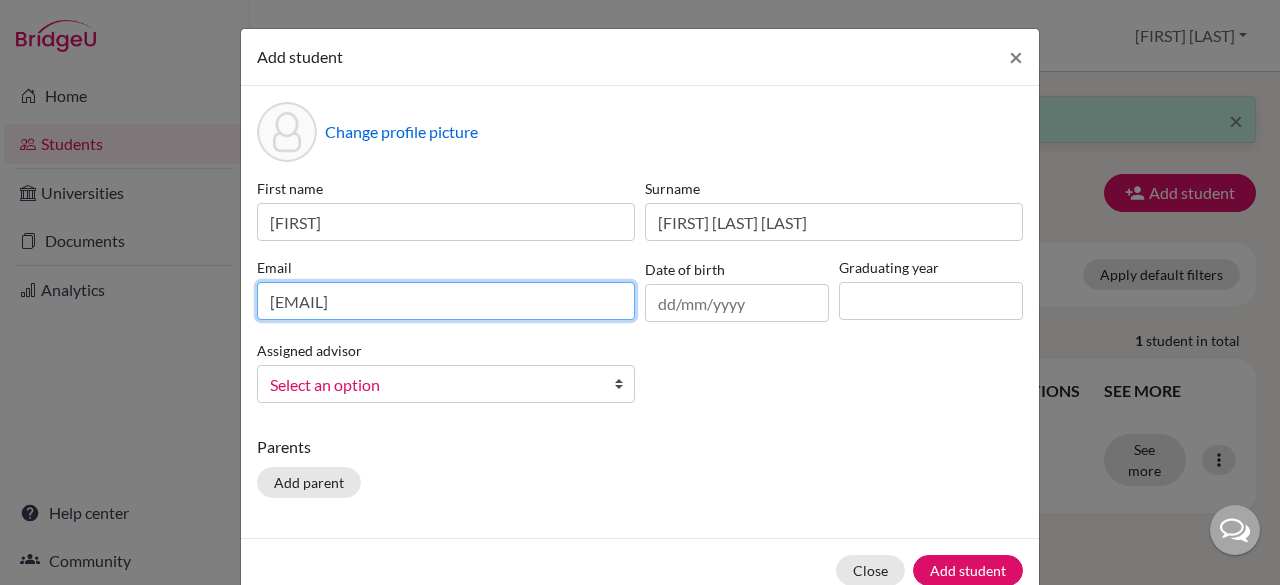 type on "[EMAIL]" 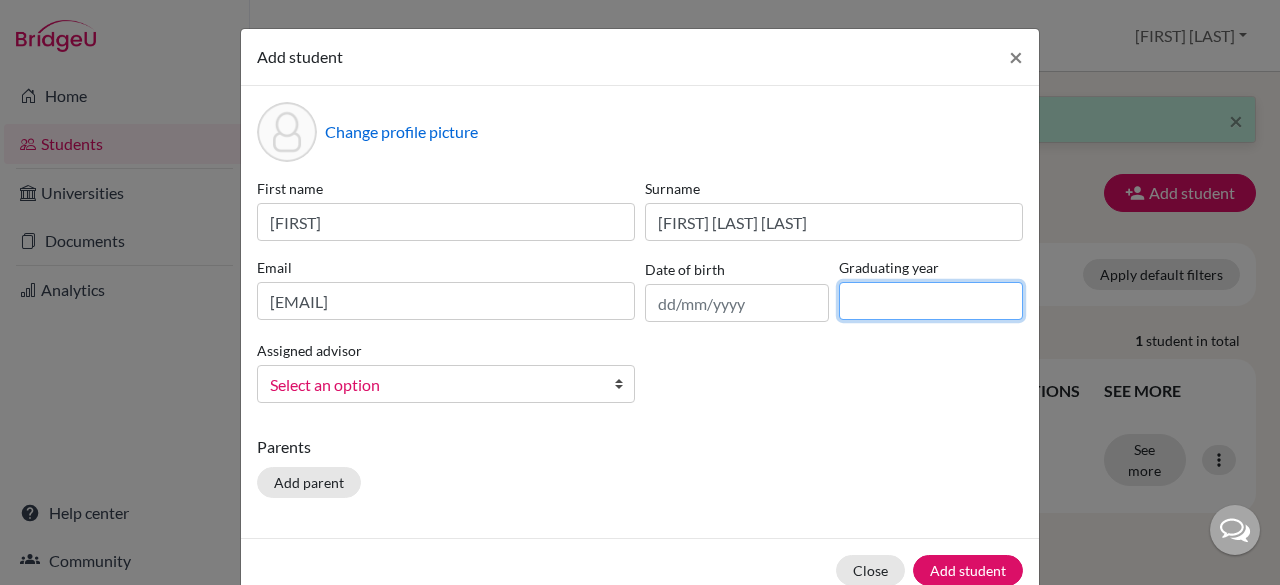 click at bounding box center (931, 301) 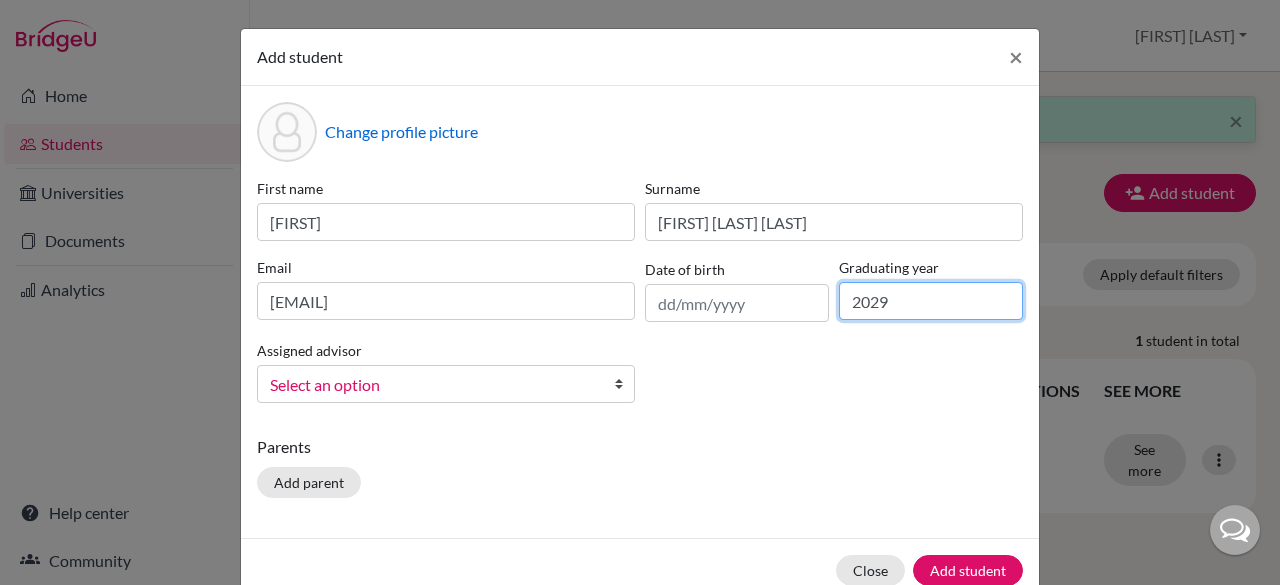 type on "2029" 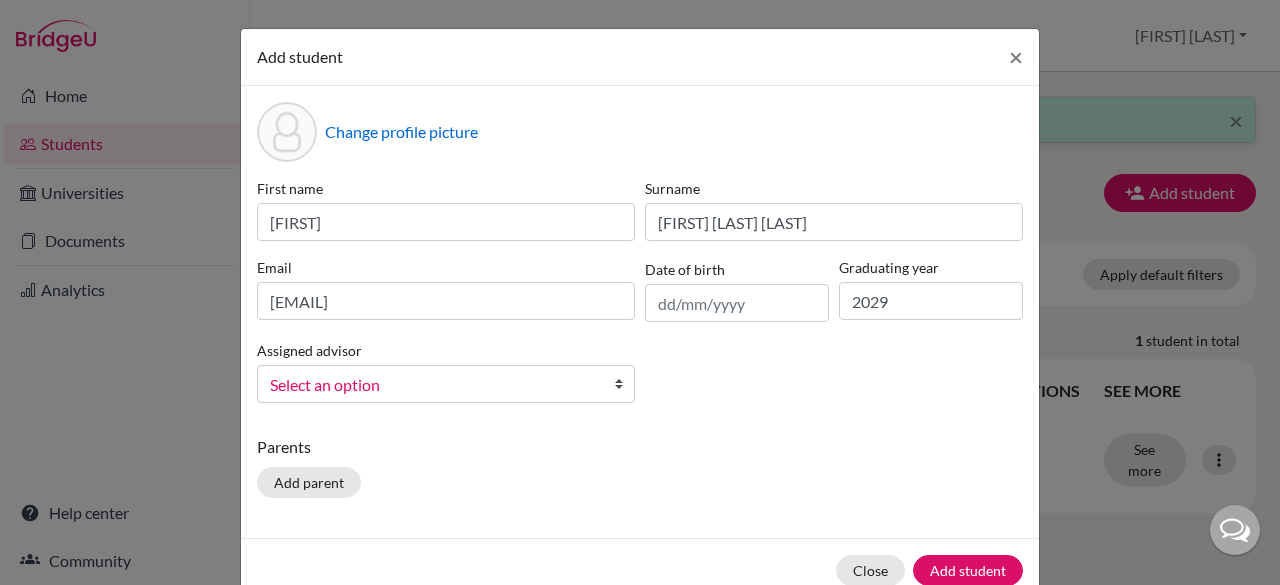 click on "Select an option" at bounding box center [433, 385] 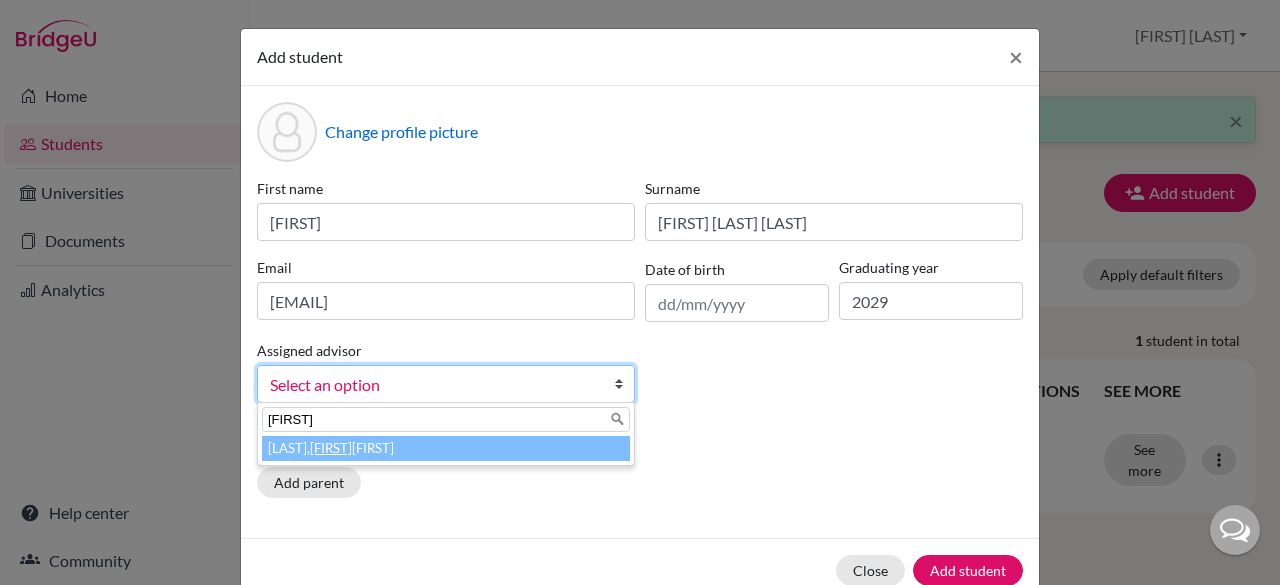 type on "[FIRST]" 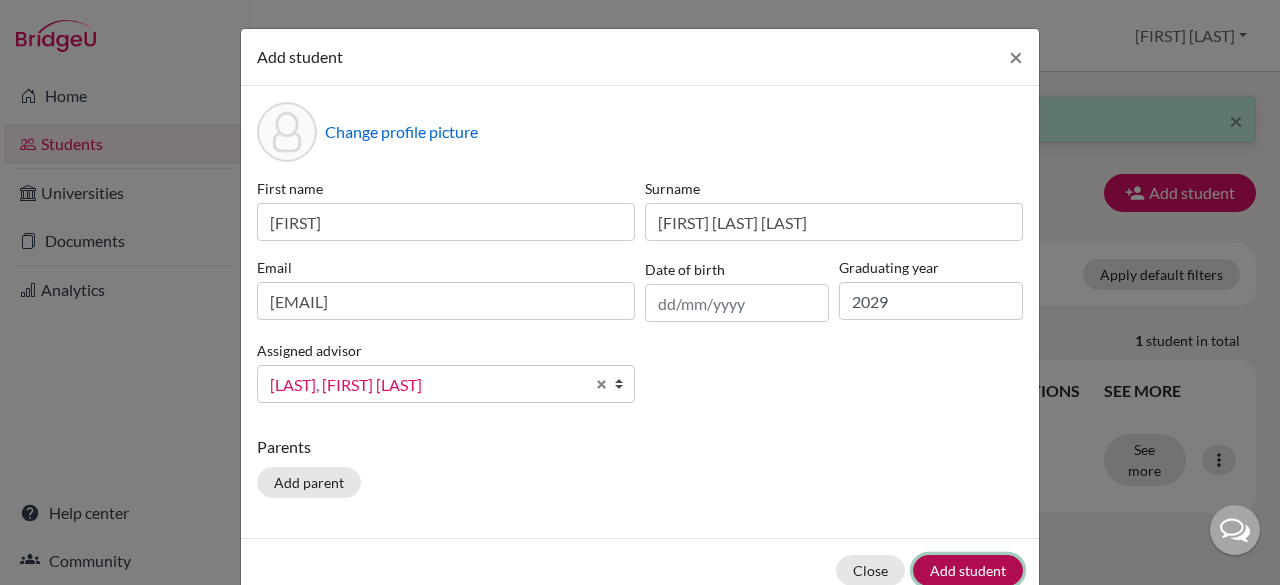click on "Add student" at bounding box center [968, 570] 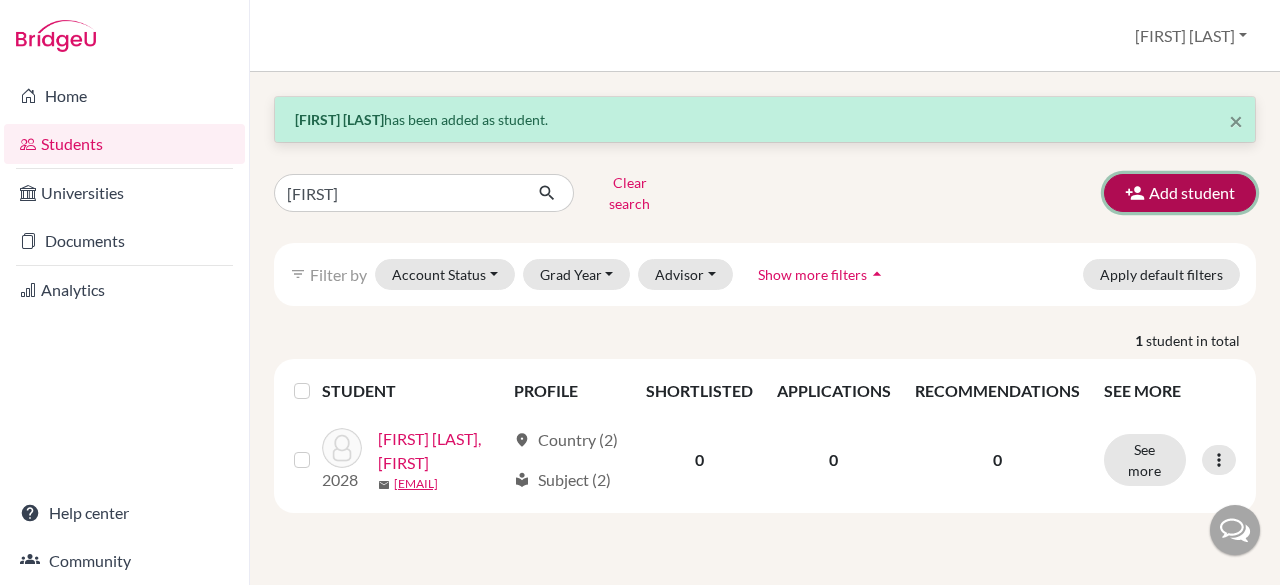 click on "Add student" at bounding box center (1180, 193) 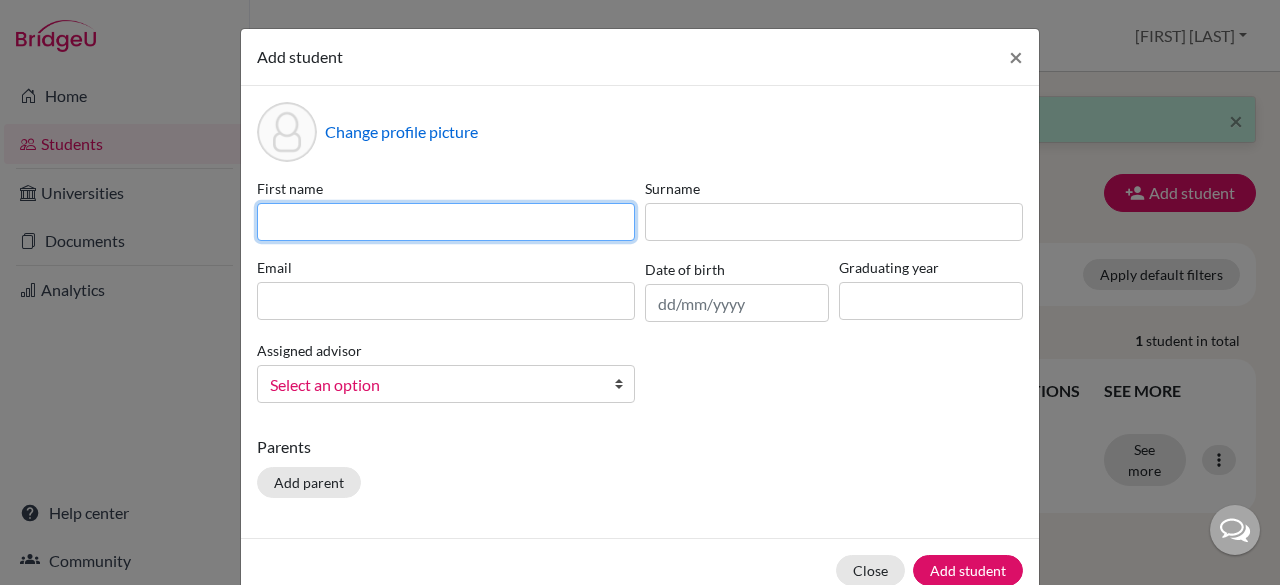 click at bounding box center [446, 222] 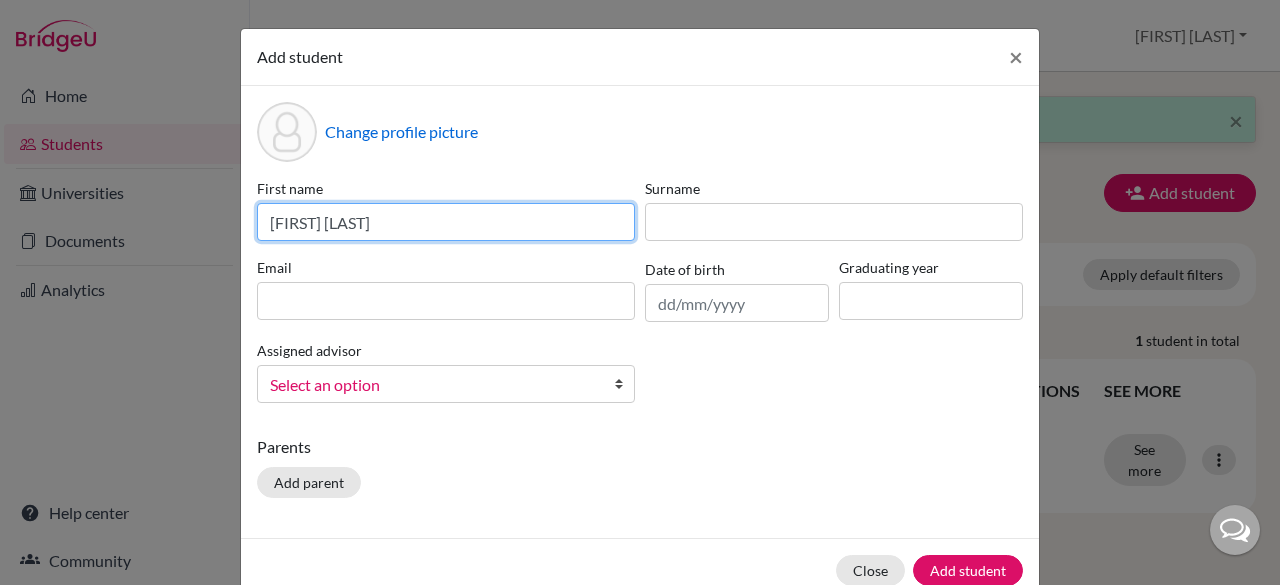 drag, startPoint x: 518, startPoint y: 228, endPoint x: 329, endPoint y: 221, distance: 189.12958 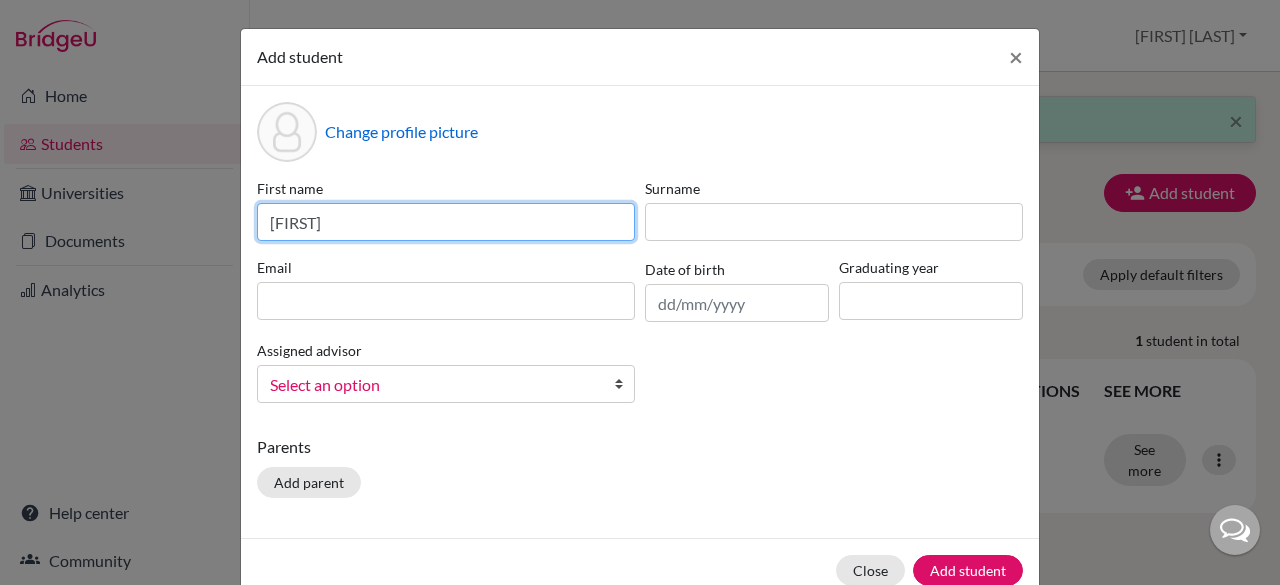 type on "[FIRST]" 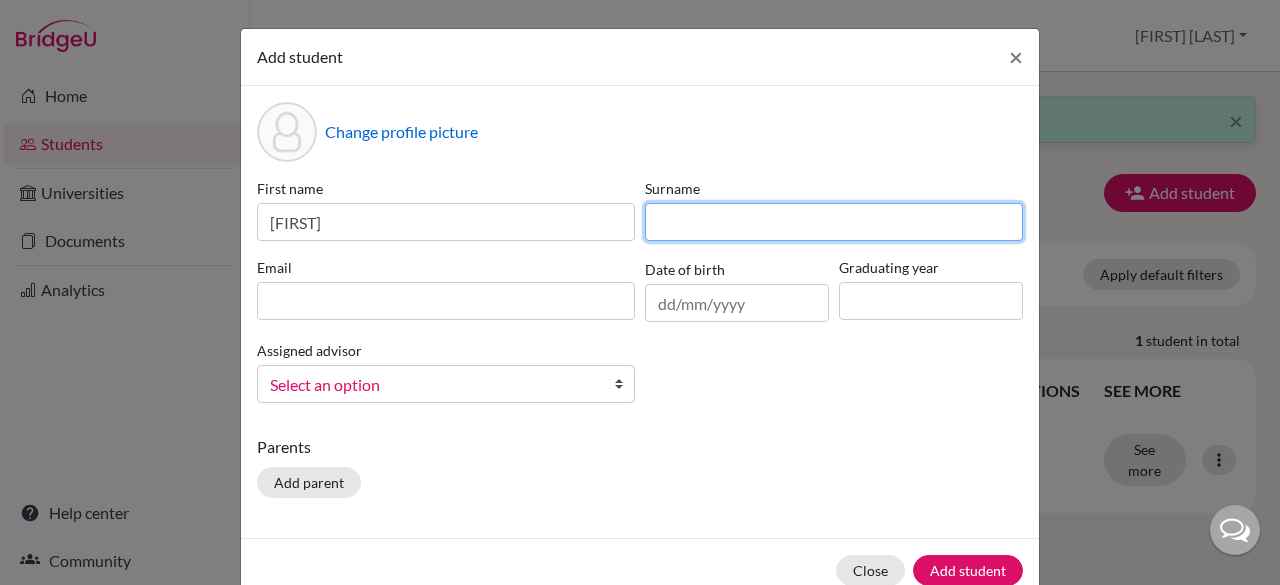 click at bounding box center [834, 222] 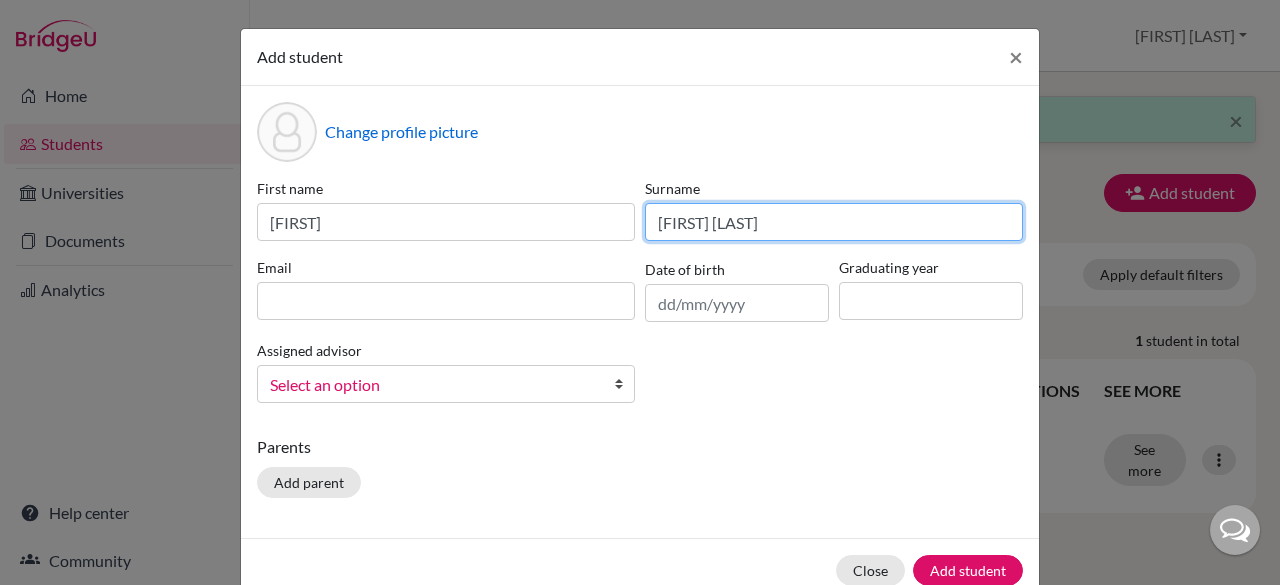 type on "[FIRST] [LAST]" 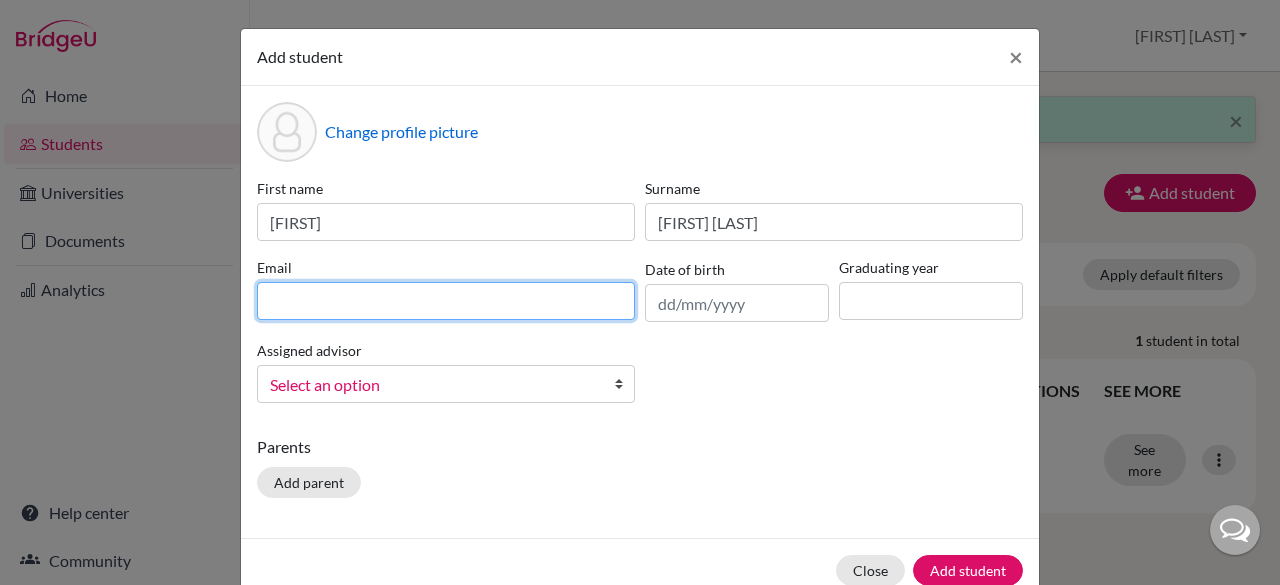 click at bounding box center (446, 301) 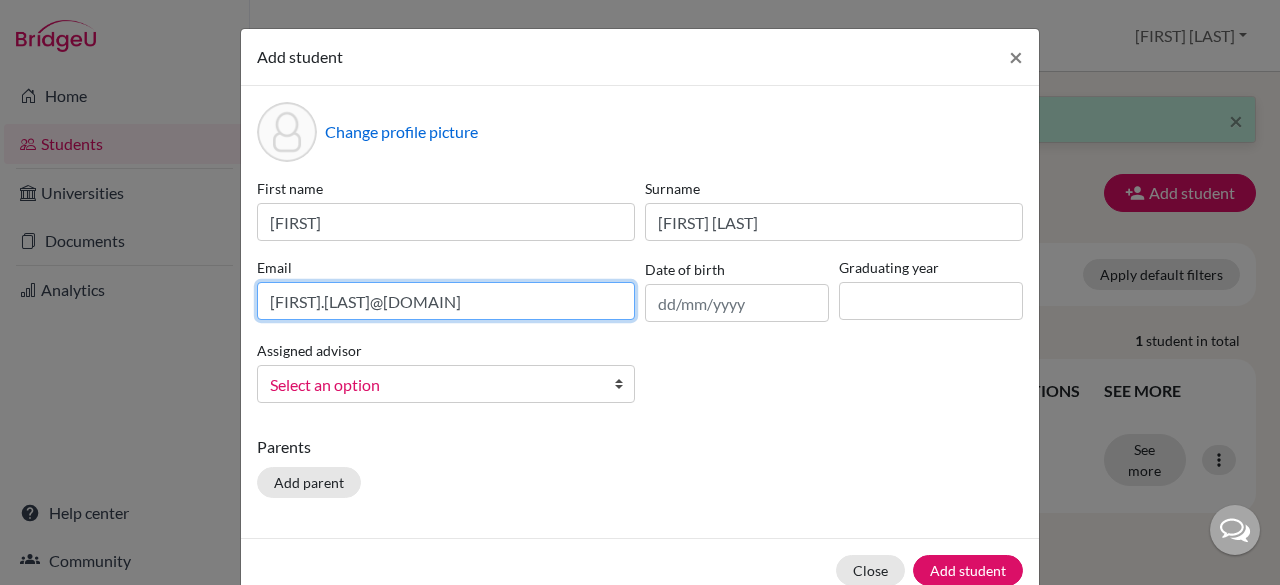 type on "[FIRST].[LAST]@[DOMAIN]" 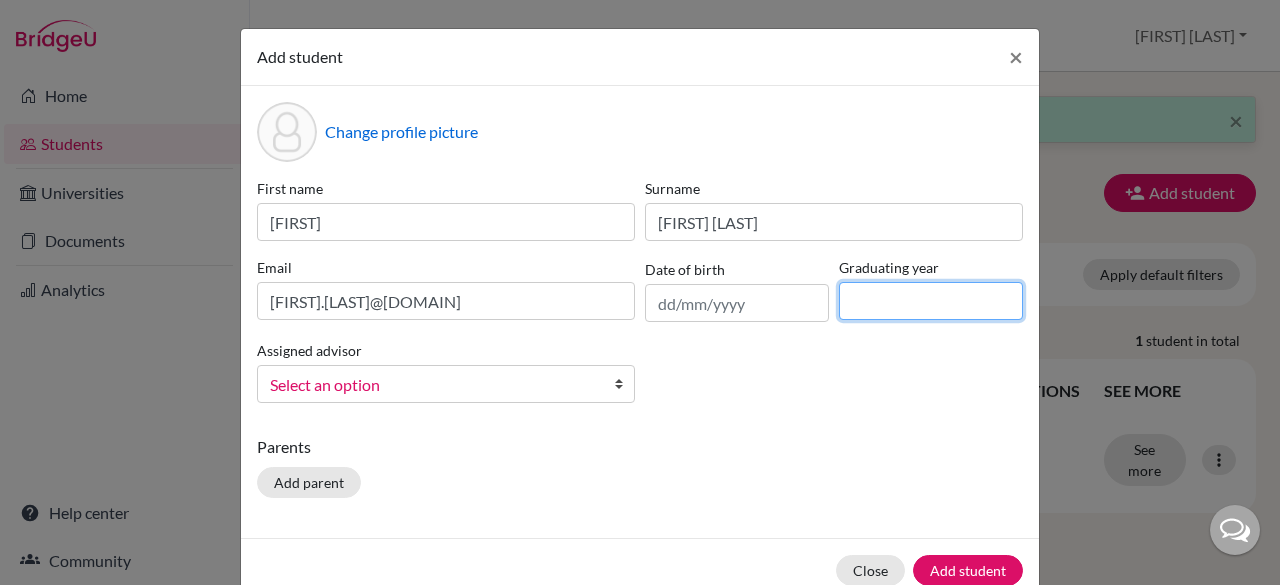 click at bounding box center (931, 301) 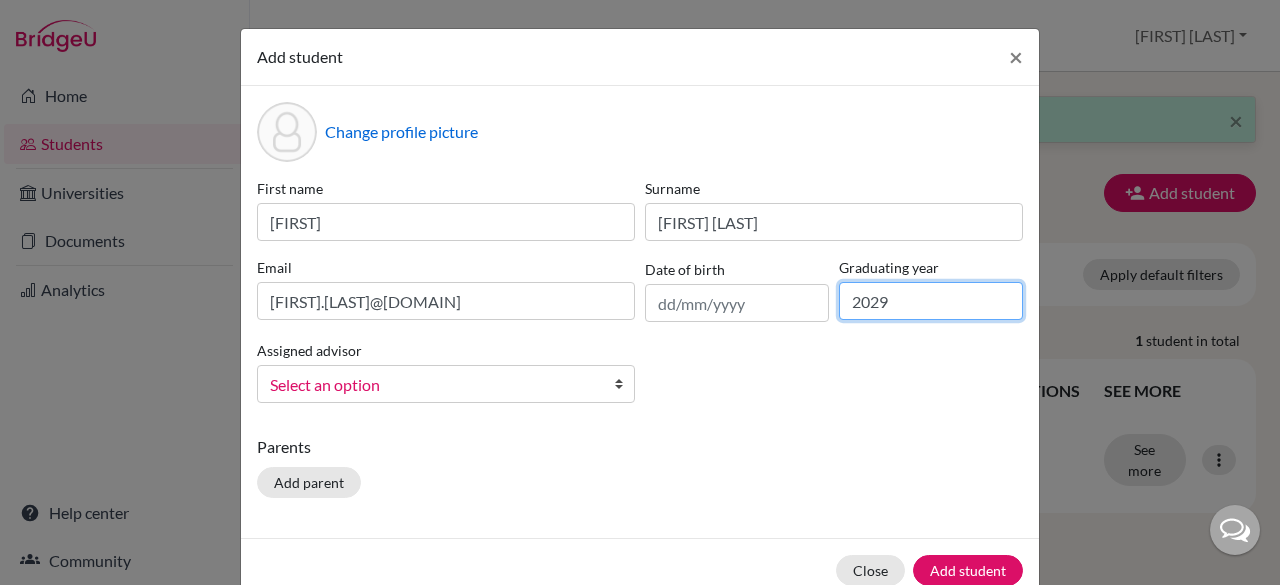 type on "2029" 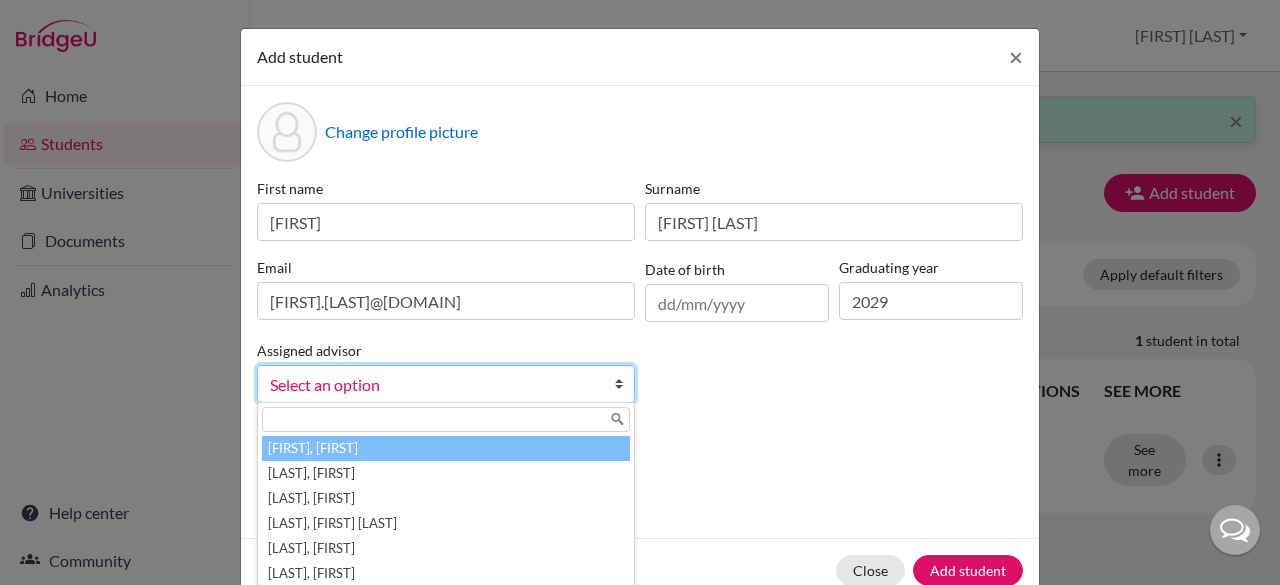 click on "Select an option" at bounding box center [433, 385] 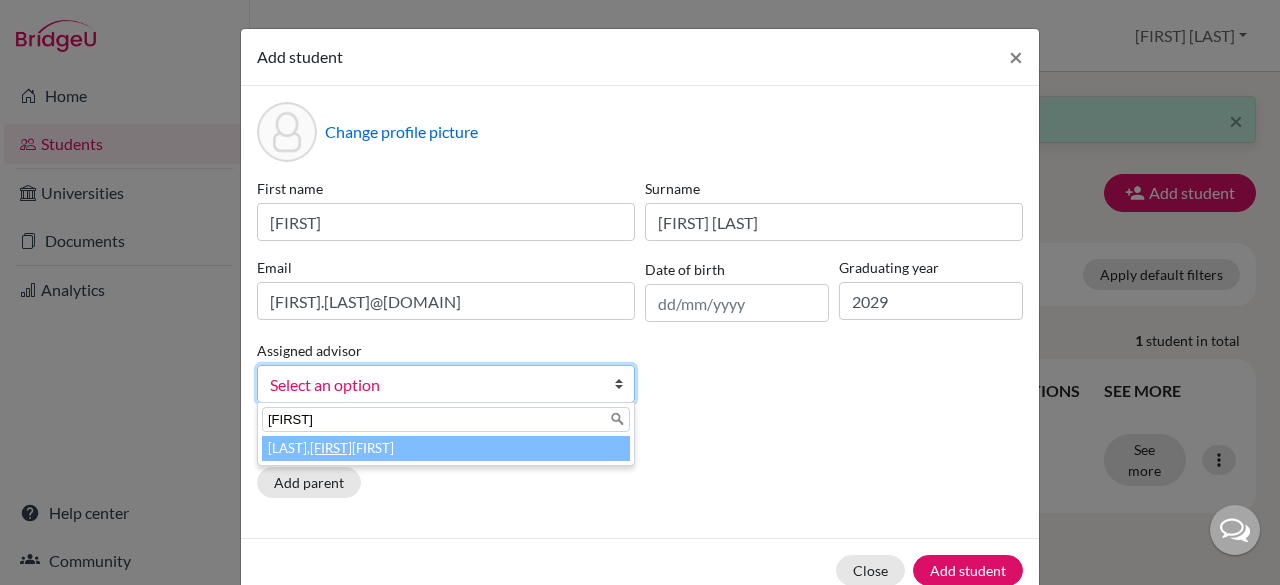 type on "[FIRST]" 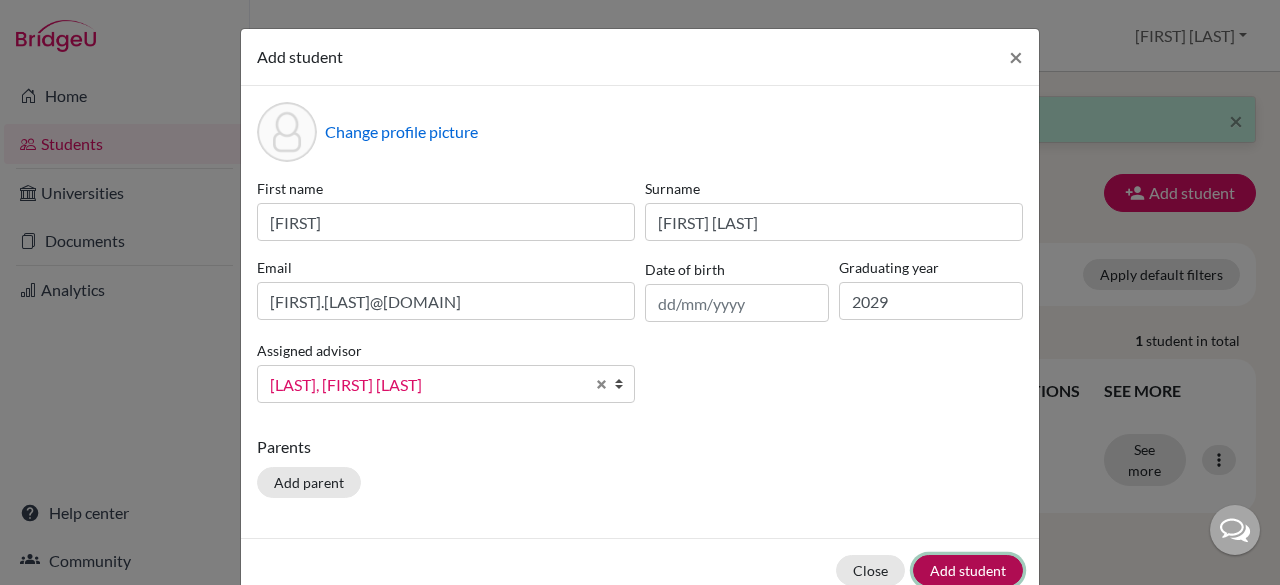click on "Add student" at bounding box center (968, 570) 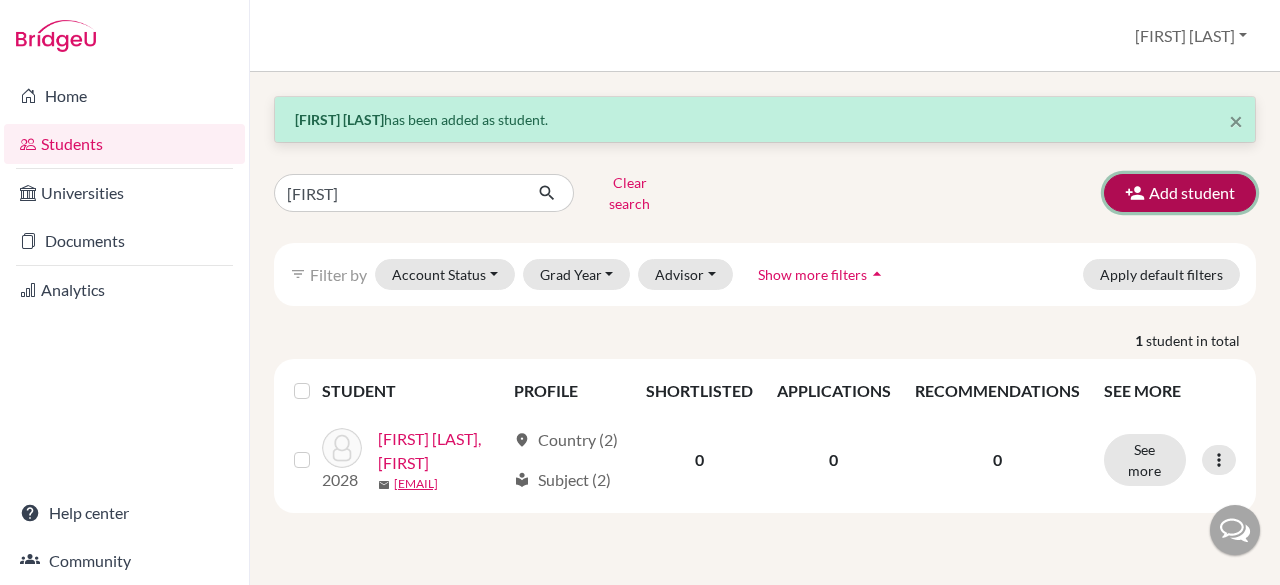 click on "Add student" at bounding box center [1180, 193] 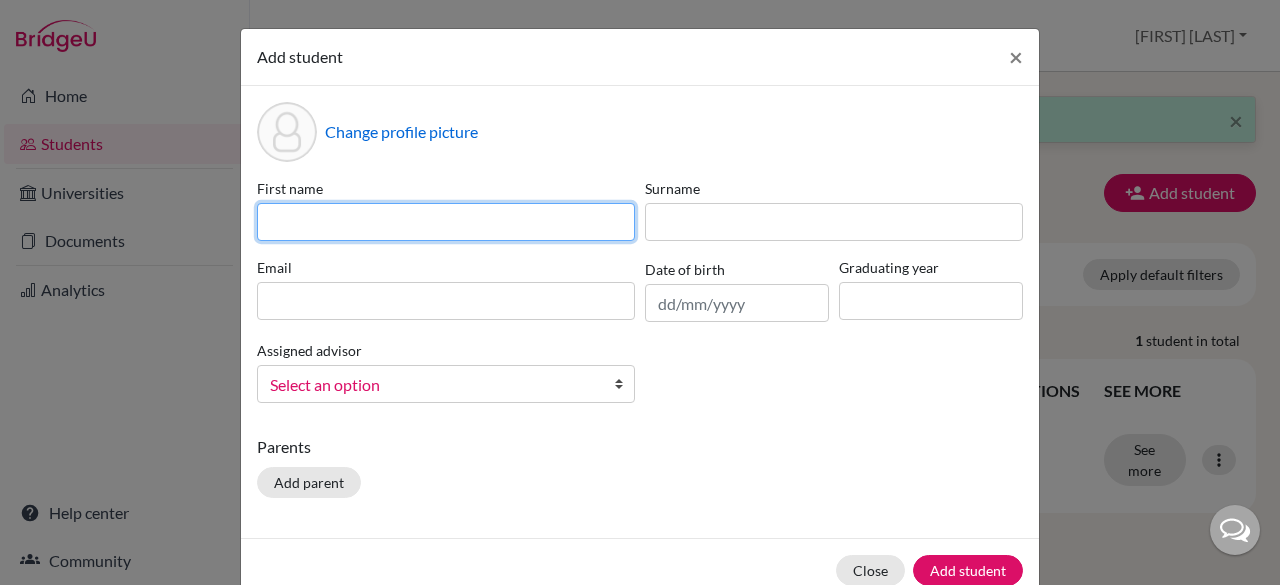 click at bounding box center (446, 222) 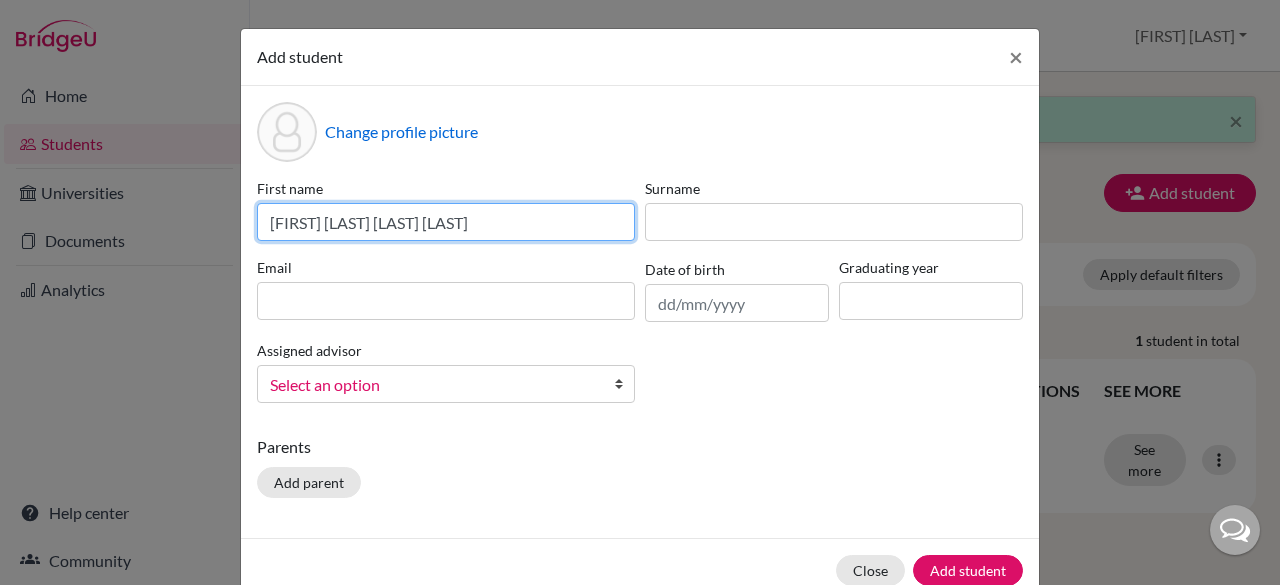 drag, startPoint x: 493, startPoint y: 224, endPoint x: 293, endPoint y: 223, distance: 200.0025 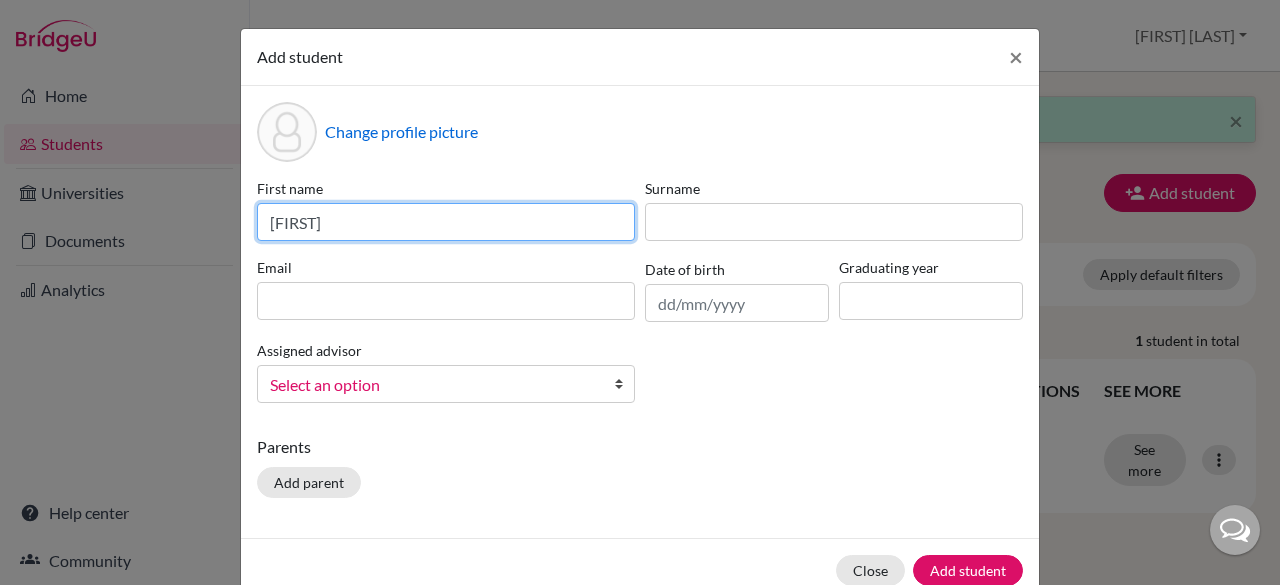 type on "[FIRST]" 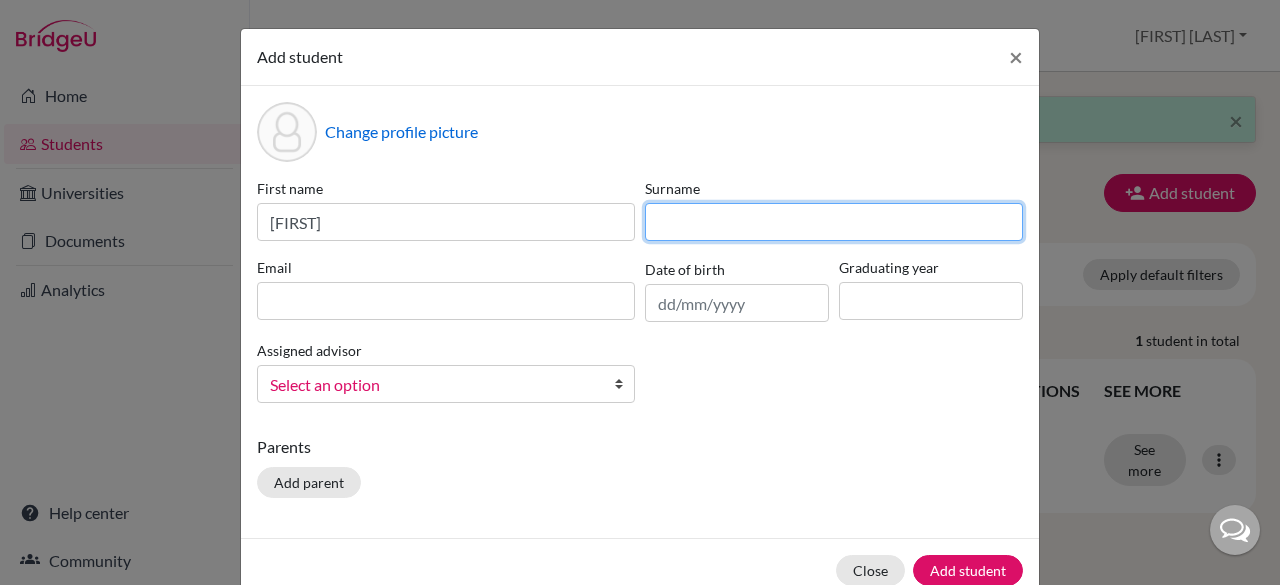click at bounding box center (834, 222) 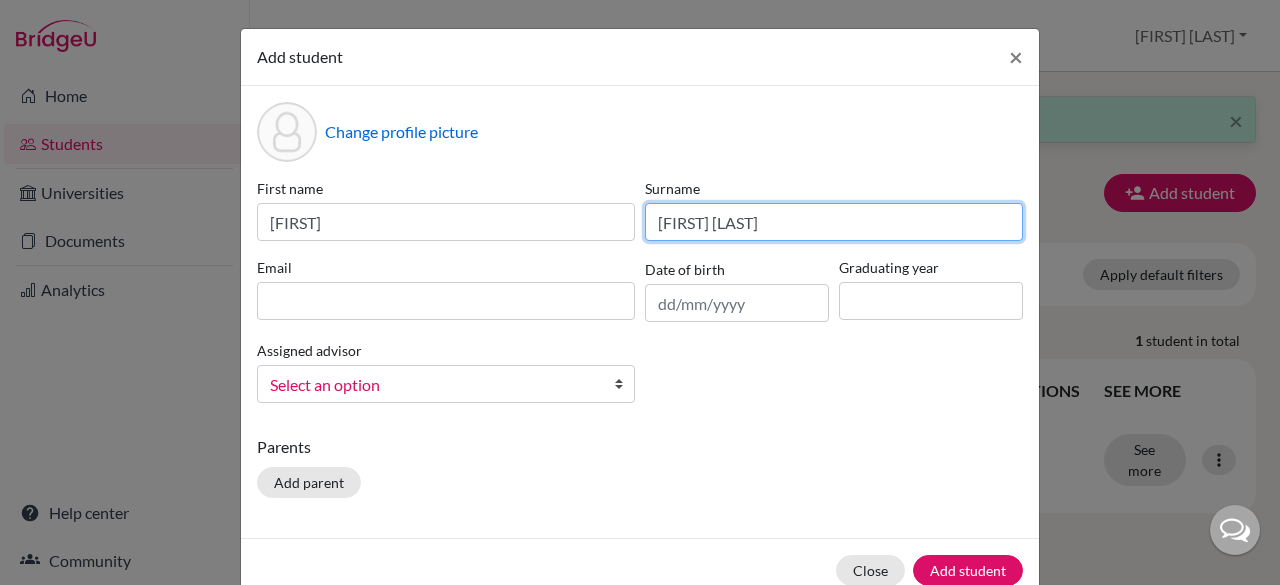 type on "[FIRST] [LAST]" 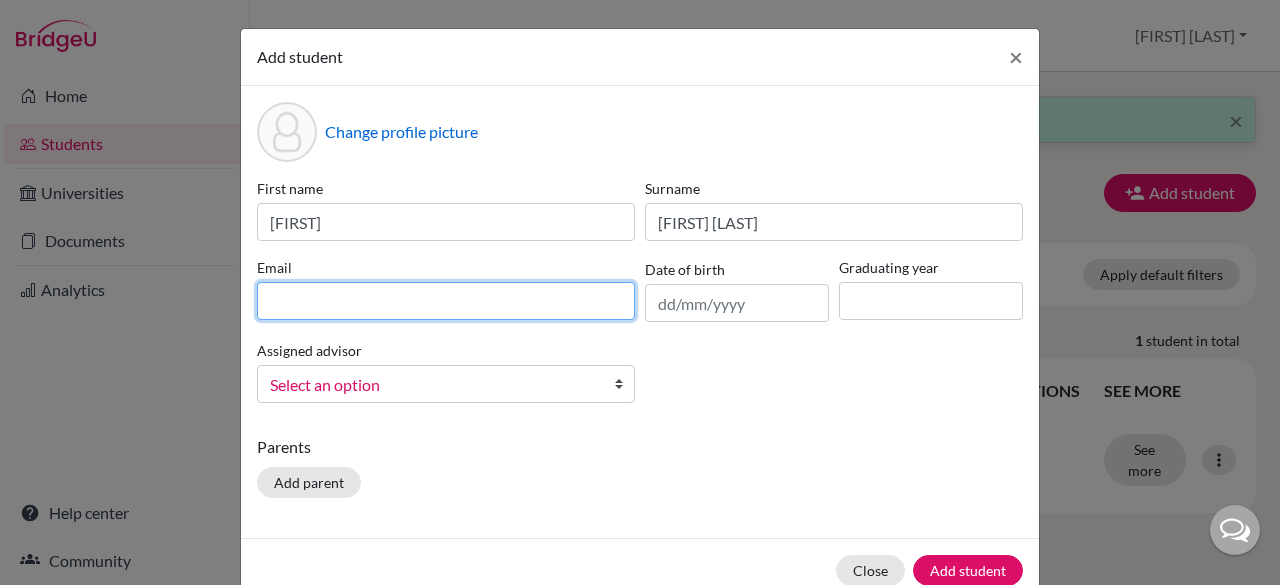 click at bounding box center [446, 301] 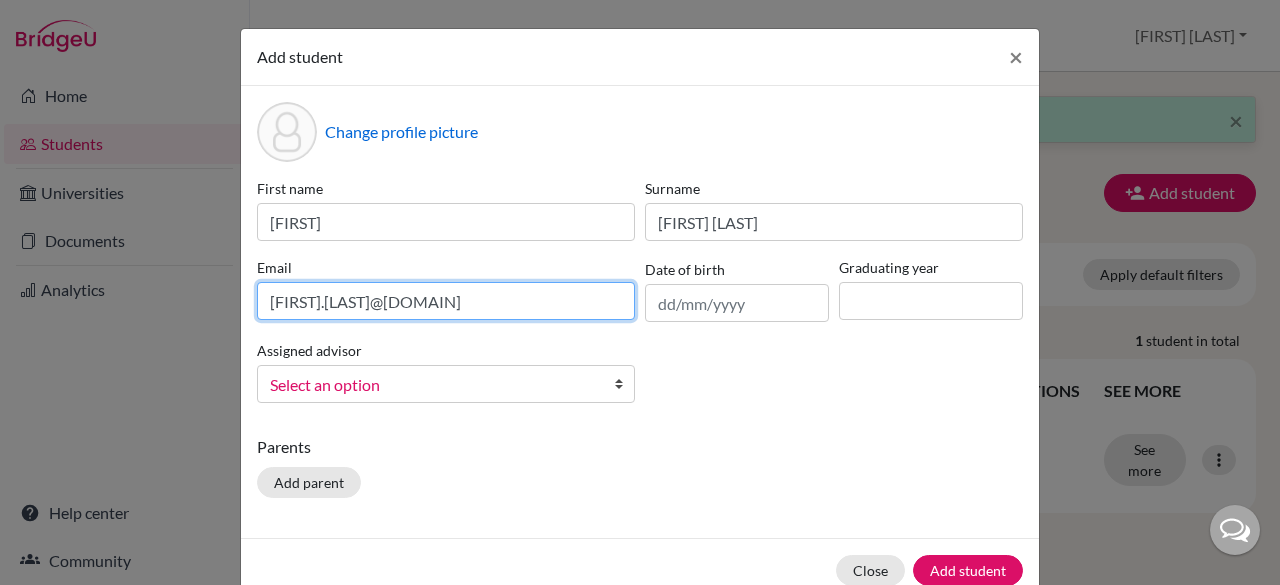 type on "[FIRST].[LAST]@[DOMAIN]" 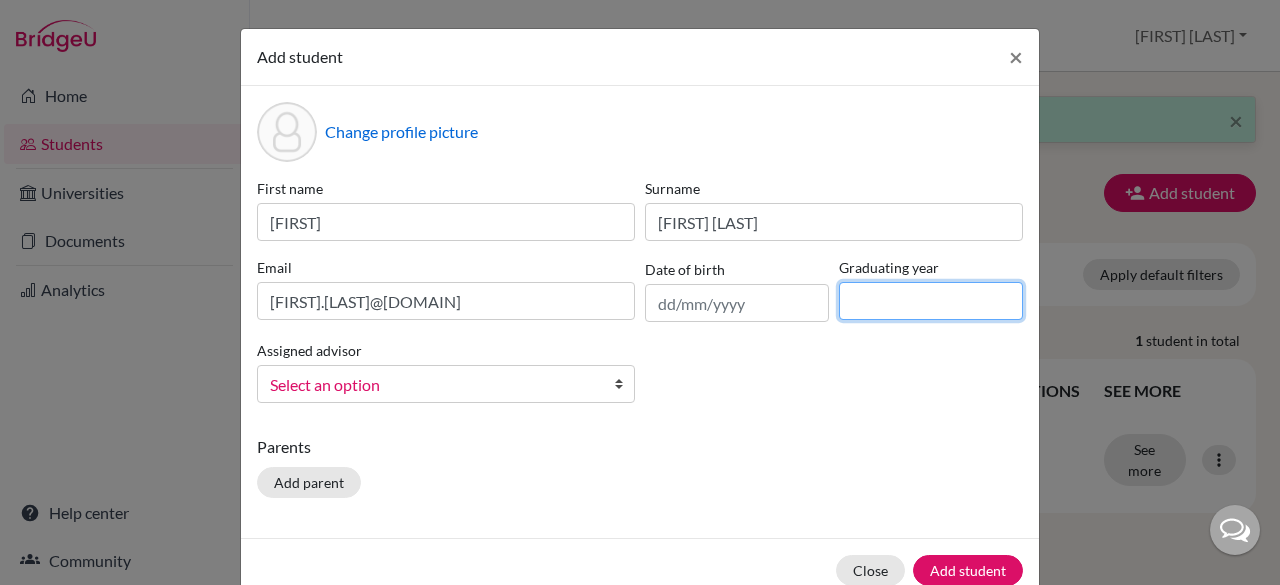 click at bounding box center [931, 301] 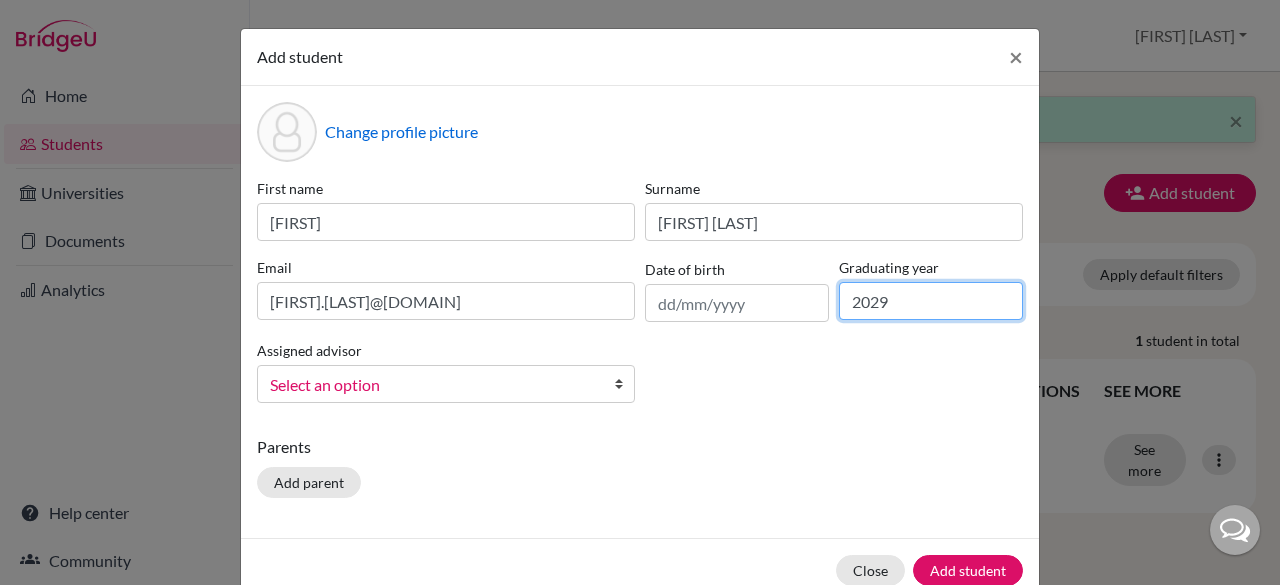 type on "2029" 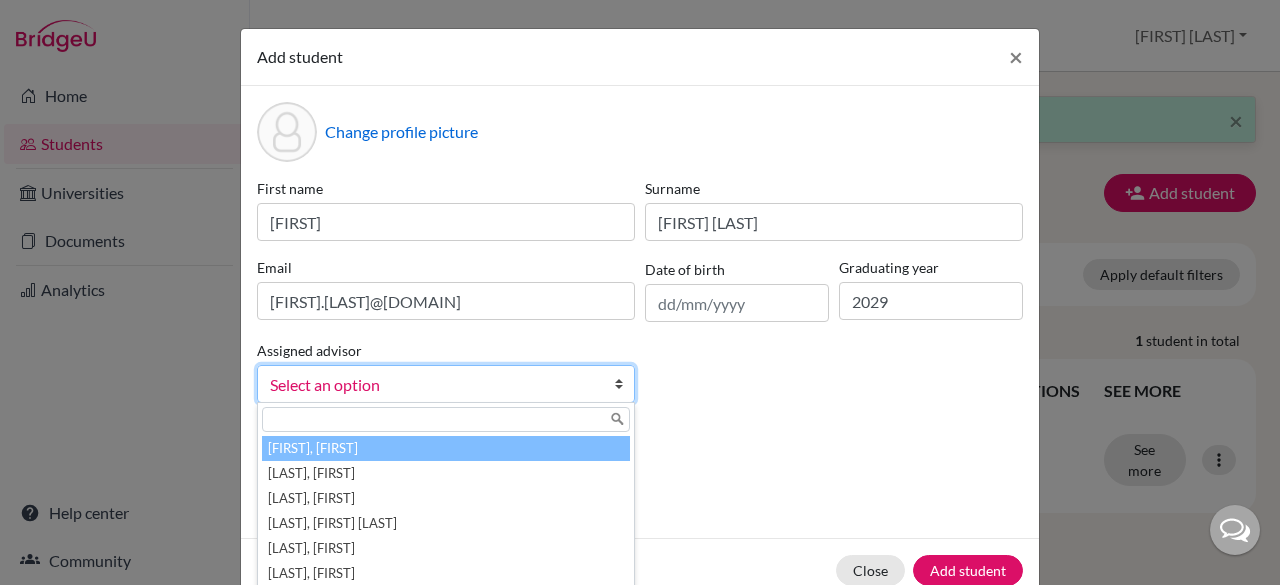 click on "Select an option" at bounding box center (433, 385) 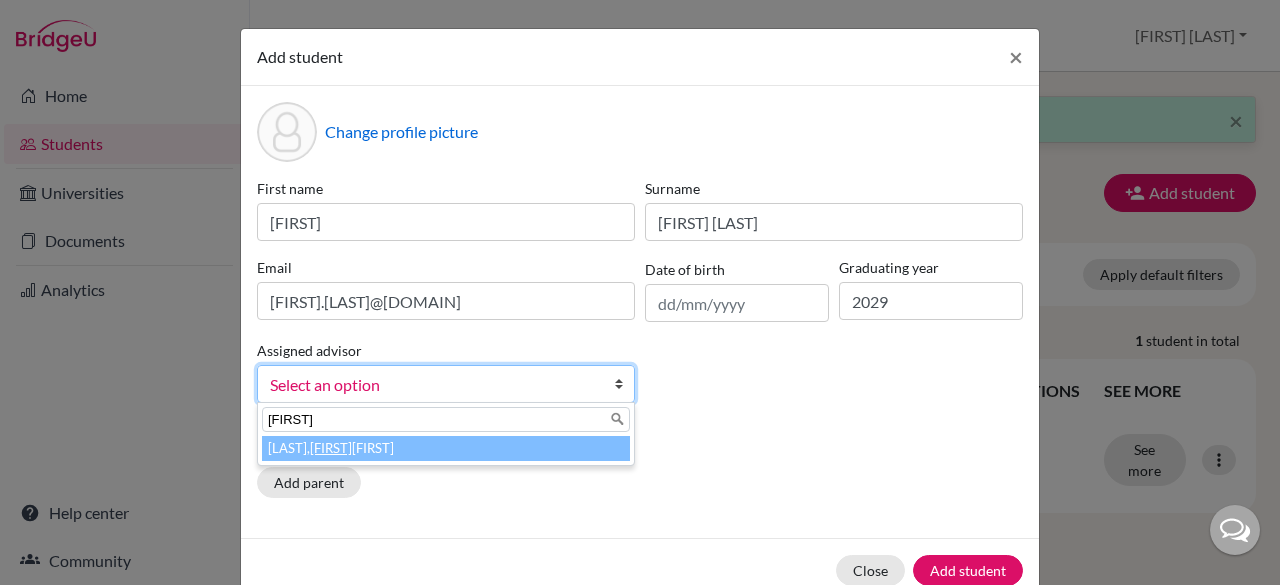 type on "[FIRST]" 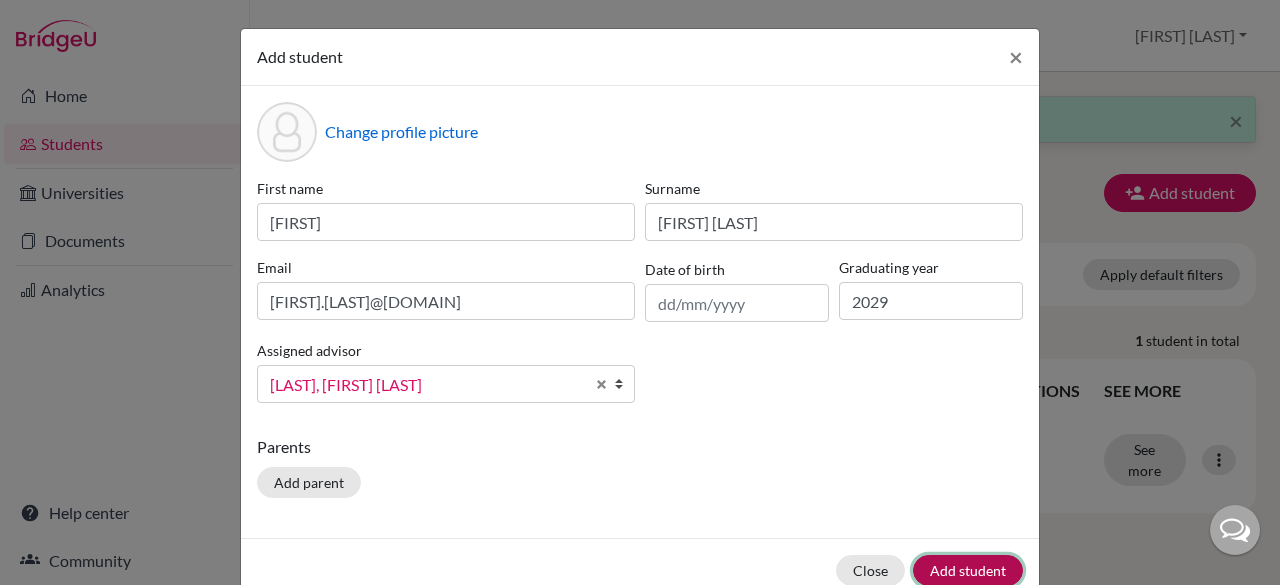 click on "Add student" at bounding box center [968, 570] 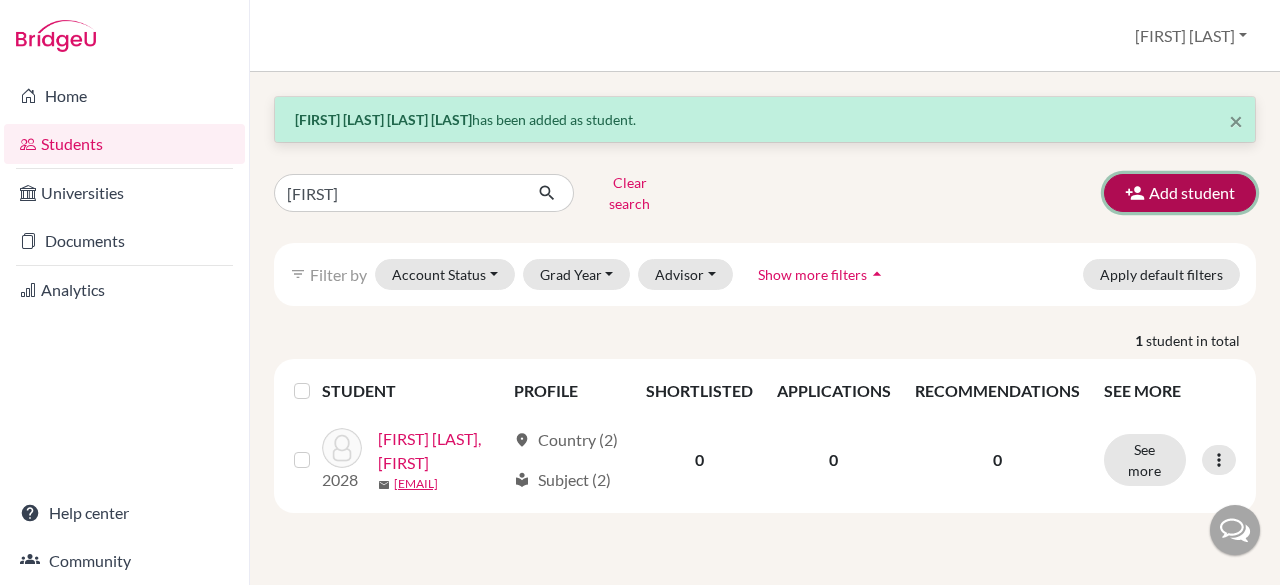click at bounding box center [1135, 193] 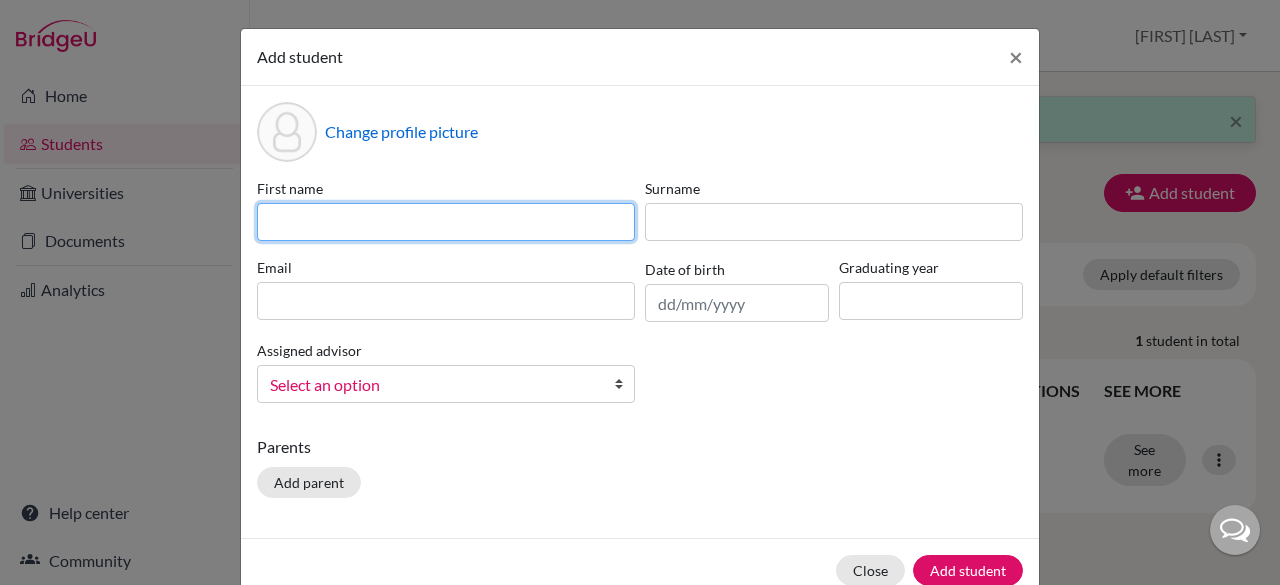 click at bounding box center (446, 222) 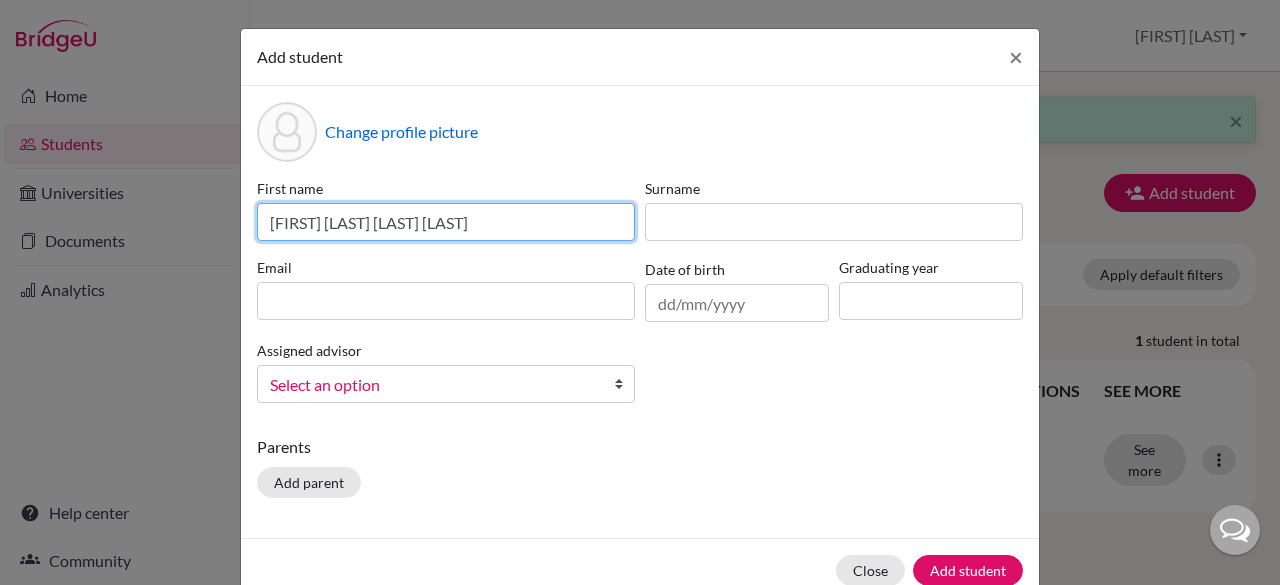 drag, startPoint x: 443, startPoint y: 230, endPoint x: 322, endPoint y: 226, distance: 121.0661 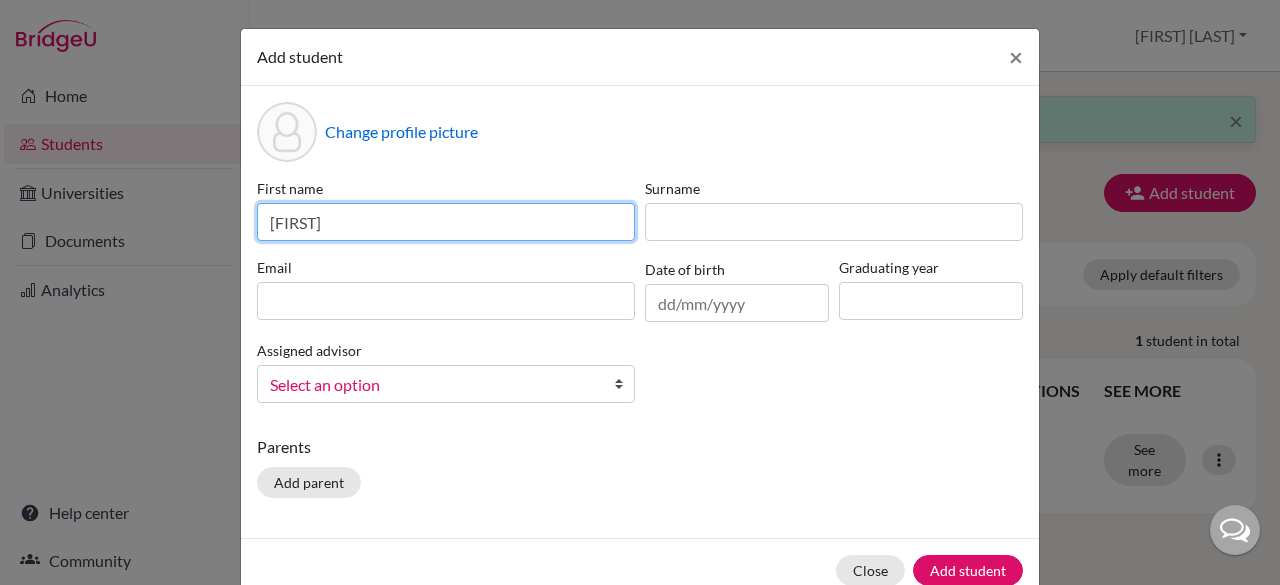 type on "[FIRST]" 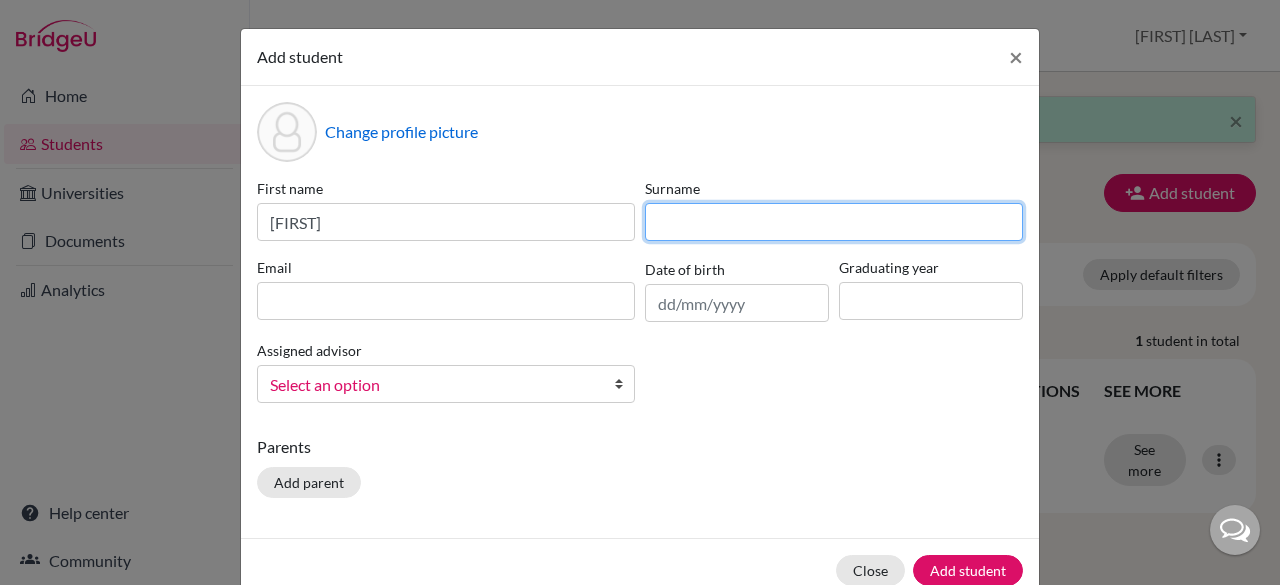click at bounding box center [834, 222] 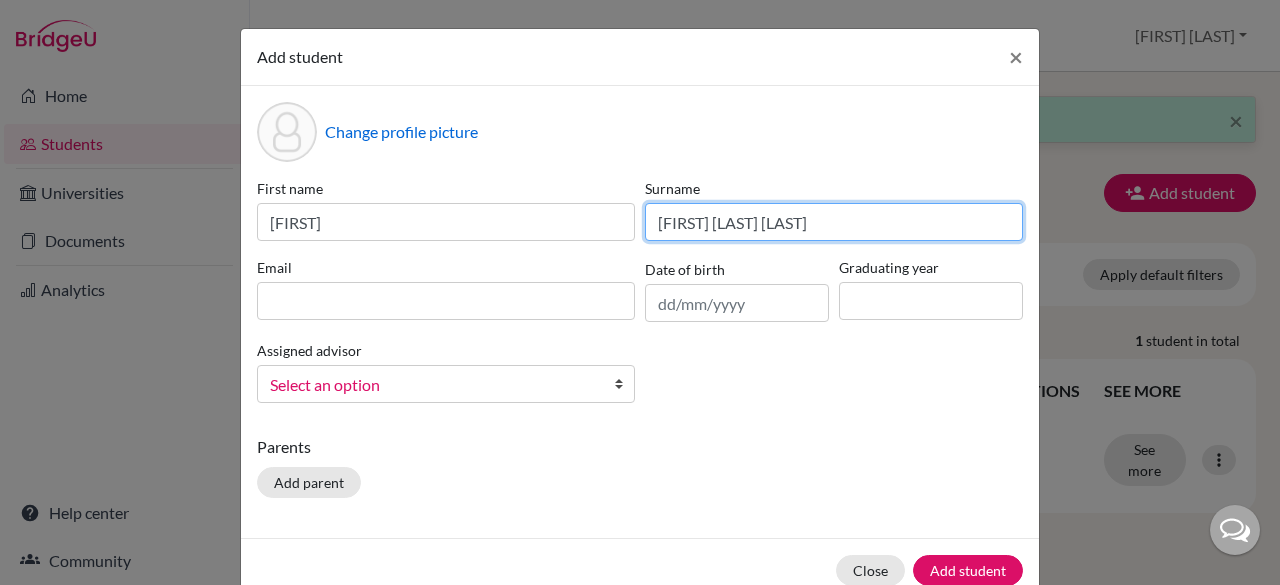 type on "[FIRST] [LAST] [LAST]" 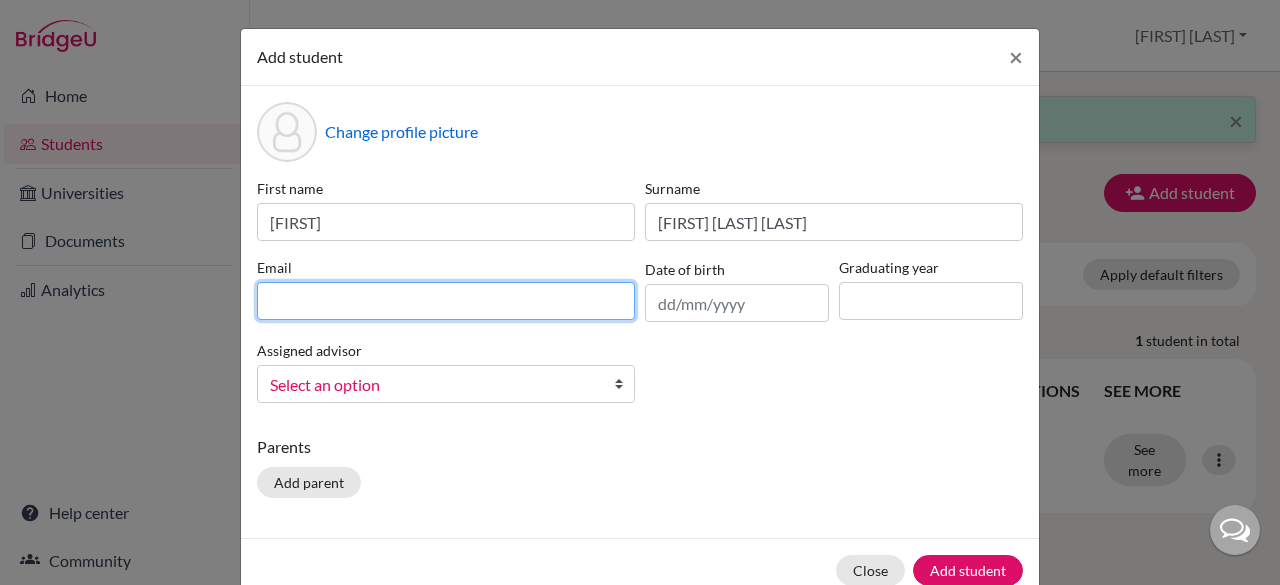 click at bounding box center (446, 301) 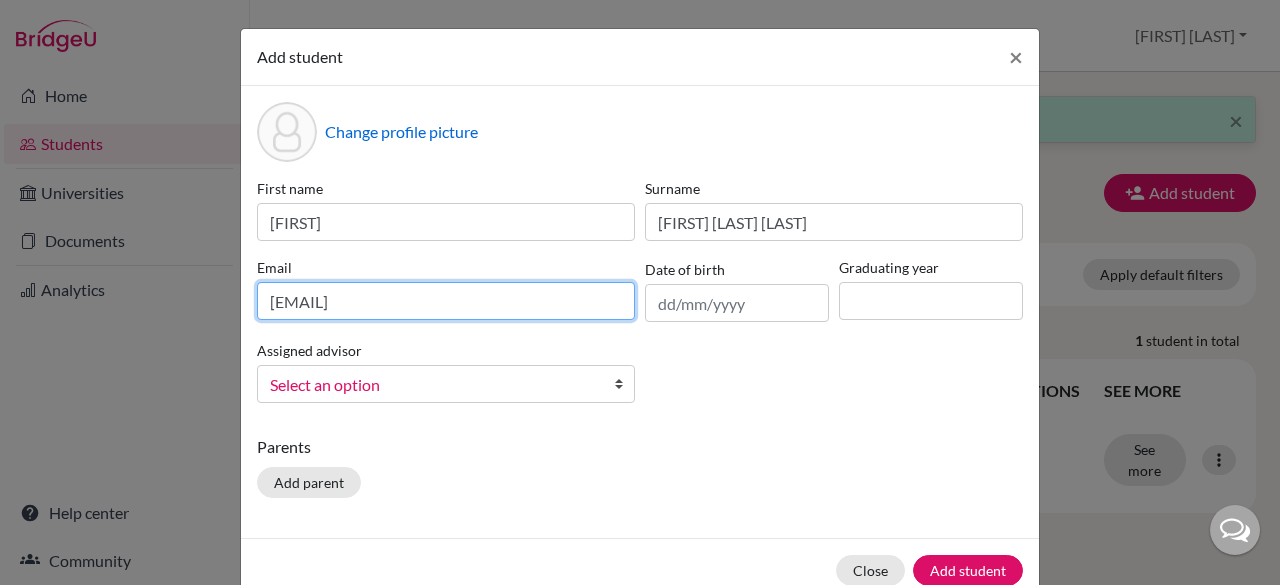 type on "[EMAIL]" 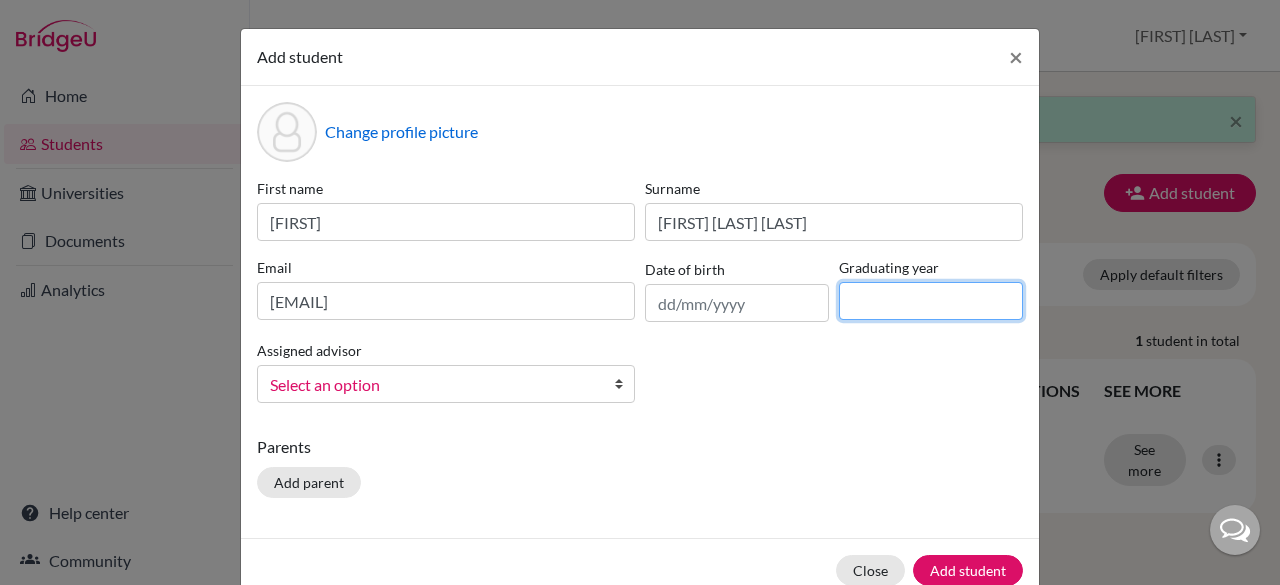 click at bounding box center [931, 301] 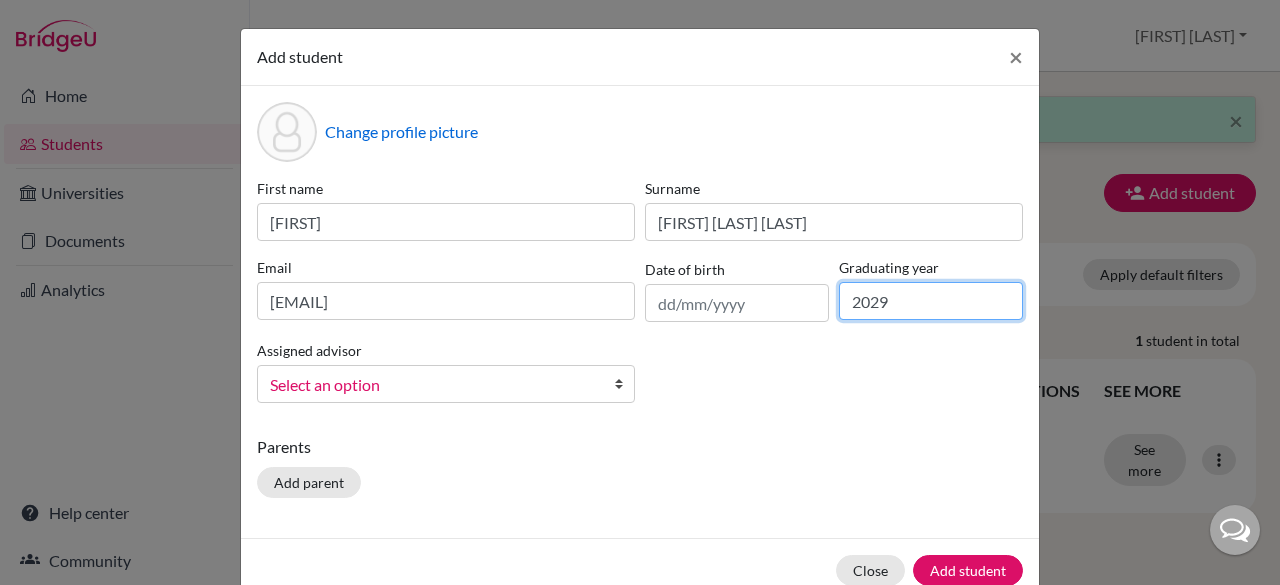 type on "2029" 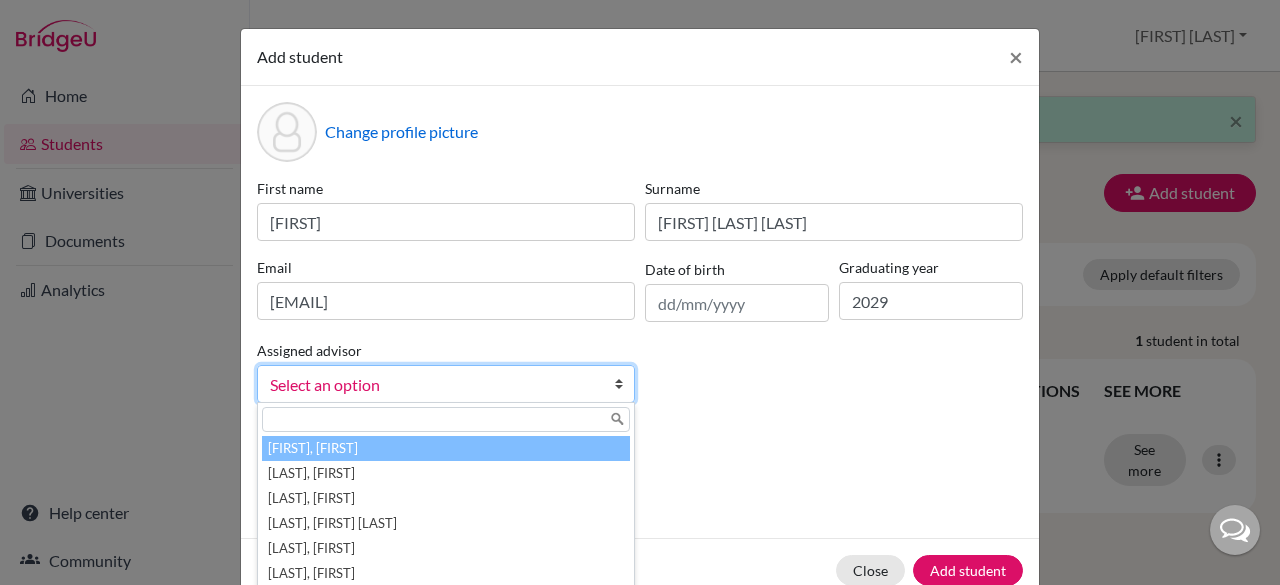 click on "Select an option" at bounding box center [446, 384] 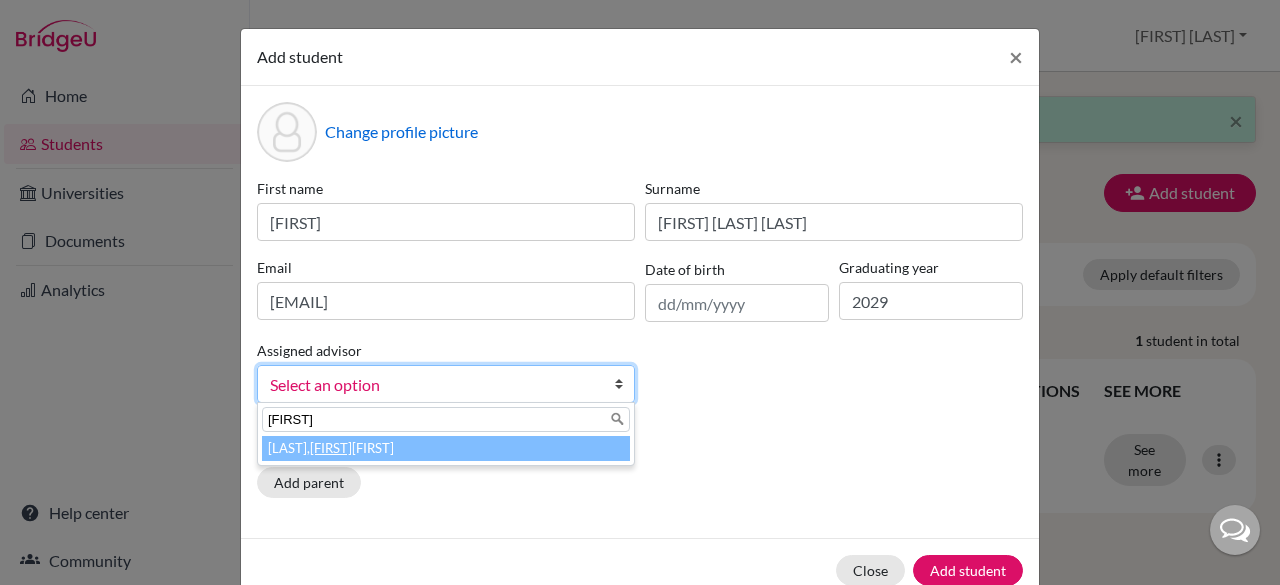 type on "[FIRST]" 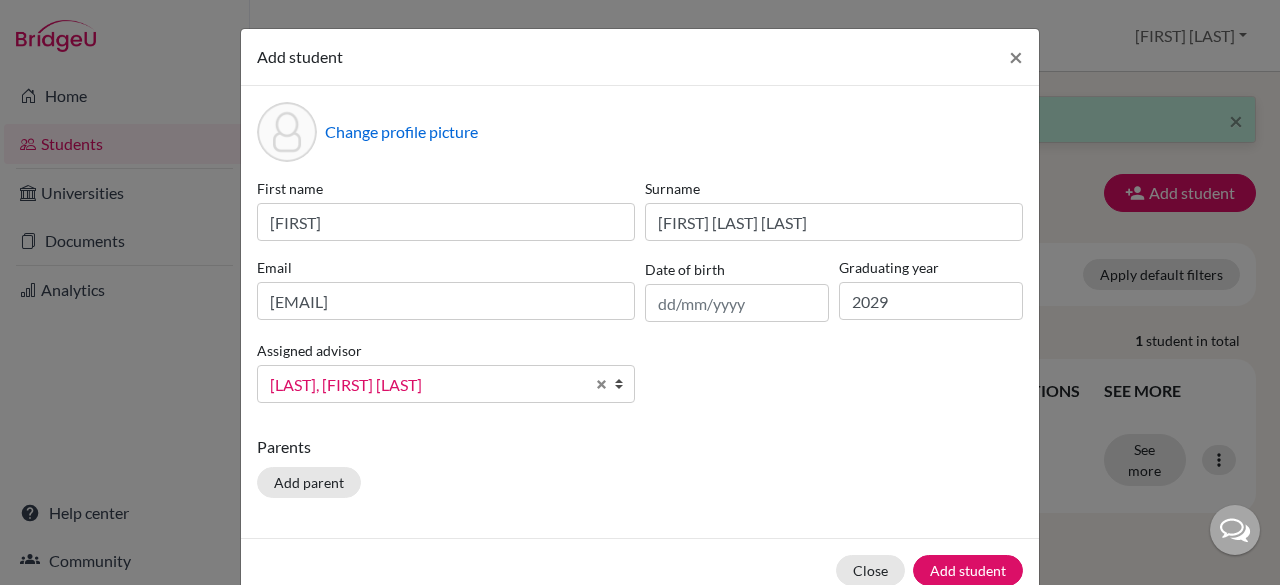 type 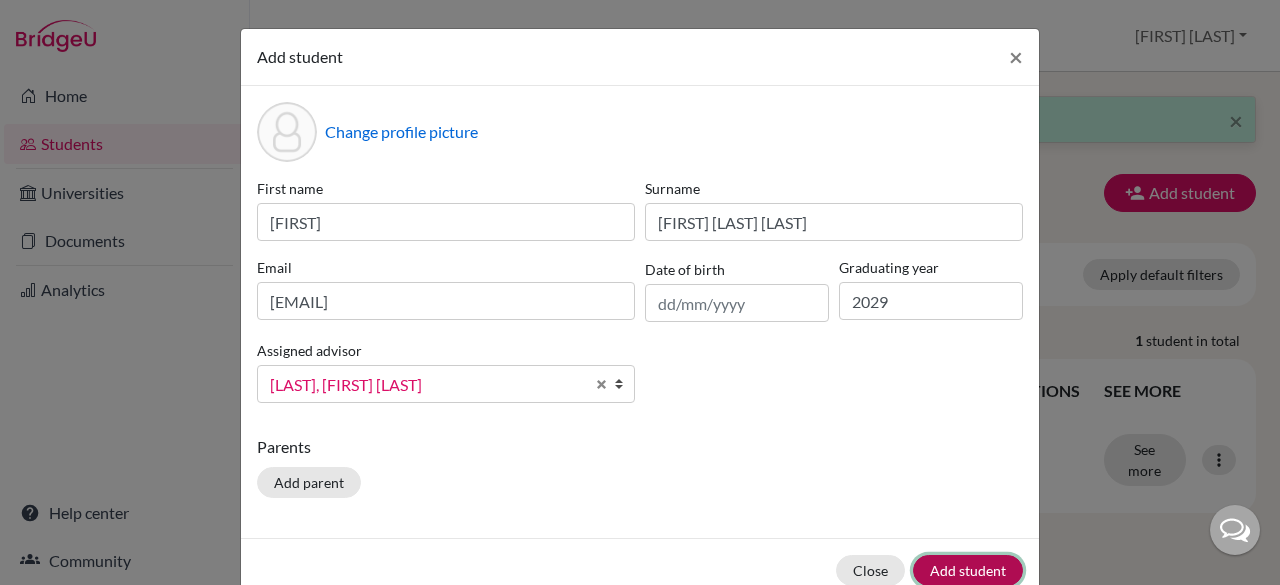 click on "Add student" at bounding box center [968, 570] 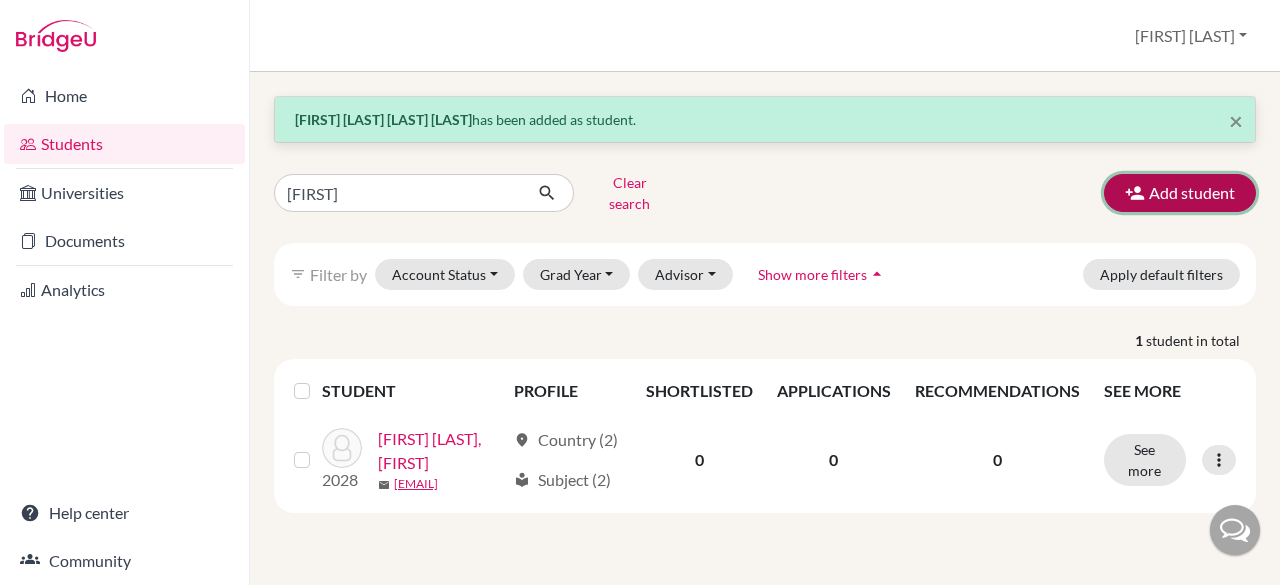 click on "Add student" at bounding box center [1180, 193] 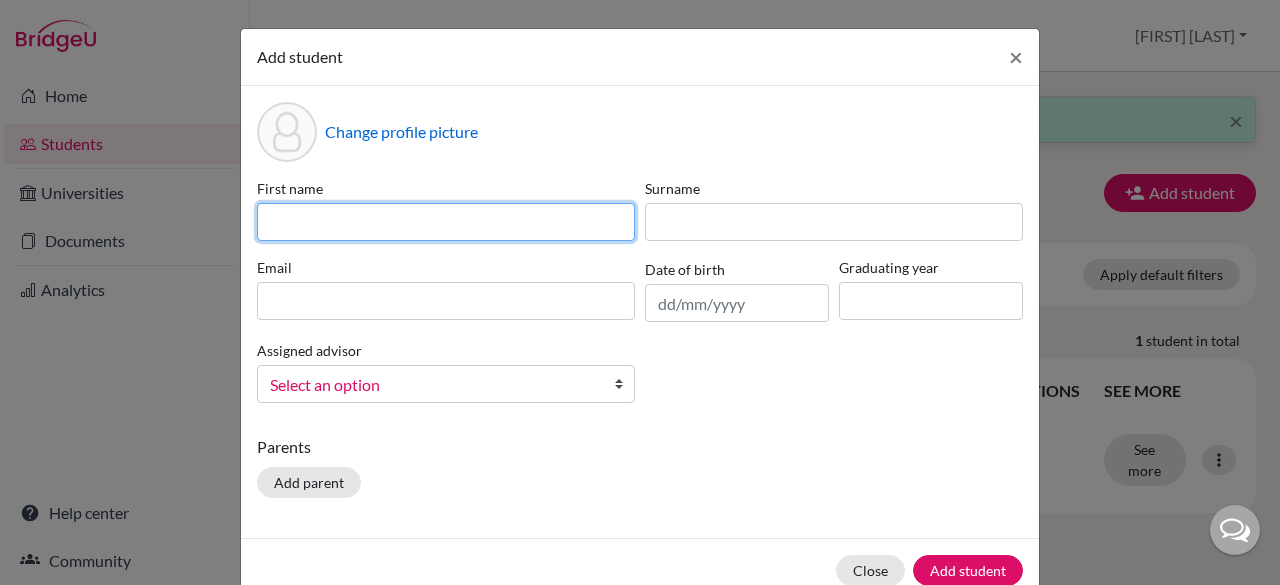 click at bounding box center (446, 222) 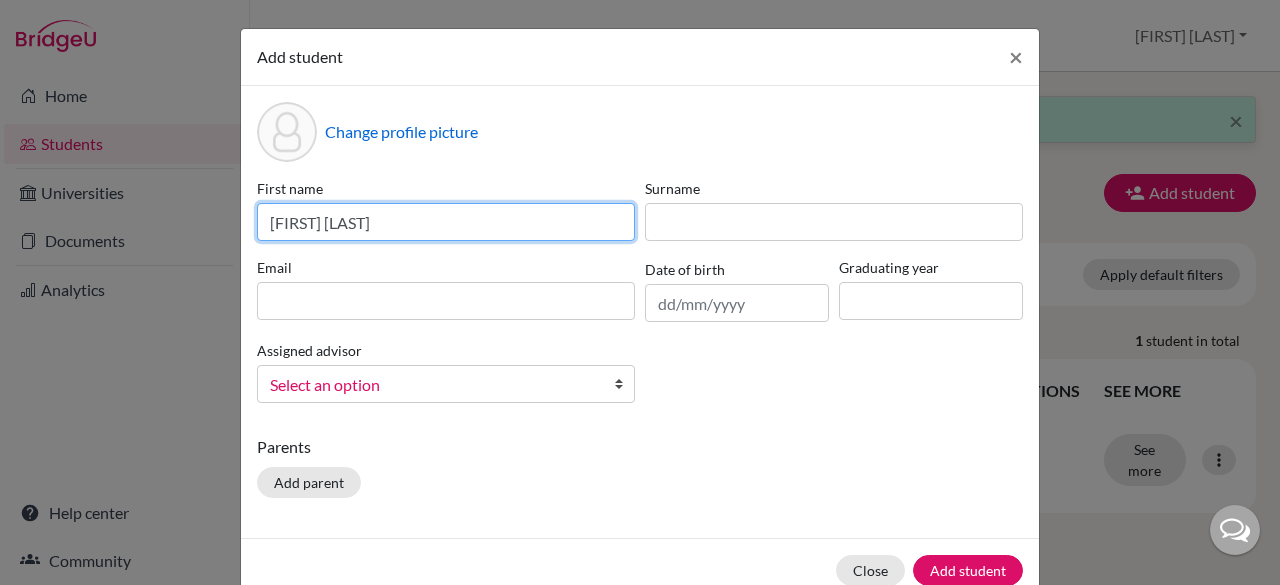 drag, startPoint x: 502, startPoint y: 223, endPoint x: 311, endPoint y: 229, distance: 191.09422 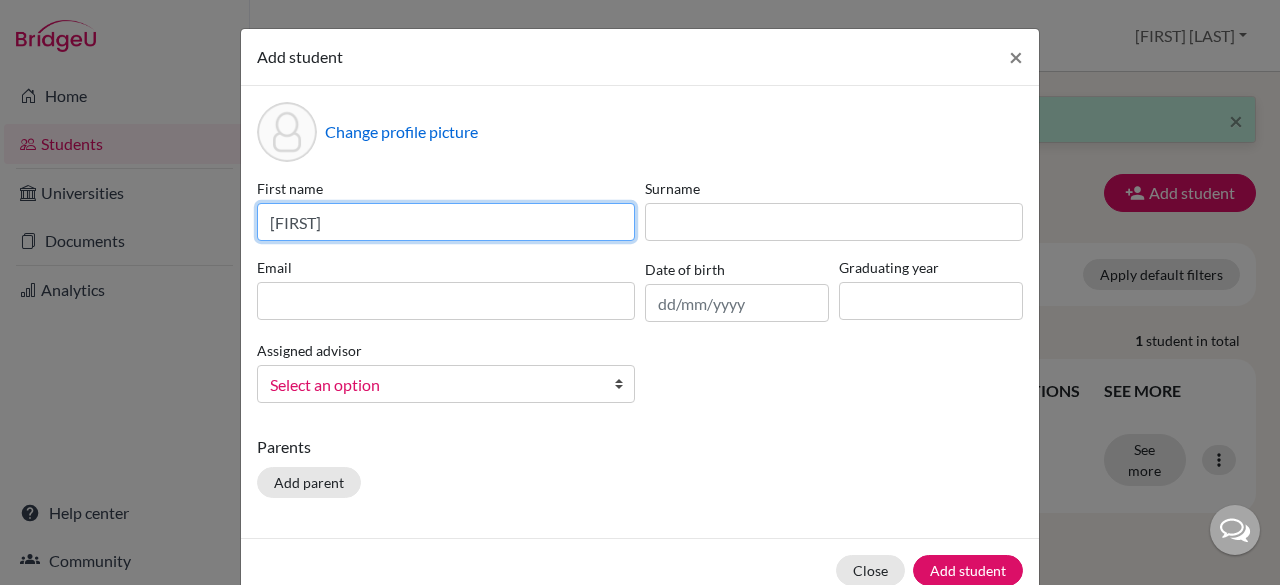 type on "[FIRST]" 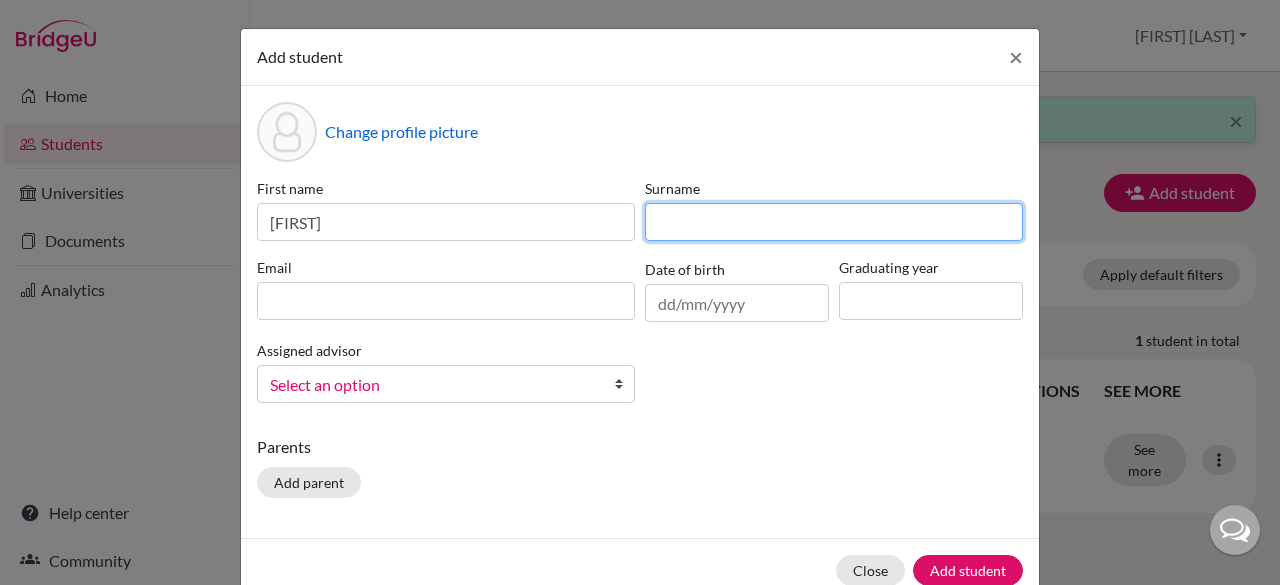 click at bounding box center (834, 222) 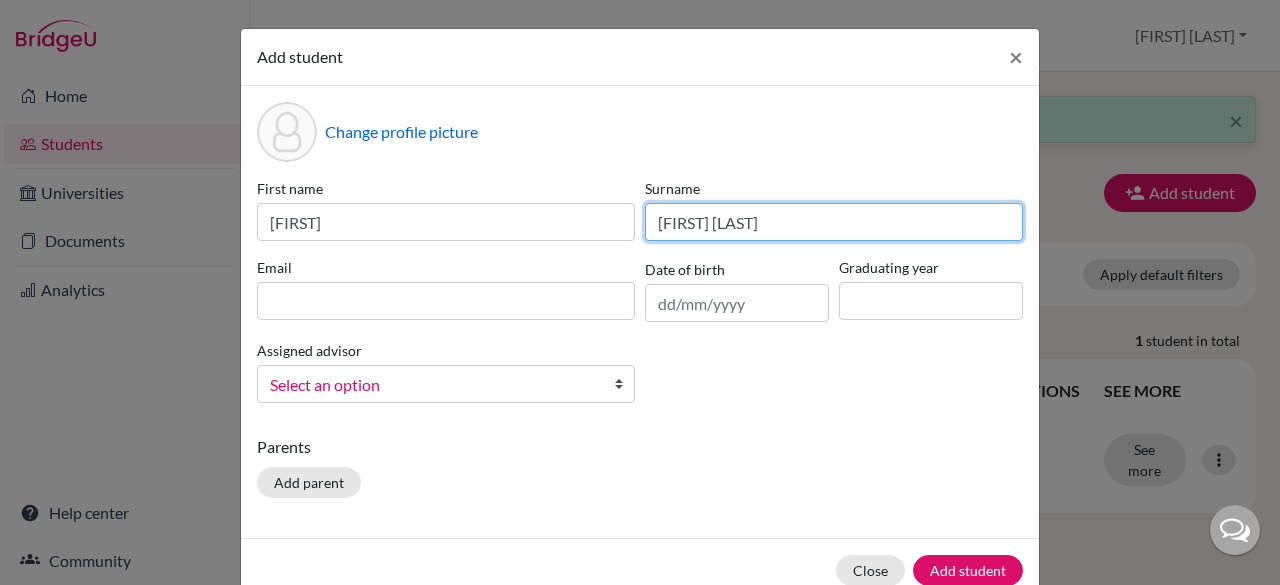 type on "[FIRST] [LAST]" 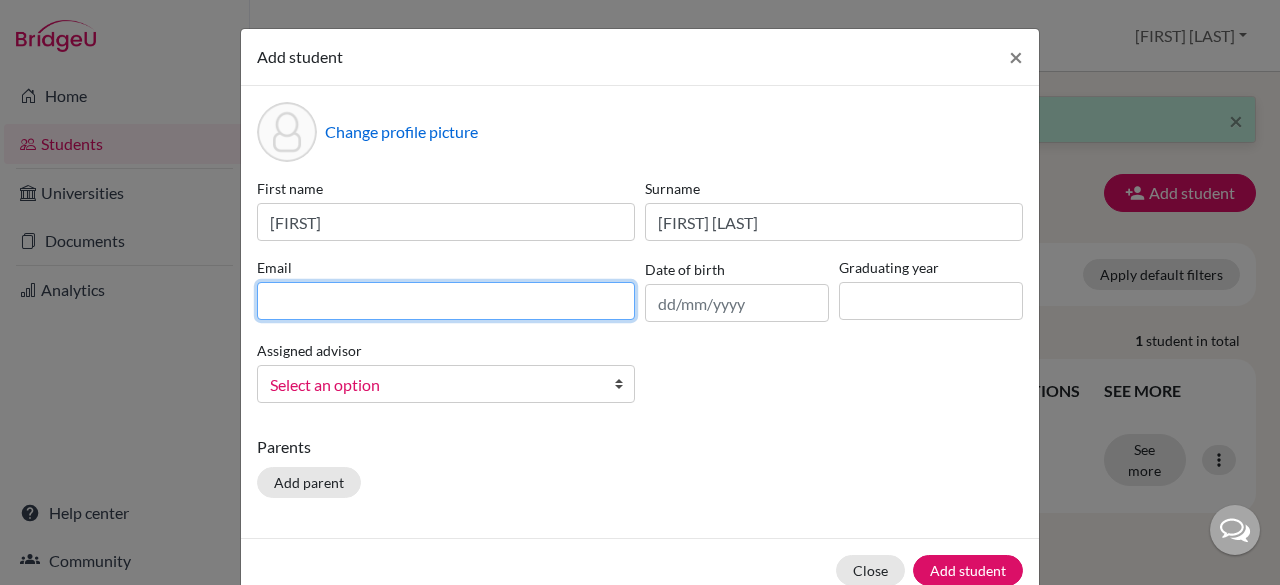 click at bounding box center (446, 301) 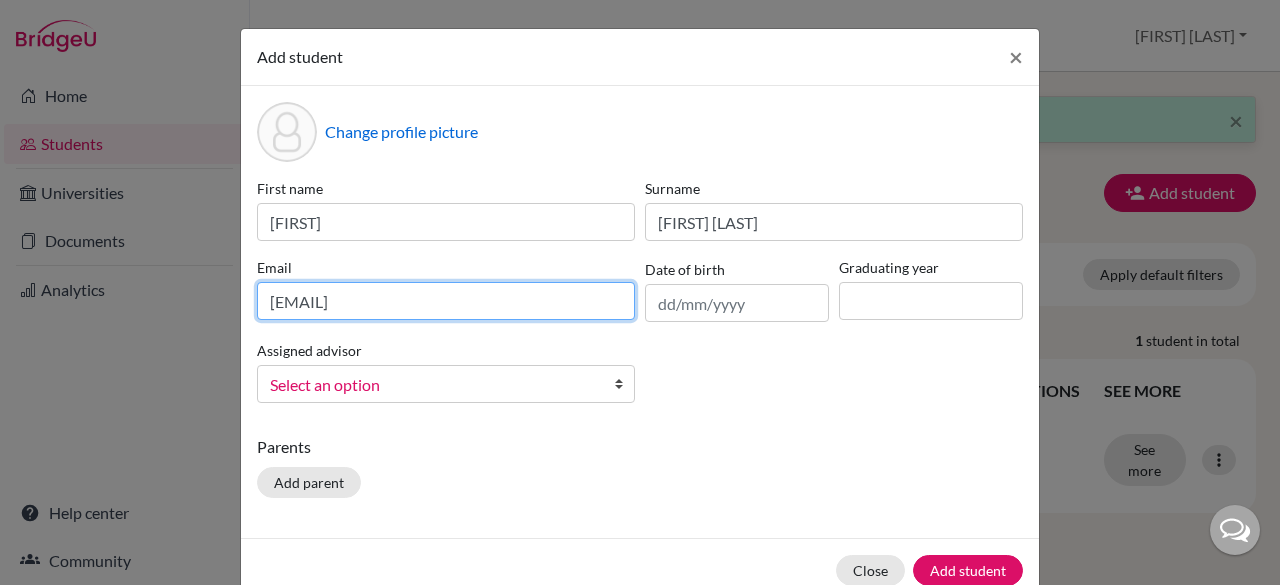 type on "[EMAIL]" 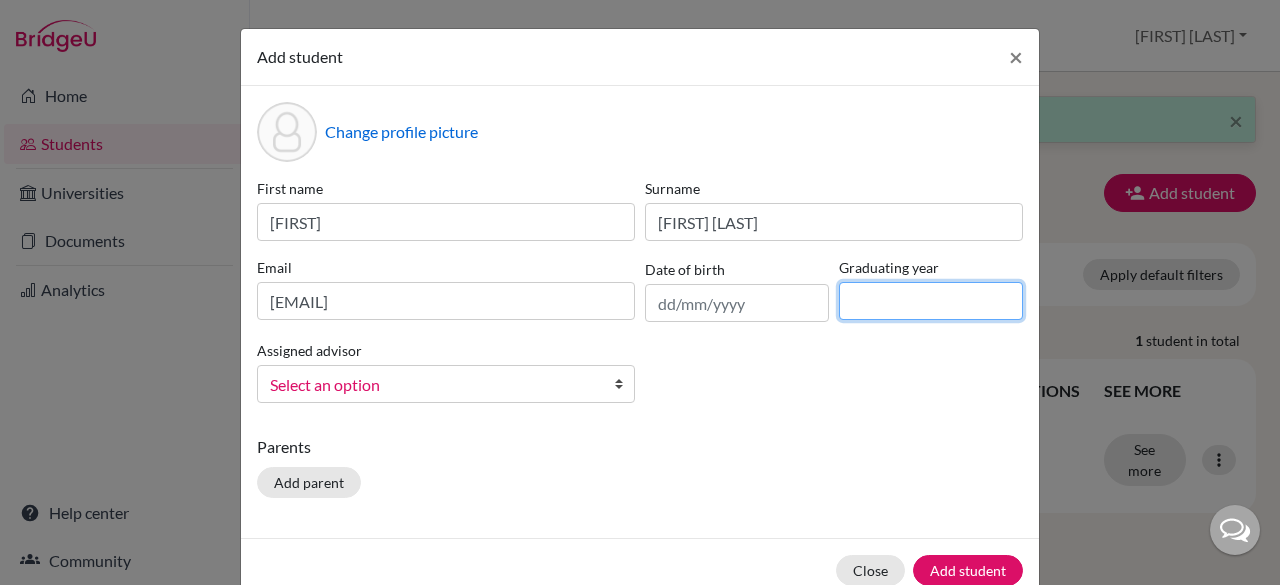 click at bounding box center (931, 301) 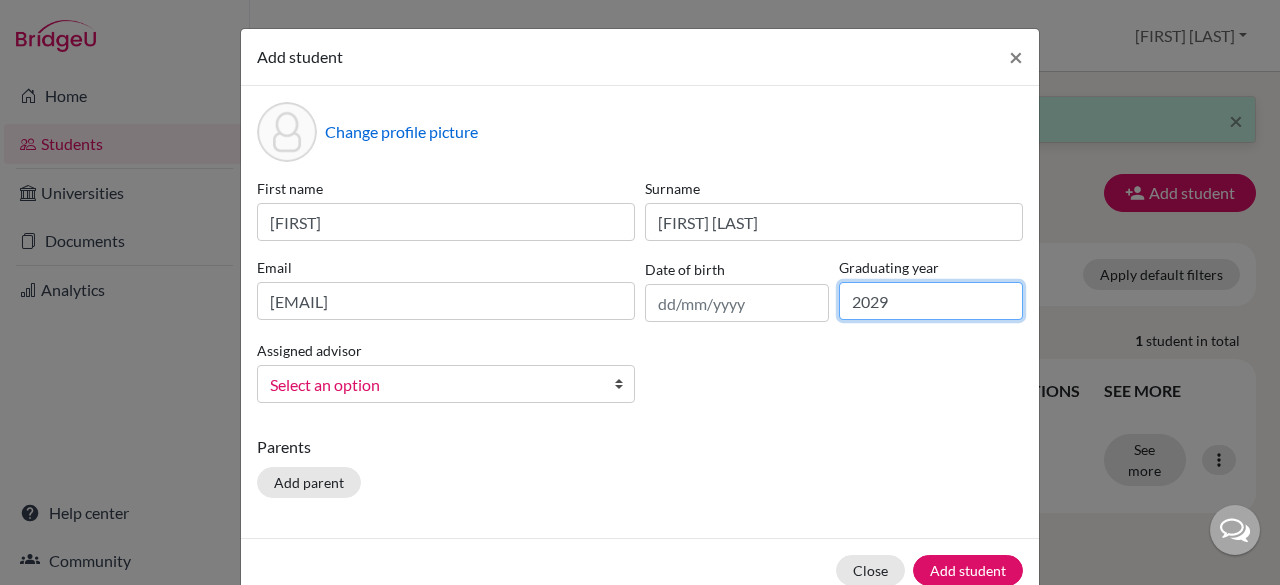 type on "2029" 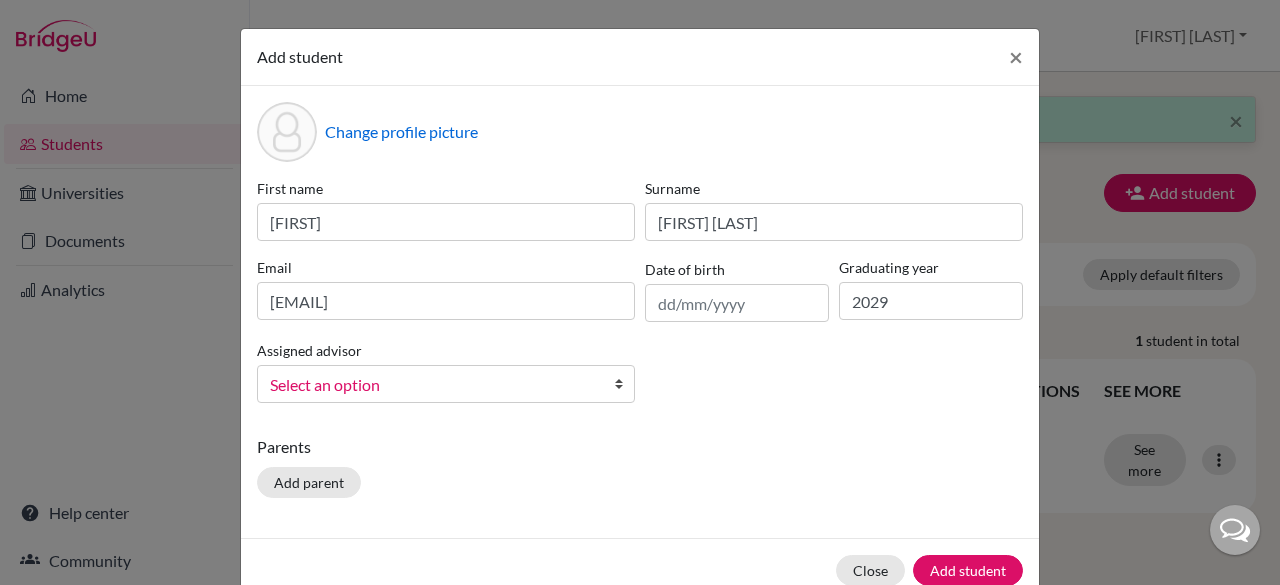 click on "Select an option" at bounding box center [433, 385] 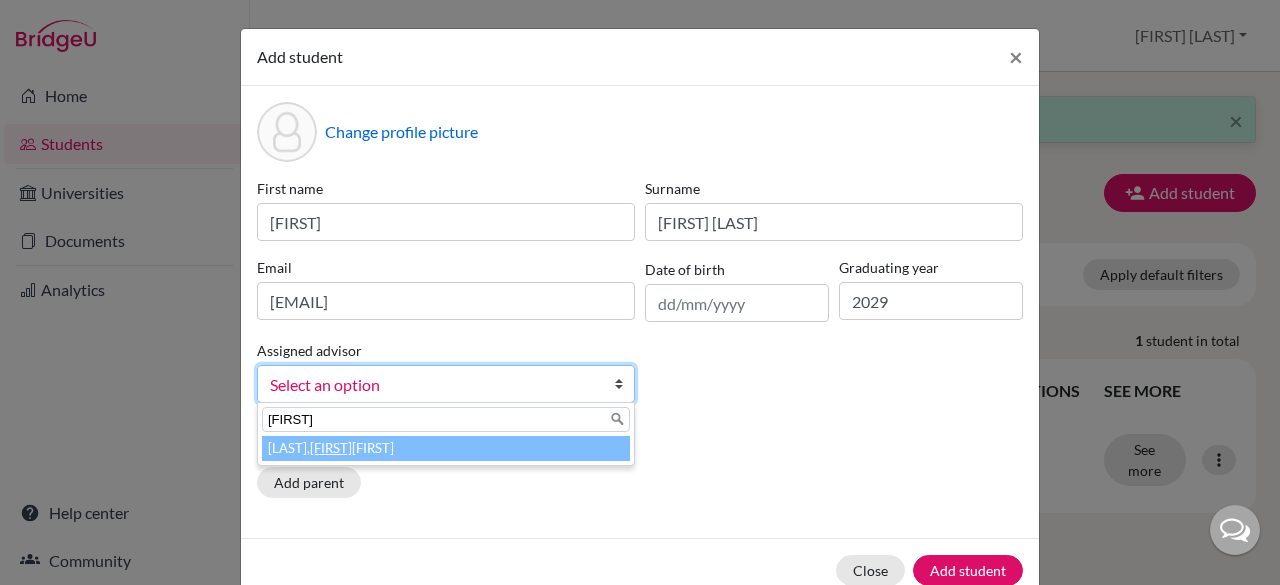 type on "[FIRST]" 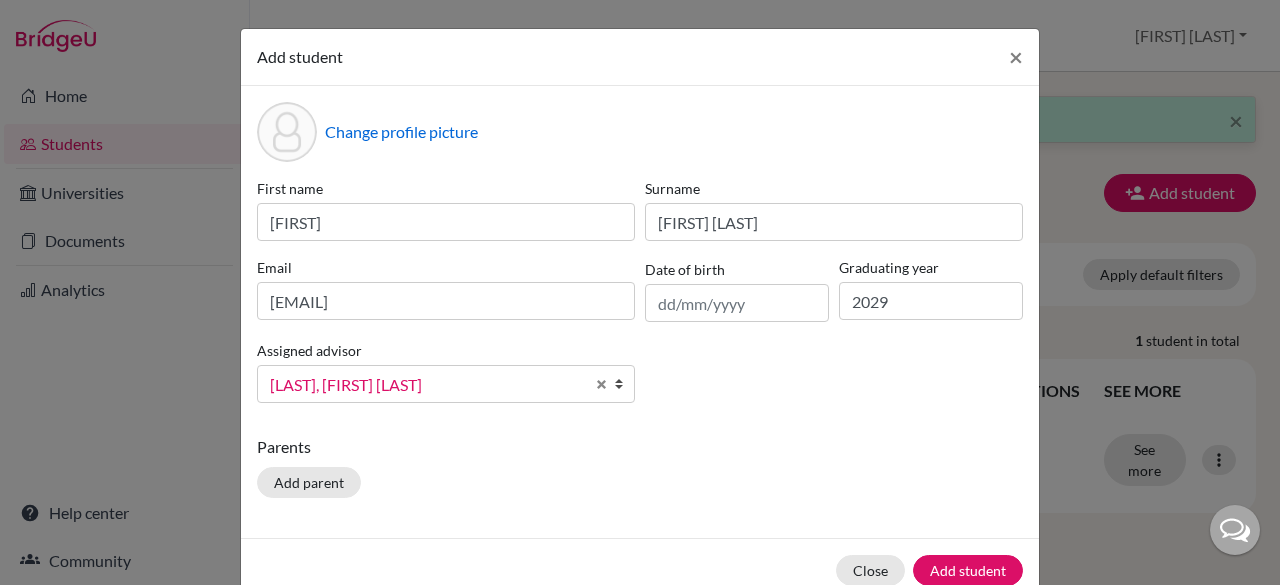 type 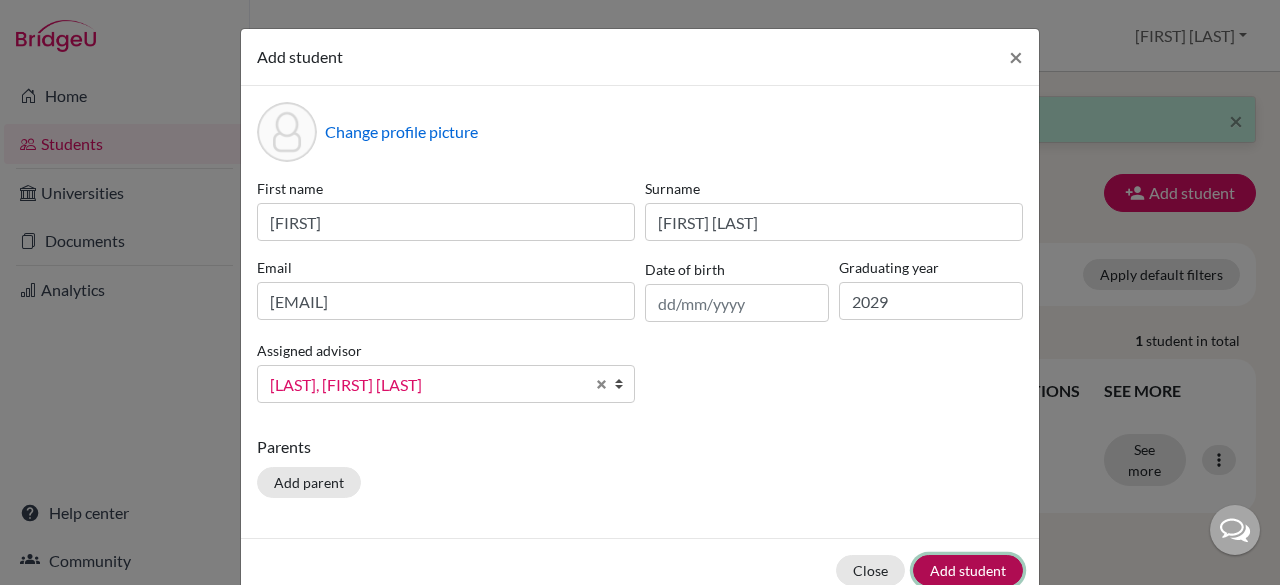 click on "Add student" at bounding box center [968, 570] 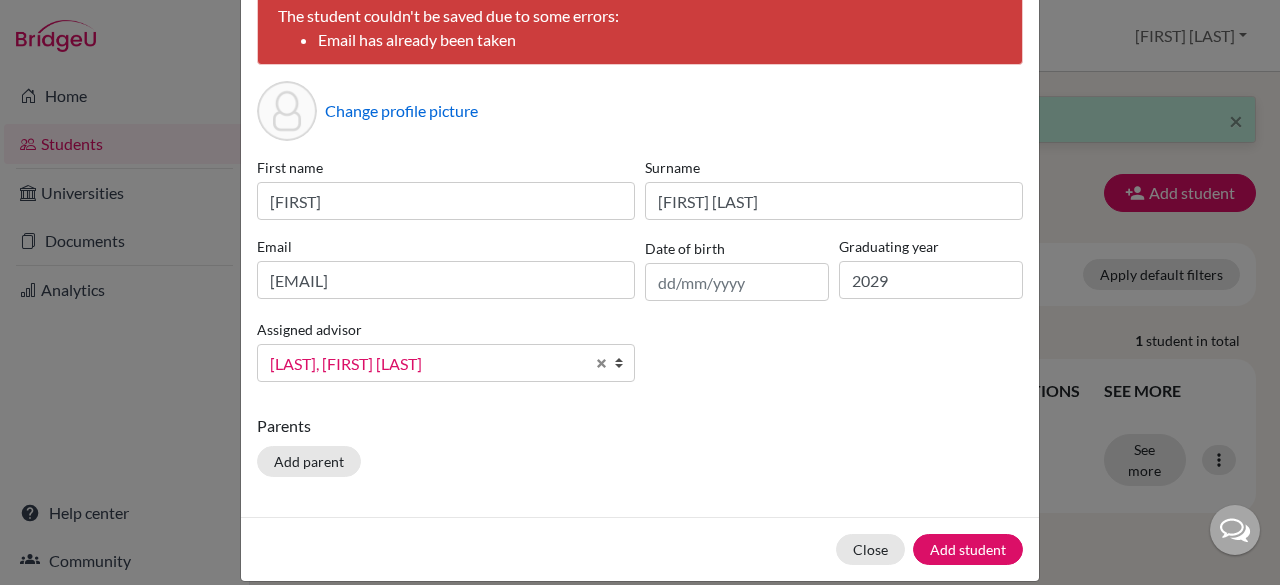 scroll, scrollTop: 112, scrollLeft: 0, axis: vertical 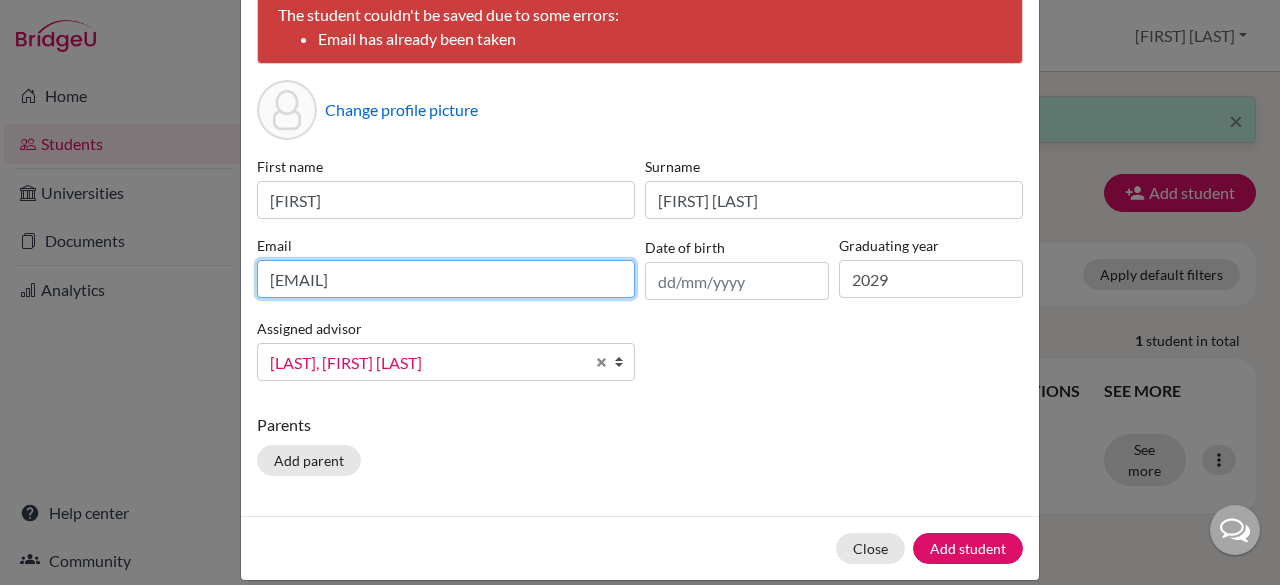 drag, startPoint x: 357, startPoint y: 283, endPoint x: 268, endPoint y: 279, distance: 89.08984 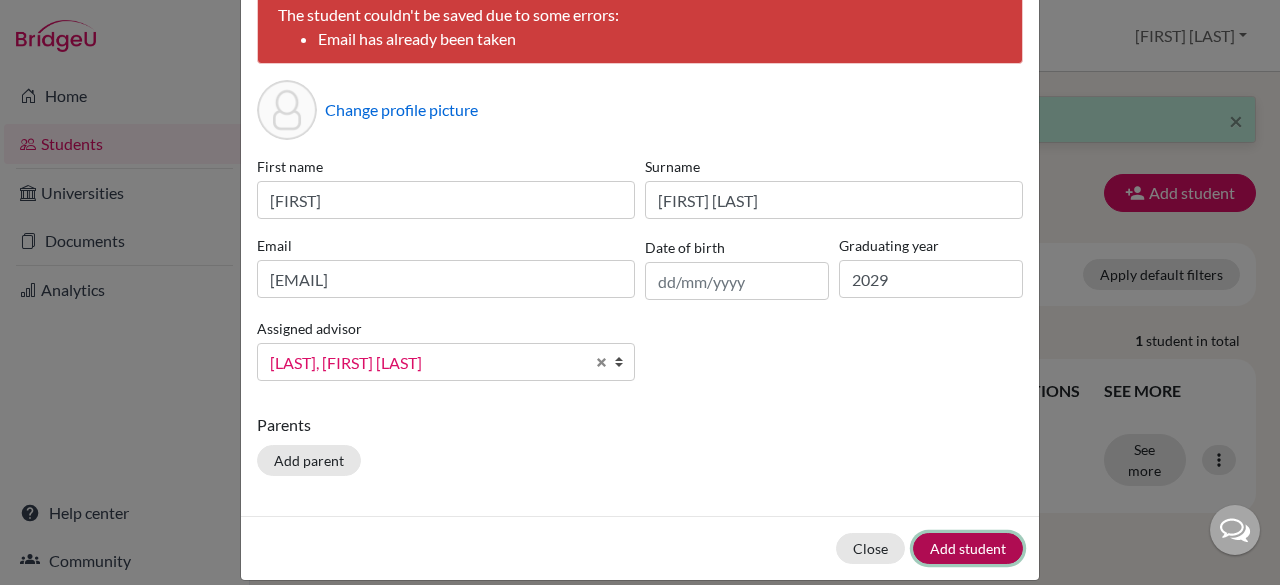 click on "Add student" at bounding box center (968, 548) 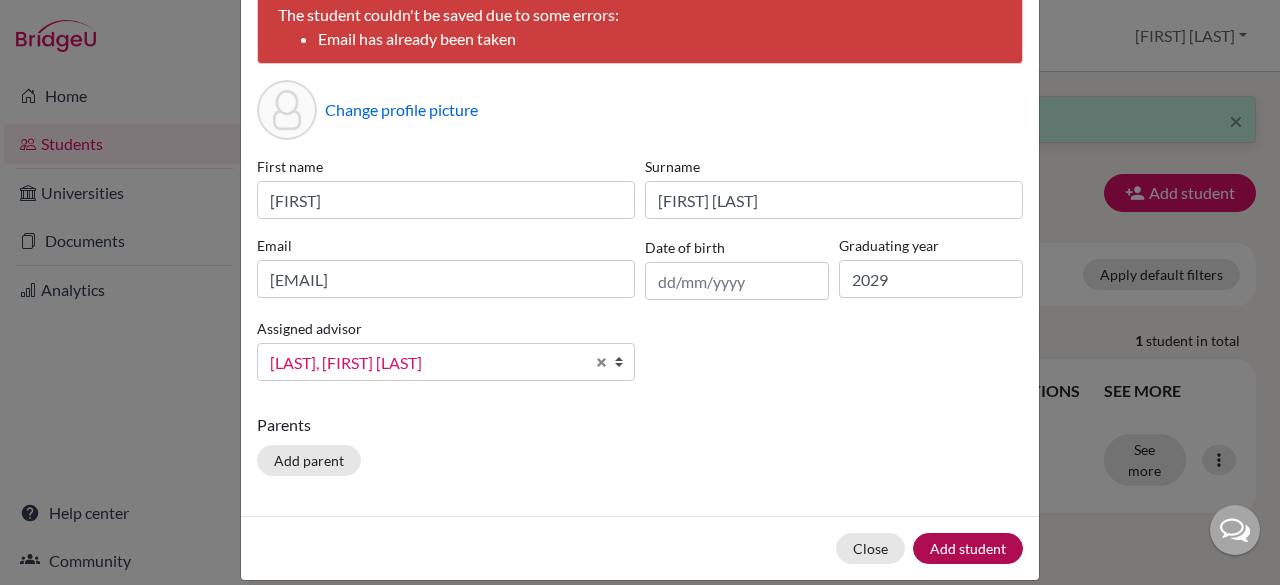 scroll, scrollTop: 0, scrollLeft: 0, axis: both 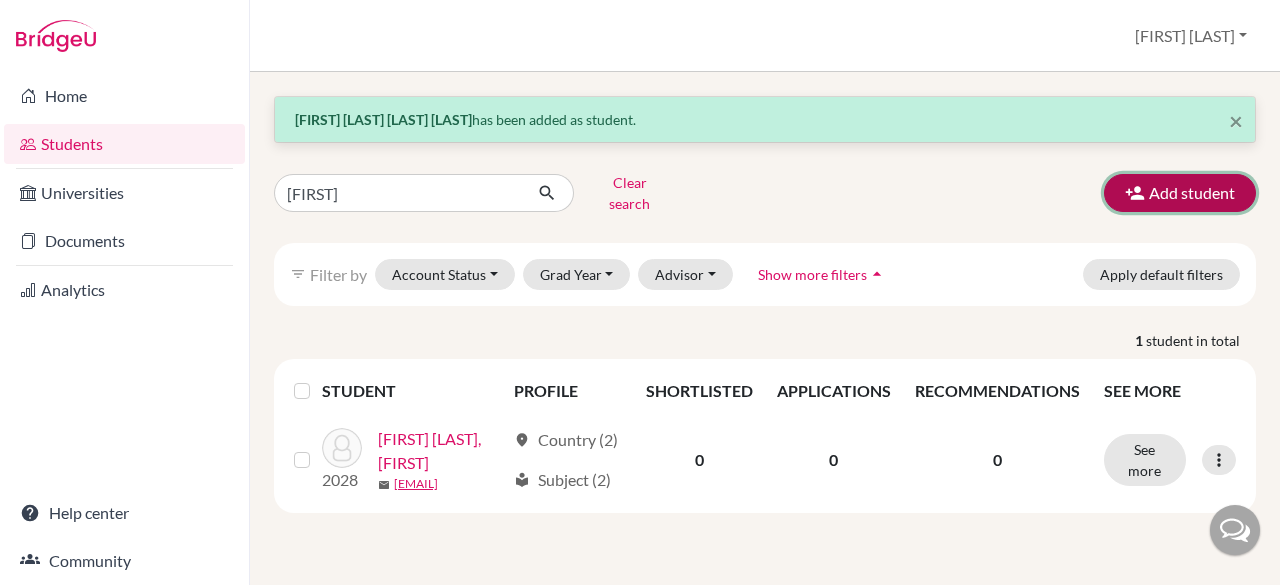 click on "Add student" at bounding box center (1180, 193) 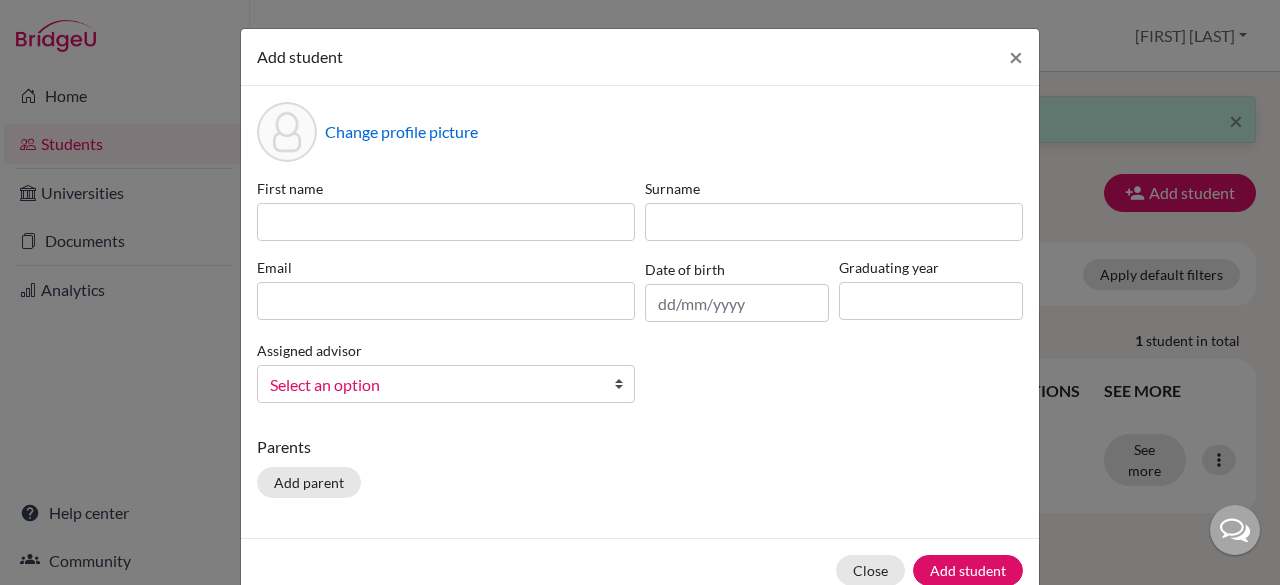 click on "First name" at bounding box center (446, 188) 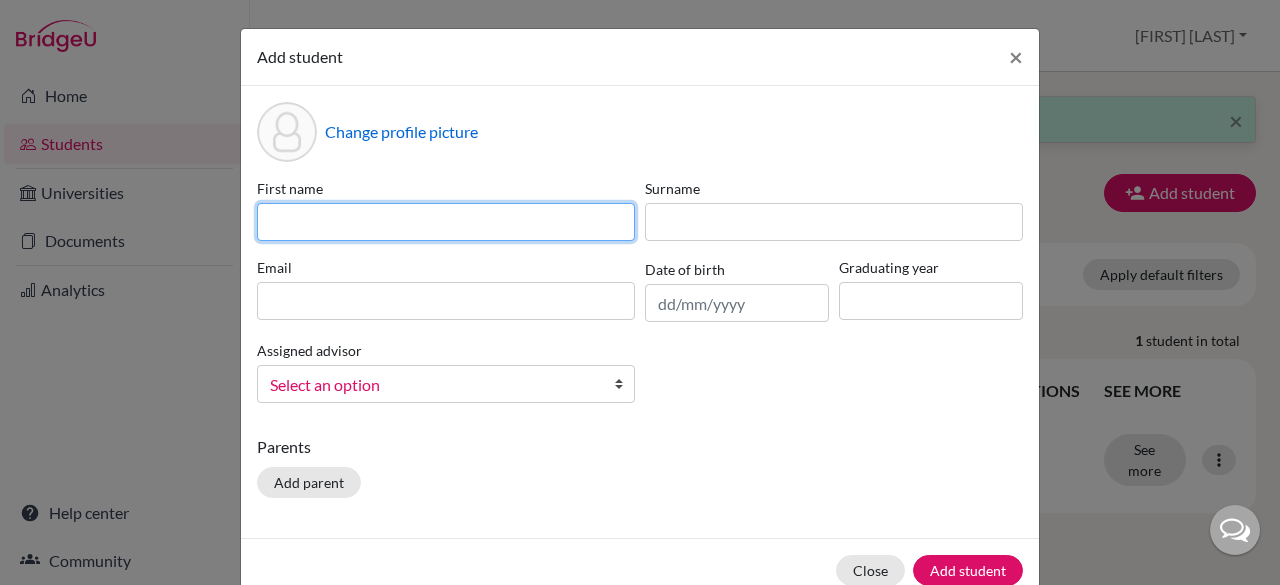 click at bounding box center (446, 222) 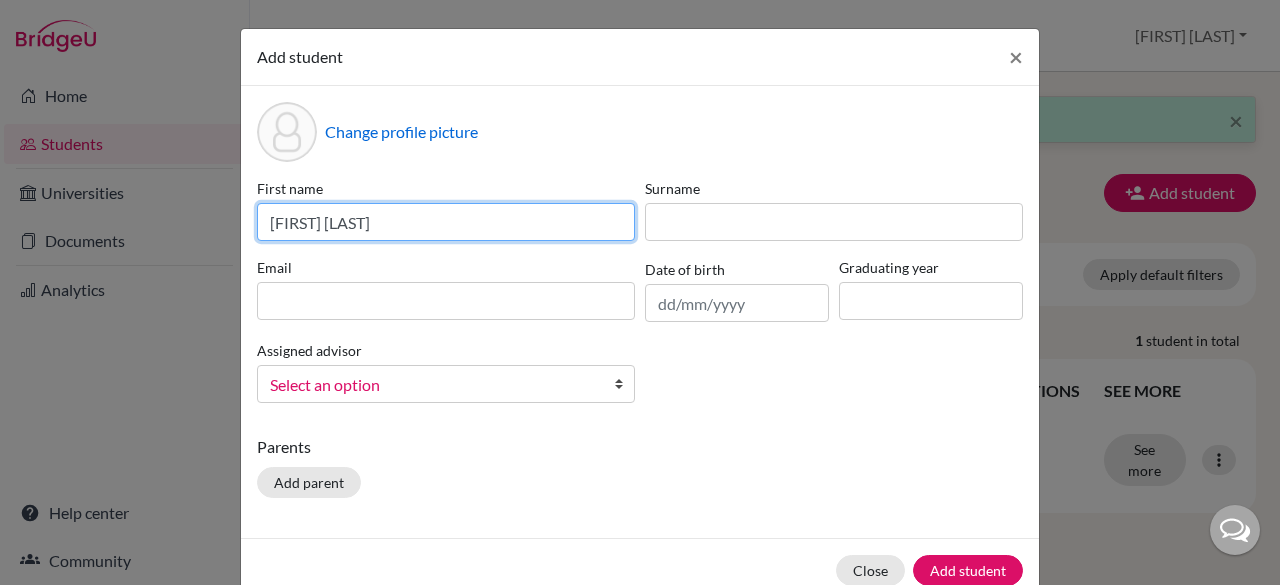 drag, startPoint x: 386, startPoint y: 225, endPoint x: 324, endPoint y: 223, distance: 62.03225 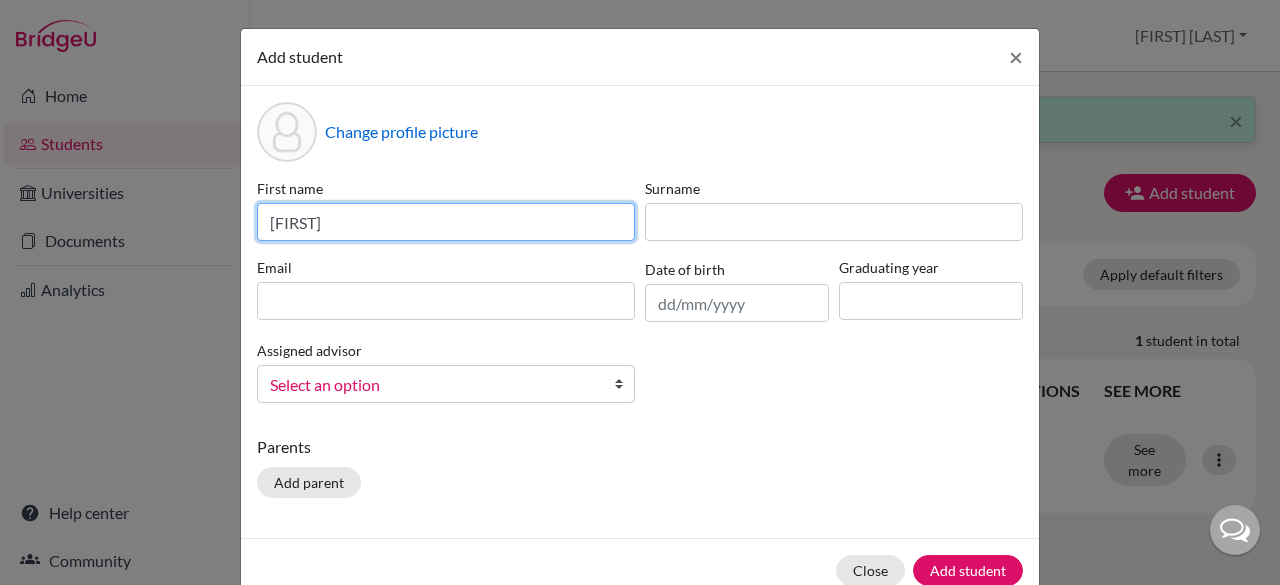 type on "[FIRST]" 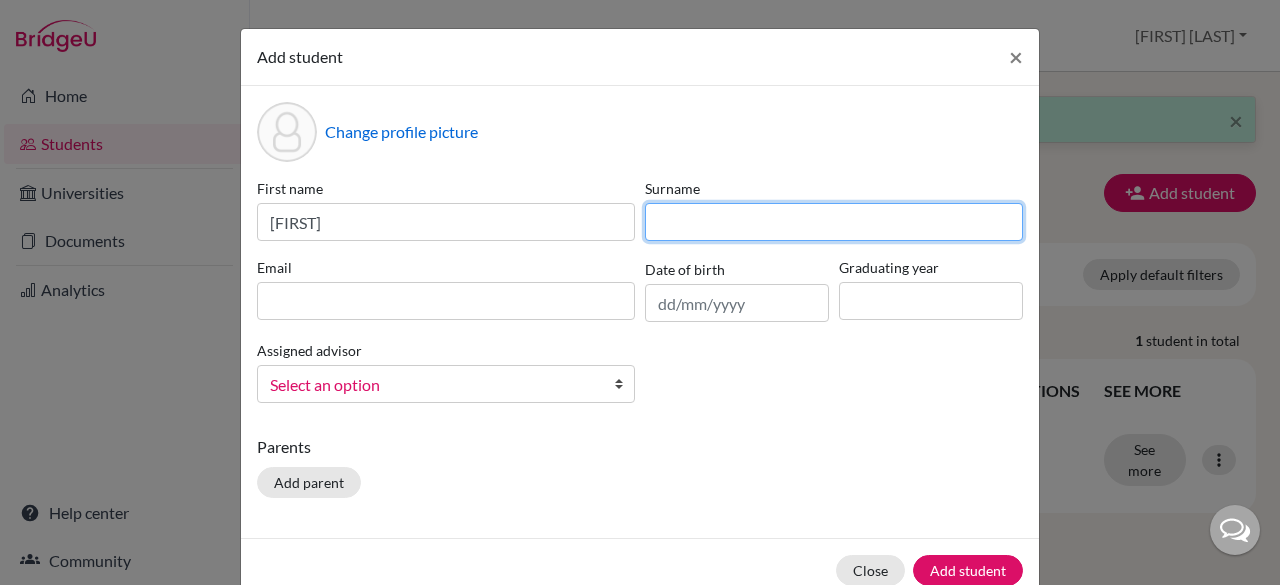click at bounding box center [834, 222] 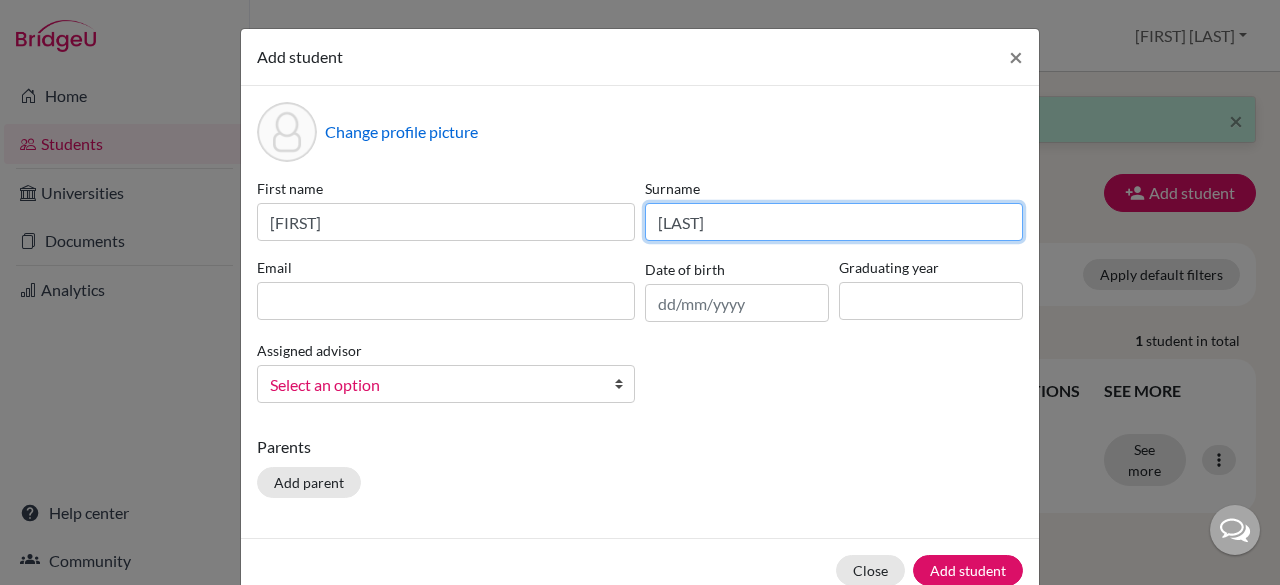type on "[LAST]" 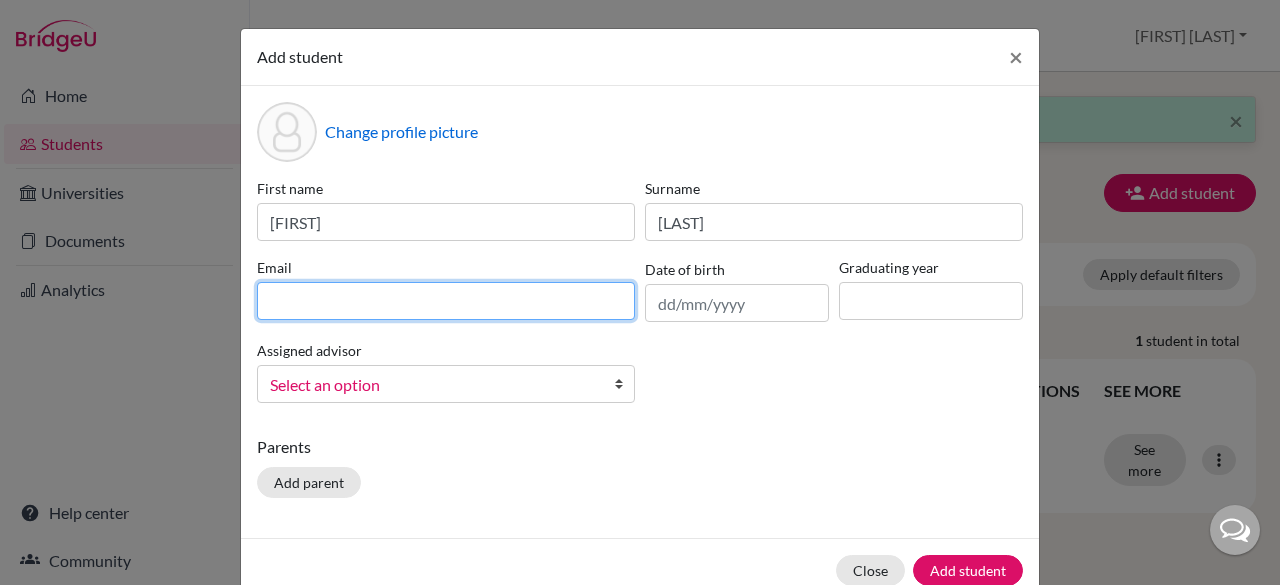 click at bounding box center [446, 301] 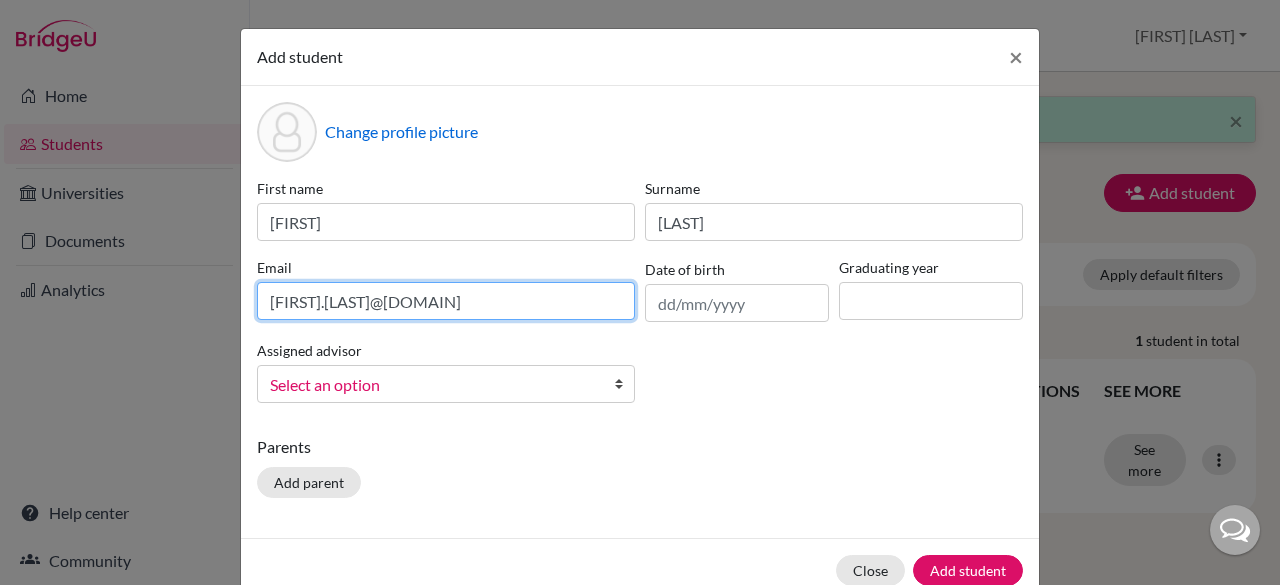type on "[FIRST].[LAST]@[DOMAIN]" 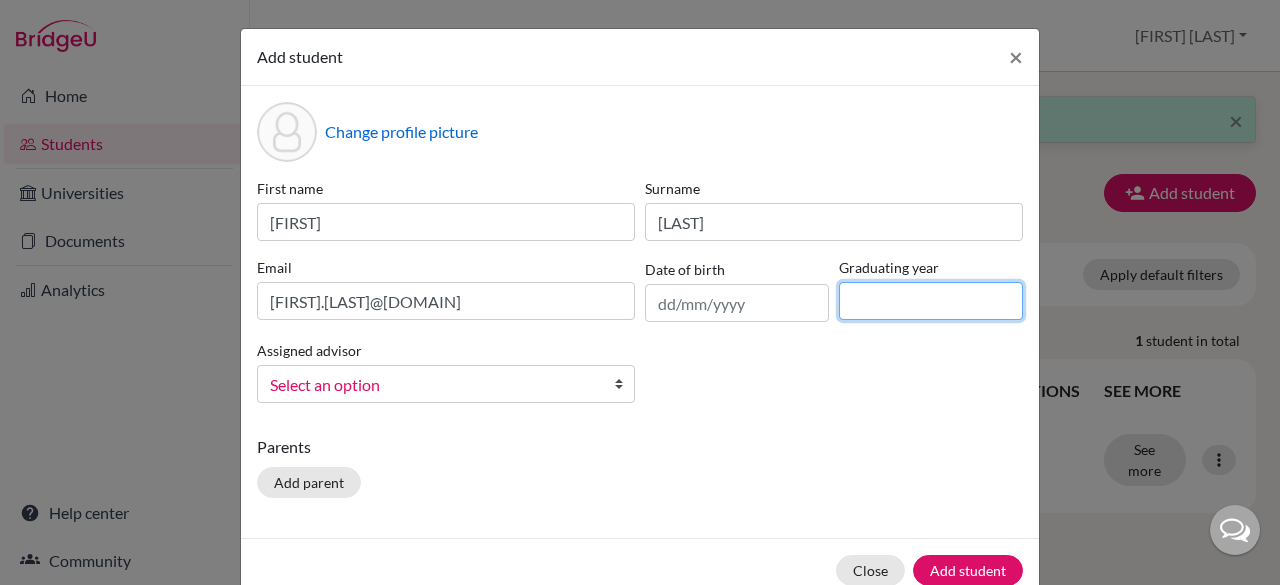 click at bounding box center [931, 301] 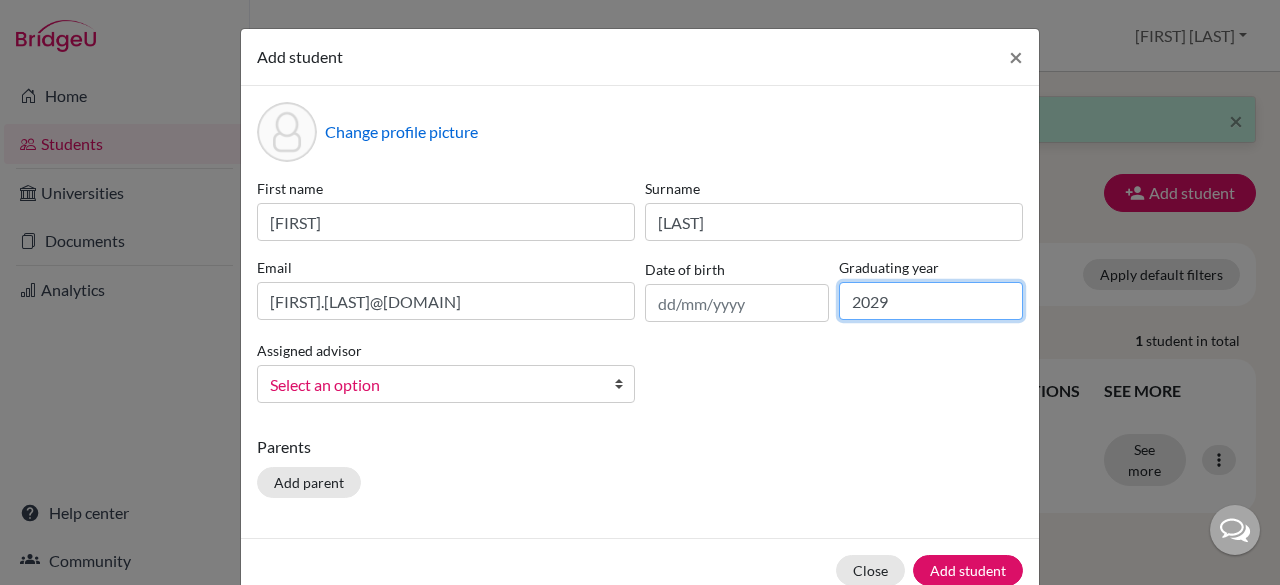 type on "2029" 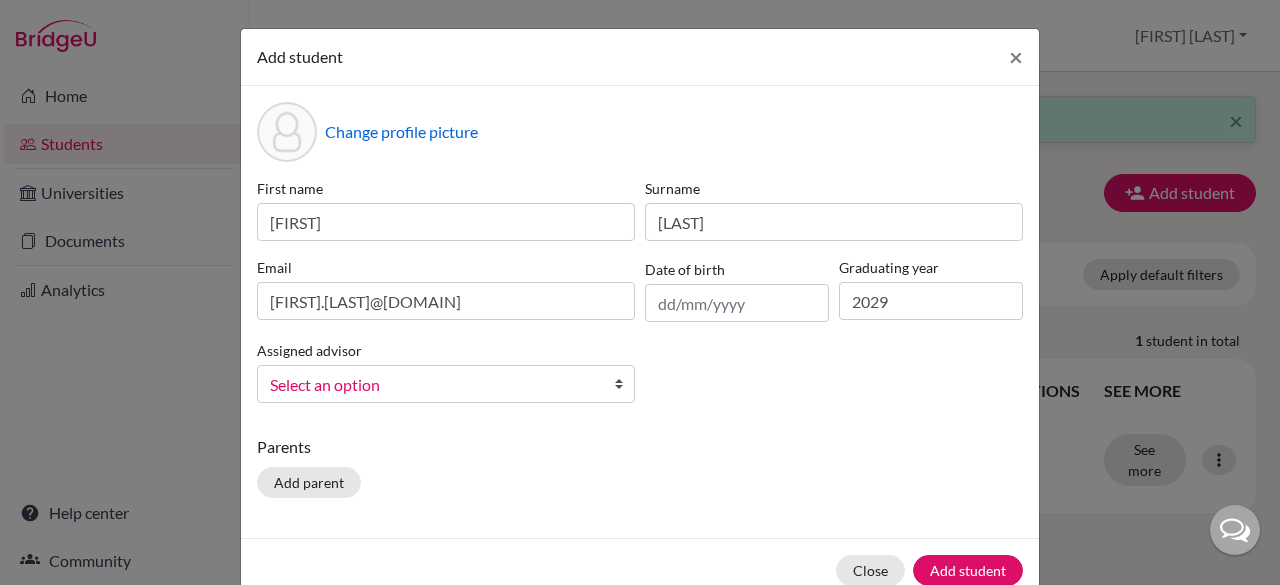 click on "Select an option" at bounding box center (433, 385) 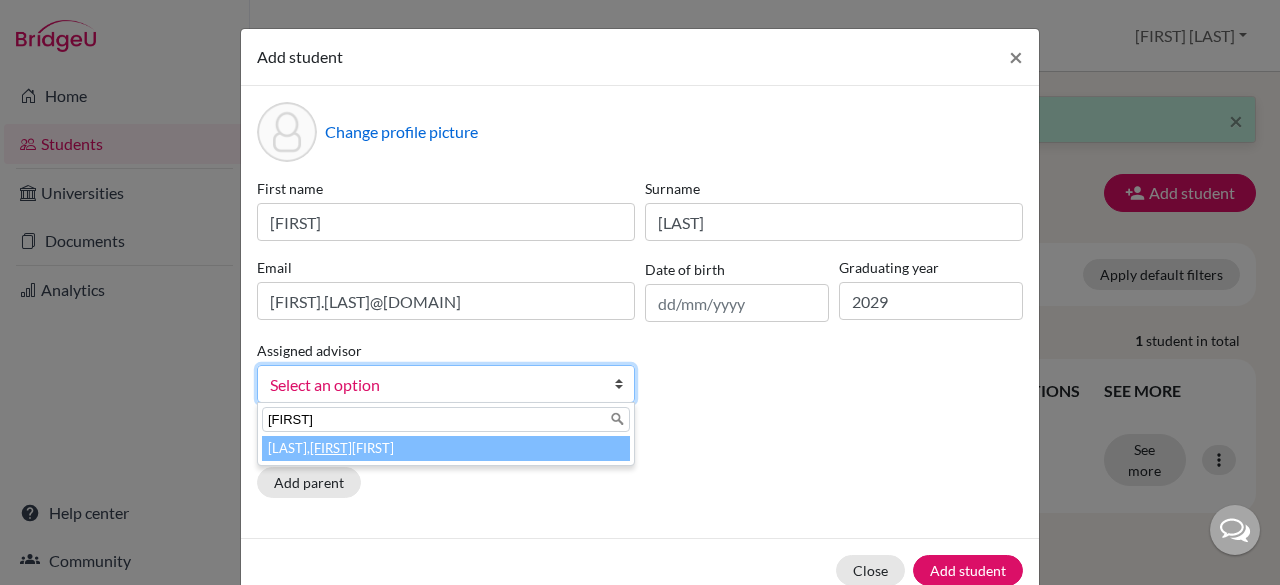 type on "[FIRST]" 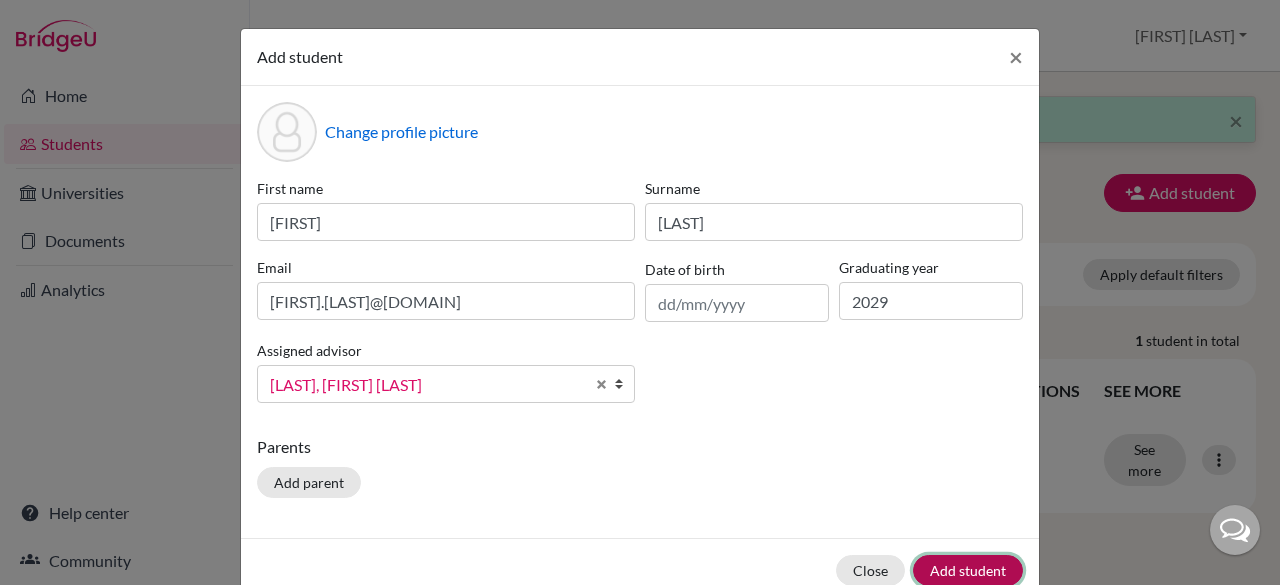 click on "Add student" at bounding box center [968, 570] 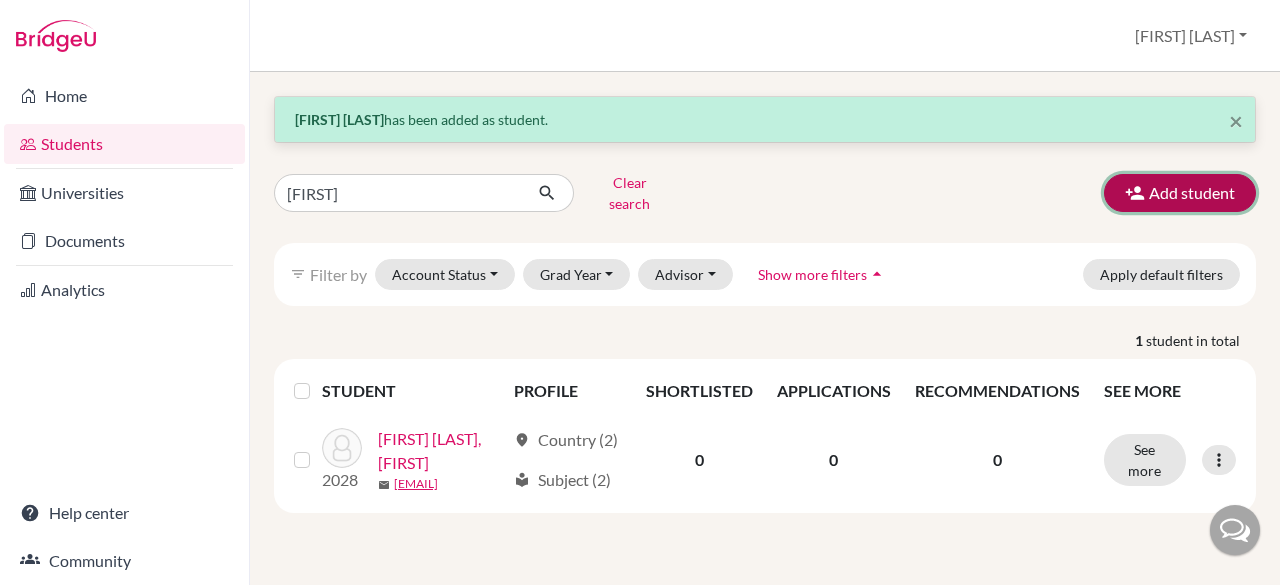 click on "Add student" at bounding box center (1180, 193) 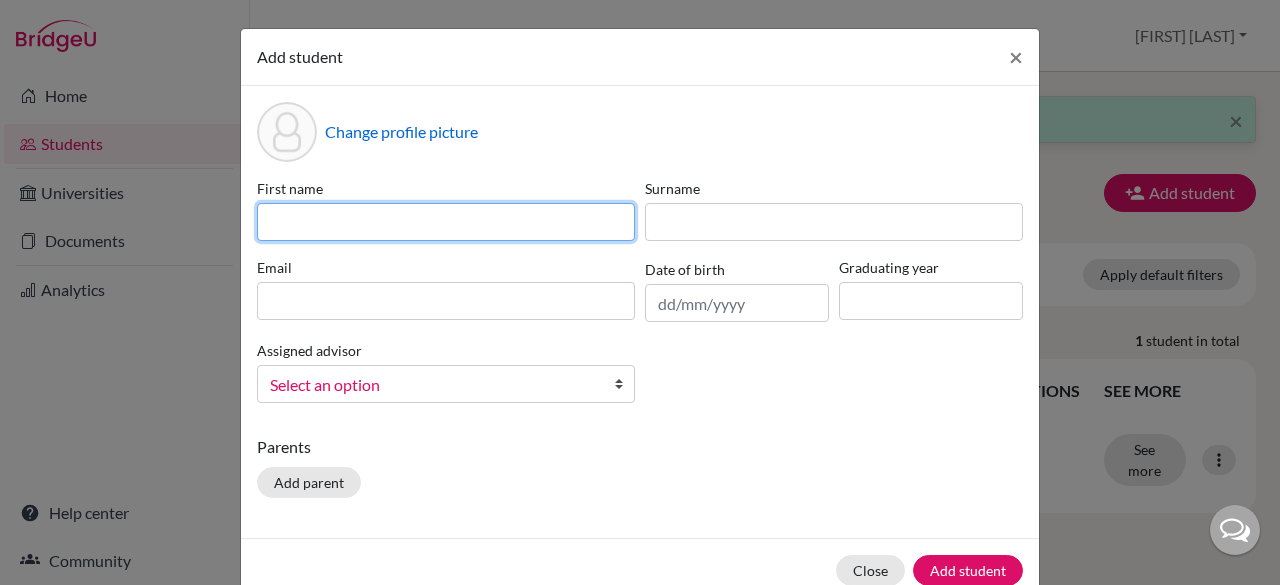 click at bounding box center [446, 222] 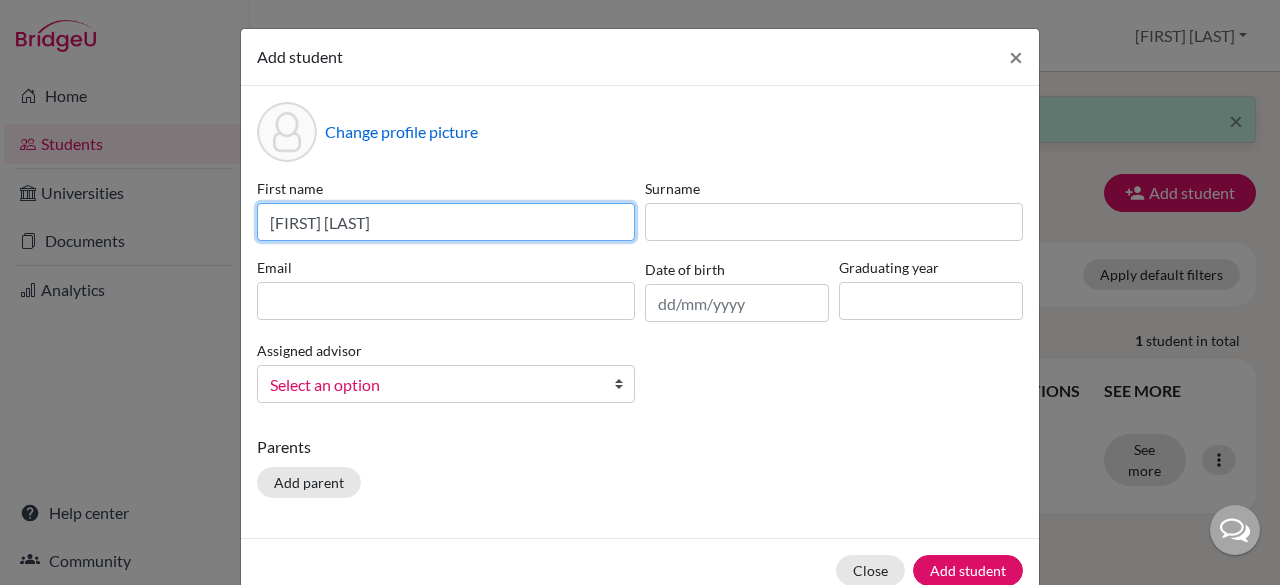 drag, startPoint x: 586, startPoint y: 222, endPoint x: 358, endPoint y: 221, distance: 228.0022 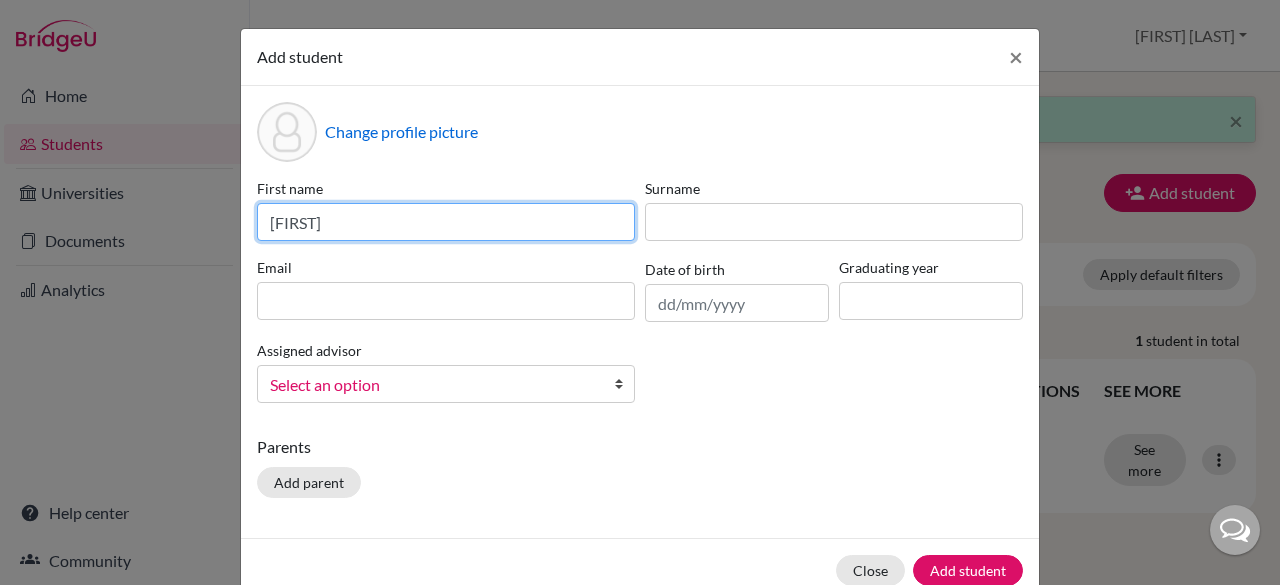 type on "[FIRST]" 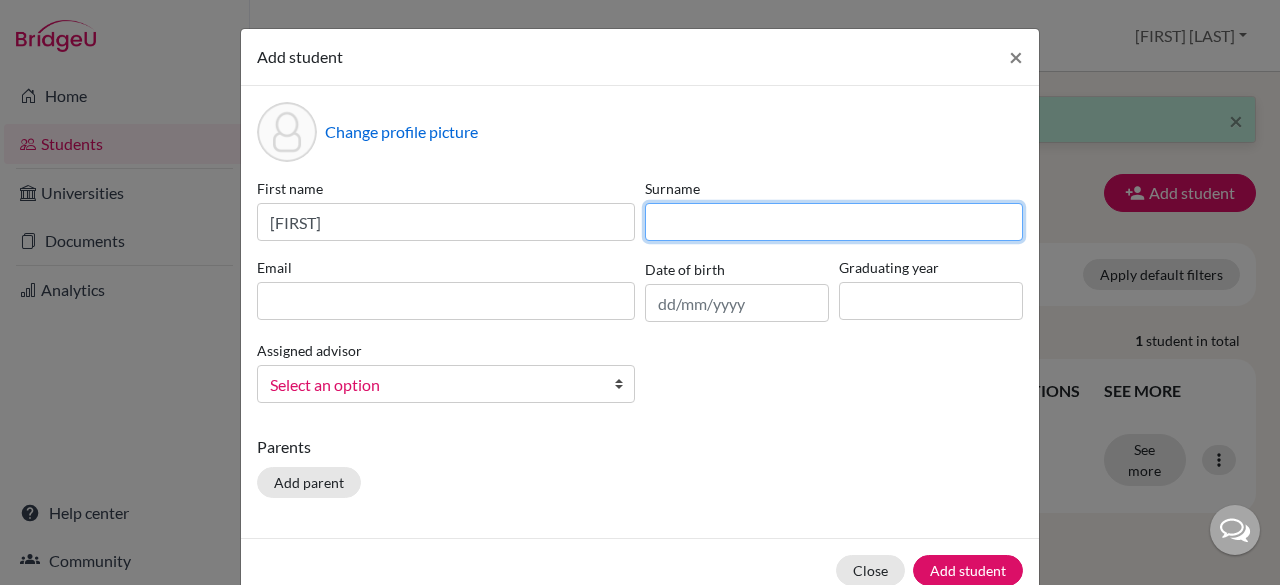 click at bounding box center (834, 222) 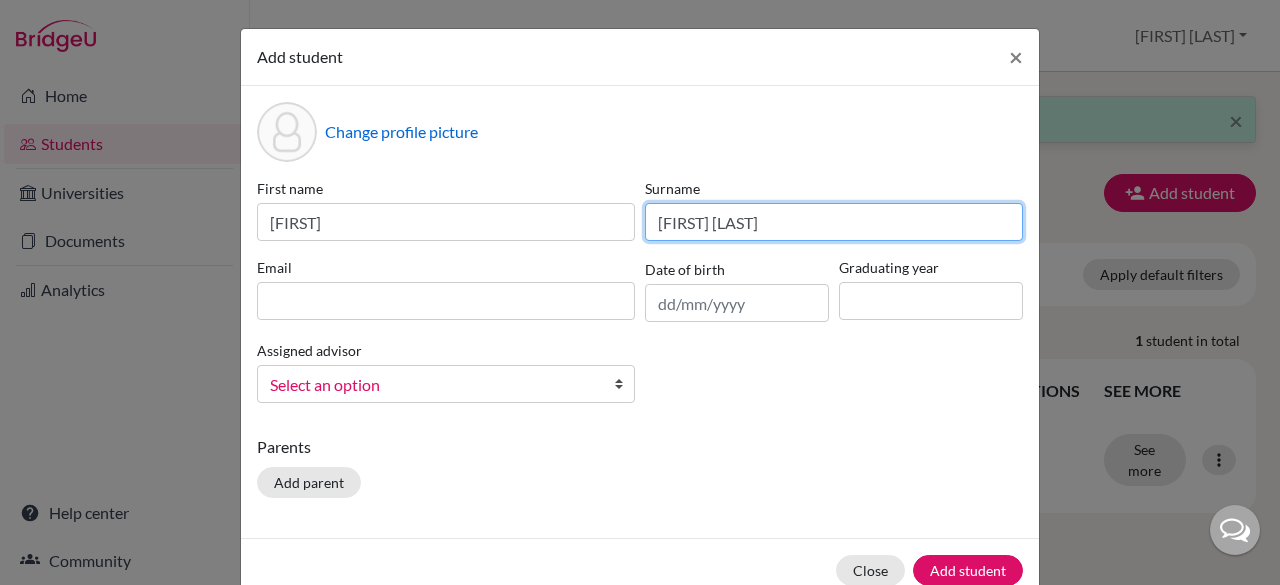 type on "[FIRST] [LAST]" 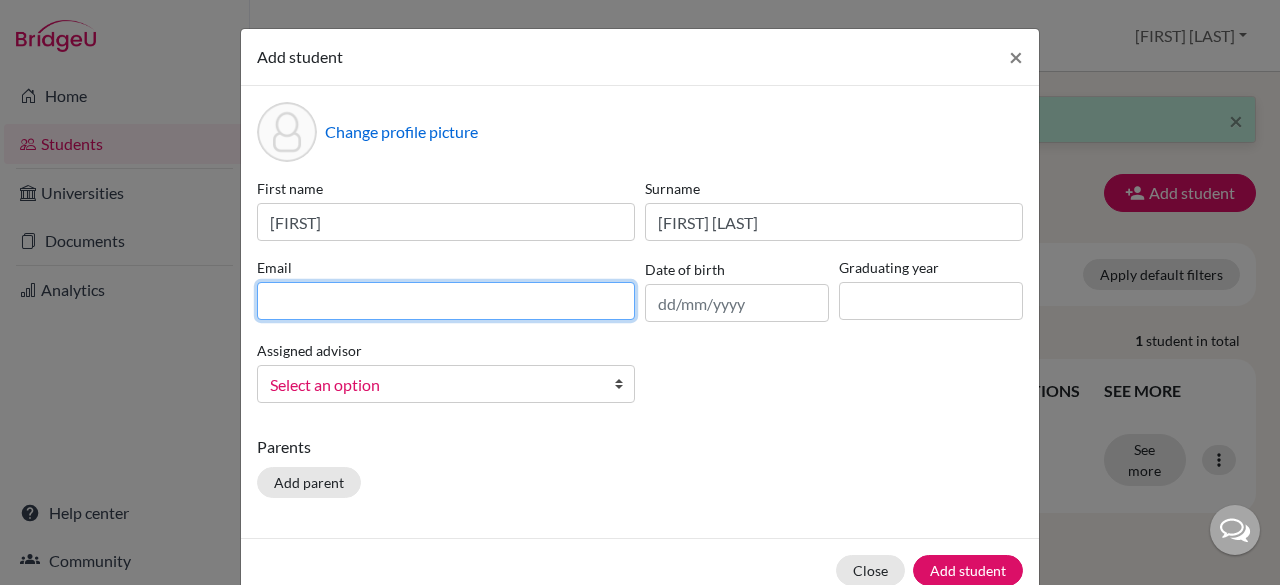 click at bounding box center (446, 301) 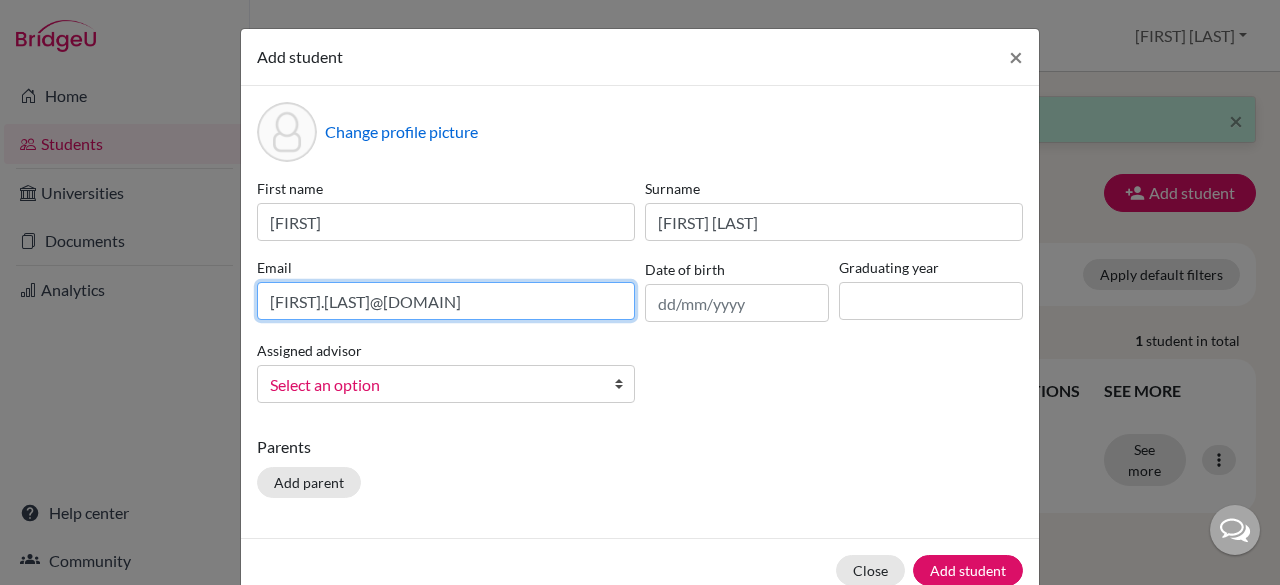 type on "[FIRST].[LAST]@[DOMAIN]" 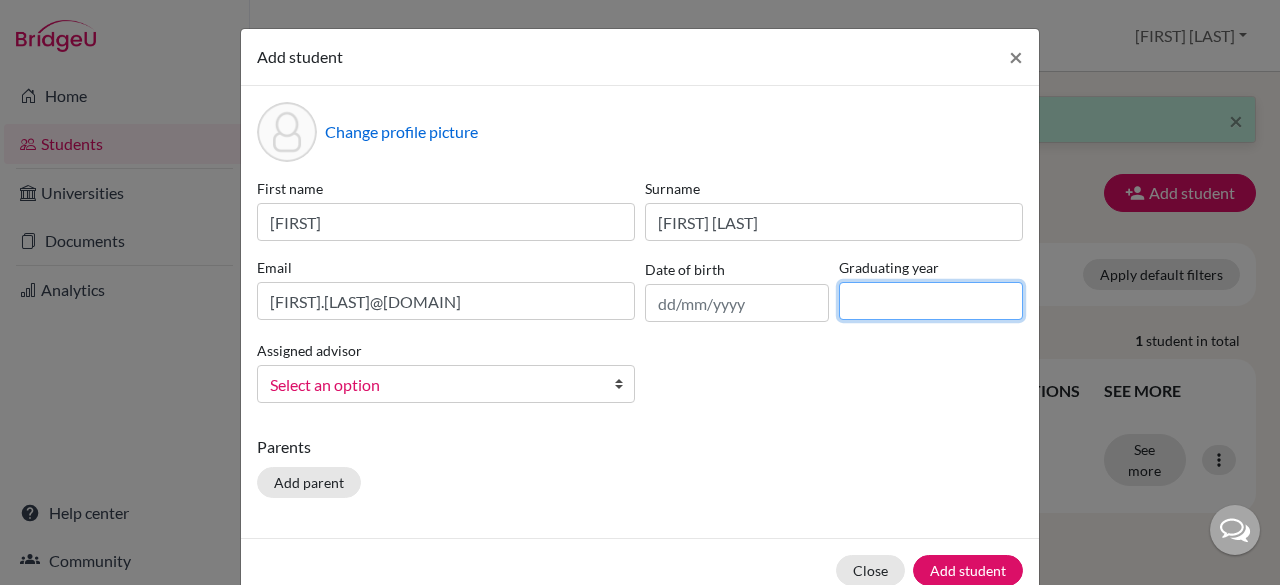 click at bounding box center (931, 301) 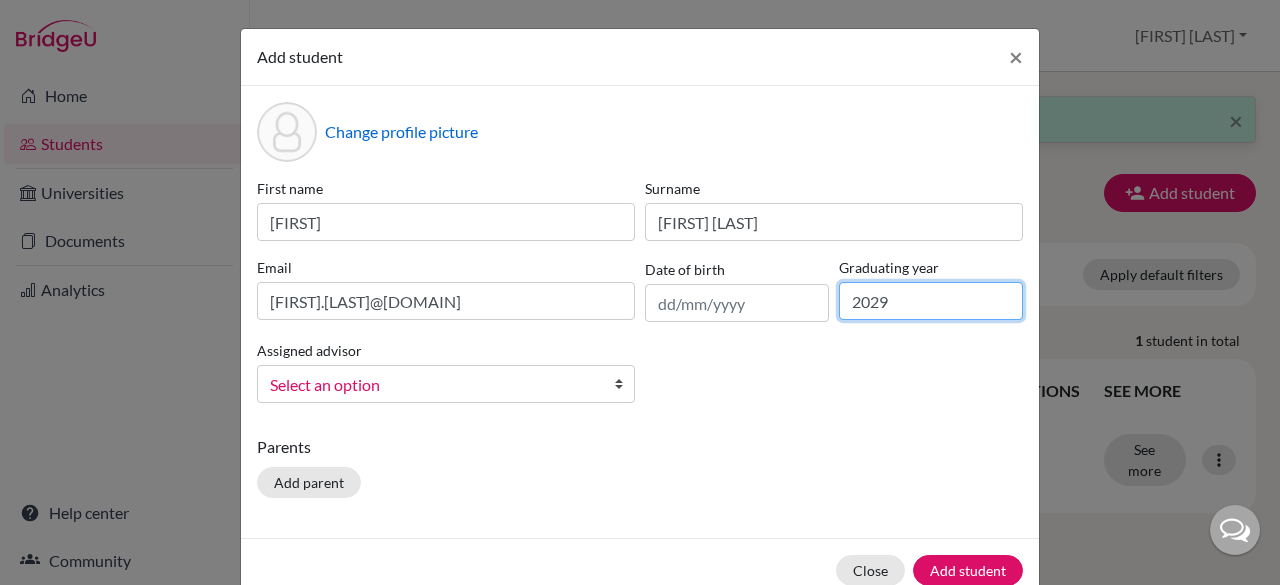 type on "2029" 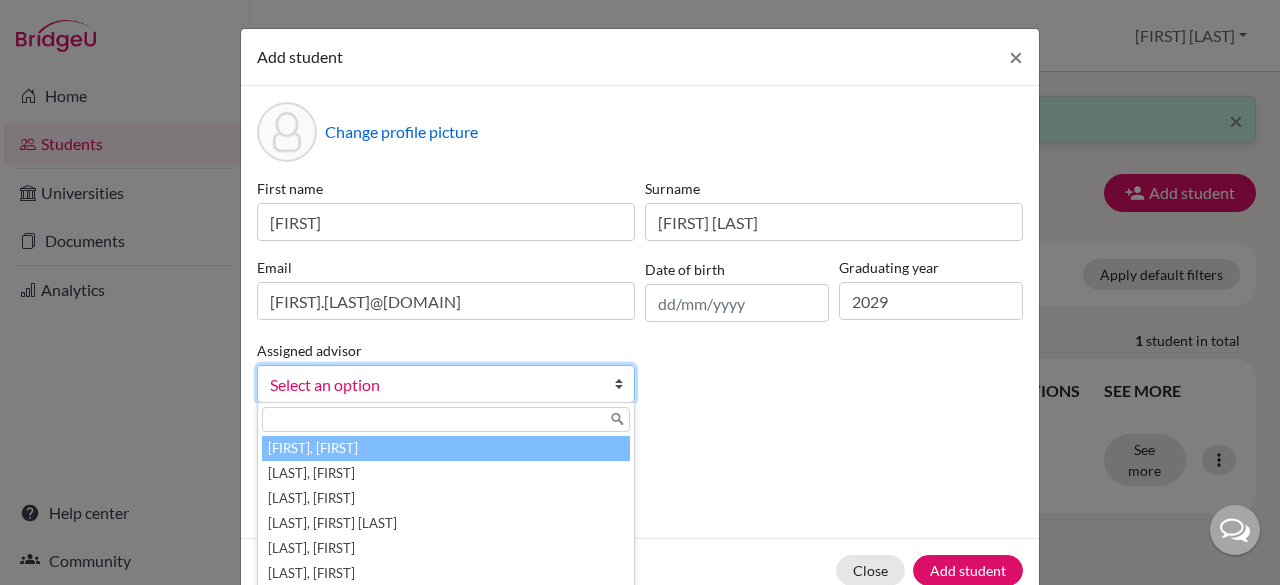 click on "Select an option" at bounding box center (433, 385) 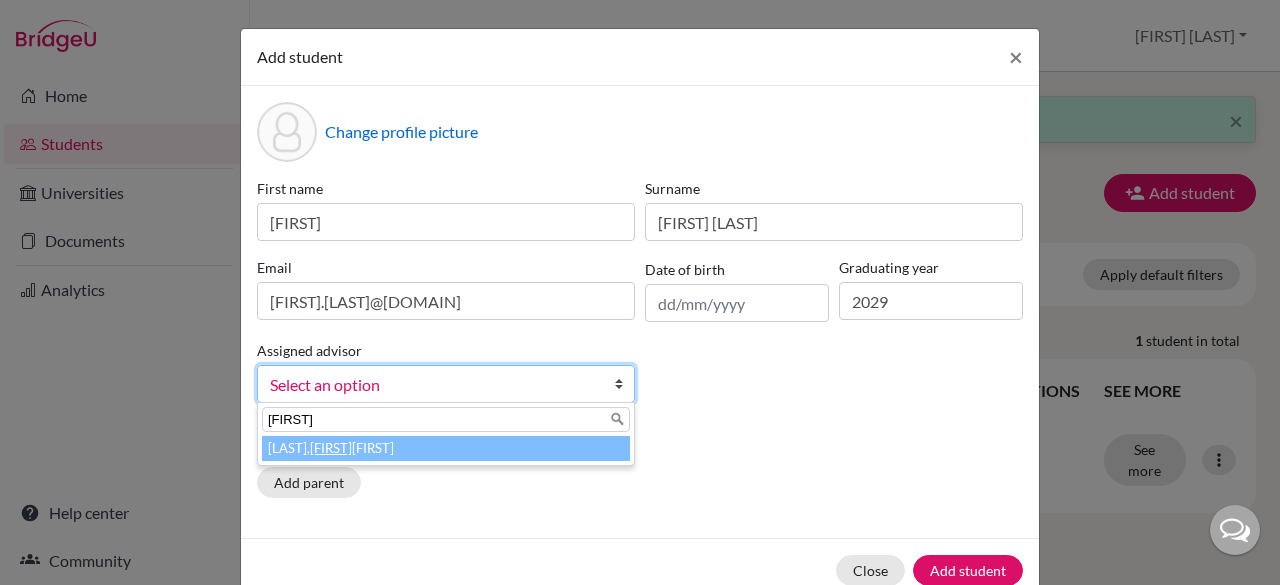 type on "[FIRST]" 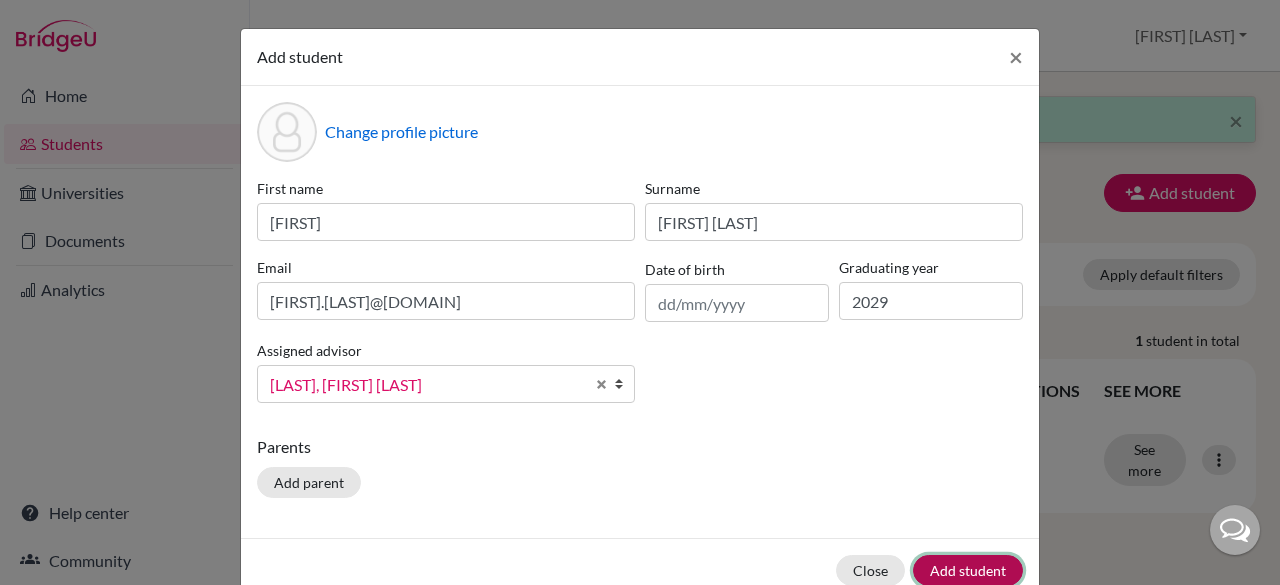 click on "Add student" at bounding box center (968, 570) 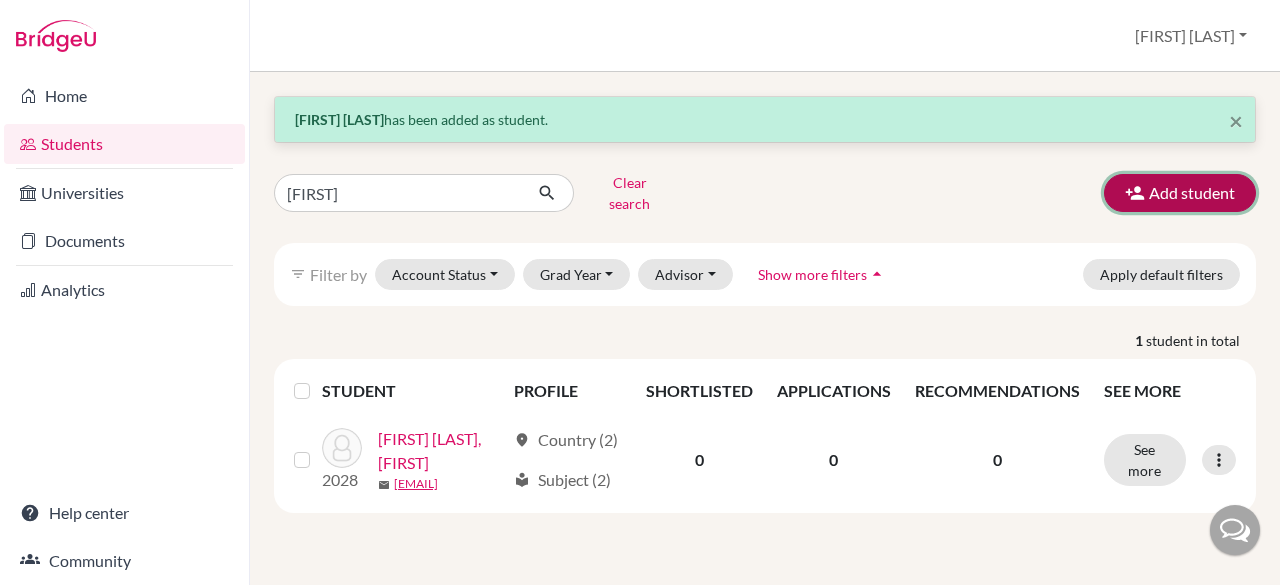 click on "Add student" at bounding box center [1180, 193] 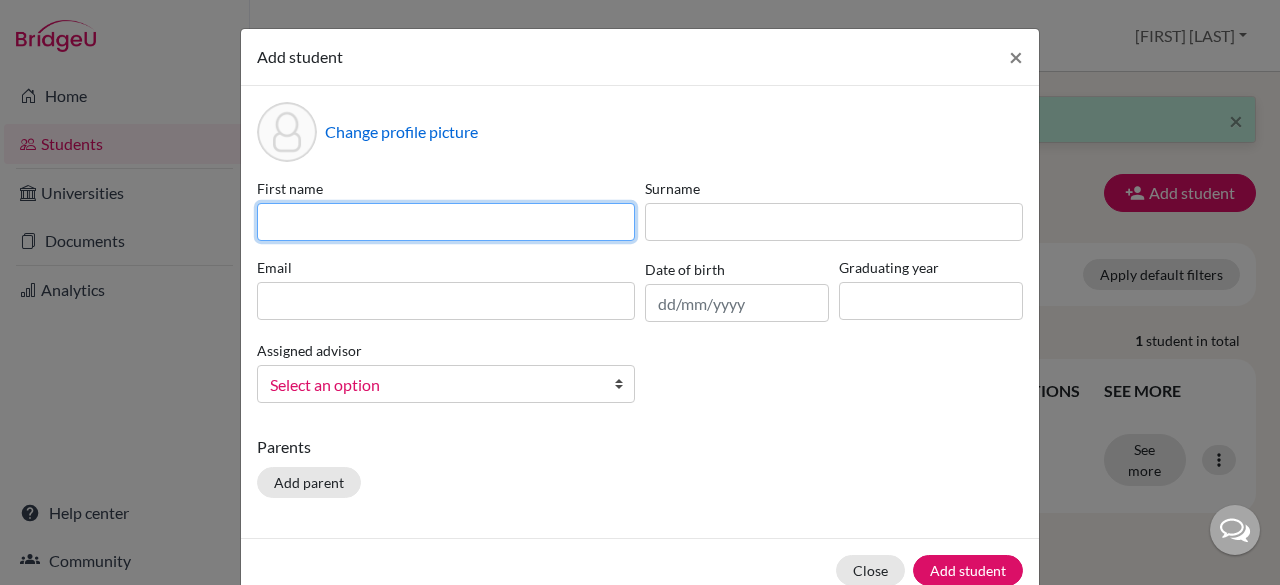 click at bounding box center [446, 222] 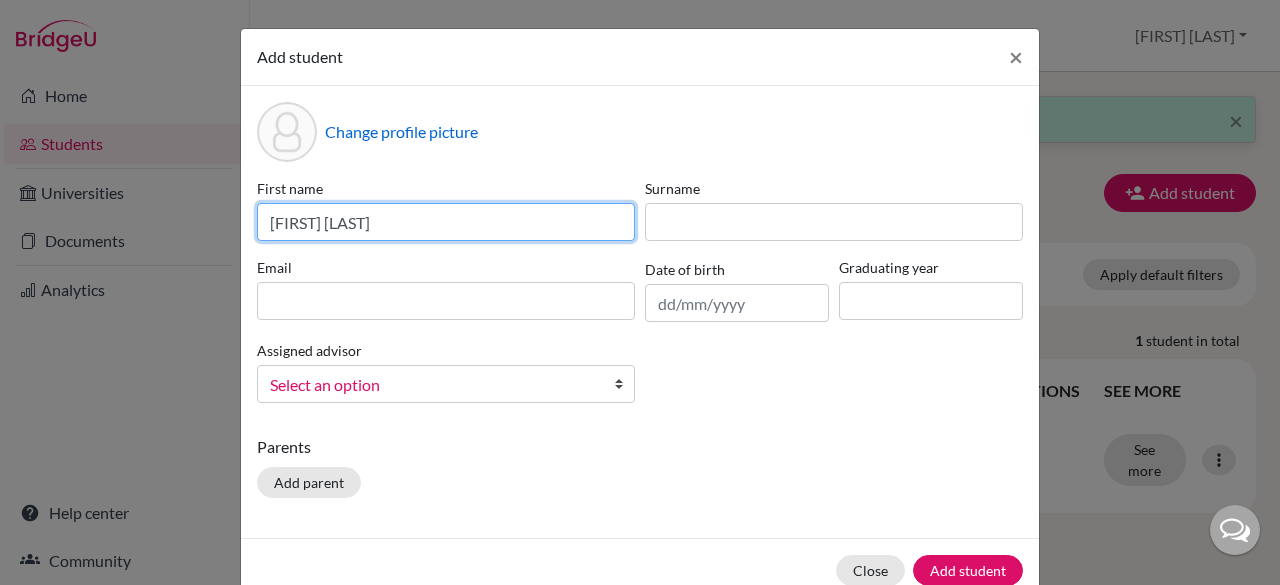 drag, startPoint x: 378, startPoint y: 221, endPoint x: 322, endPoint y: 227, distance: 56.32051 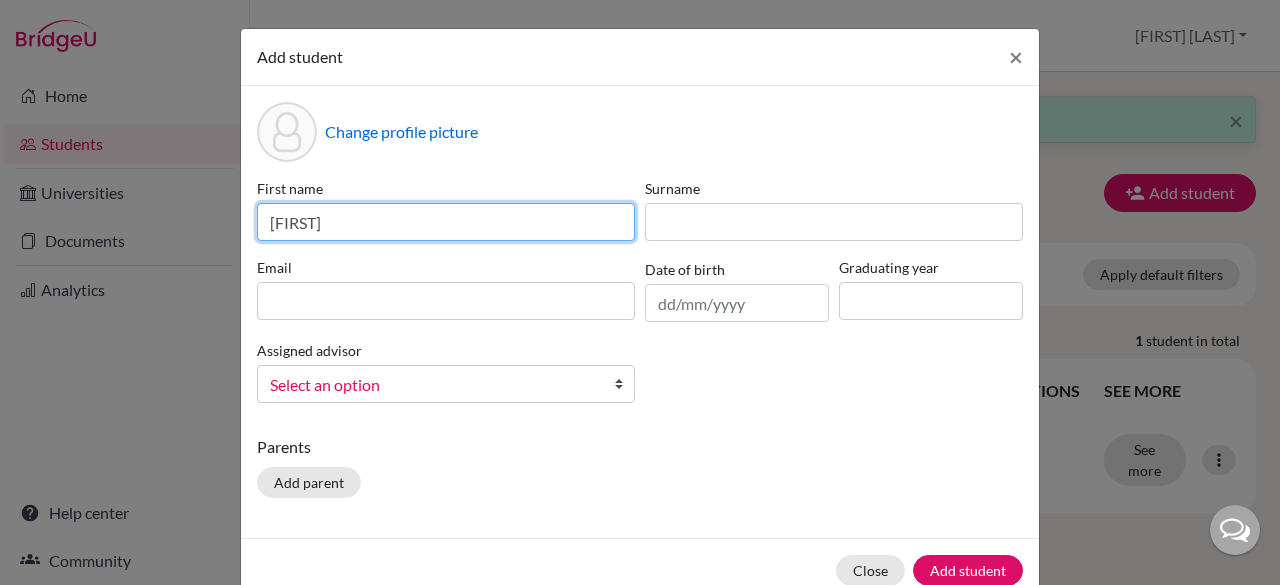type on "[FIRST]" 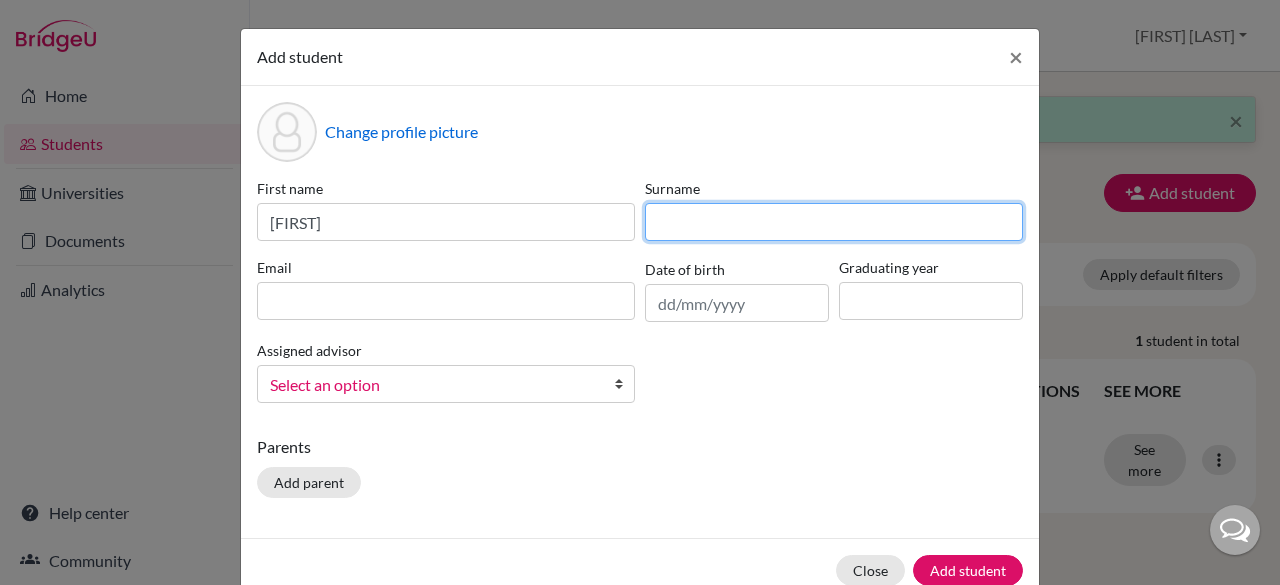 click at bounding box center (834, 222) 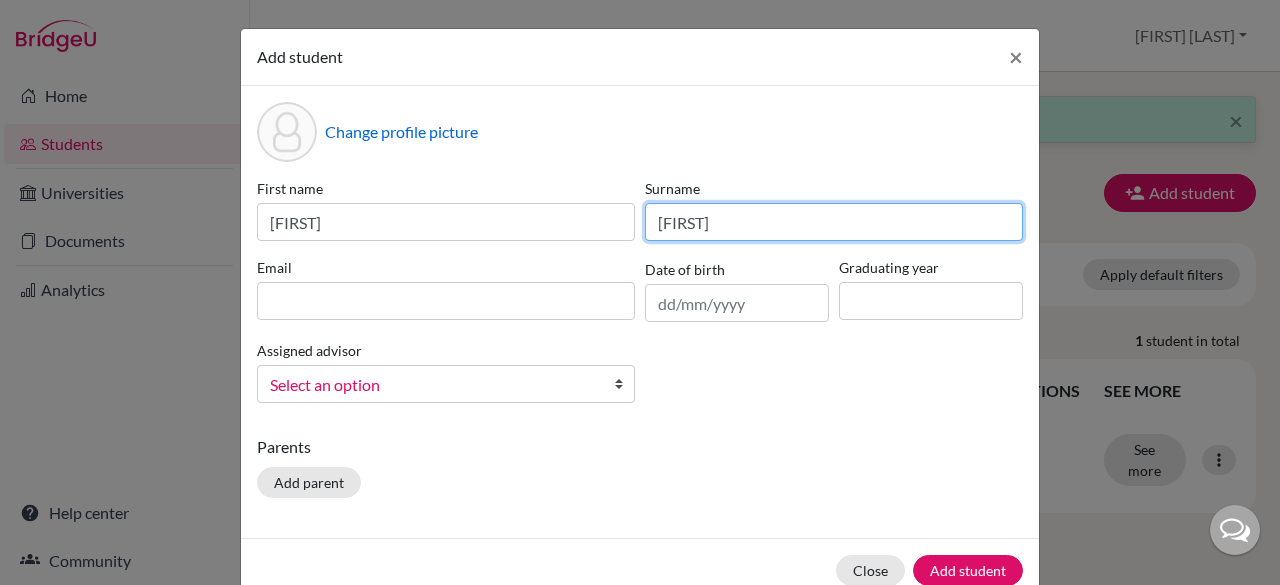 type on "[FIRST]" 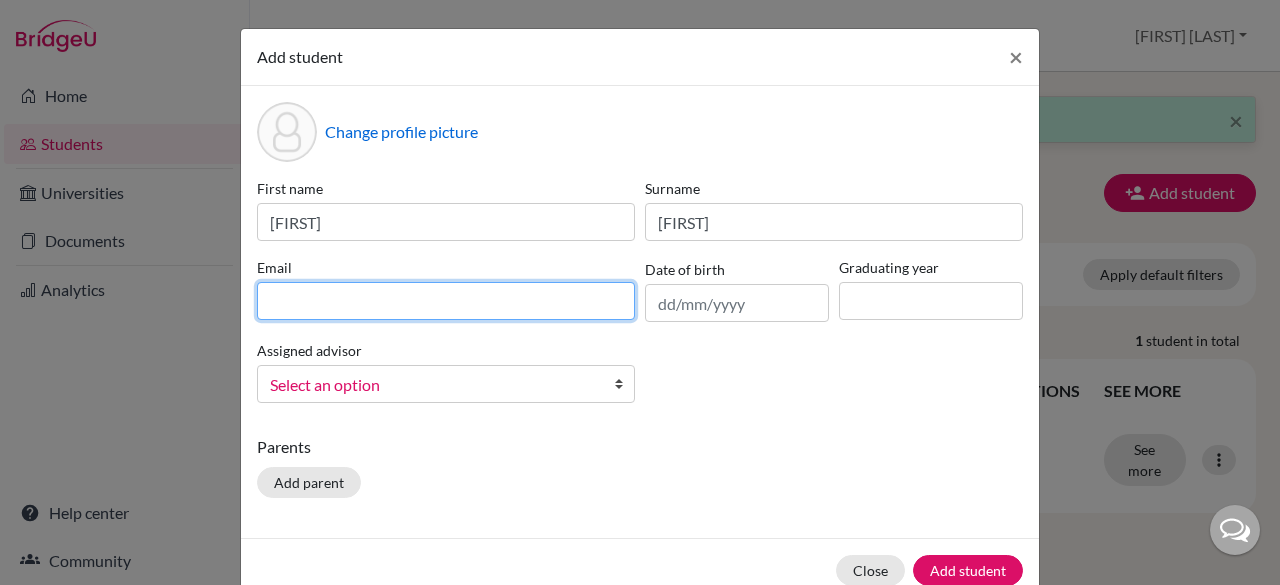 click at bounding box center [446, 301] 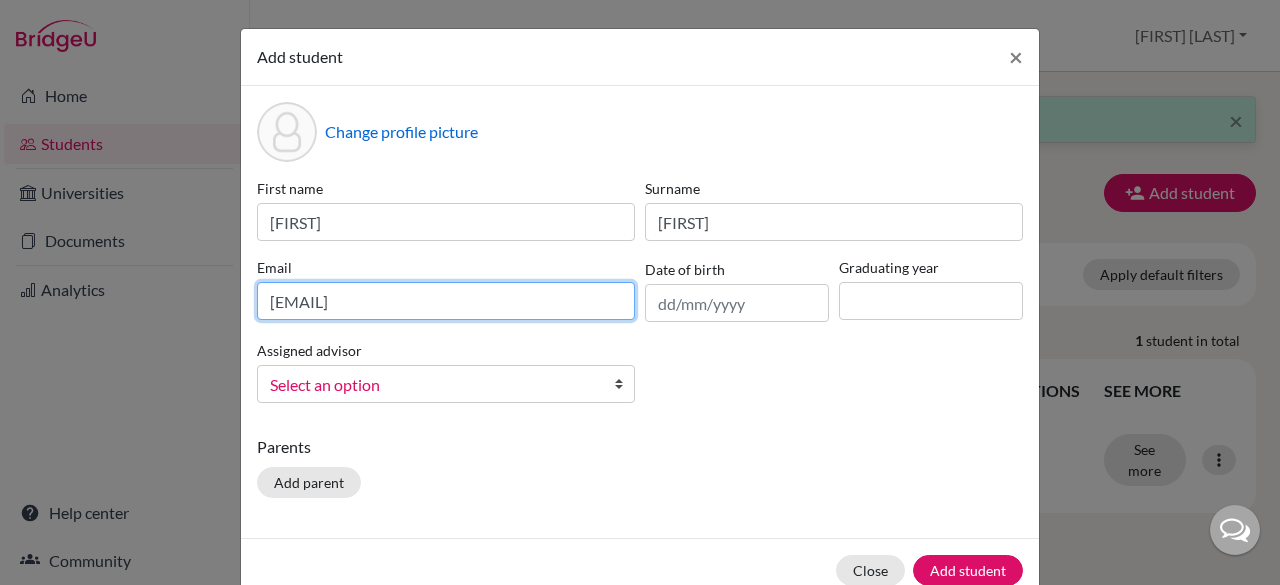 type on "[EMAIL]" 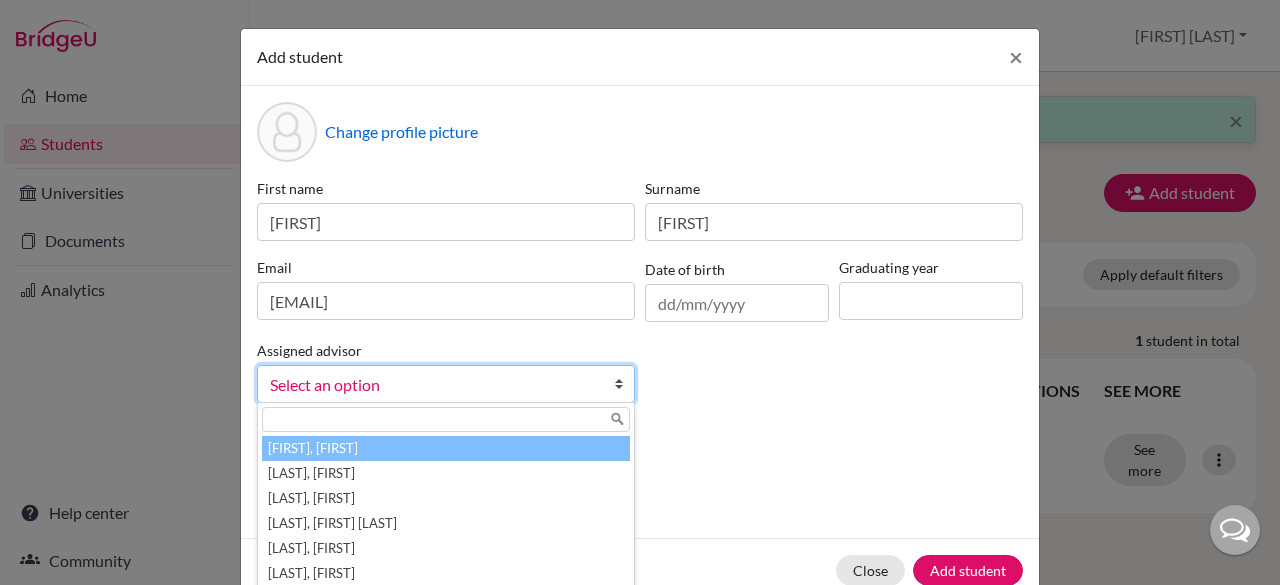 click on "Select an option" at bounding box center (433, 385) 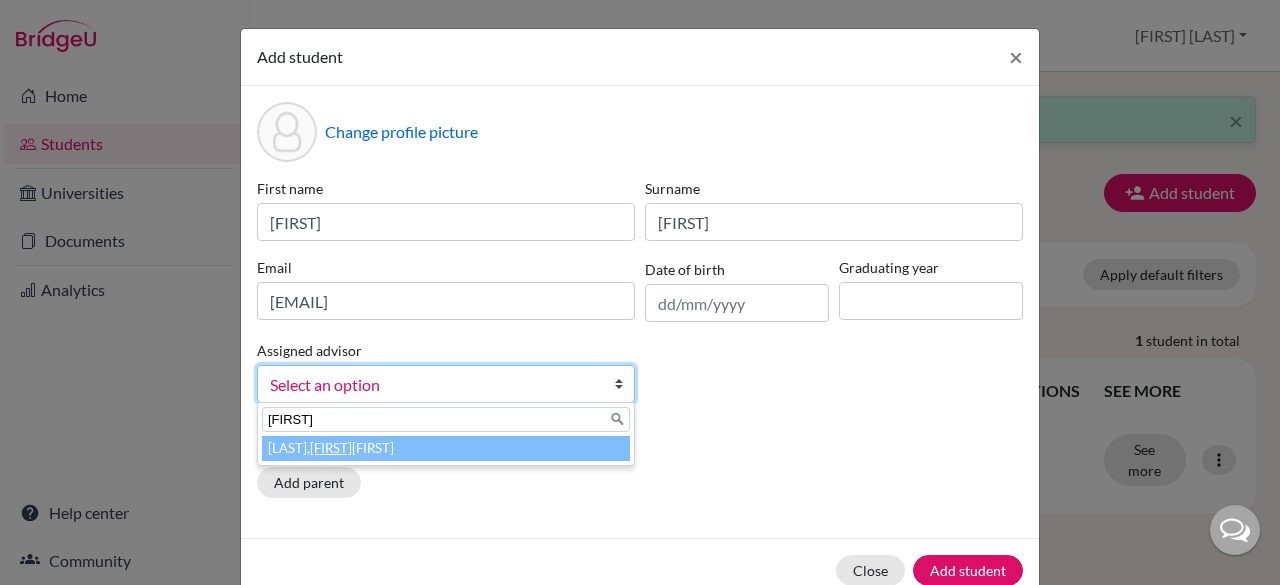 type on "[FIRST]" 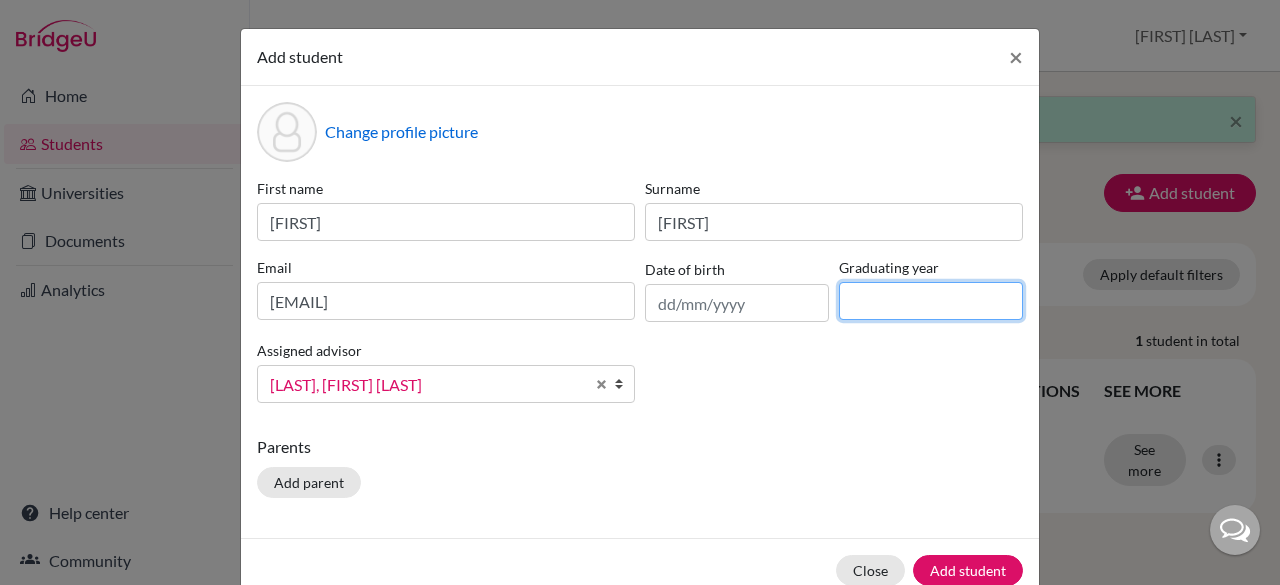 click at bounding box center (931, 301) 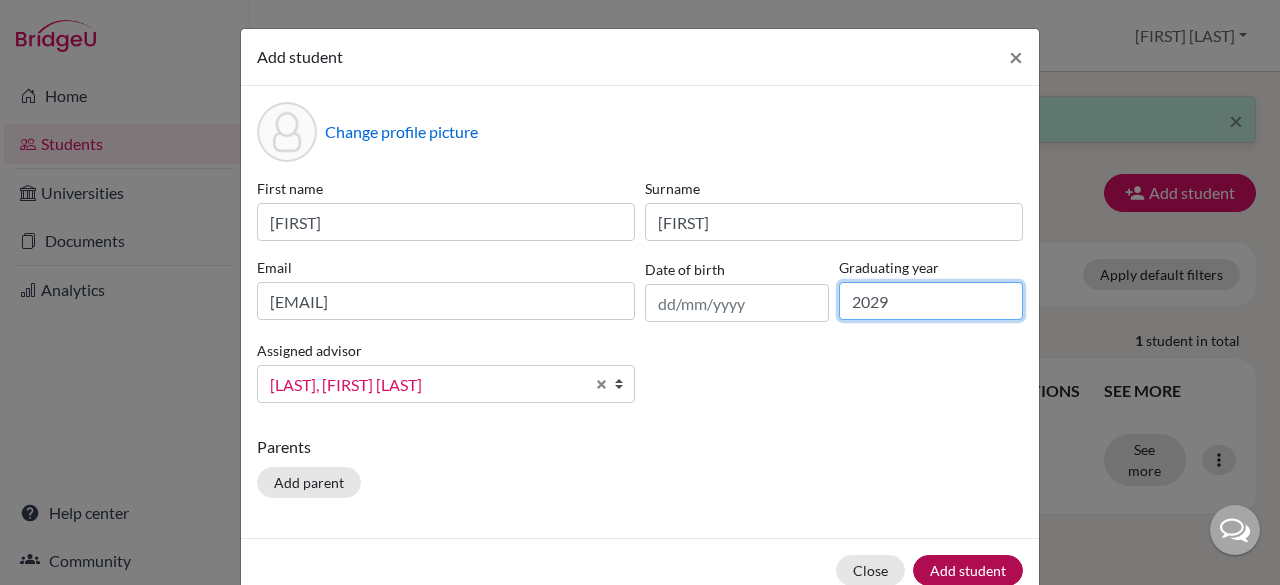 type on "2029" 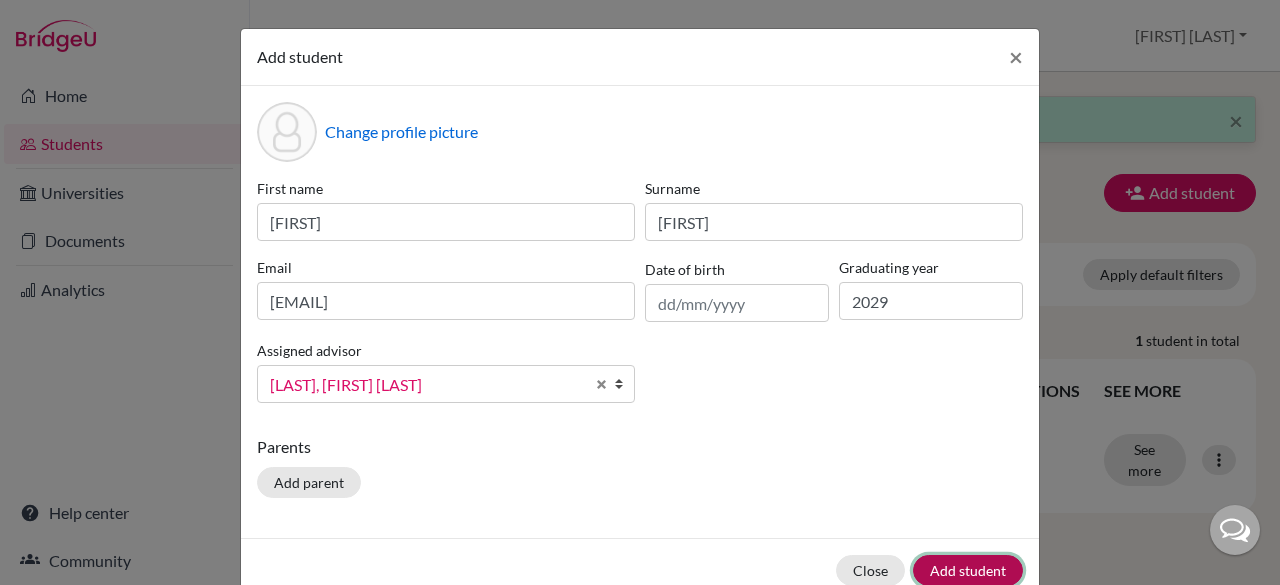 click on "Add student" at bounding box center [968, 570] 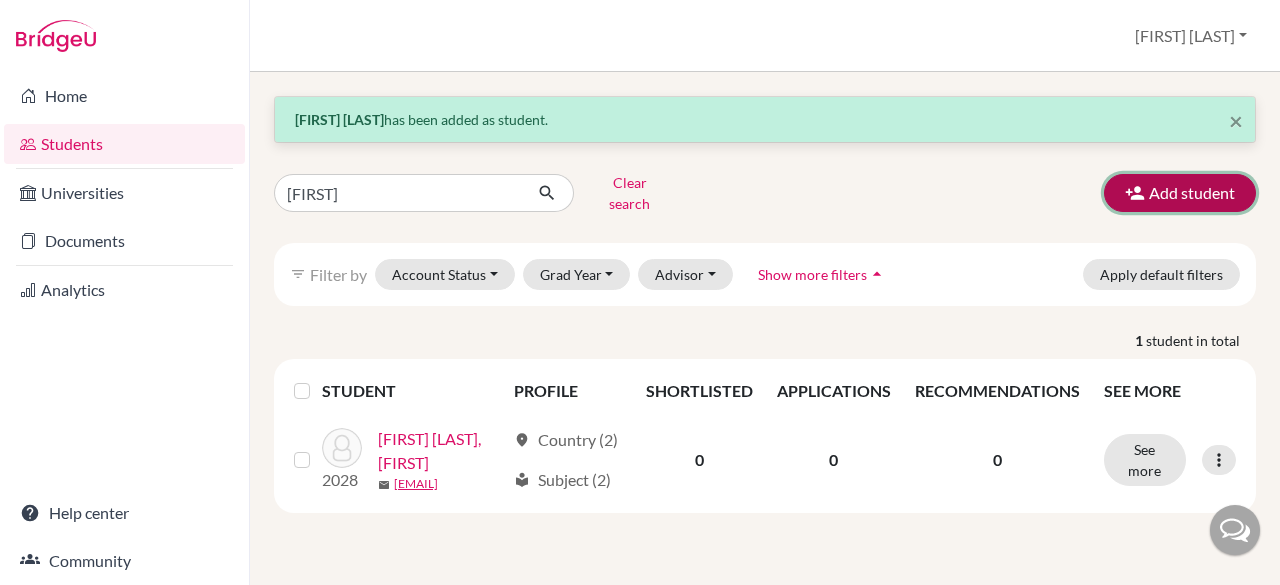 click on "Add student" at bounding box center [1180, 193] 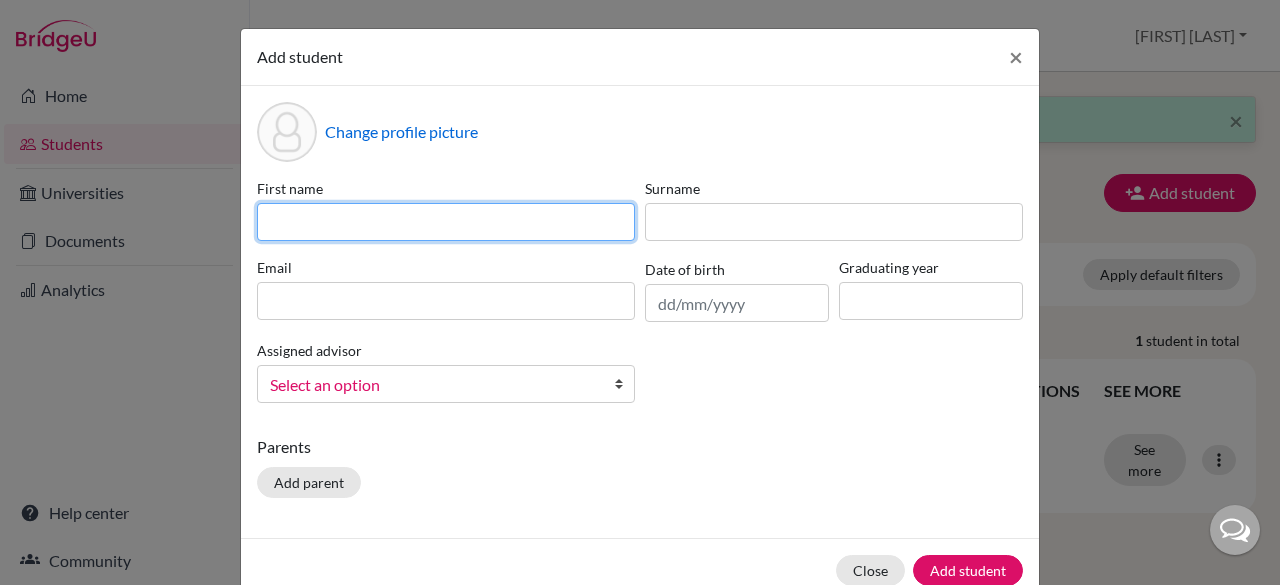 click at bounding box center [446, 222] 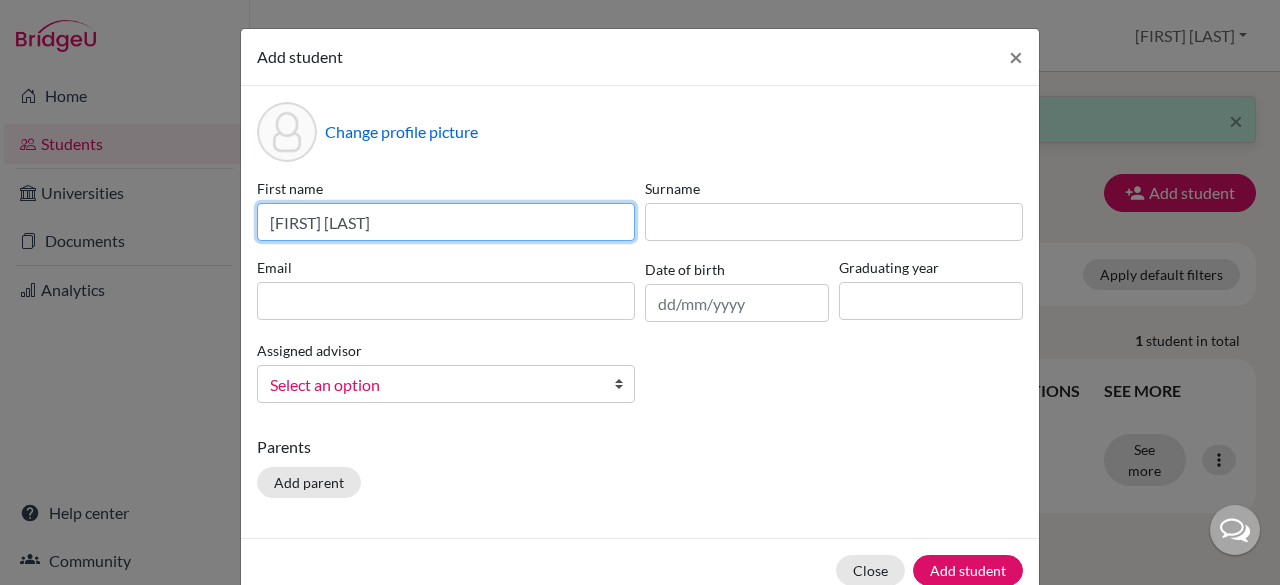 drag, startPoint x: 563, startPoint y: 231, endPoint x: 314, endPoint y: 220, distance: 249.24286 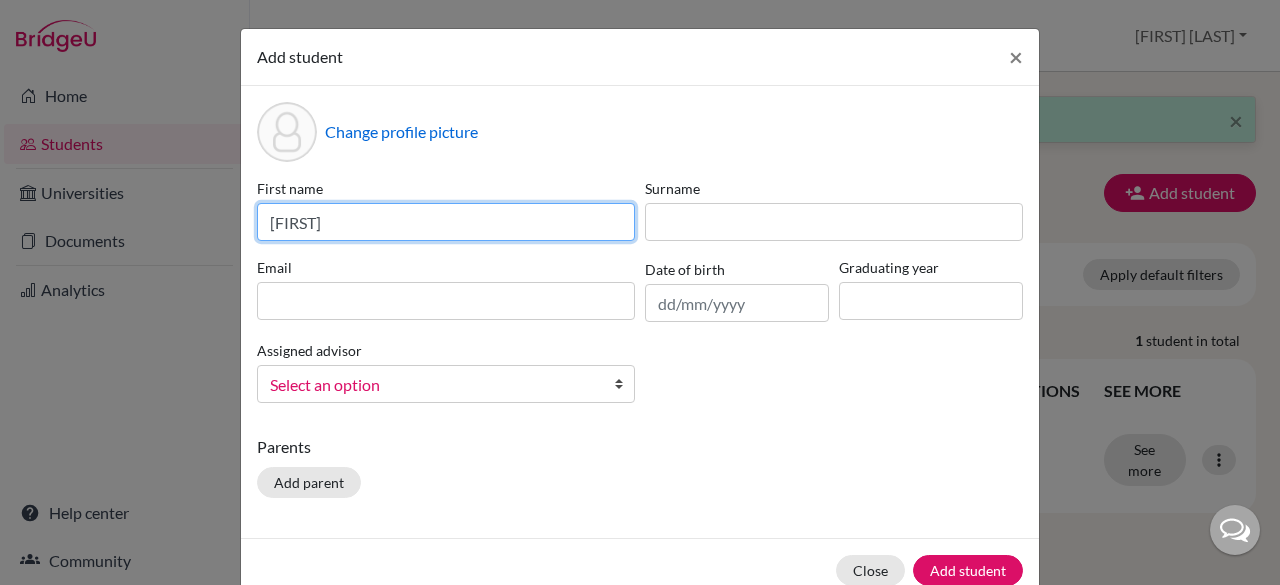 type on "[FIRST]" 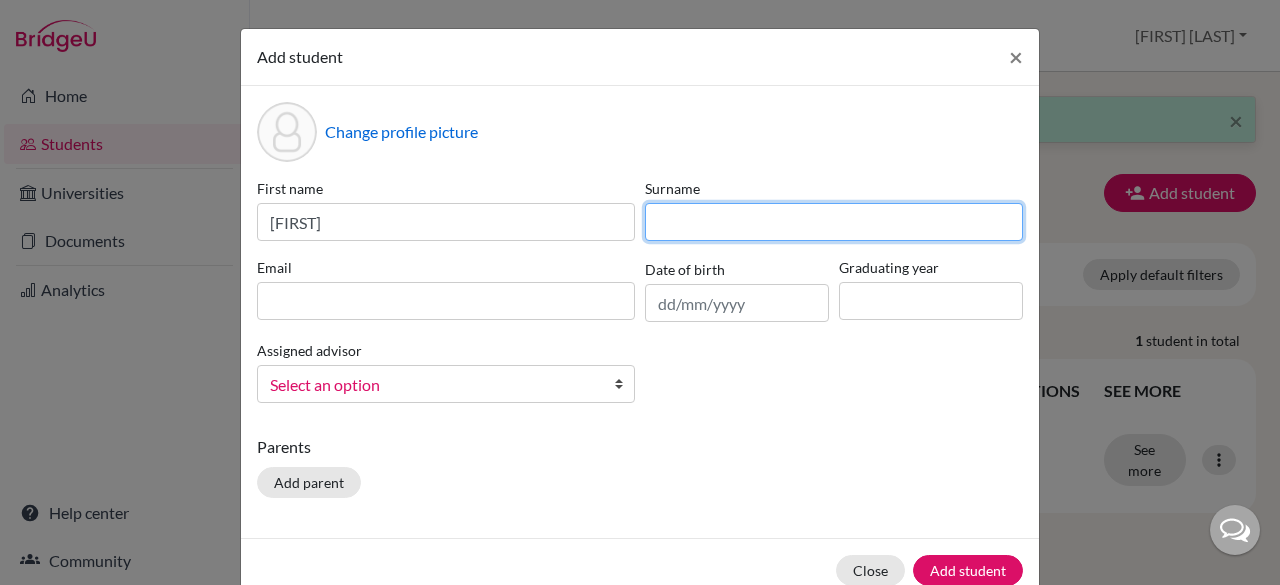 click at bounding box center [834, 222] 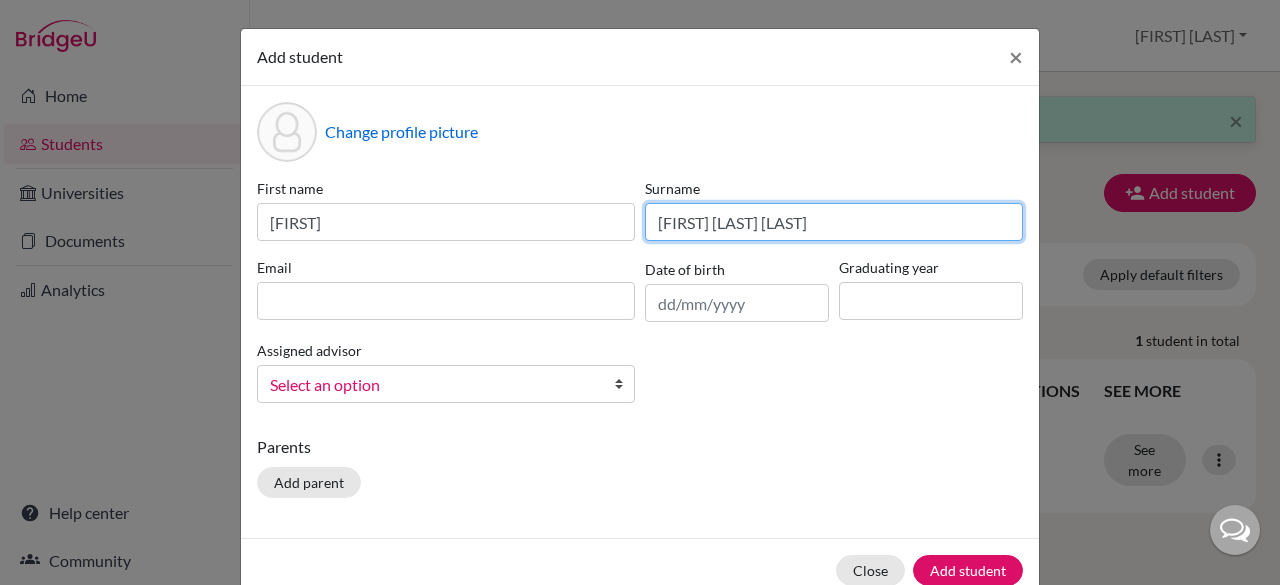 type on "[FIRST] [LAST] [LAST]" 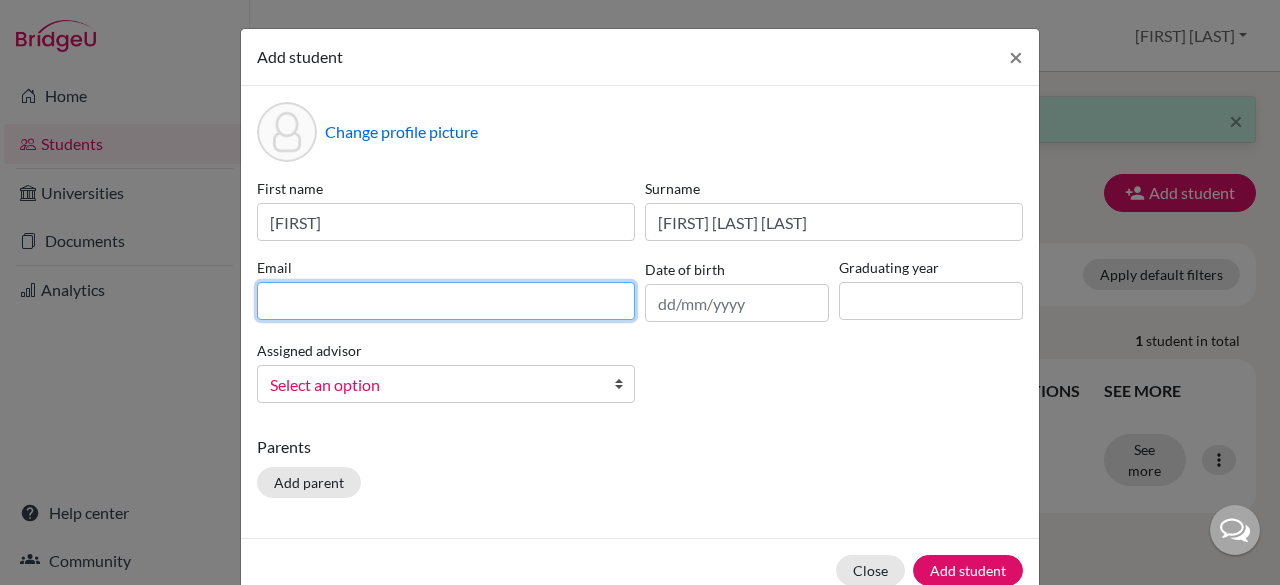click at bounding box center (446, 301) 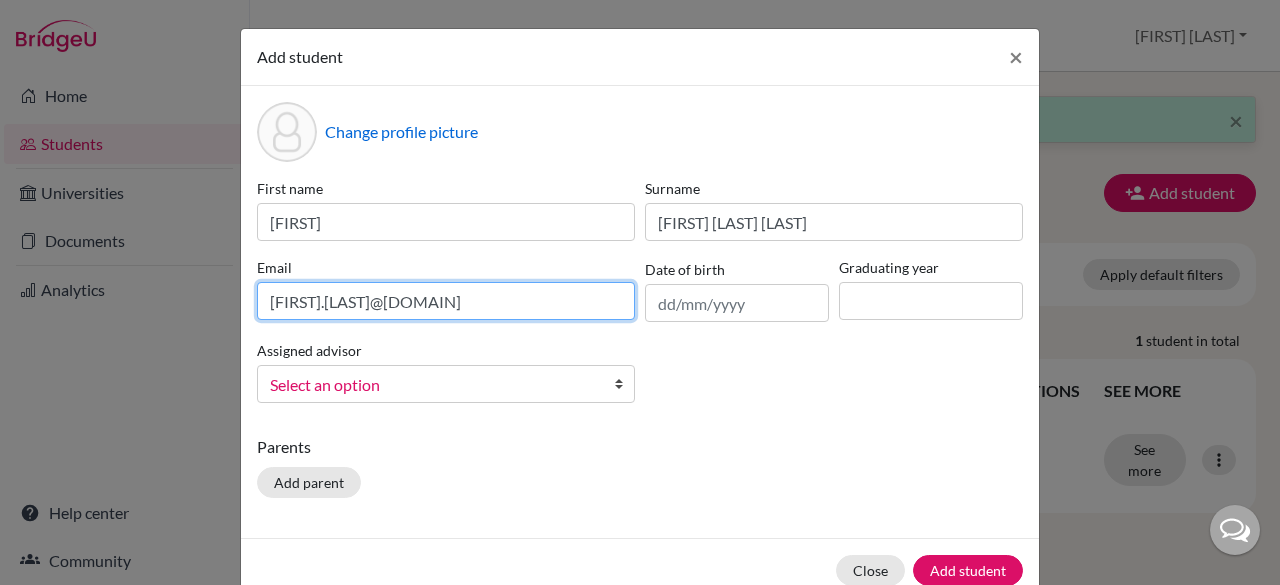 type on "[FIRST].[LAST]@[DOMAIN]" 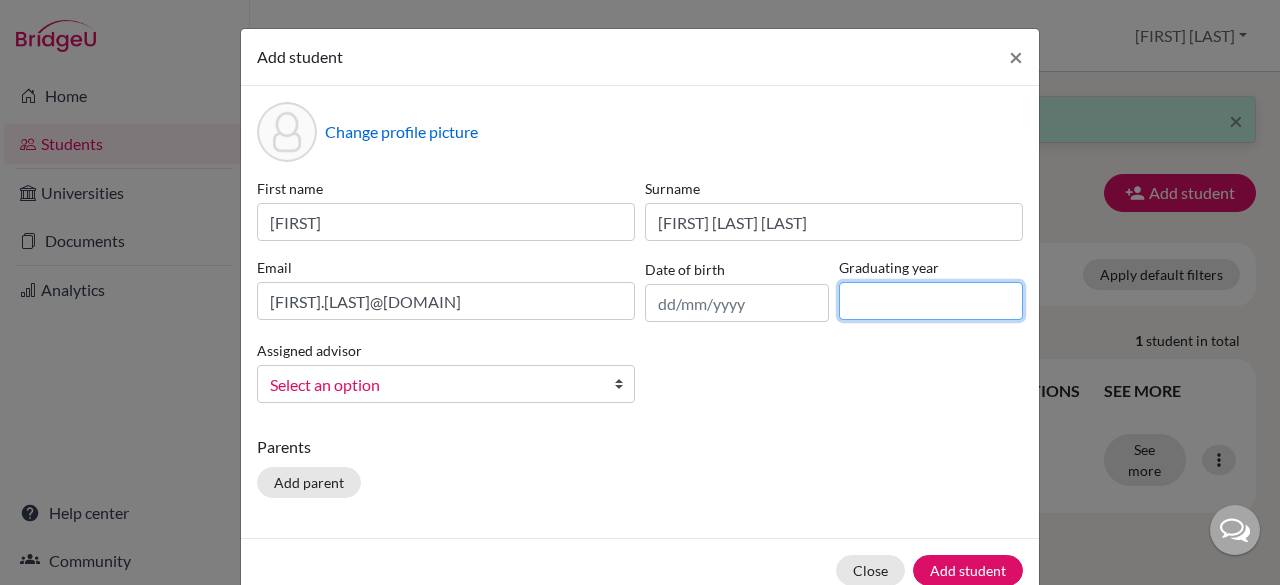click at bounding box center (931, 301) 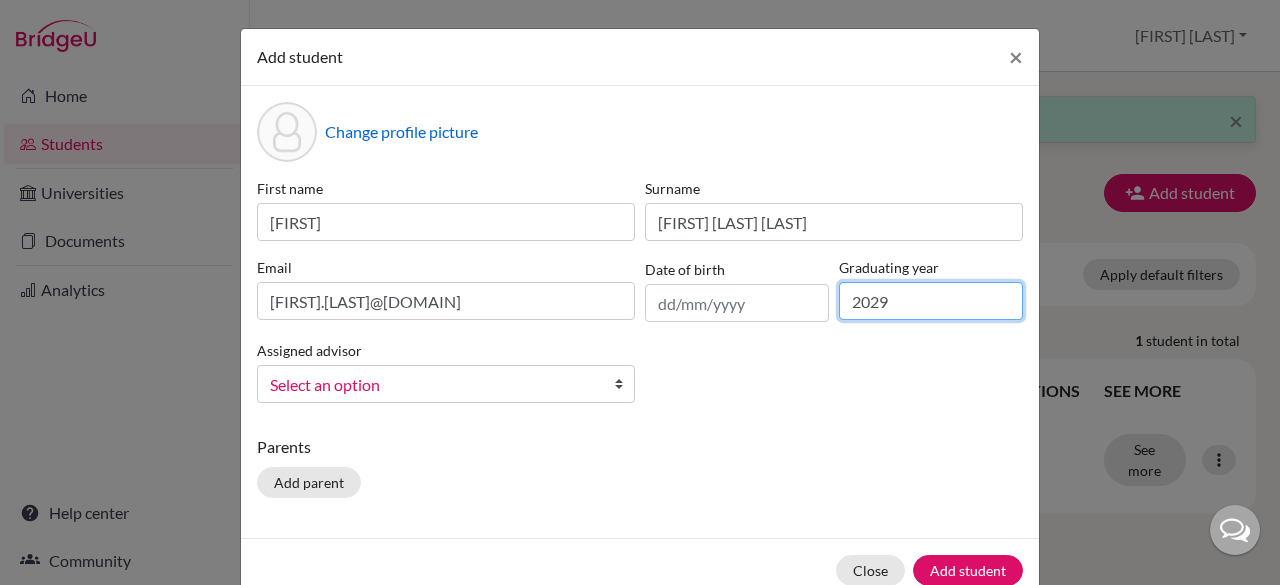 type on "2029" 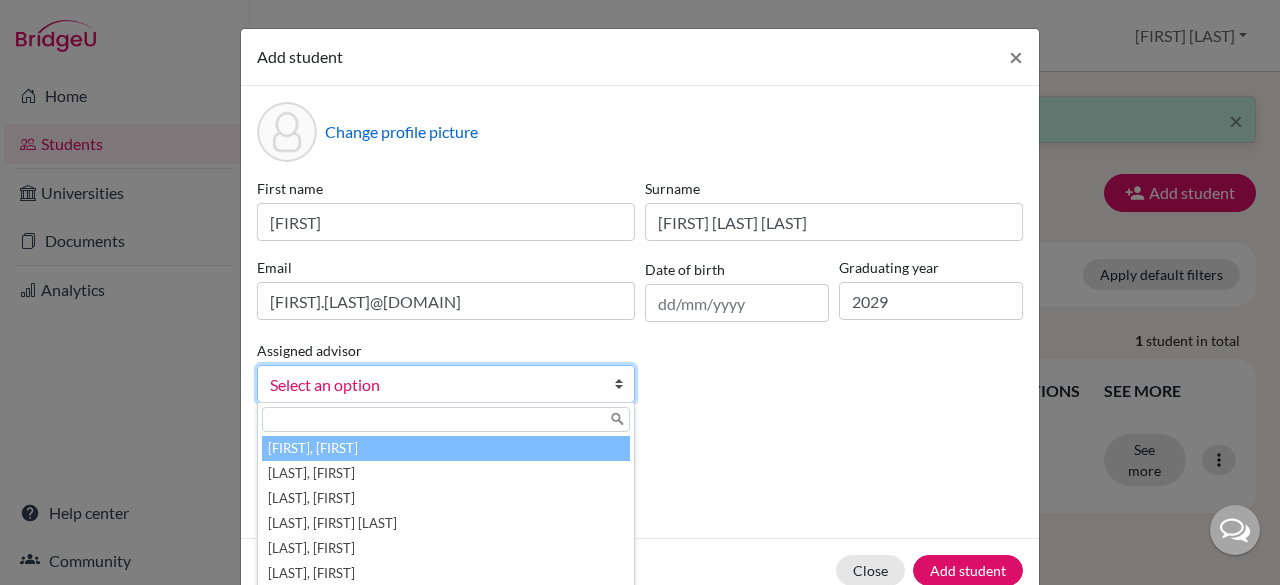 click on "Select an option" at bounding box center [433, 385] 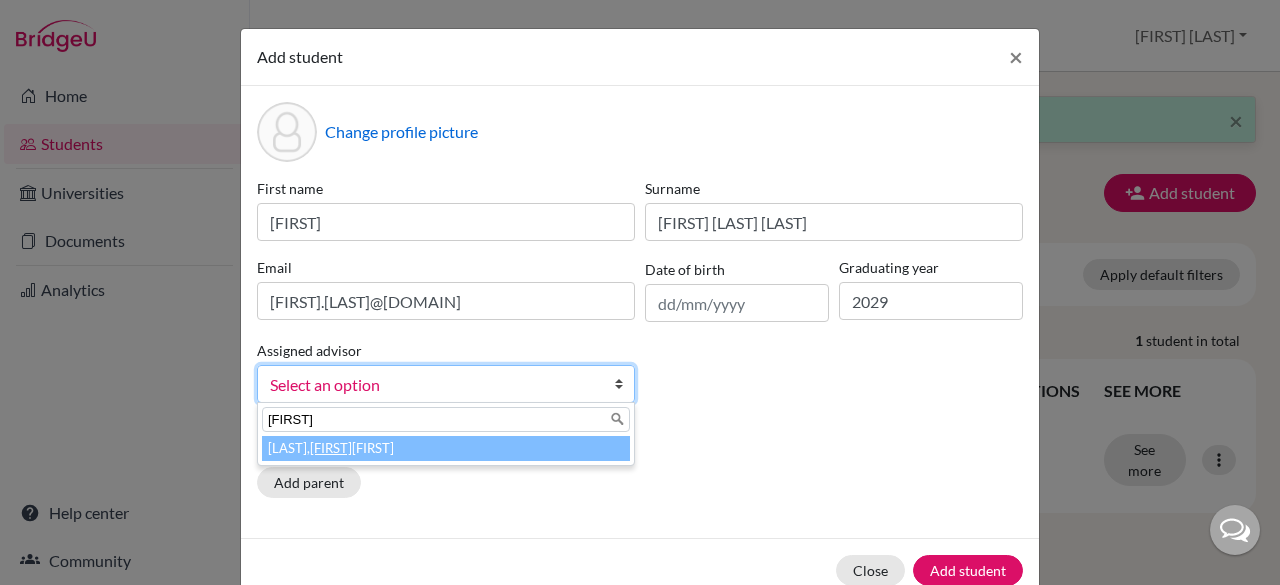 type on "[FIRST]" 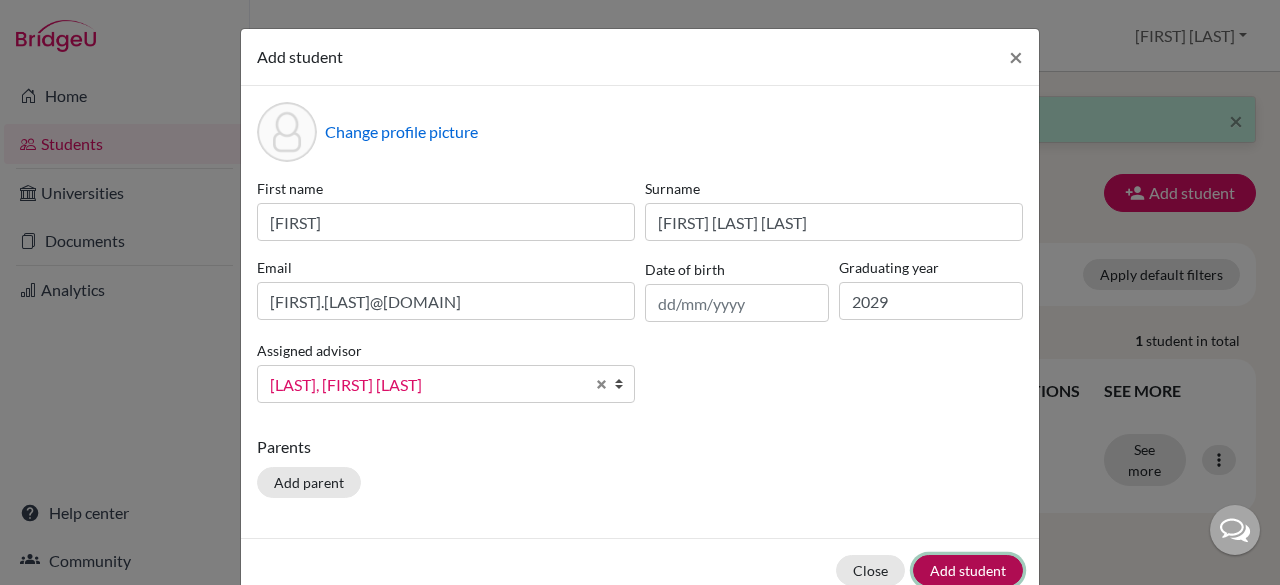 click on "Add student" at bounding box center [968, 570] 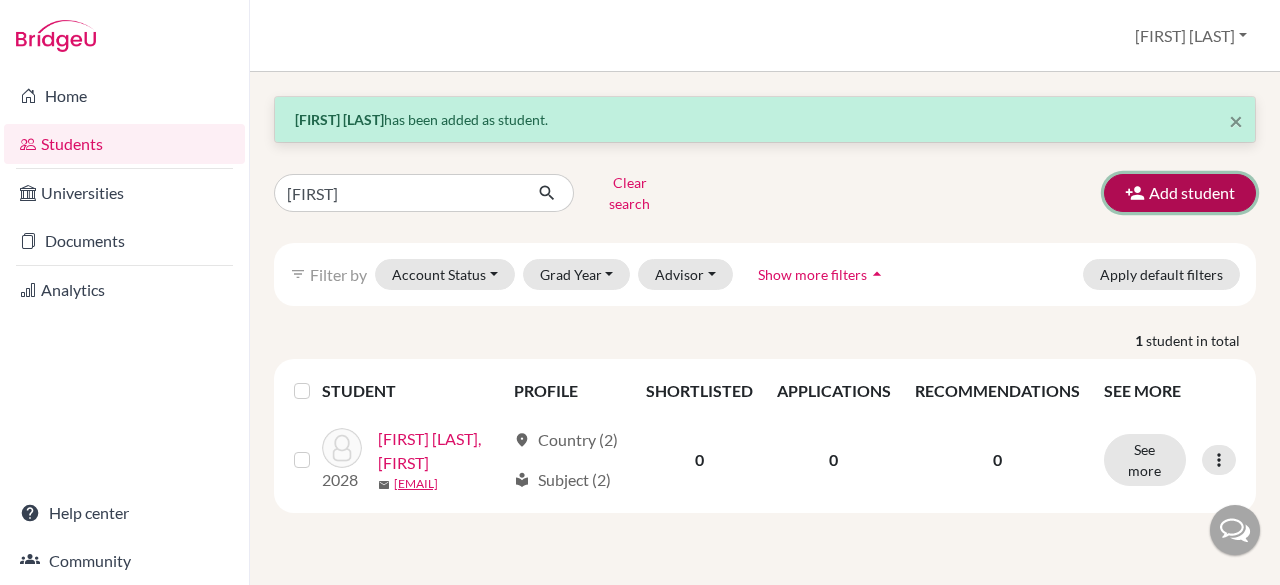 click on "Add student" at bounding box center (1180, 193) 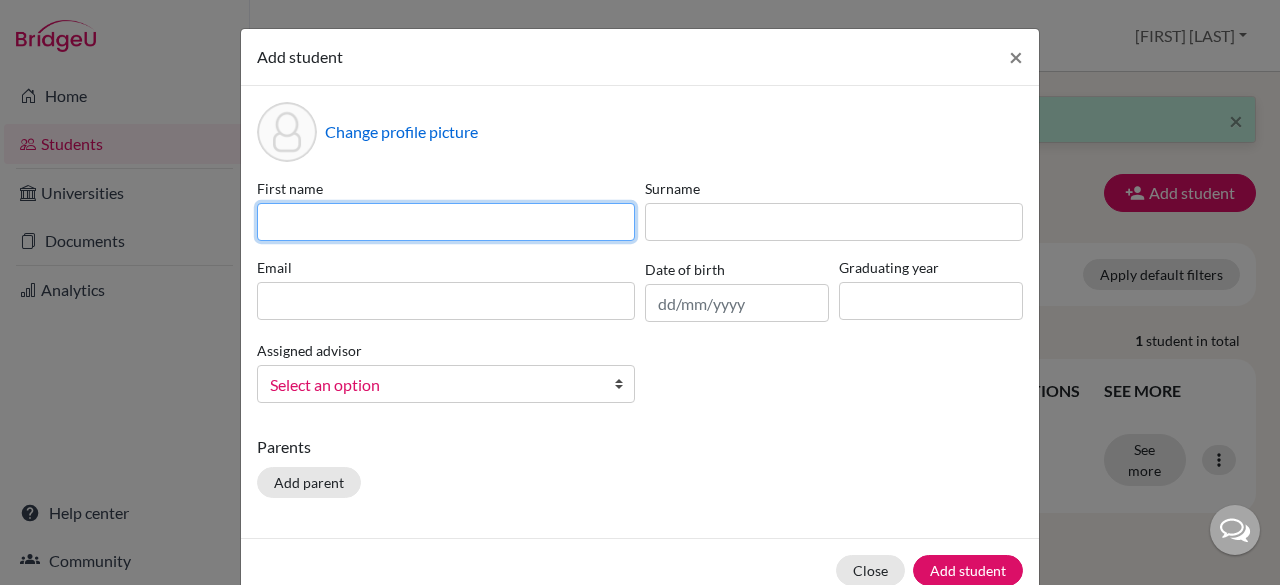 click at bounding box center [446, 222] 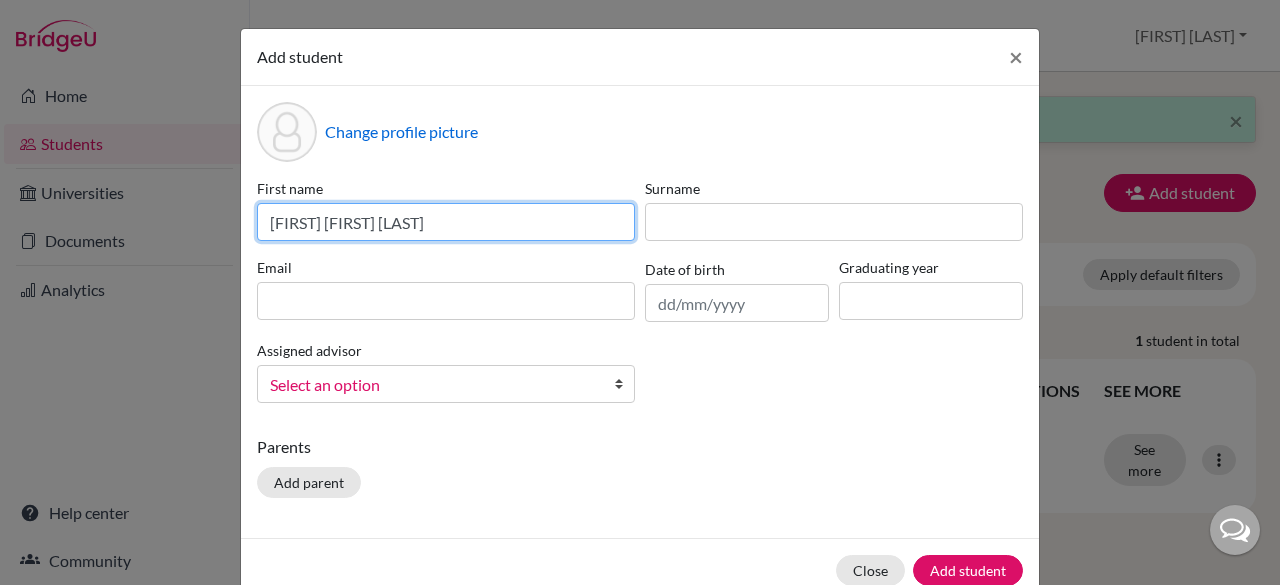 drag, startPoint x: 474, startPoint y: 215, endPoint x: 343, endPoint y: 225, distance: 131.38112 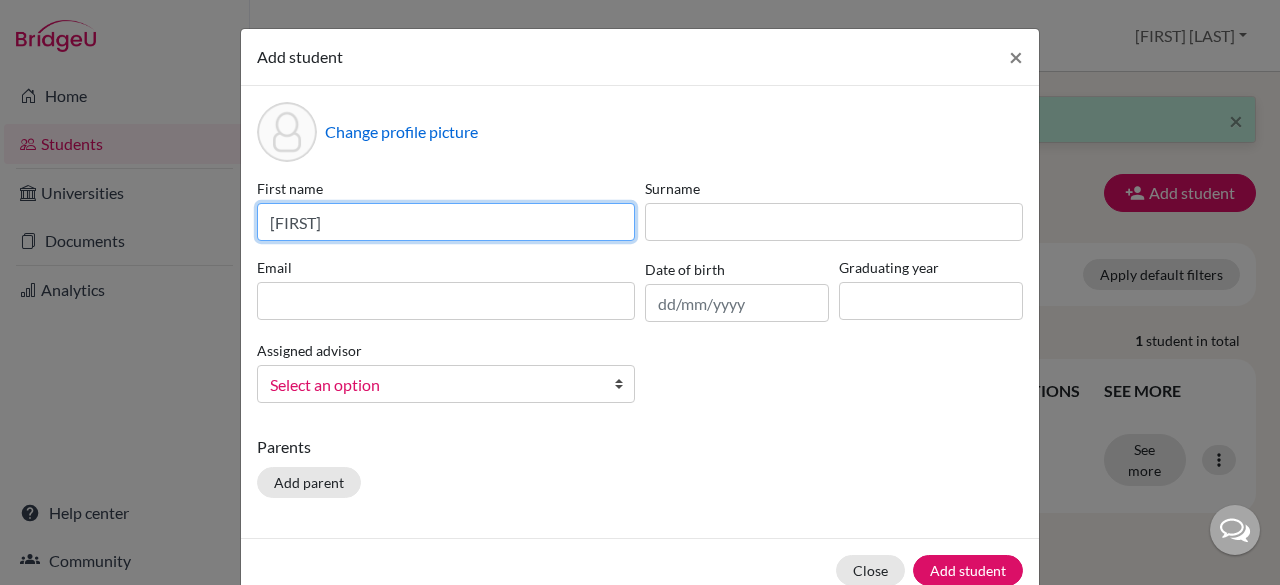 type on "[FIRST]" 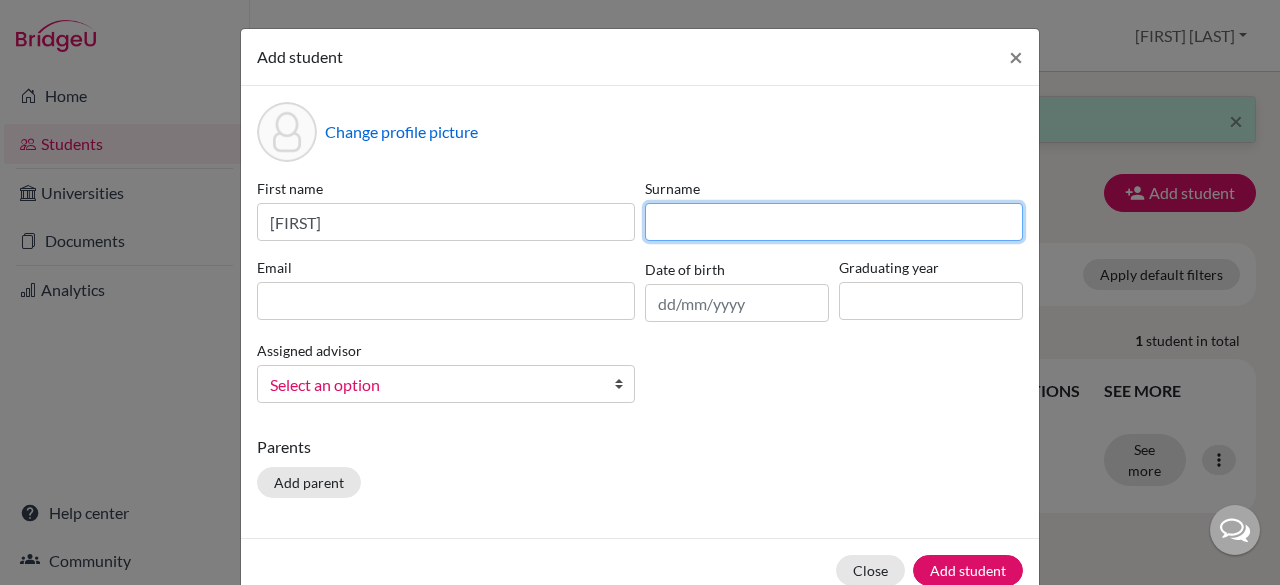 click at bounding box center (834, 222) 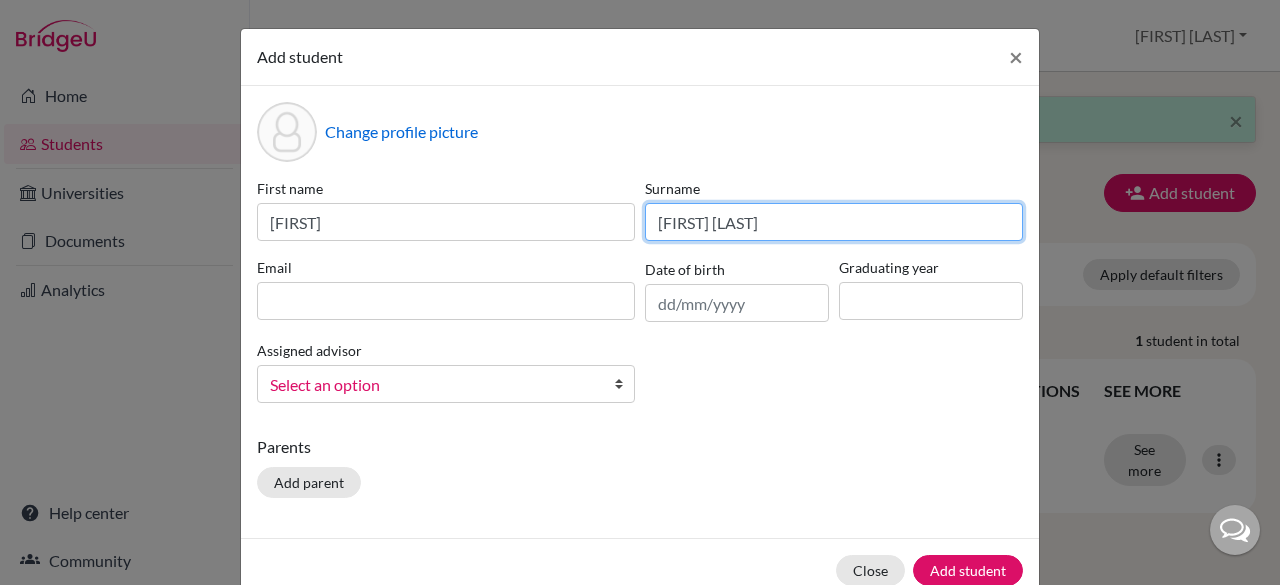 type on "[FIRST] [LAST]" 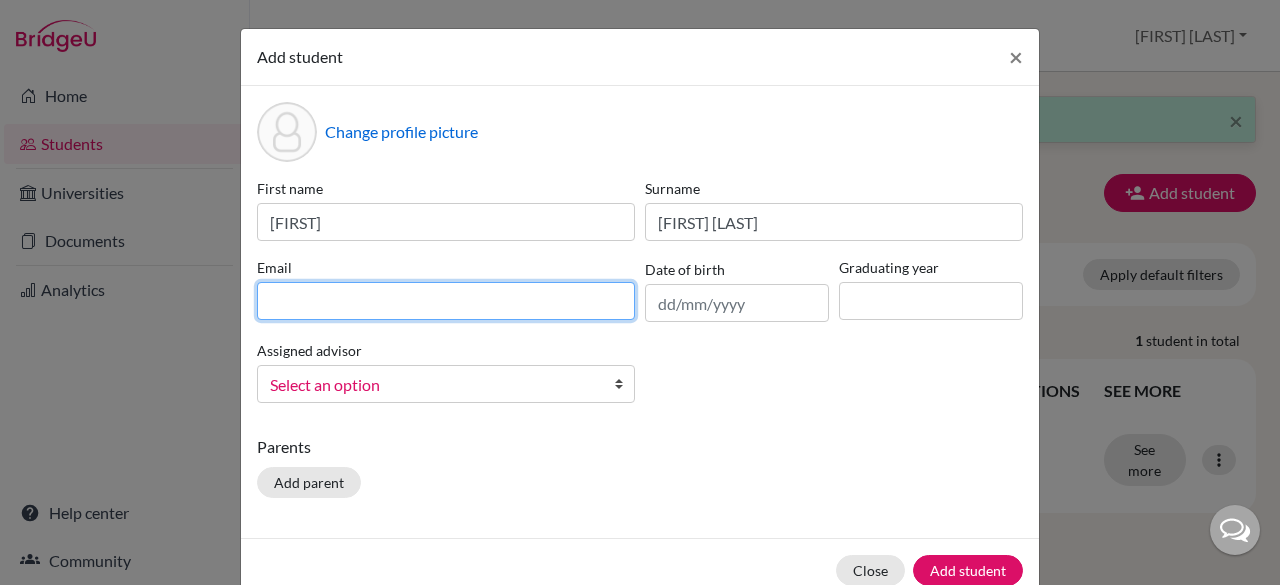 click at bounding box center (446, 301) 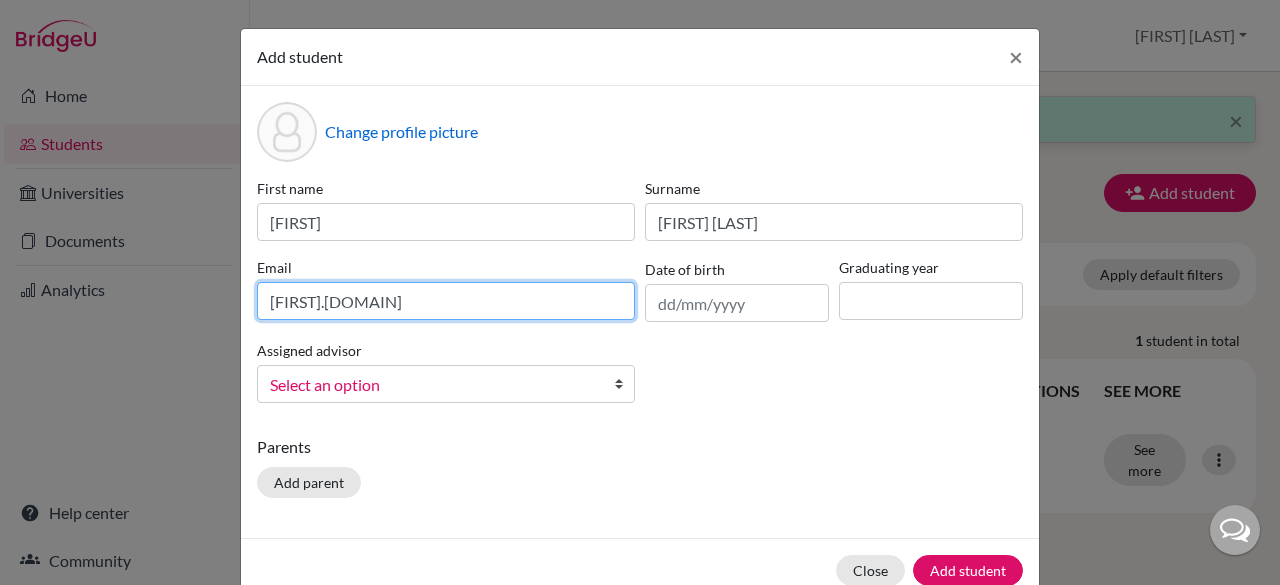 type on "[FIRST].[DOMAIN]" 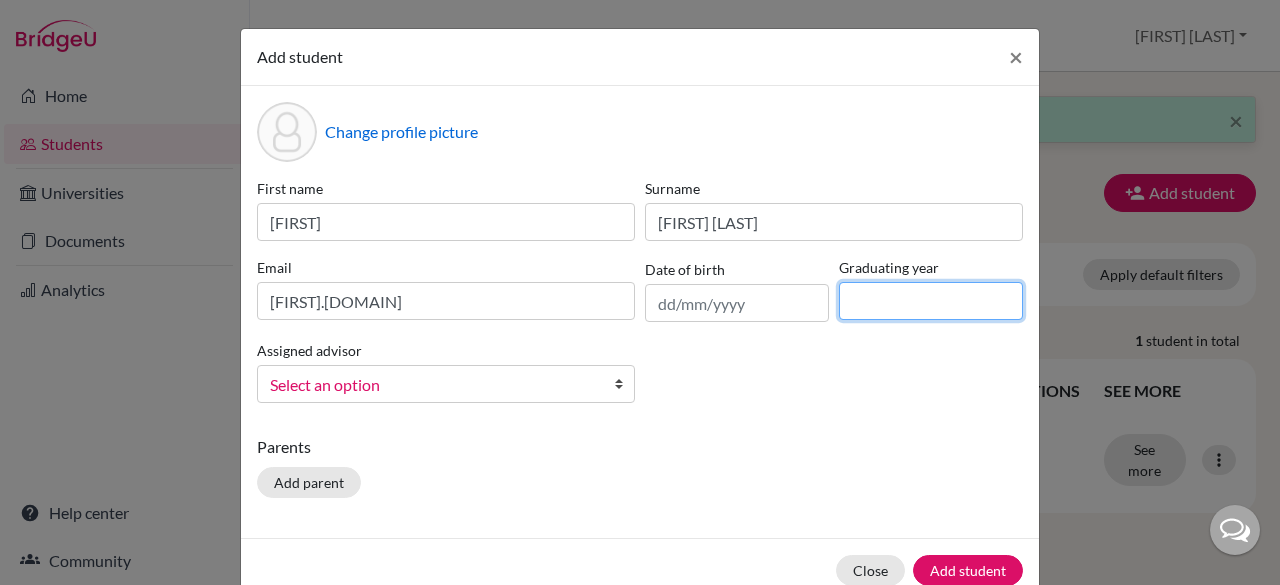 click at bounding box center [931, 301] 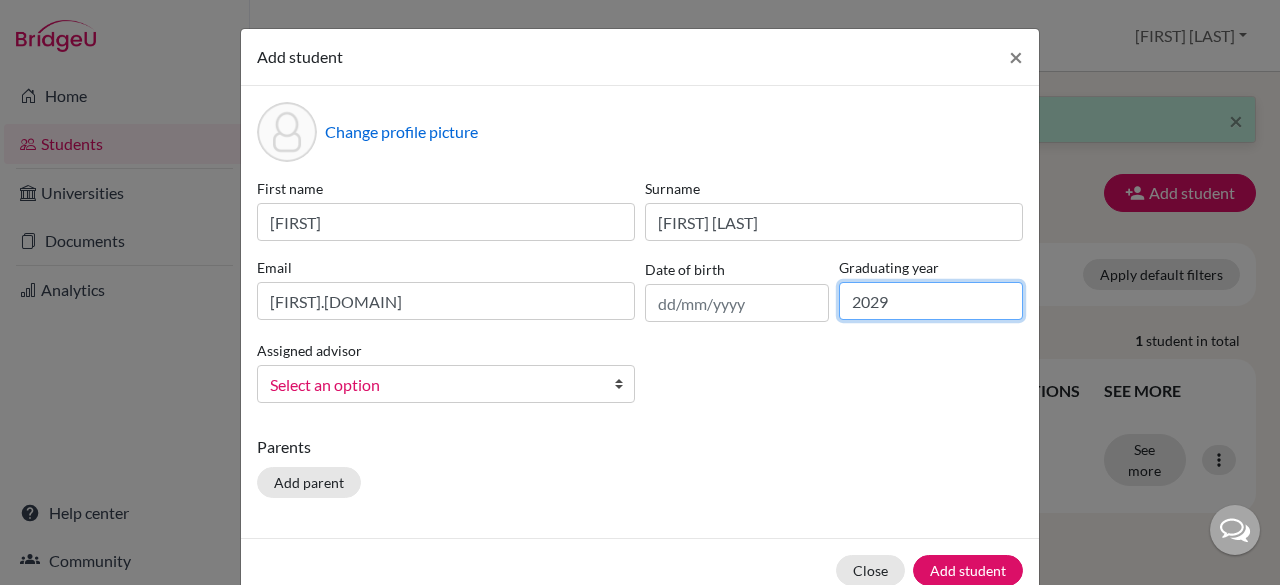 type on "2029" 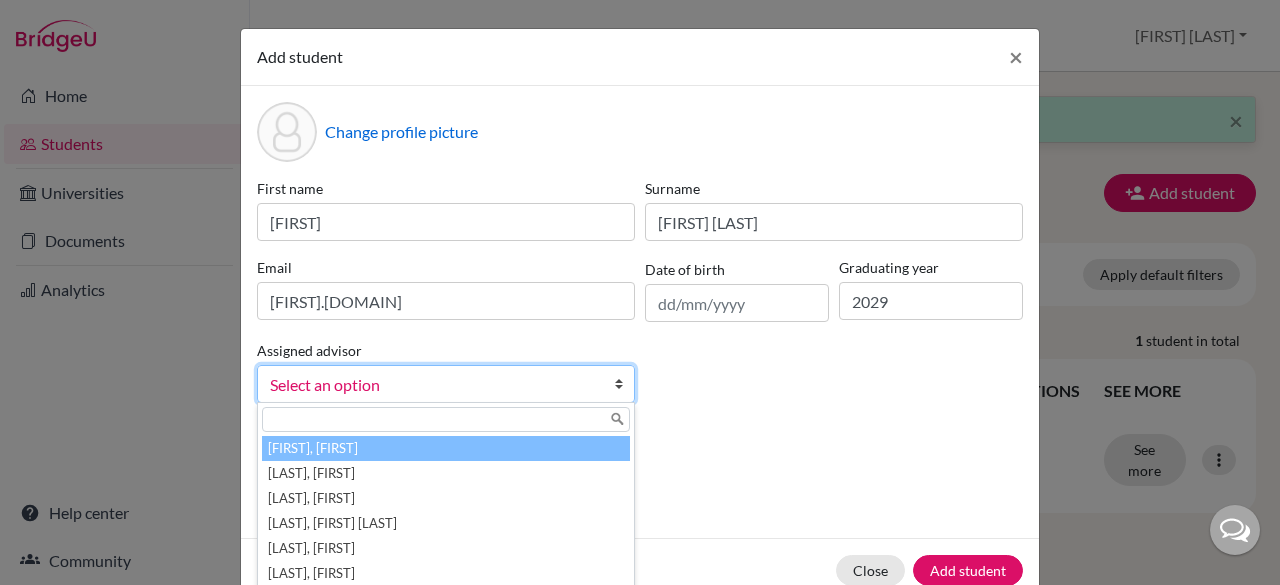 click on "Select an option" at bounding box center (433, 385) 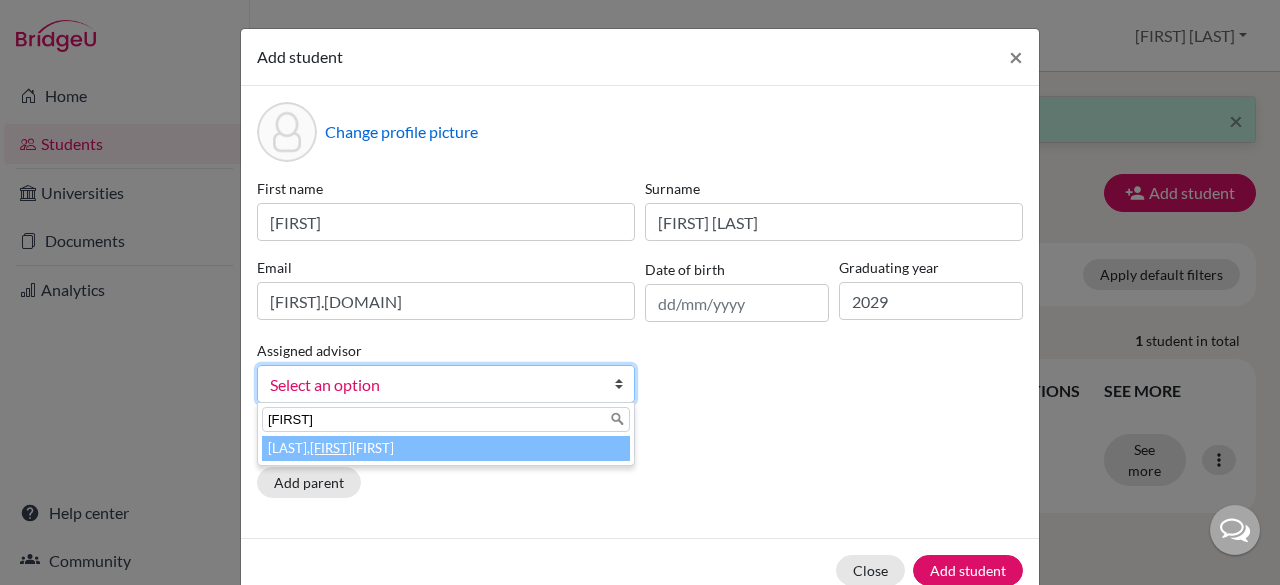 type on "[FIRST]" 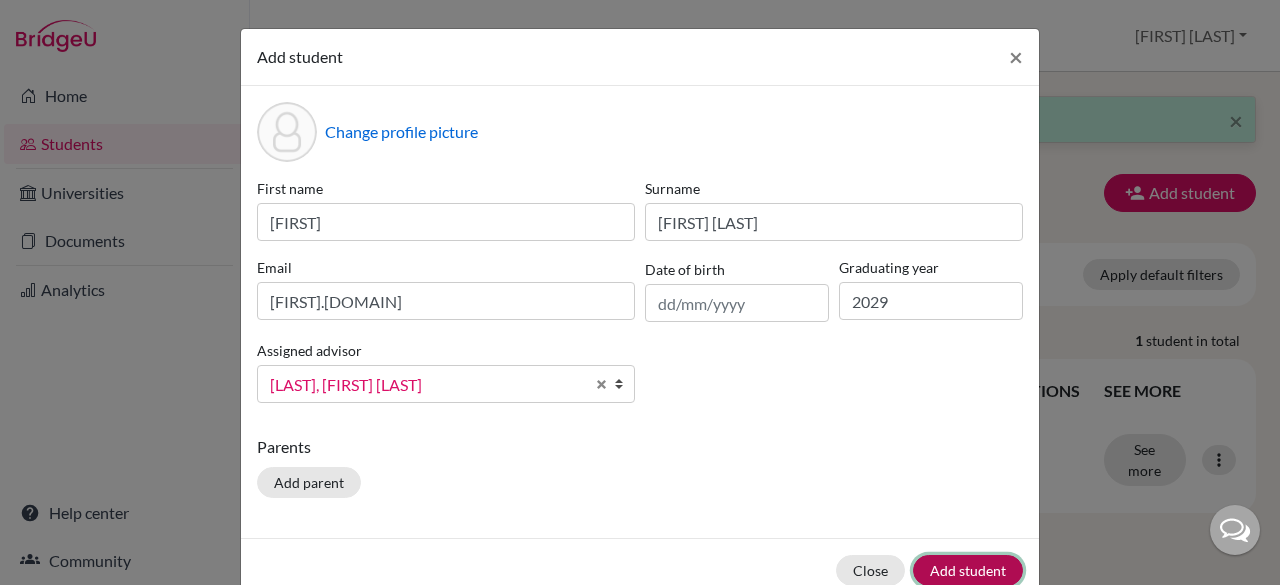 click on "Add student" at bounding box center [968, 570] 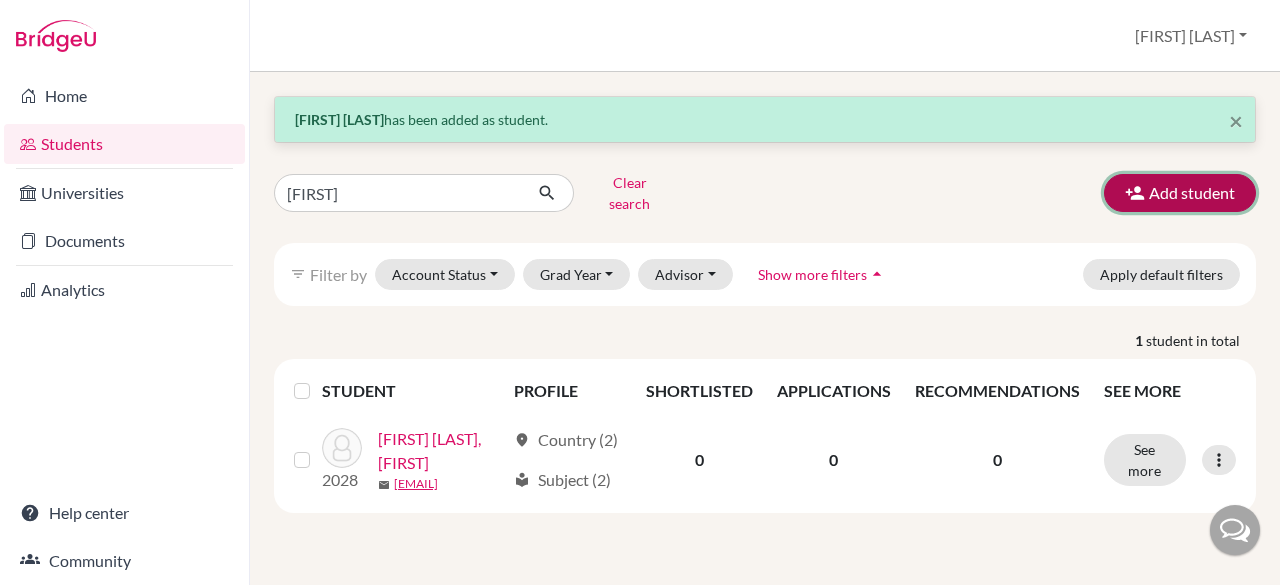 click at bounding box center (1135, 193) 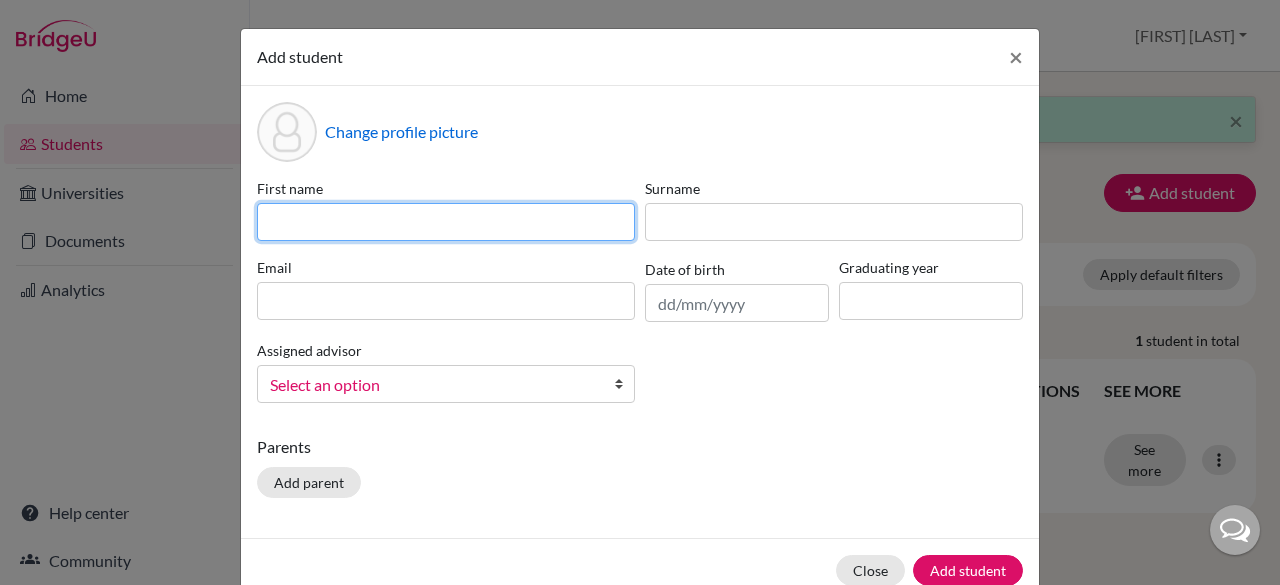 click at bounding box center (446, 222) 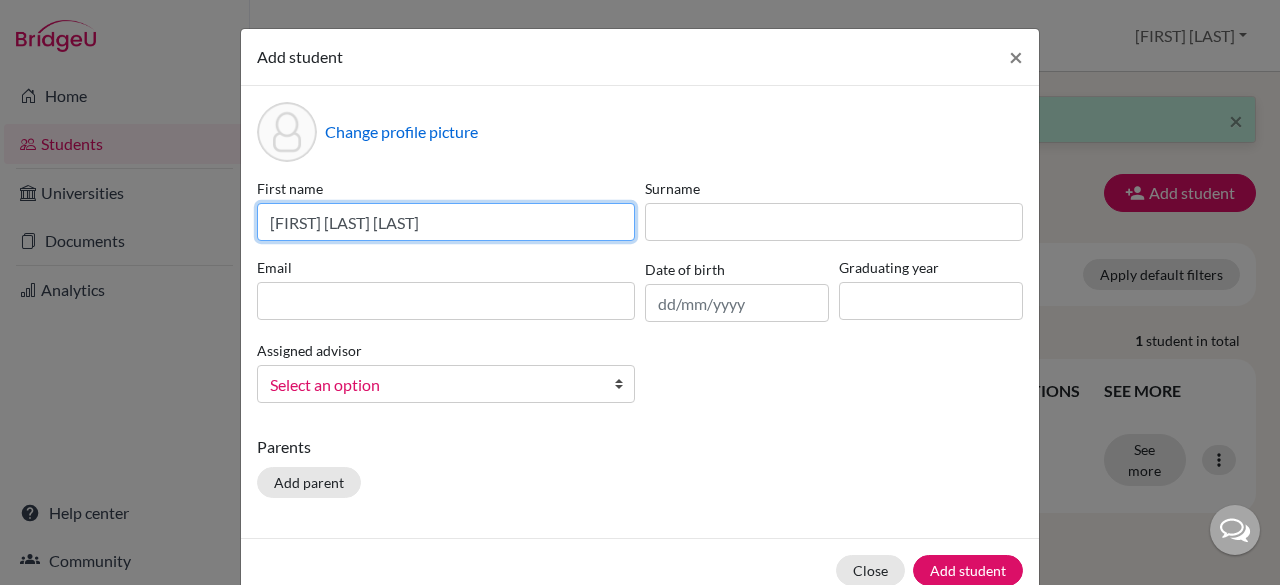 drag, startPoint x: 465, startPoint y: 218, endPoint x: 320, endPoint y: 220, distance: 145.0138 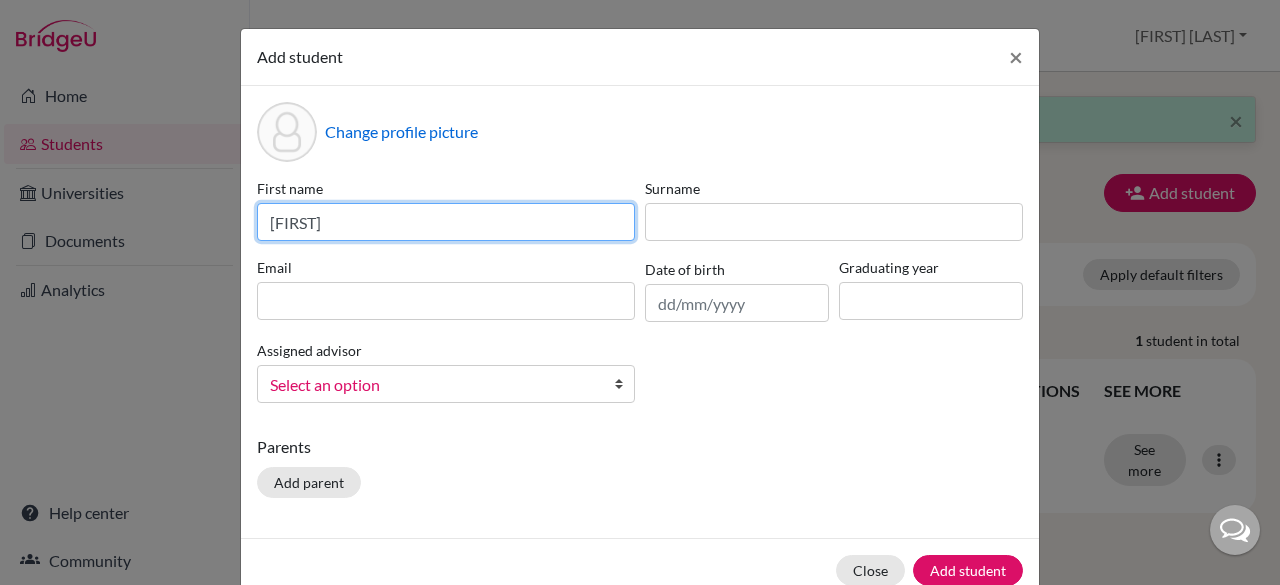 type on "[FIRST]" 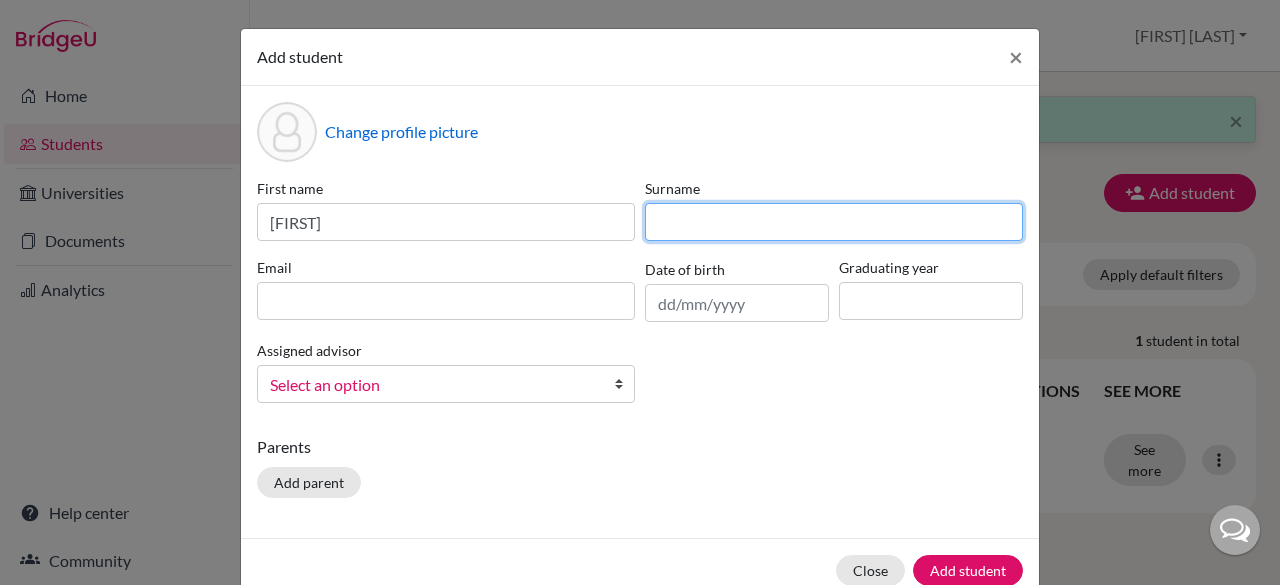 click at bounding box center [834, 222] 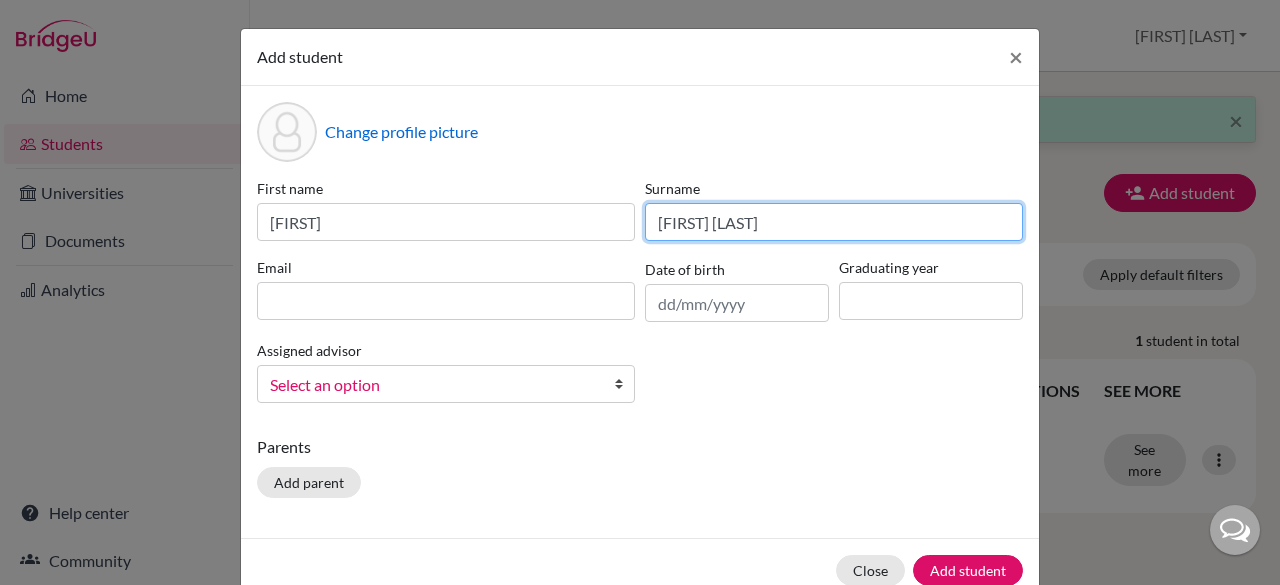 type on "[FIRST] [LAST]" 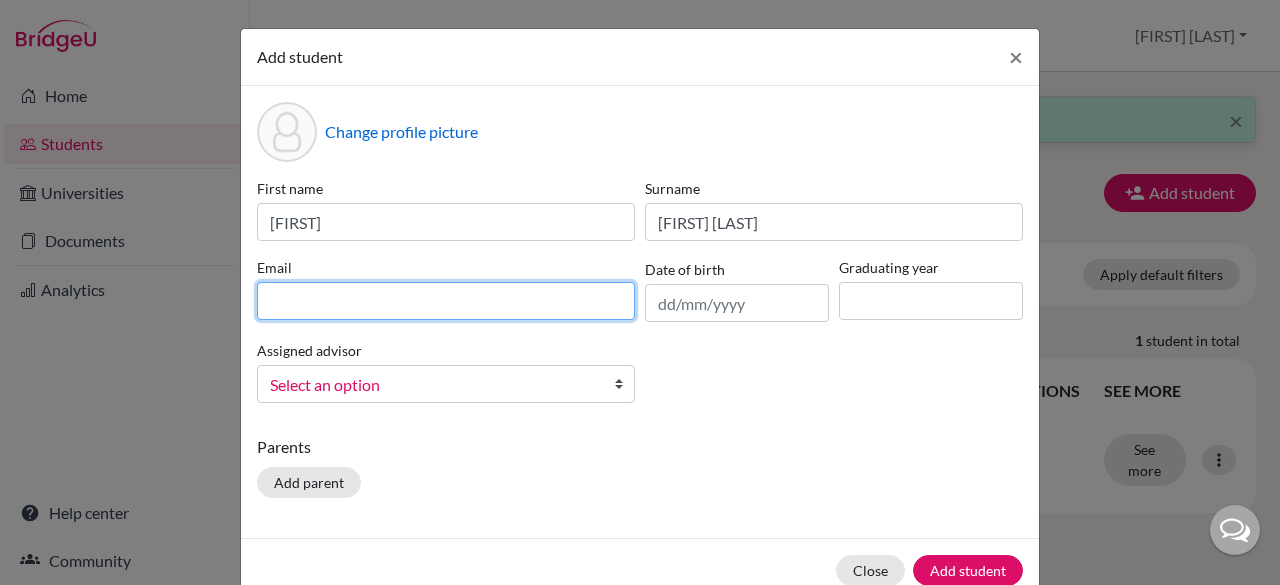 click at bounding box center (446, 301) 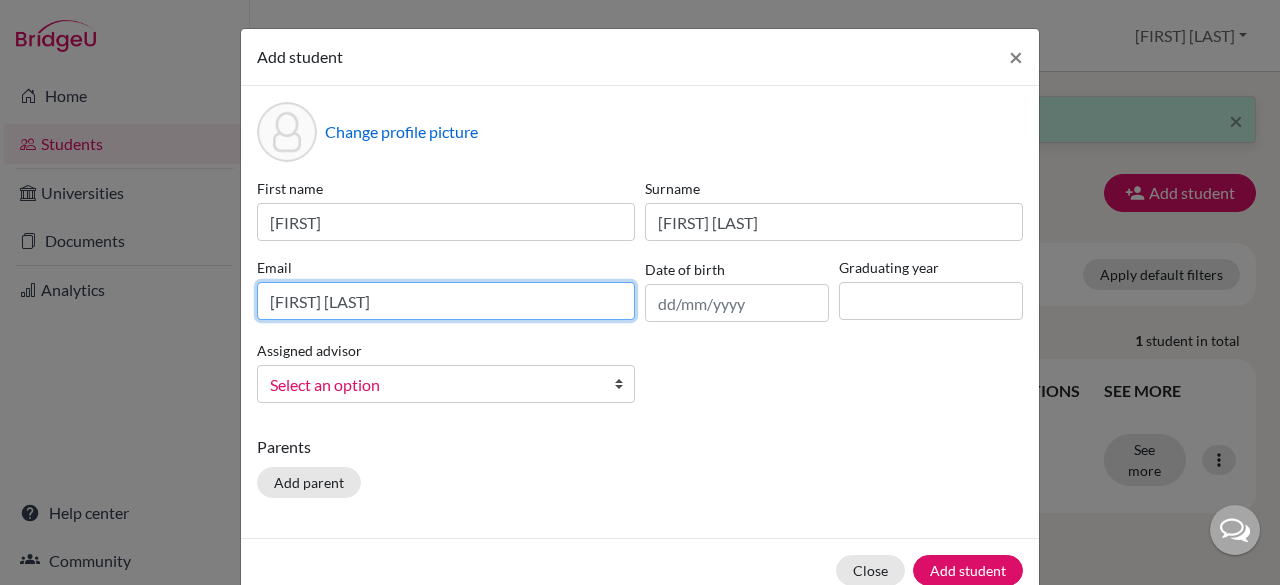 click on "[FIRST] [LAST]" at bounding box center (446, 301) 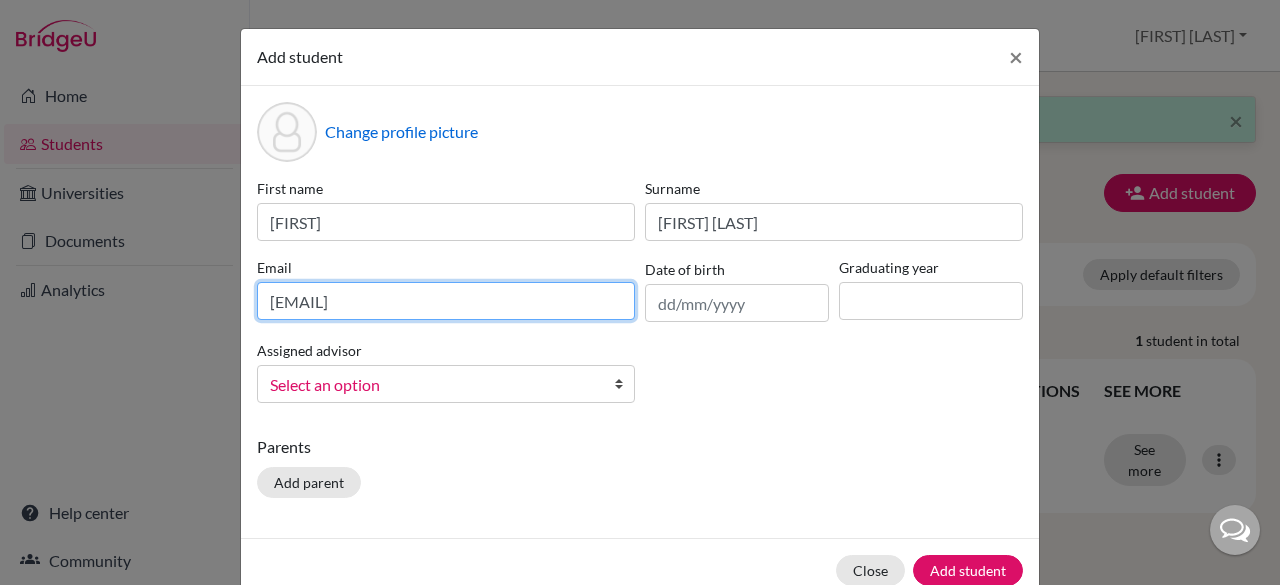 click on "[EMAIL]" at bounding box center (446, 301) 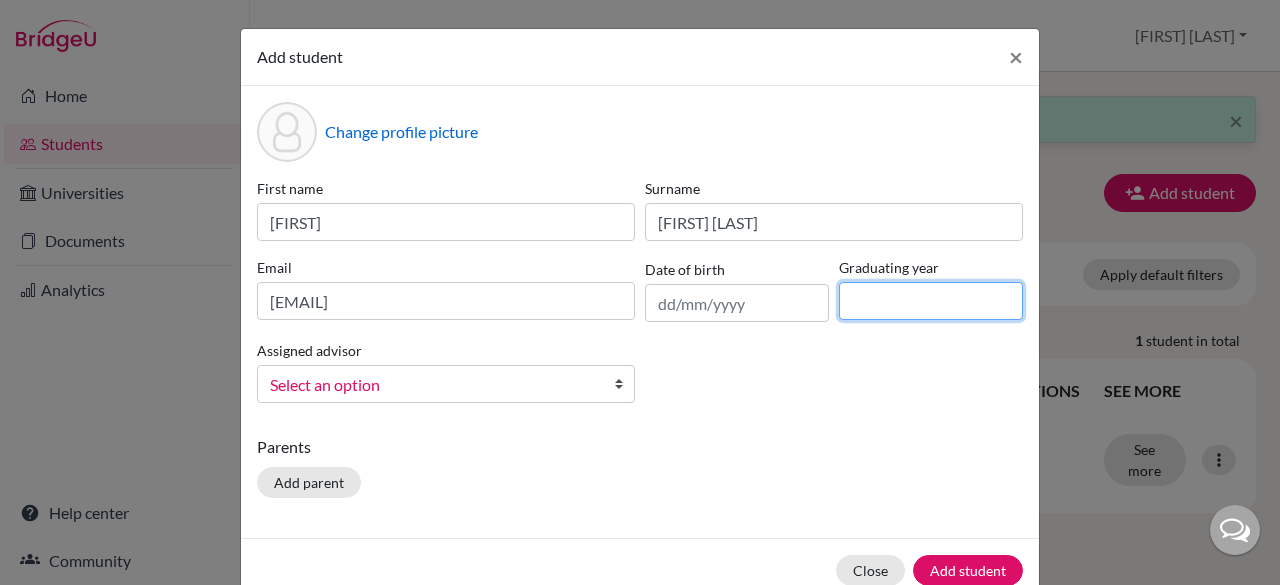 click at bounding box center (931, 301) 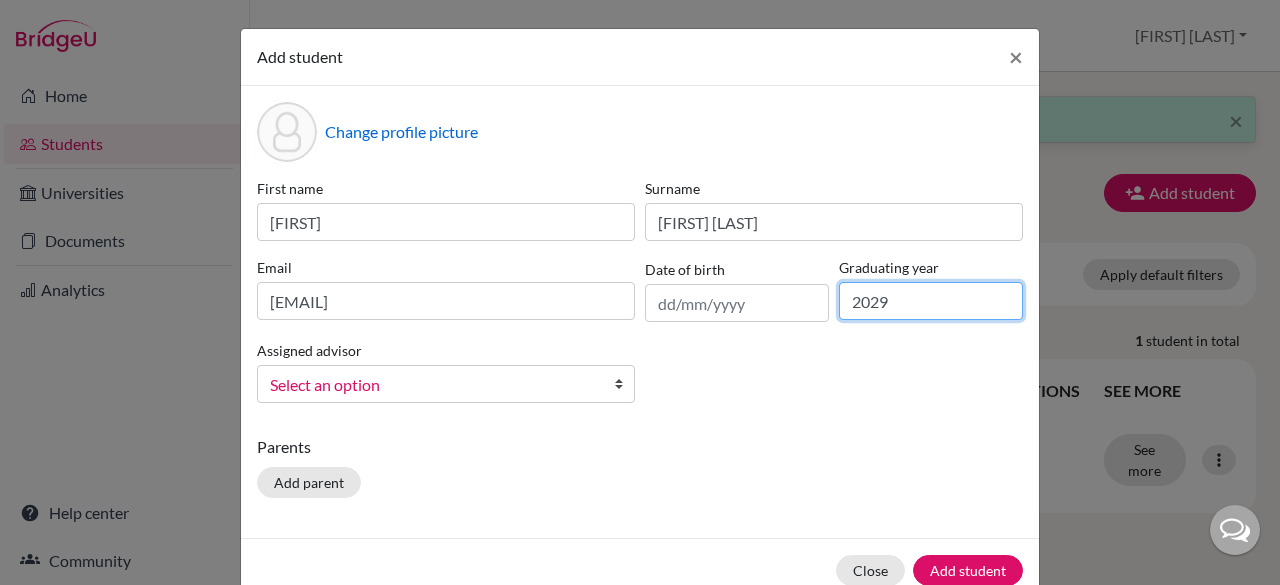 type on "2029" 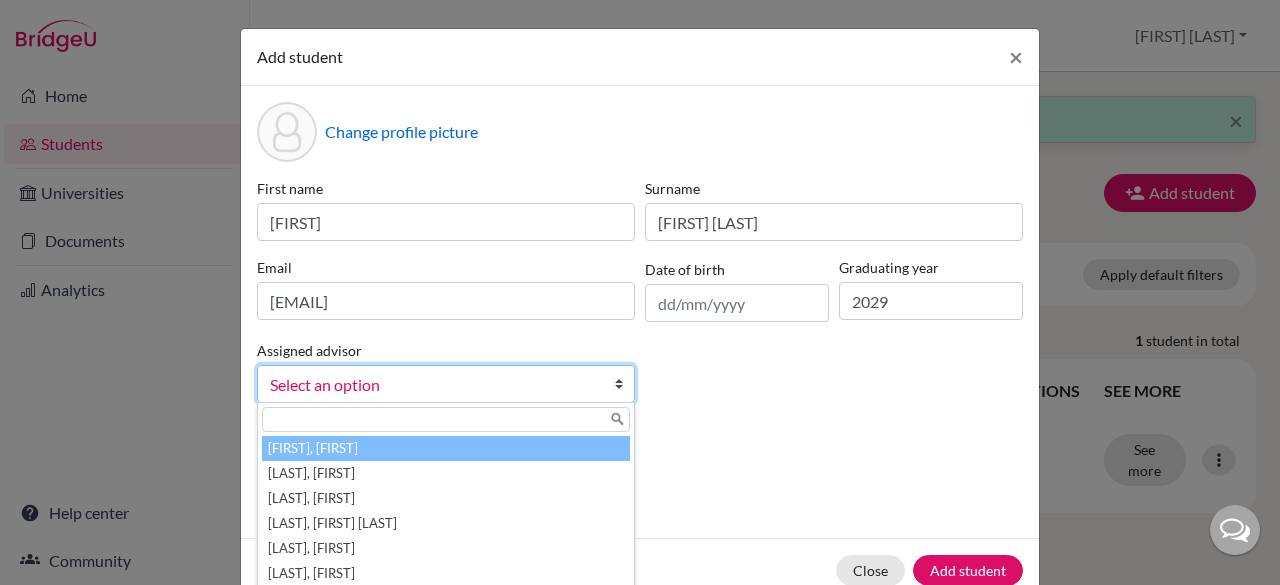 click on "Select an option" at bounding box center [433, 385] 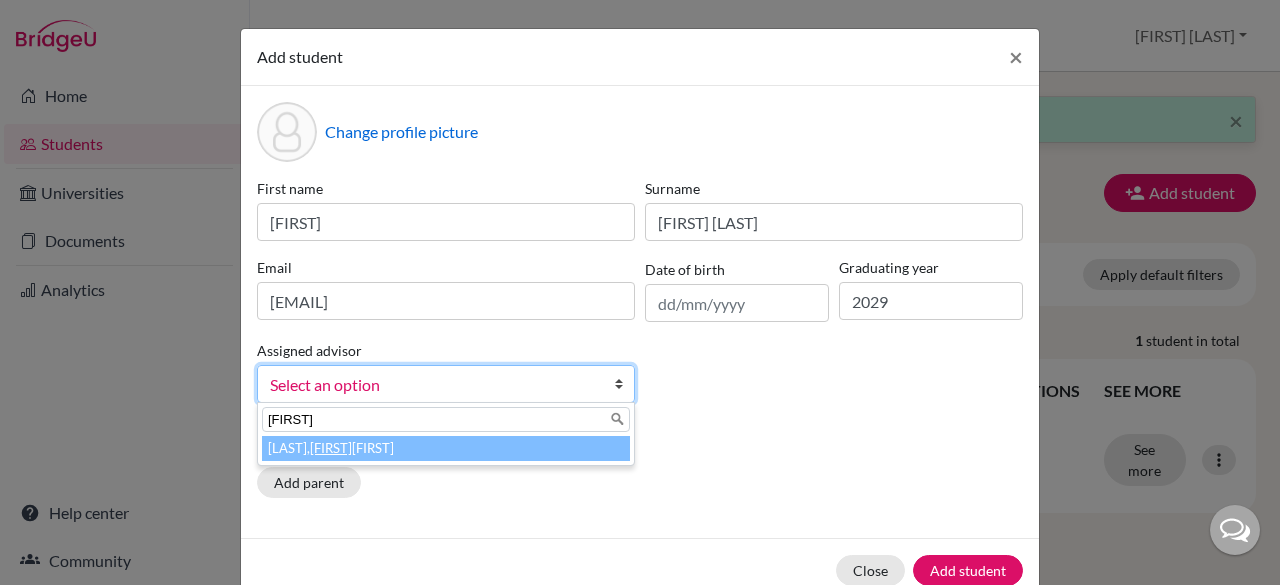type on "[FIRST]" 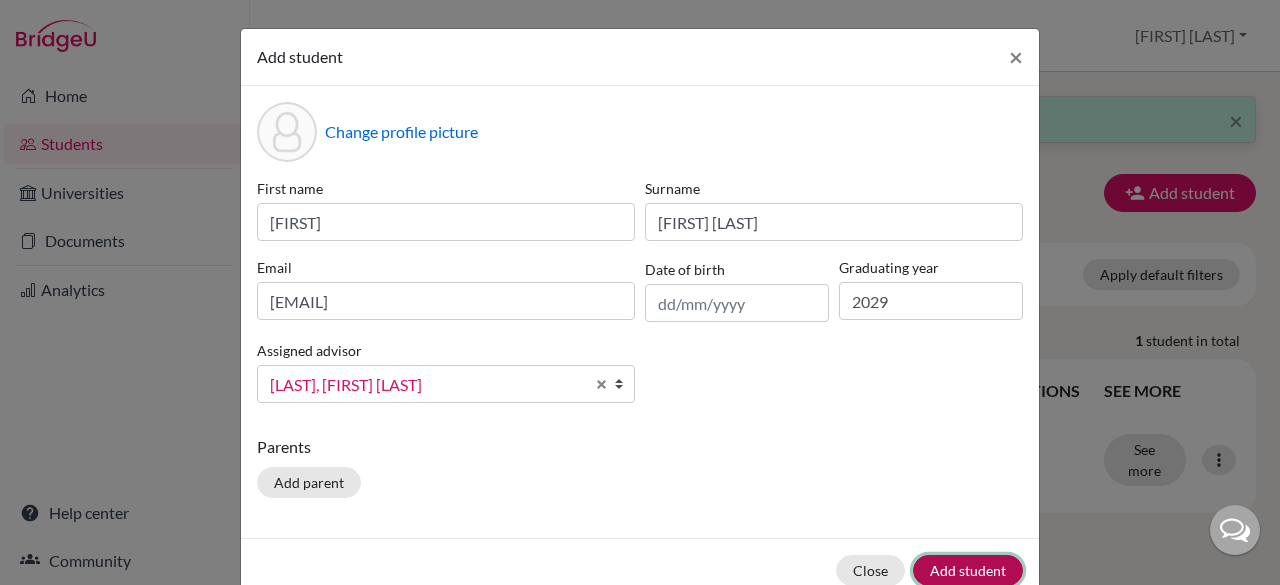 click on "Add student" at bounding box center [968, 570] 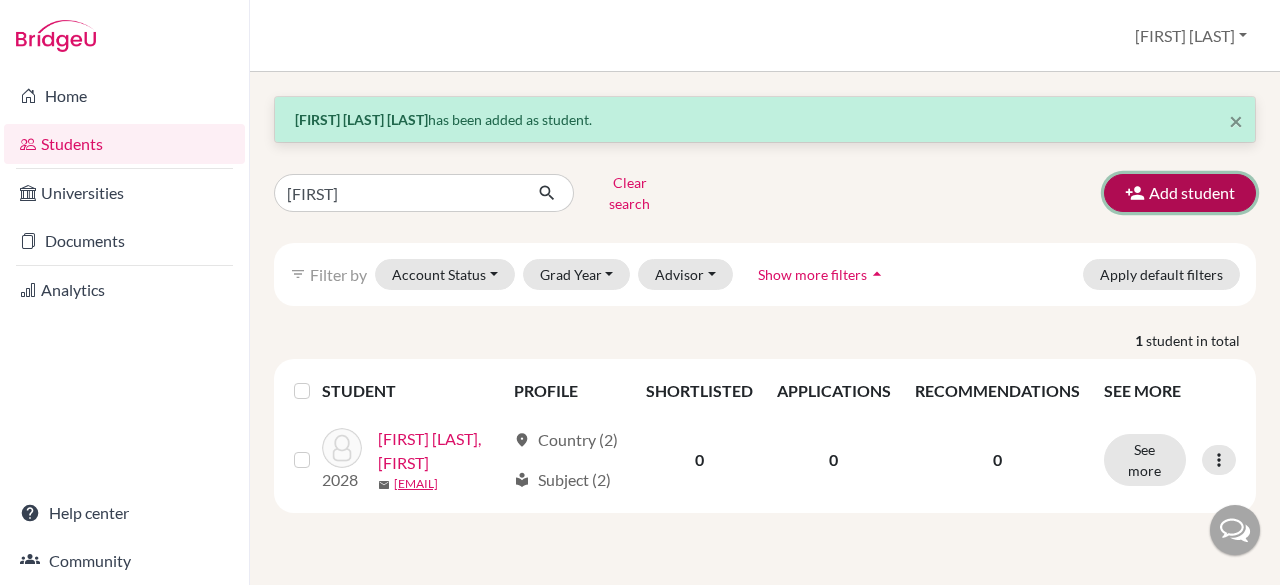 click at bounding box center (1135, 193) 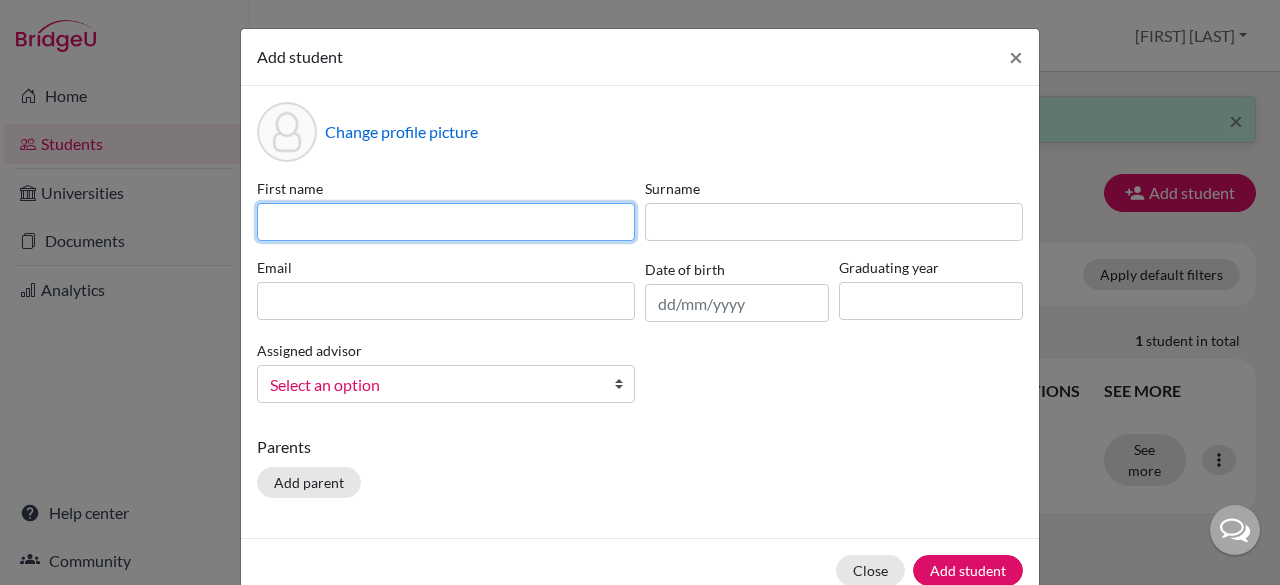 click at bounding box center [446, 222] 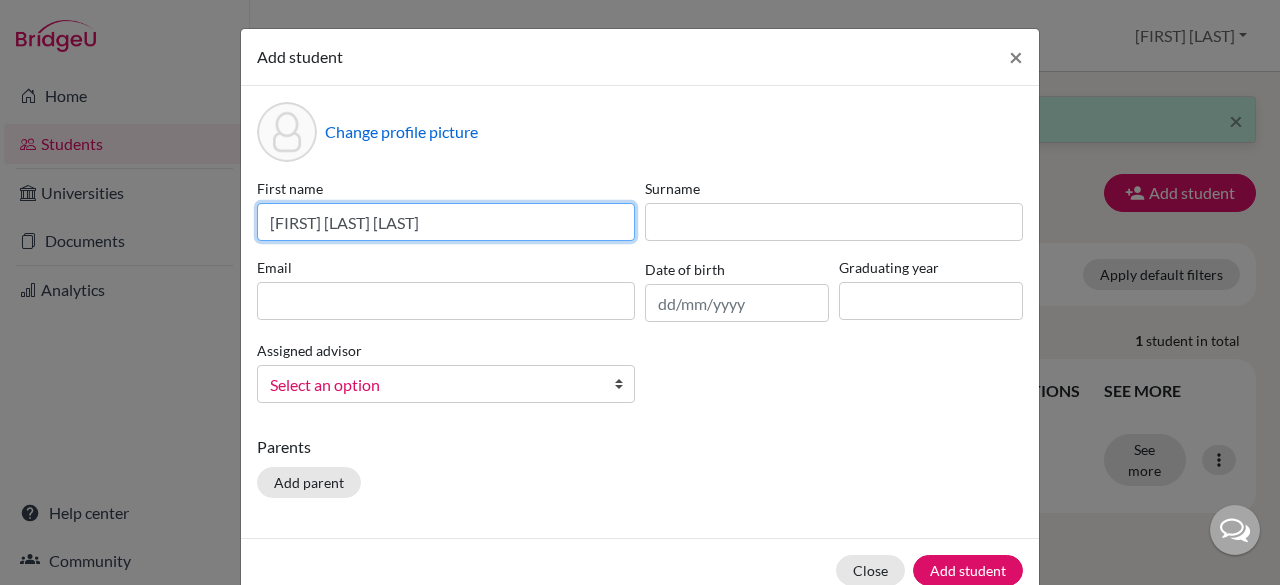drag, startPoint x: 542, startPoint y: 221, endPoint x: 331, endPoint y: 225, distance: 211.03792 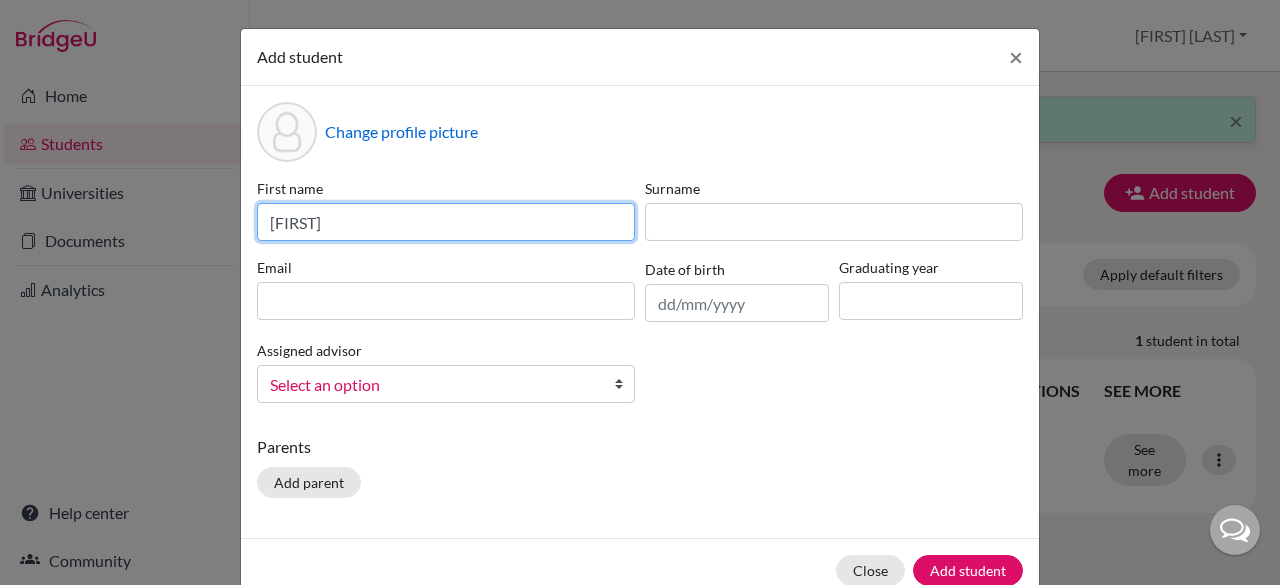 type on "[FIRST]" 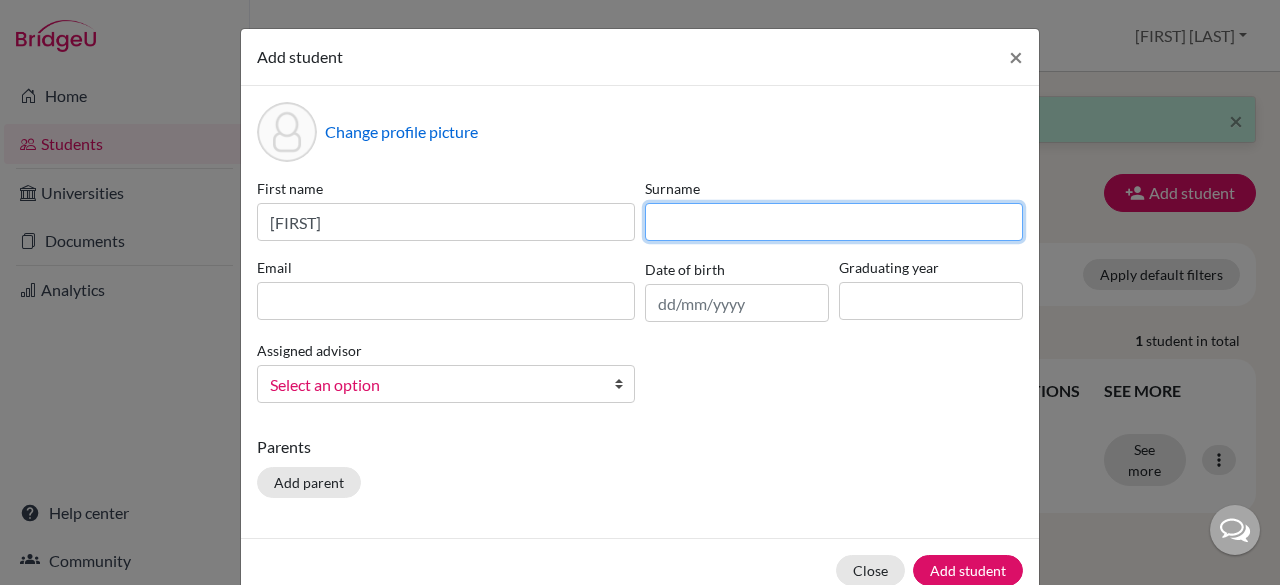 click at bounding box center (834, 222) 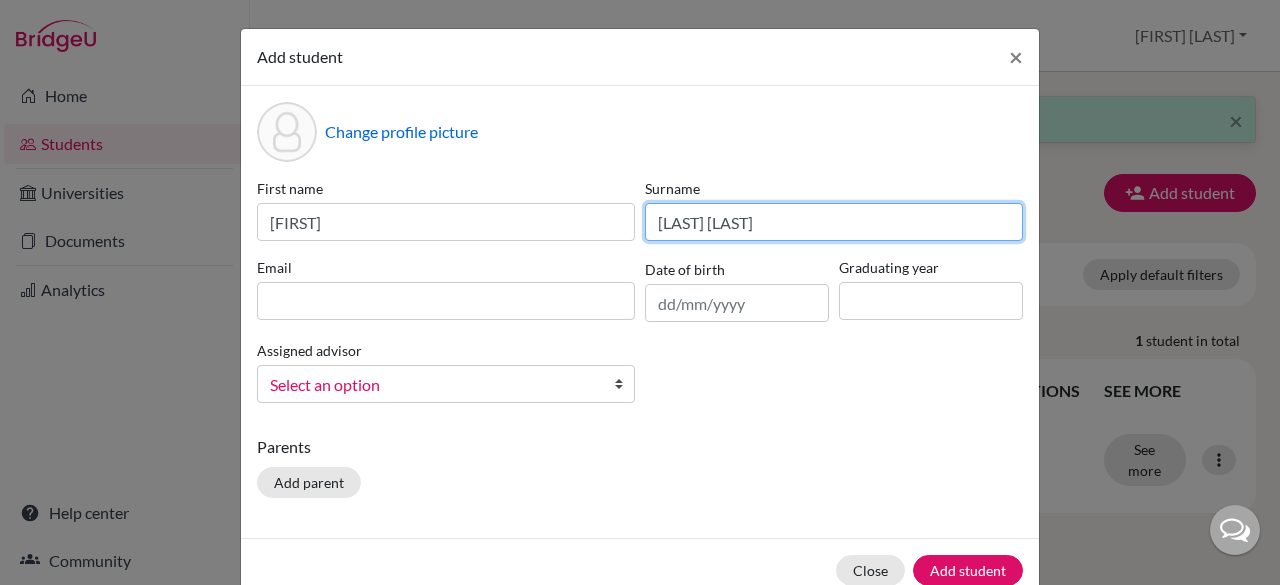 type on "[LAST] [LAST]" 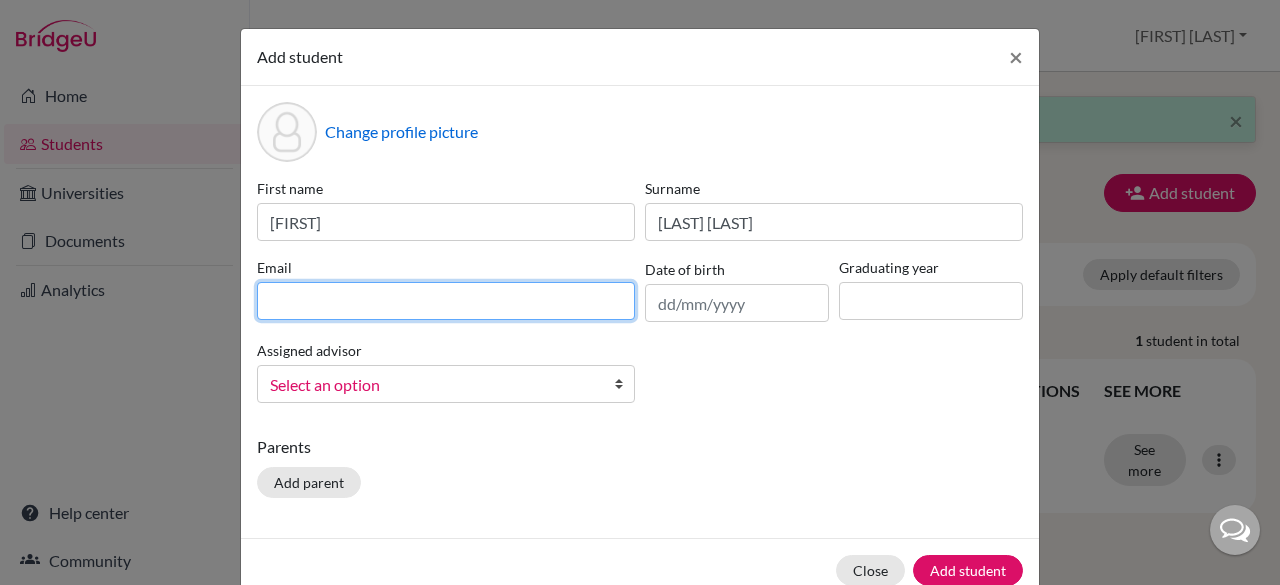 click at bounding box center [446, 301] 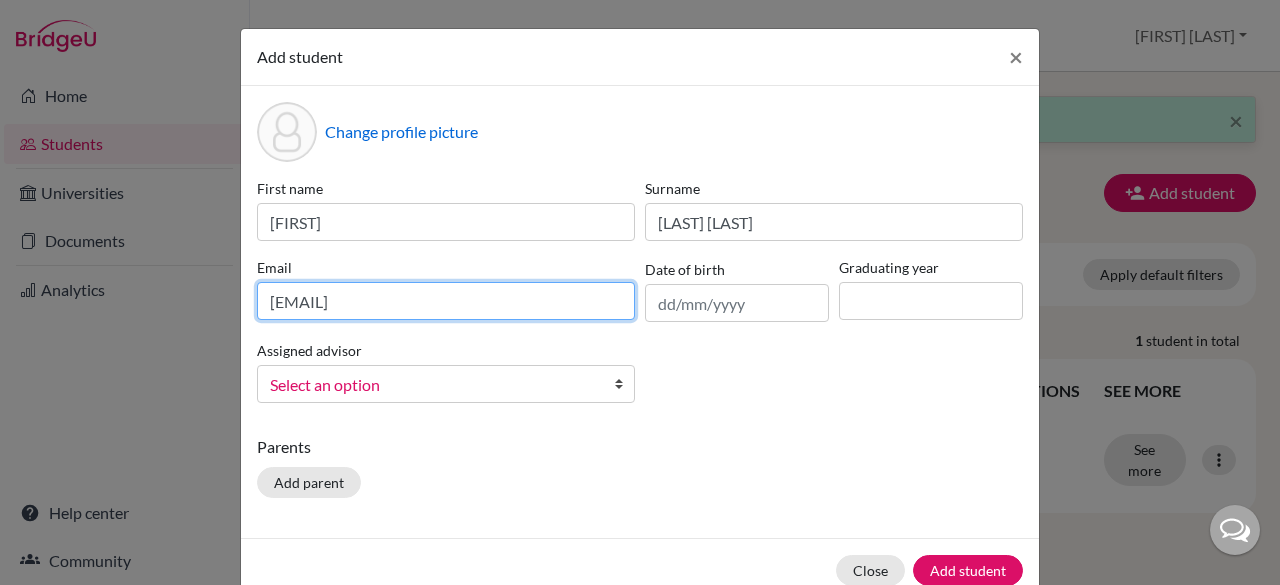 type on "[EMAIL]" 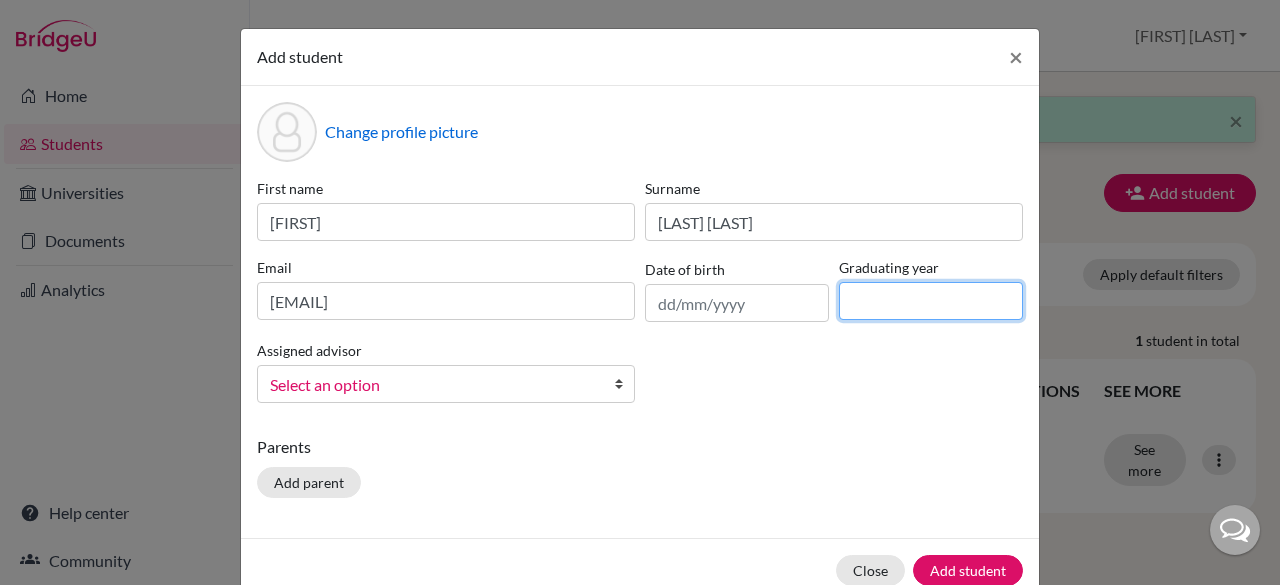 click at bounding box center (931, 301) 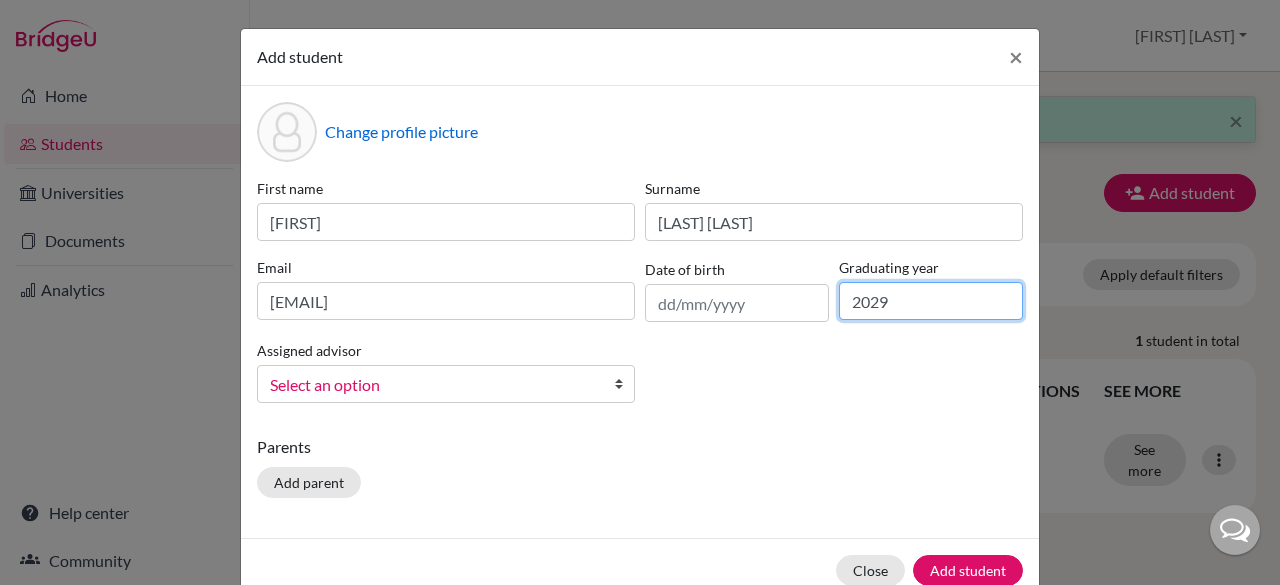 type on "2029" 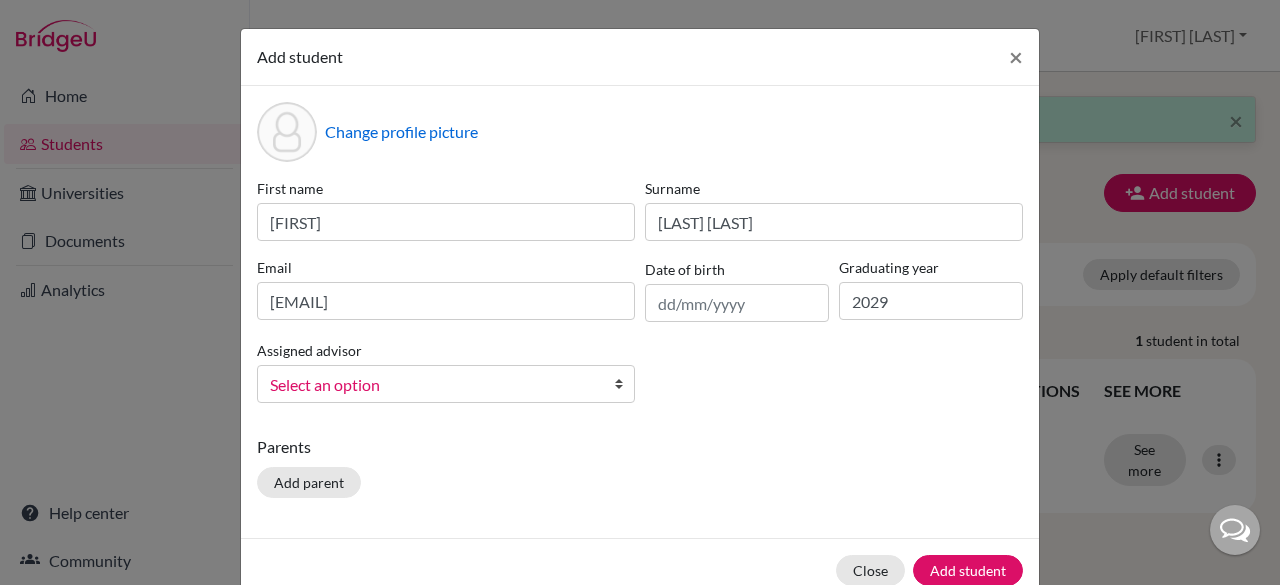 click on "Select an option" at bounding box center [433, 385] 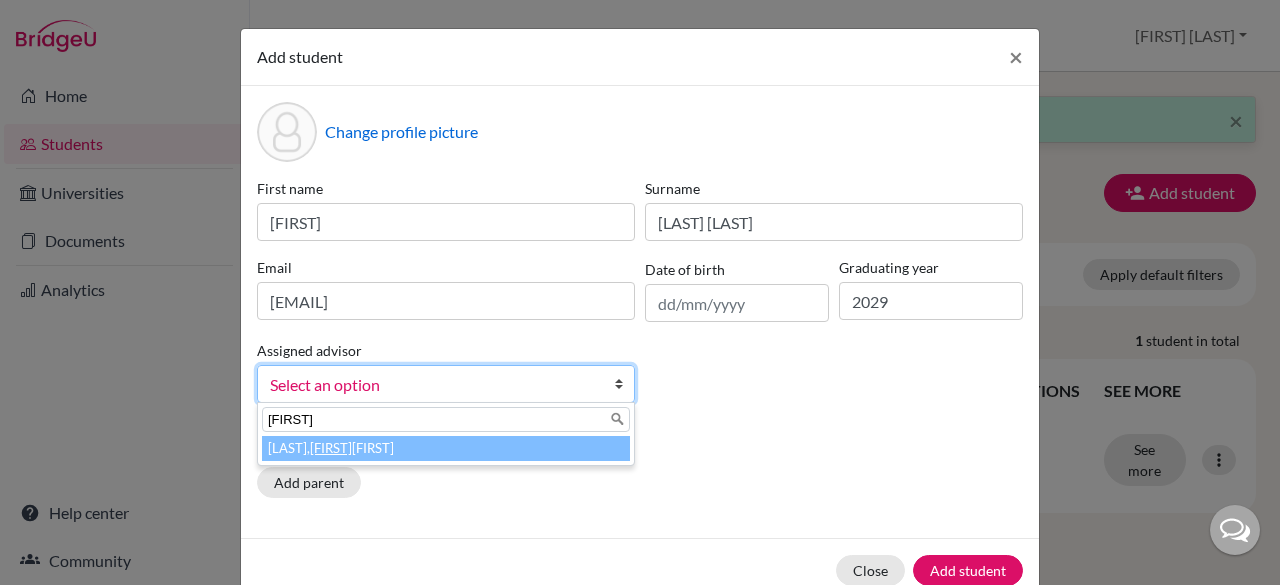 type on "[FIRST]" 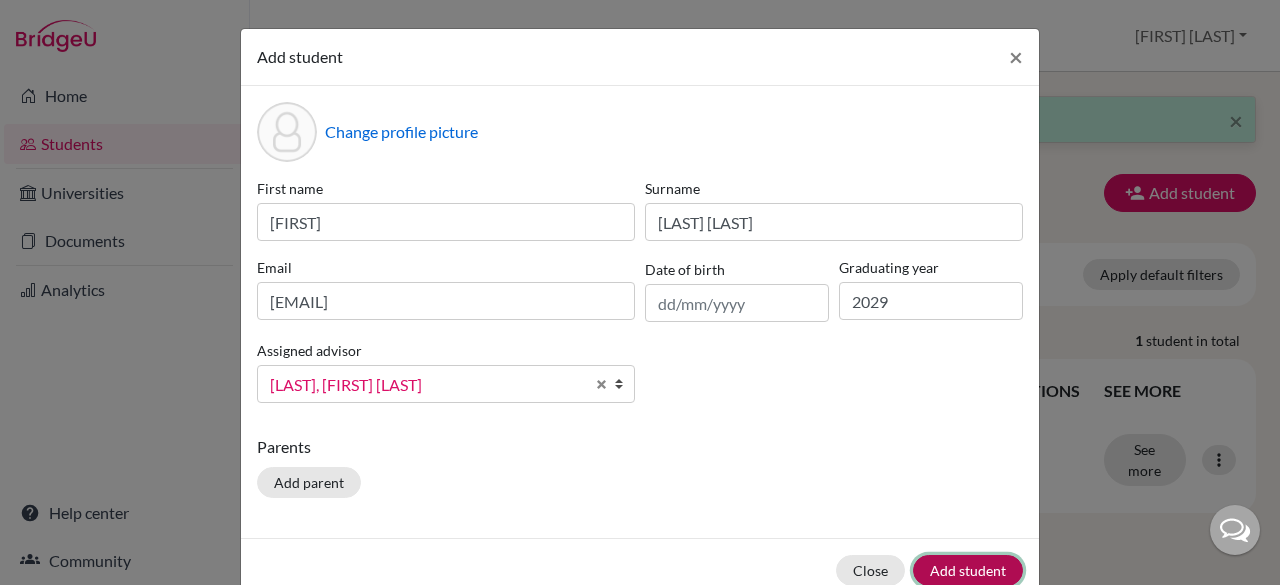 click on "Add student" at bounding box center [968, 570] 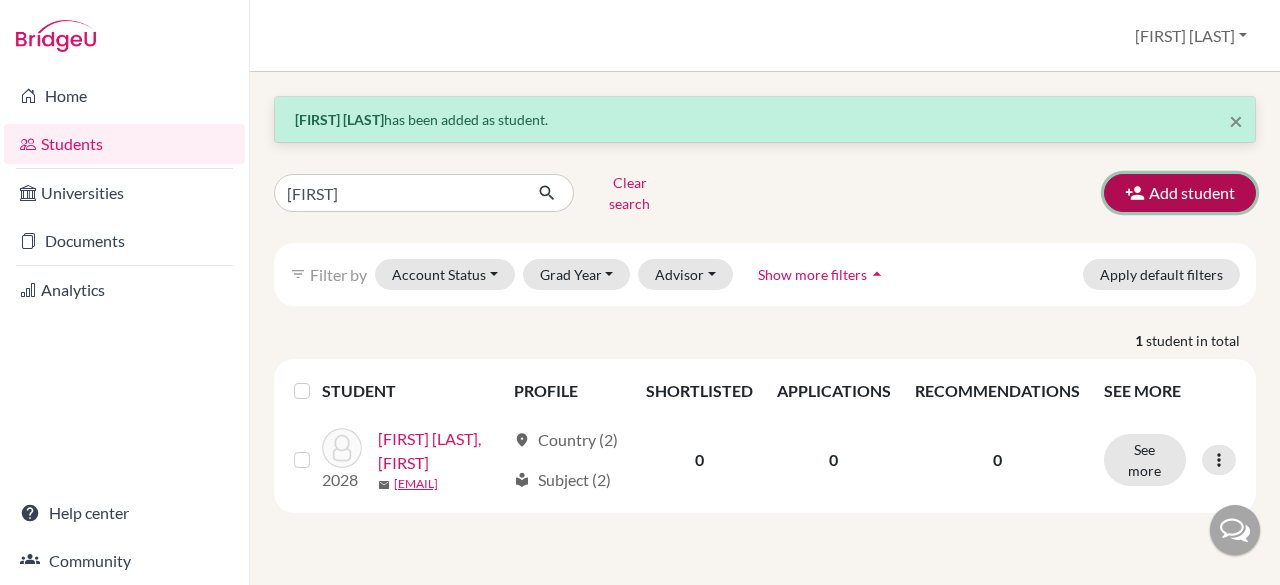 click on "Add student" at bounding box center (1180, 193) 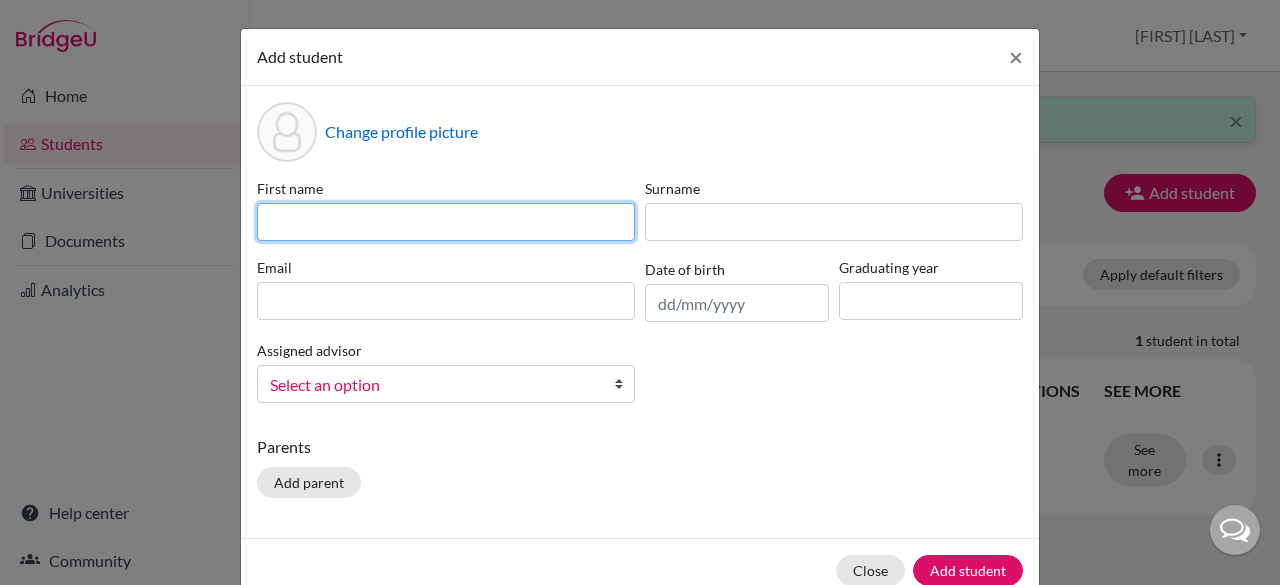 click at bounding box center (446, 222) 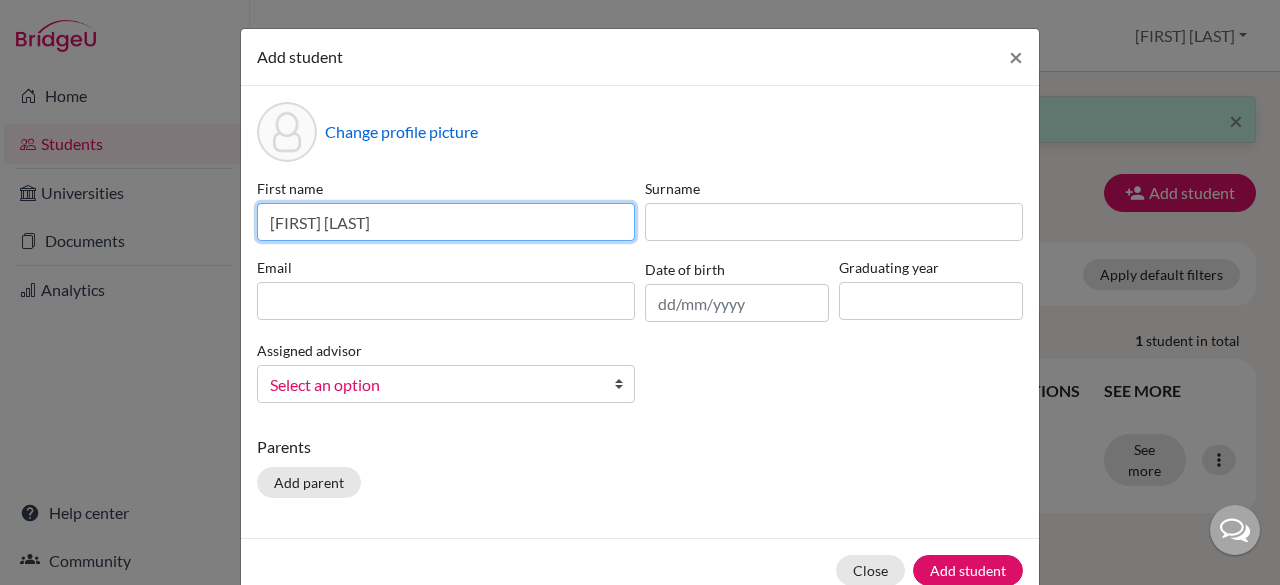 drag, startPoint x: 408, startPoint y: 228, endPoint x: 319, endPoint y: 224, distance: 89.08984 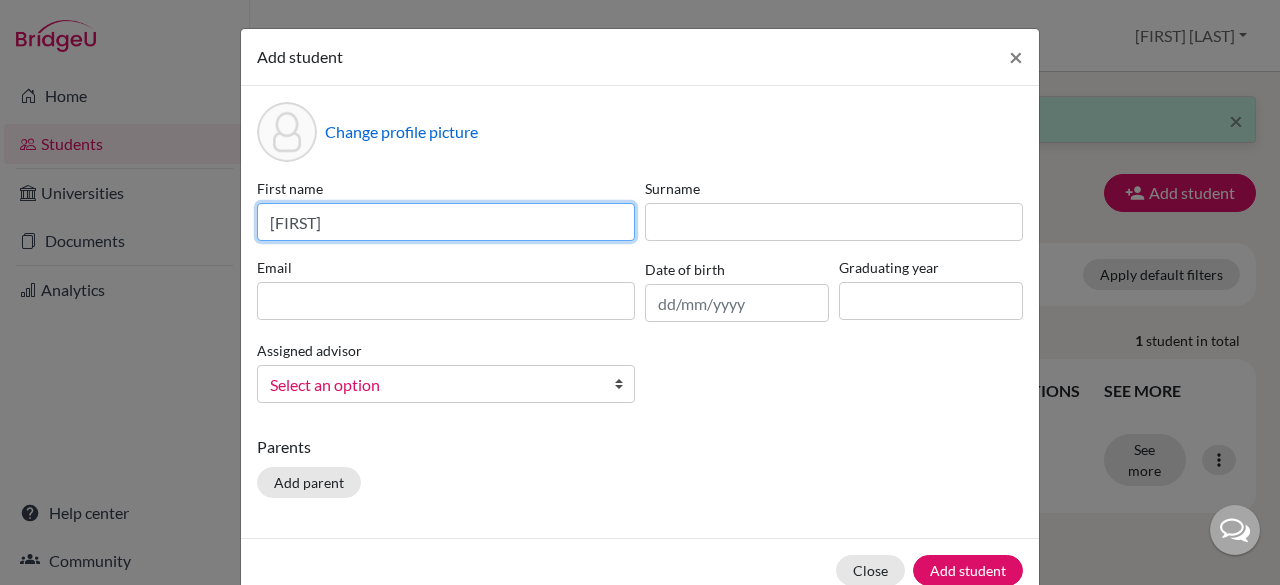 type on "[FIRST]" 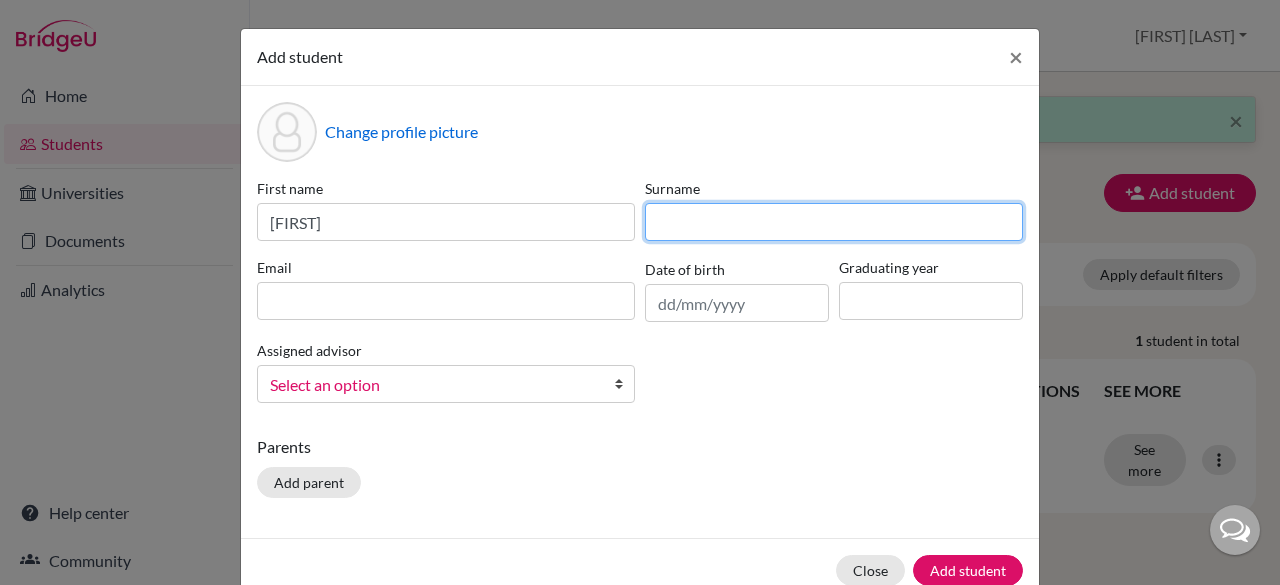 click at bounding box center (834, 222) 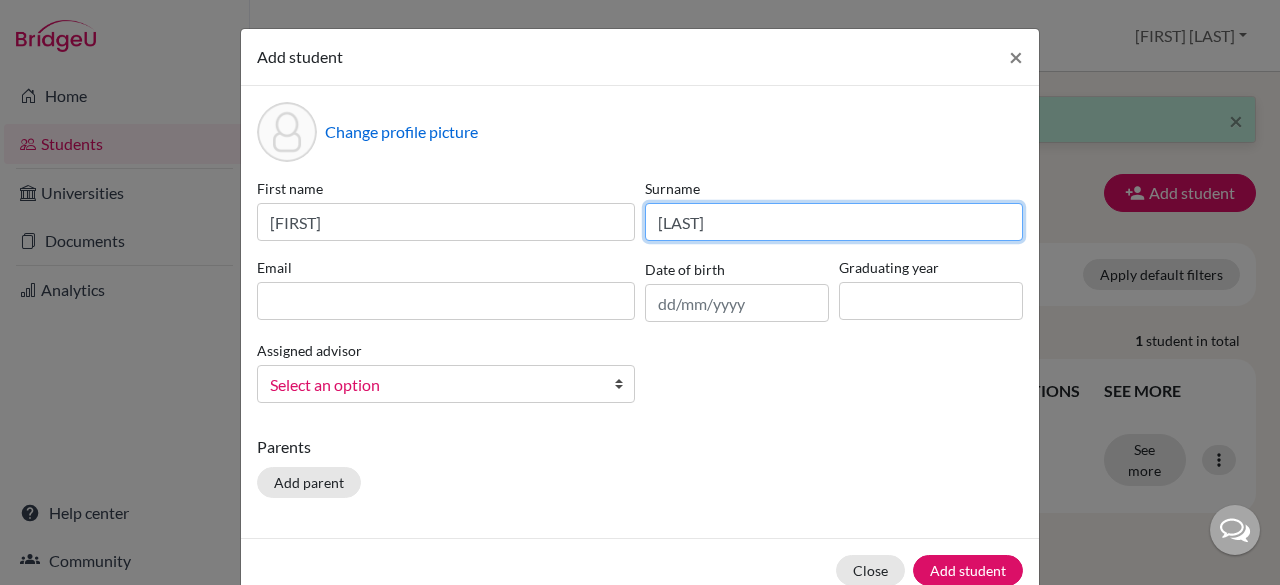 type on "[LAST]" 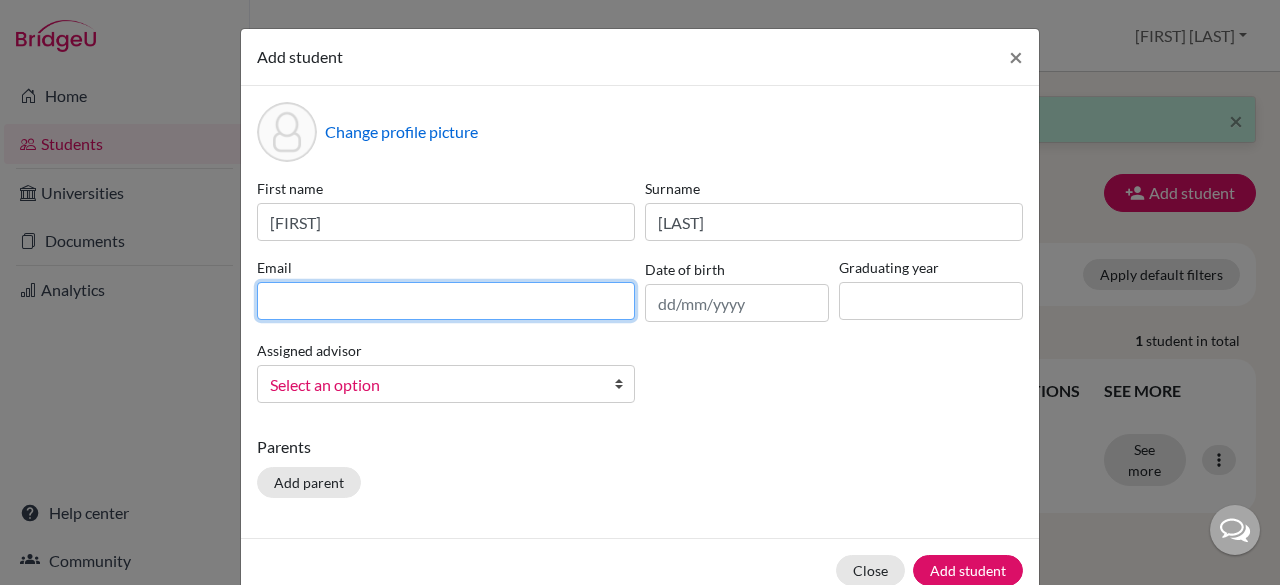 click at bounding box center [446, 301] 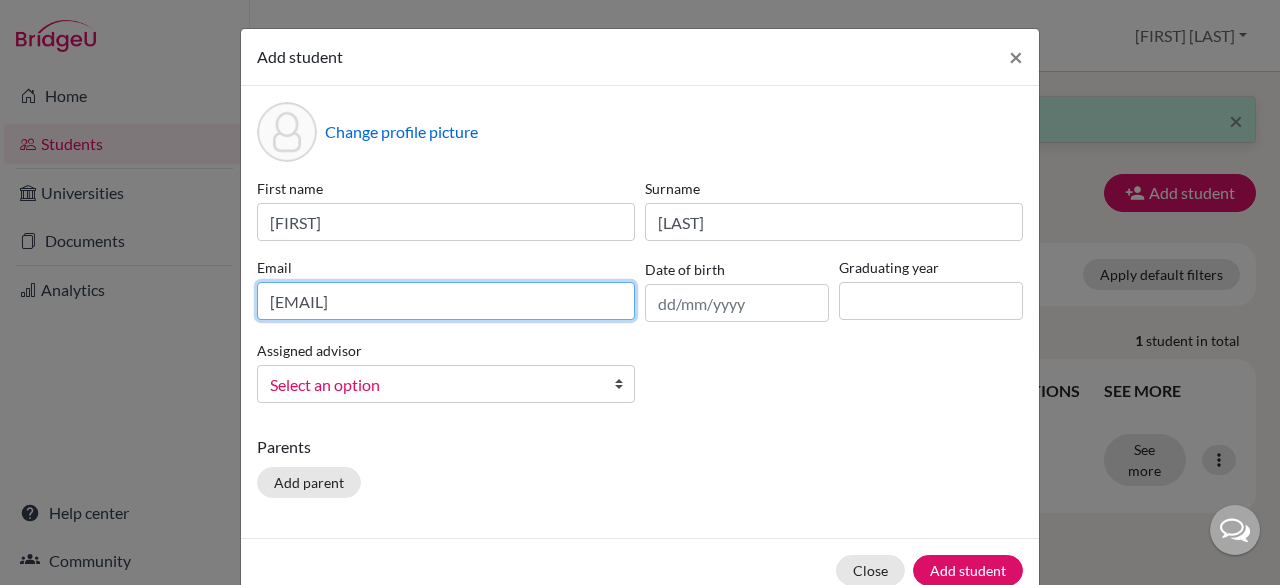 type on "[EMAIL]" 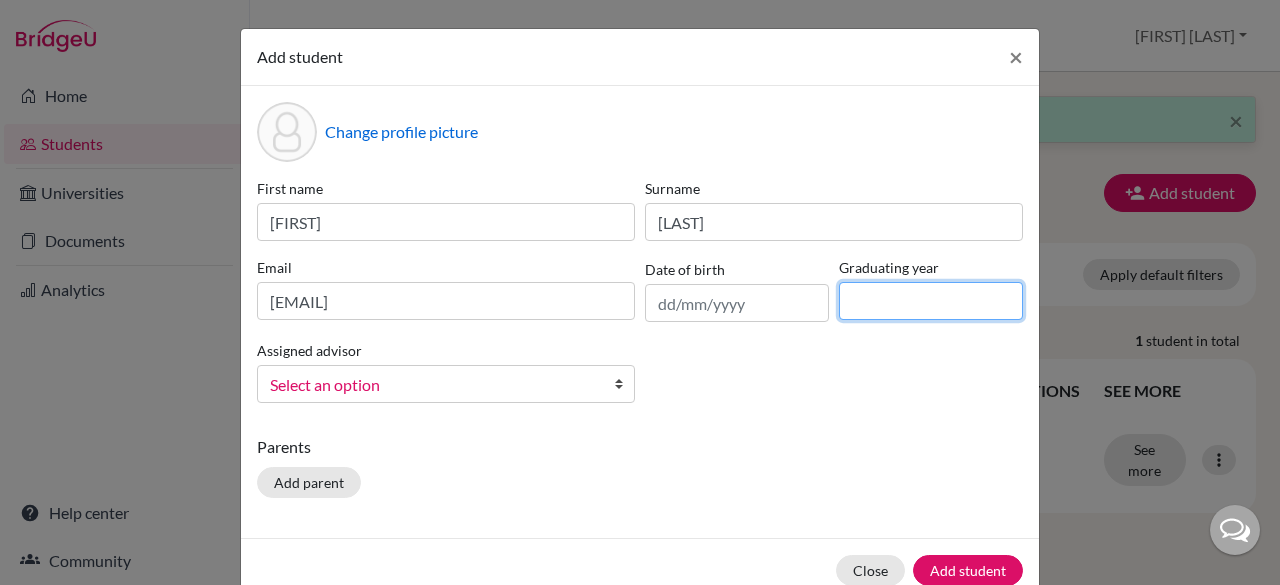 click at bounding box center (931, 301) 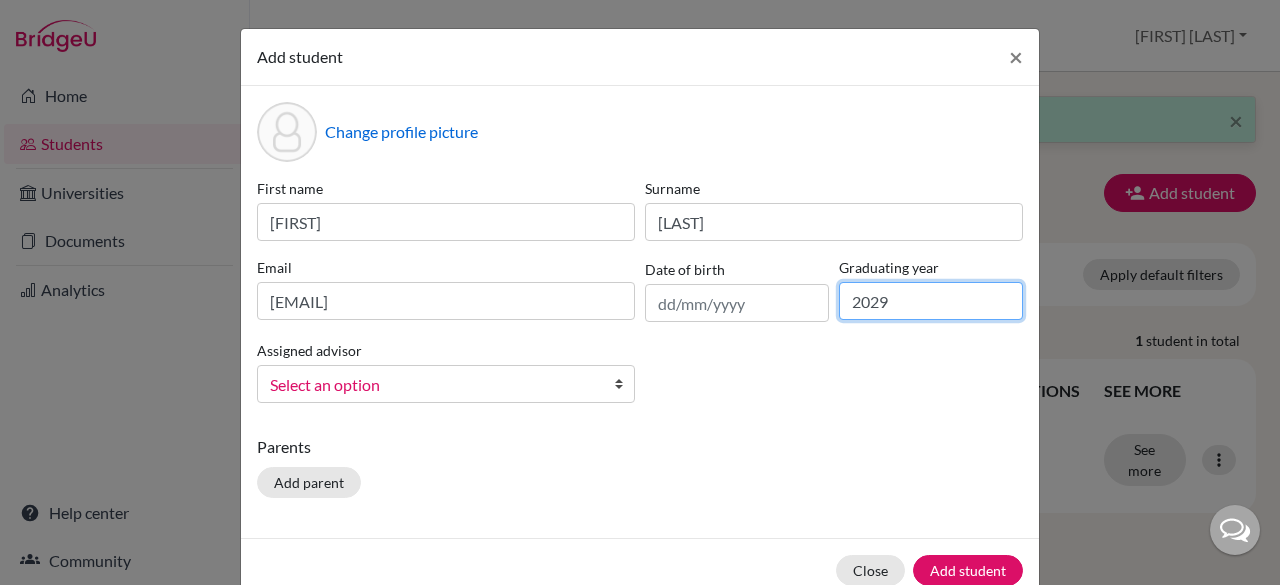 type on "2029" 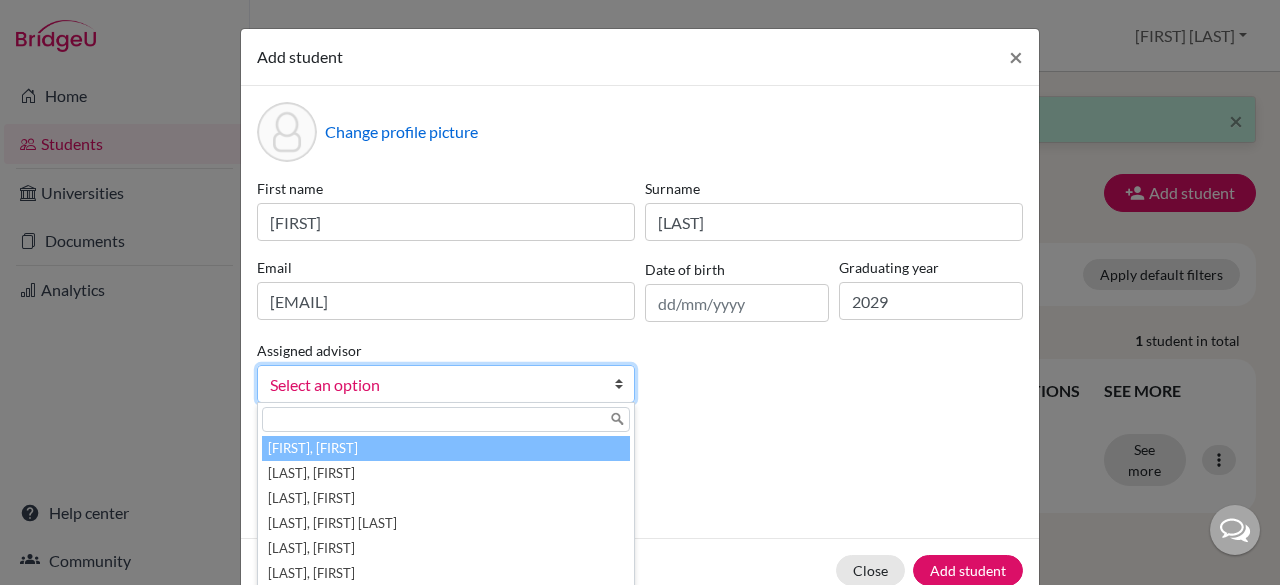 click on "Select an option" at bounding box center [433, 385] 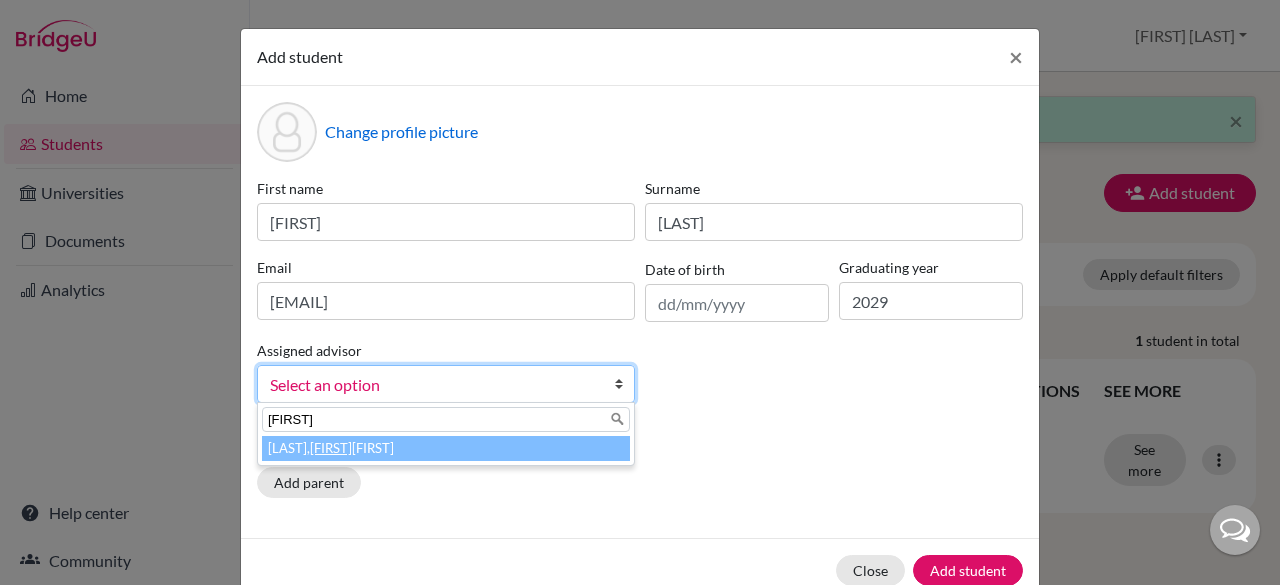 type on "[FIRST]" 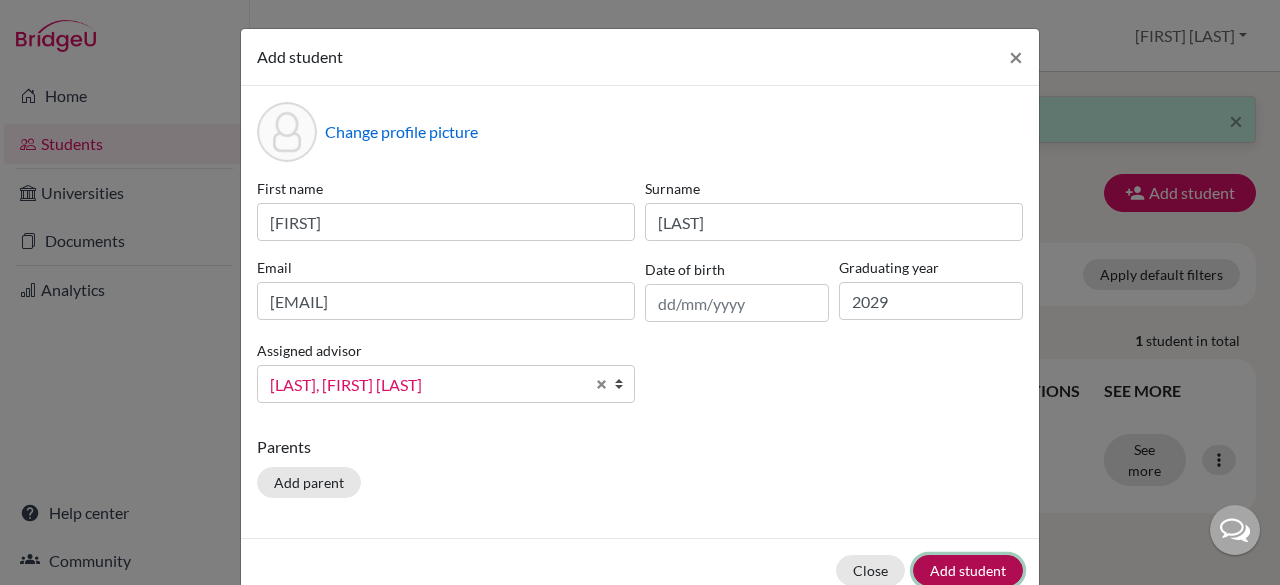 click on "Add student" at bounding box center [968, 570] 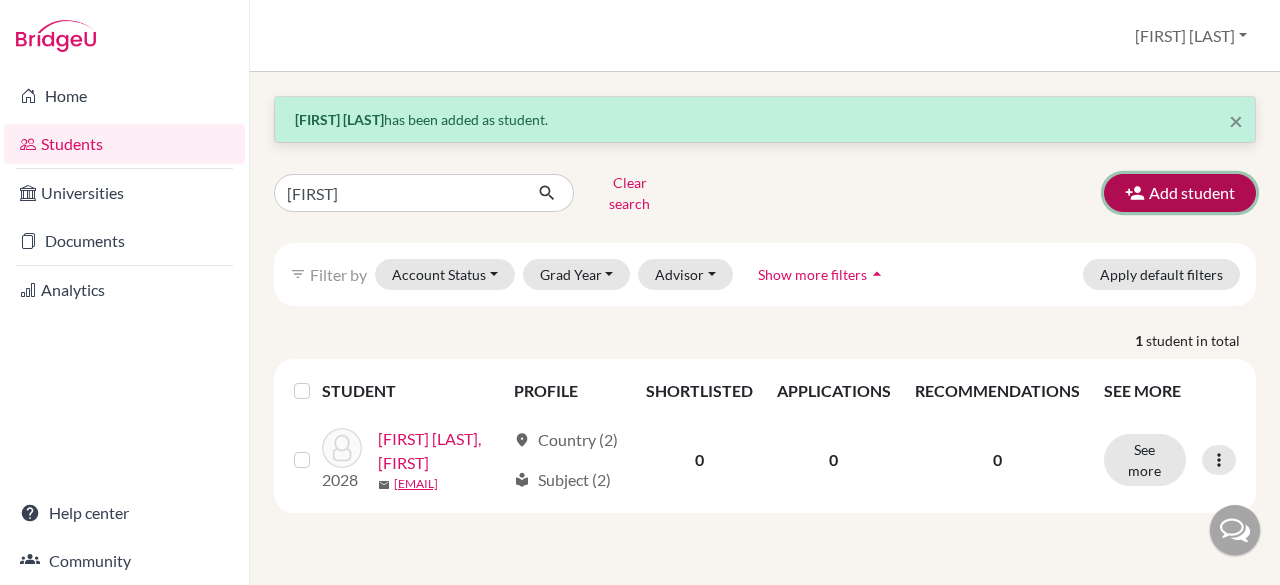 click on "Add student" at bounding box center (1180, 193) 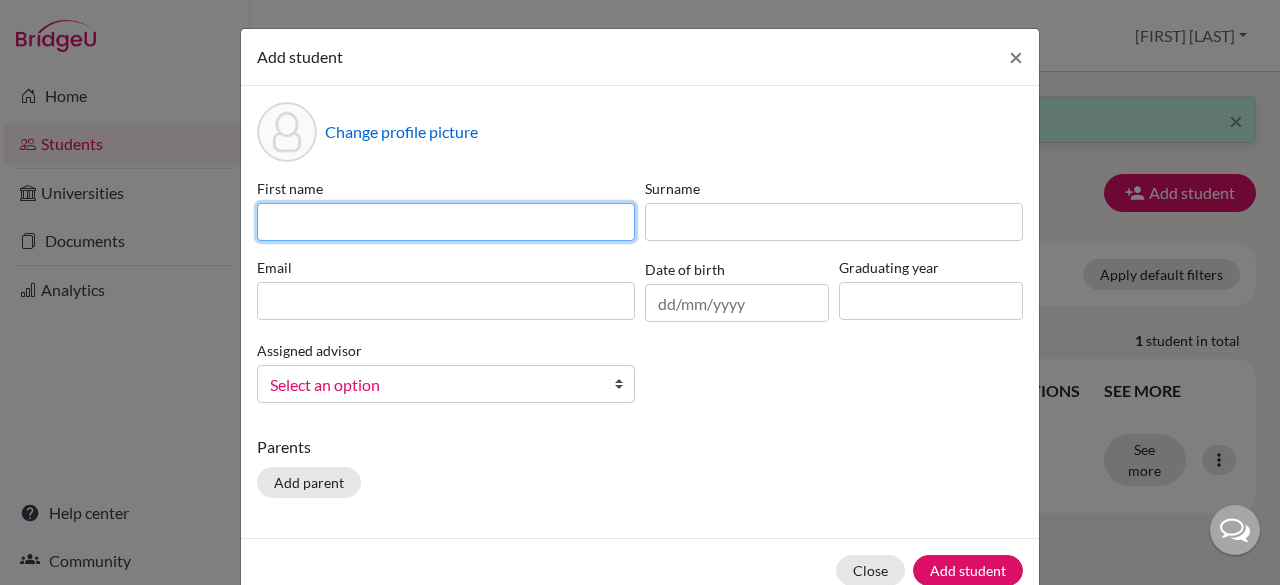 click at bounding box center [446, 222] 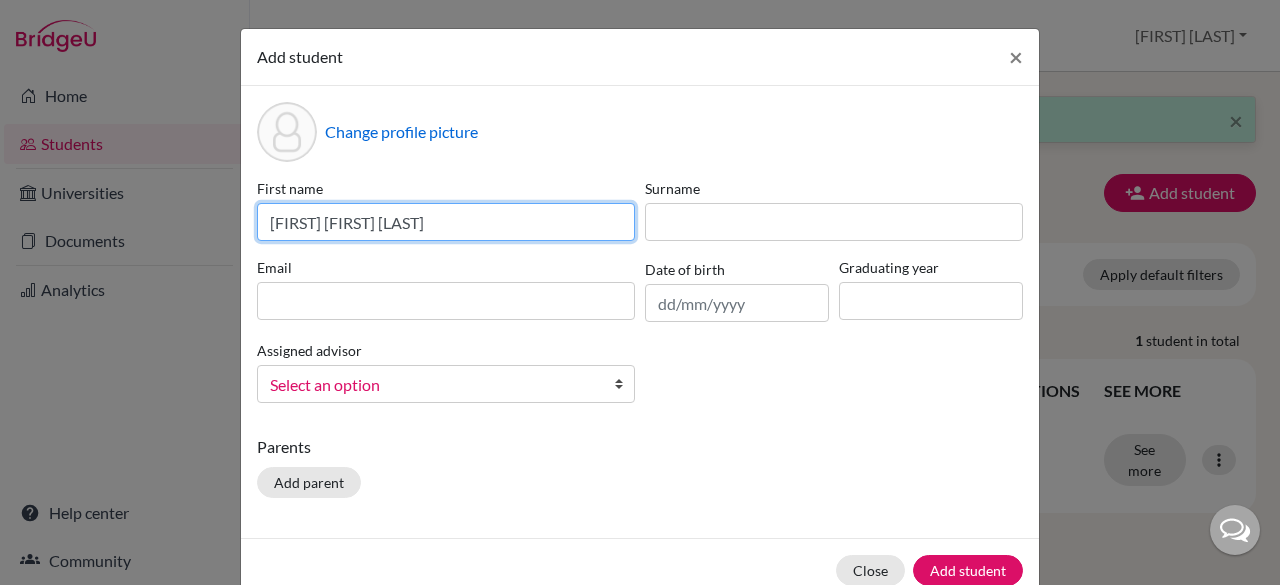 drag, startPoint x: 474, startPoint y: 222, endPoint x: 319, endPoint y: 229, distance: 155.15799 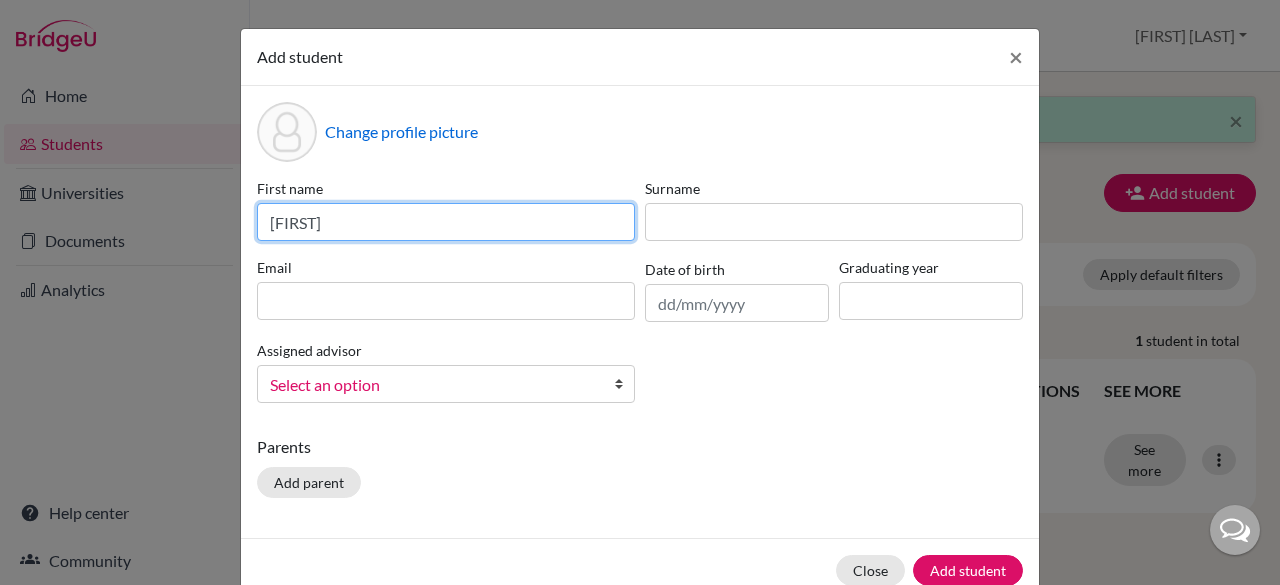 type on "[FIRST]" 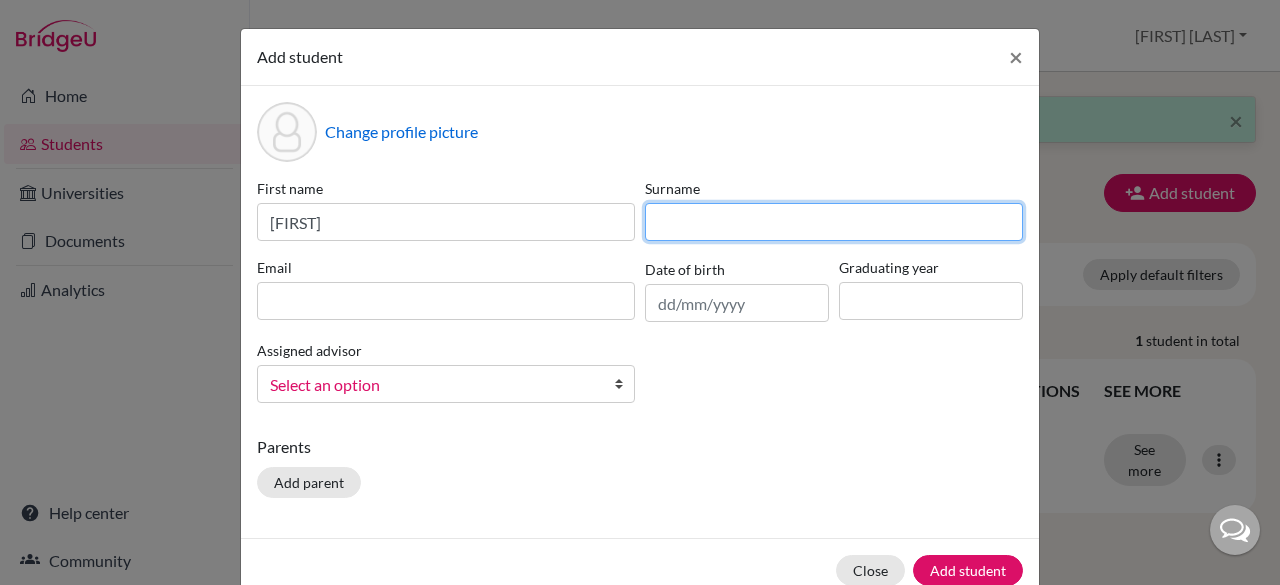 click at bounding box center [834, 222] 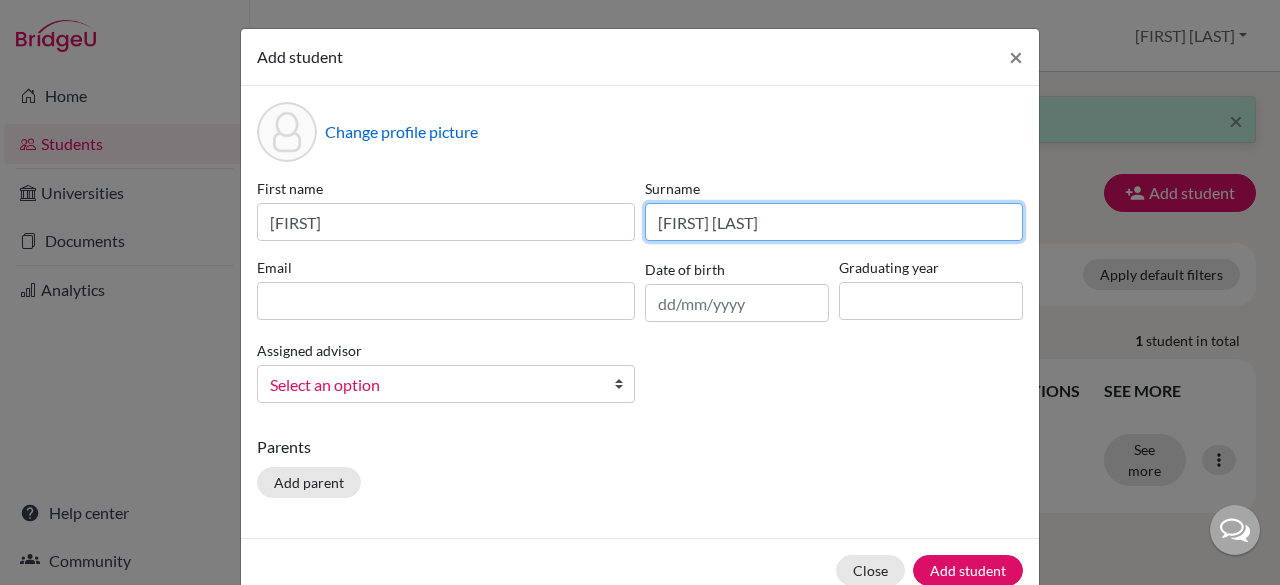 type on "[FIRST] [LAST]" 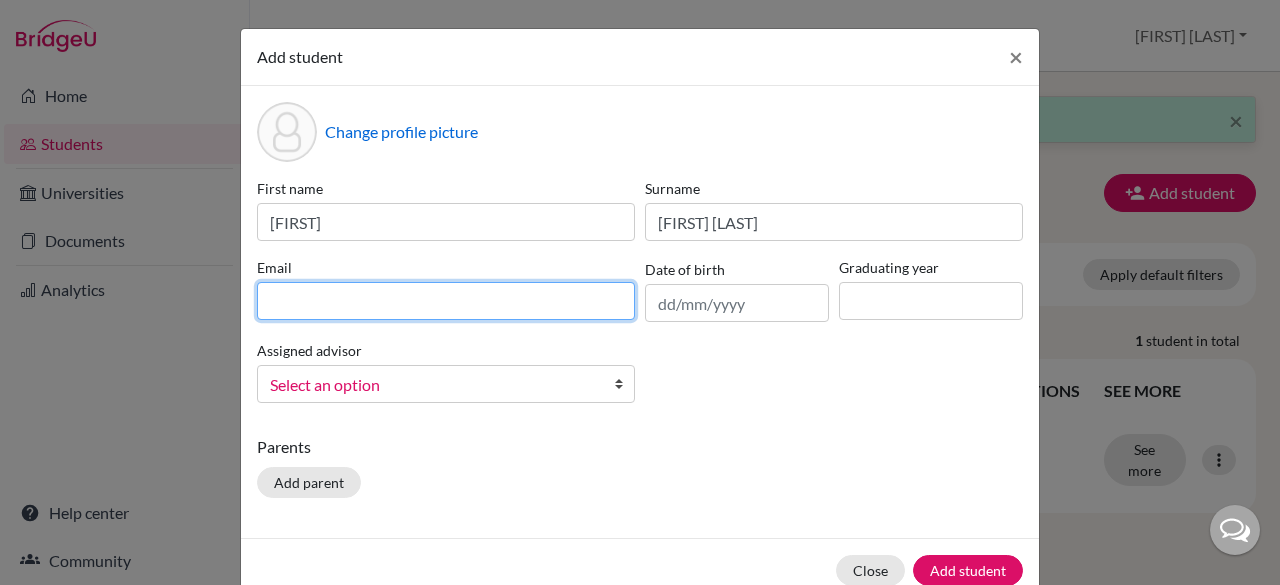 click at bounding box center (446, 301) 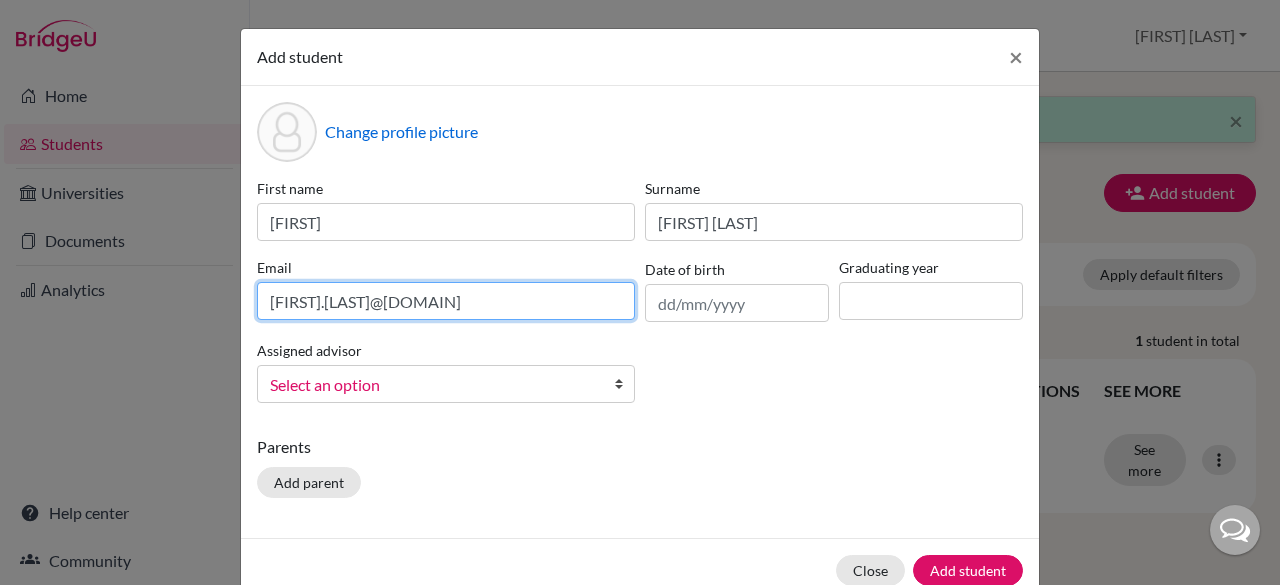 type on "[FIRST].[LAST]@[DOMAIN]" 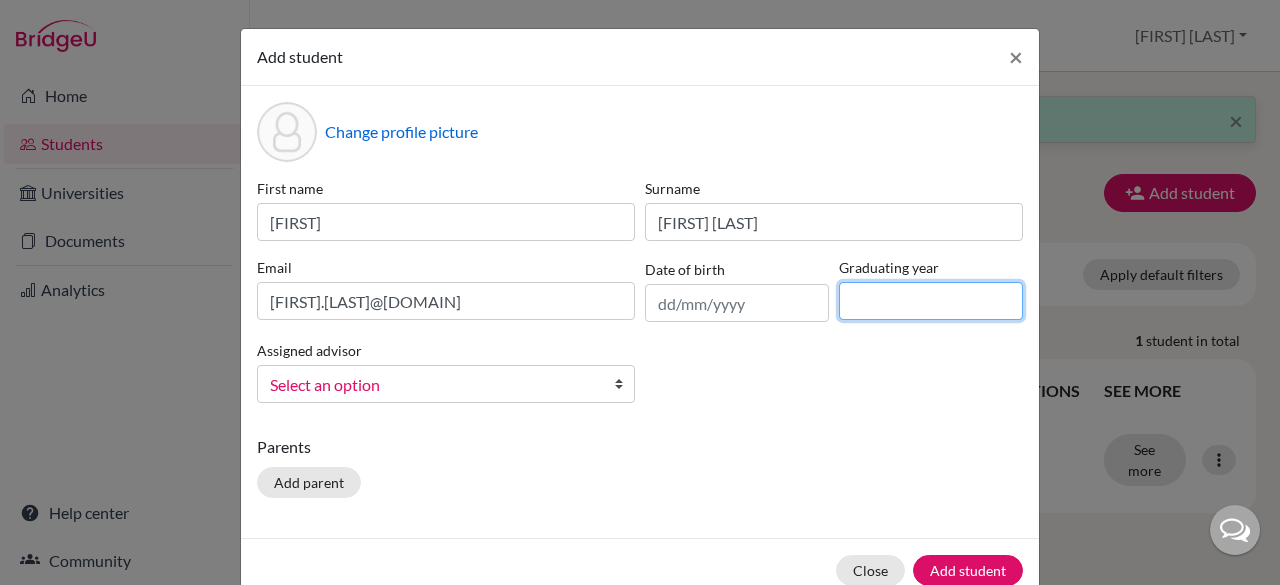 click at bounding box center [931, 301] 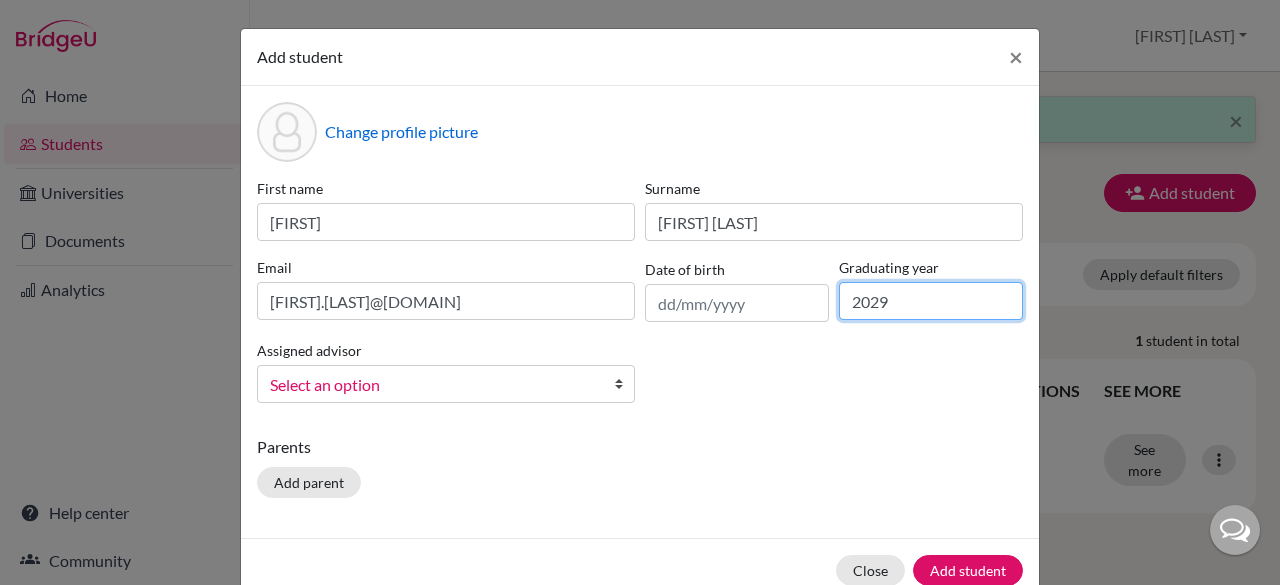 type on "2029" 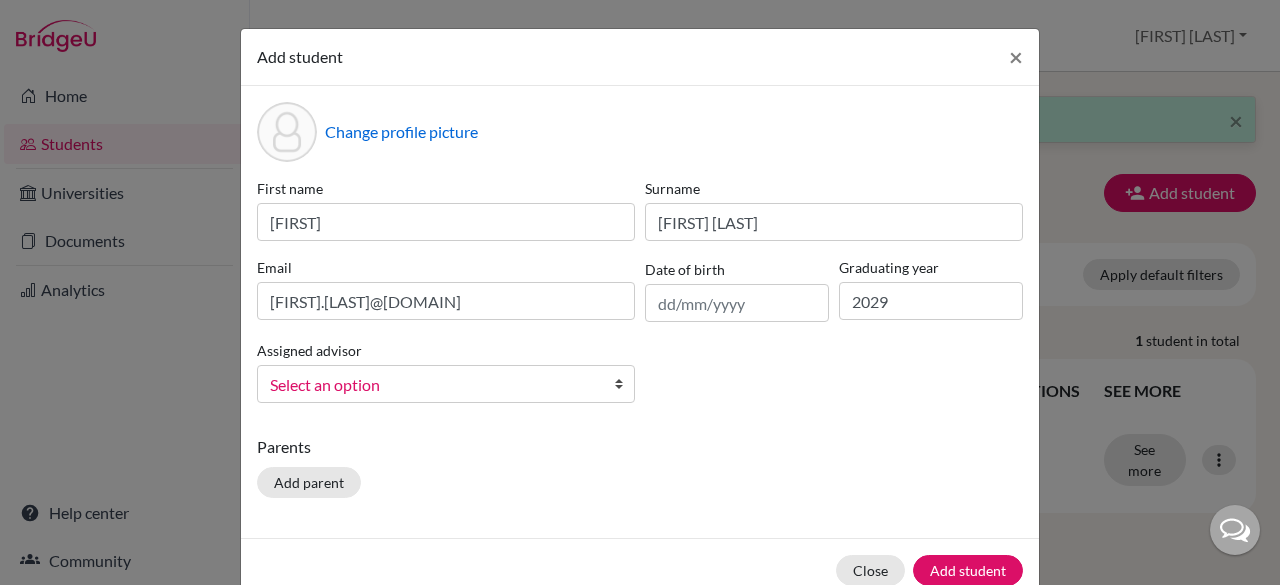 click on "Select an option" at bounding box center (433, 385) 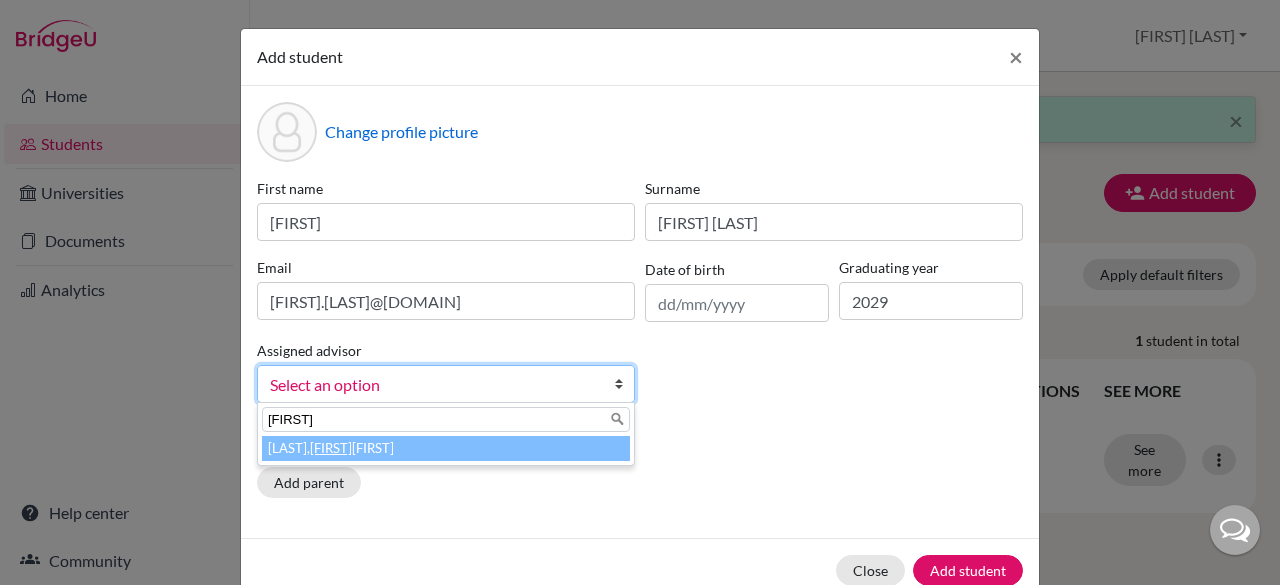 type on "[FIRST]" 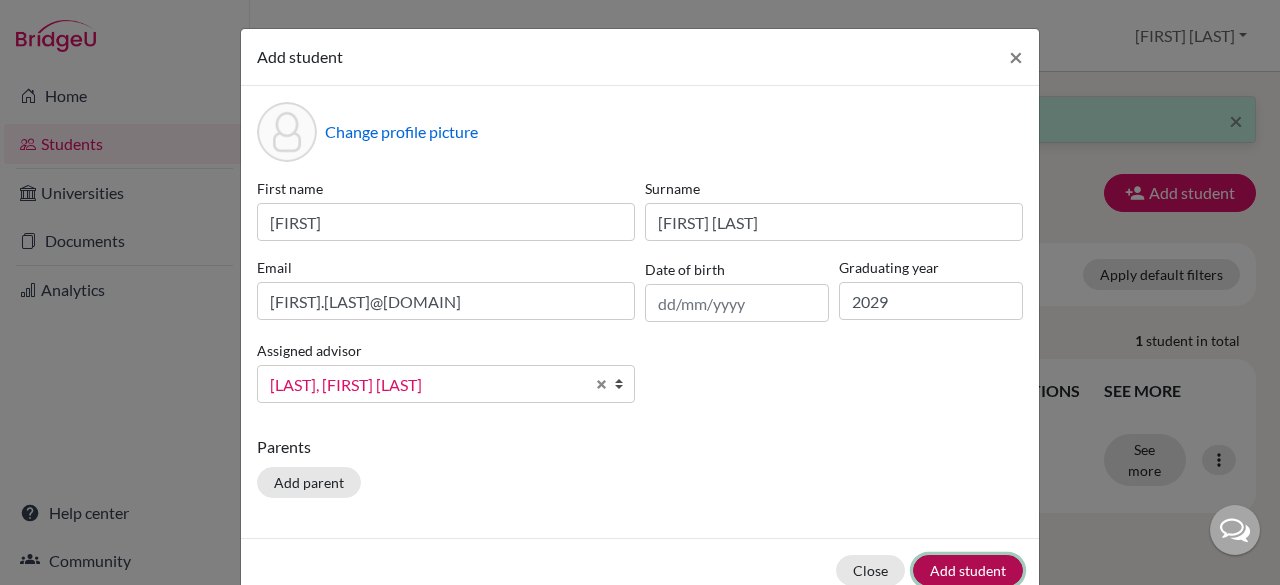 click on "Add student" at bounding box center [968, 570] 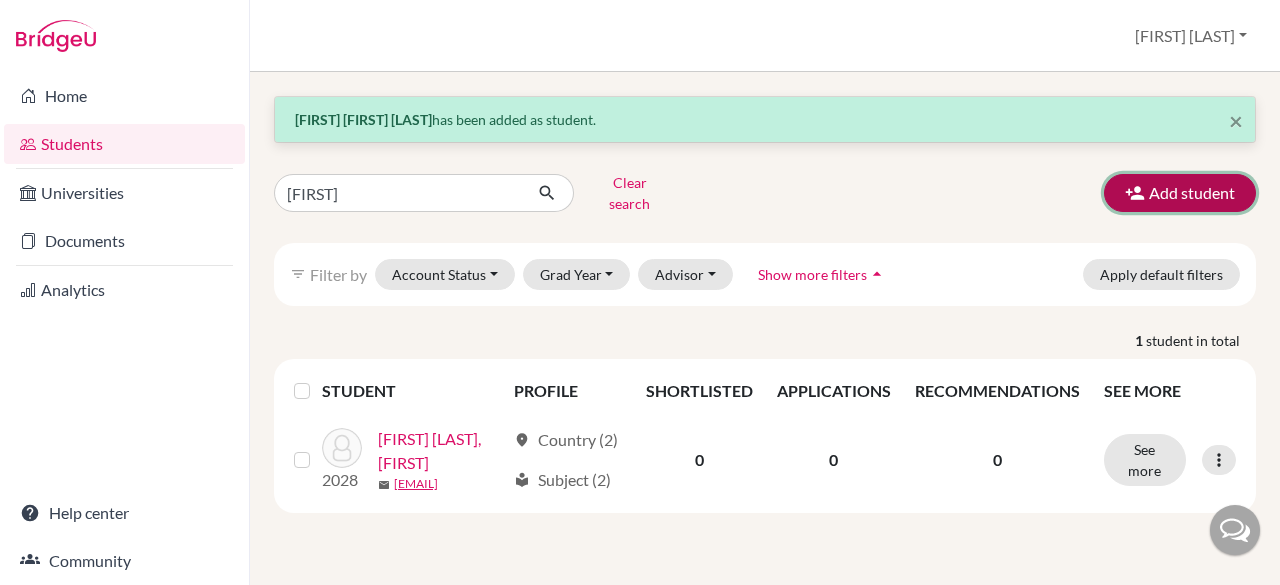 click on "Add student" at bounding box center (1180, 193) 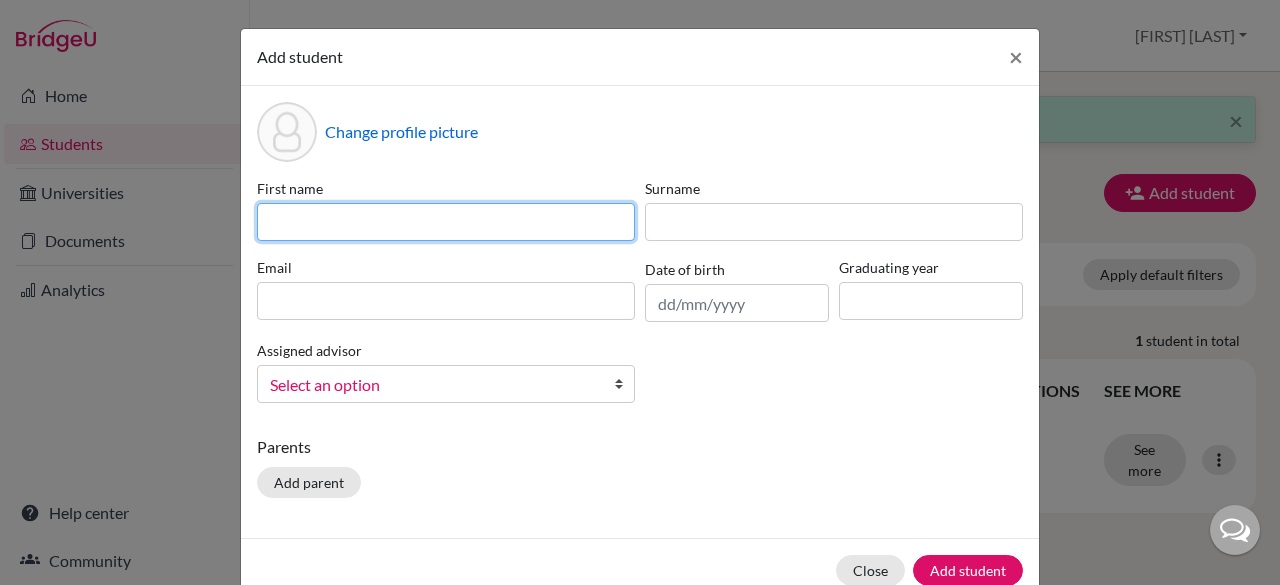 click at bounding box center [446, 222] 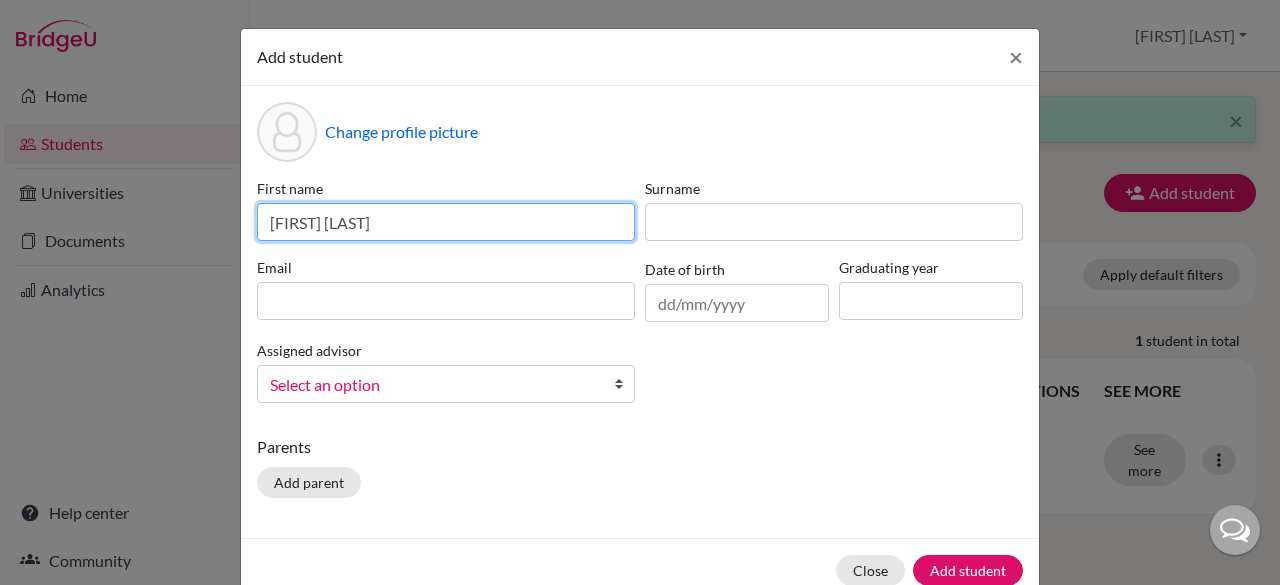 drag, startPoint x: 531, startPoint y: 223, endPoint x: 350, endPoint y: 226, distance: 181.02486 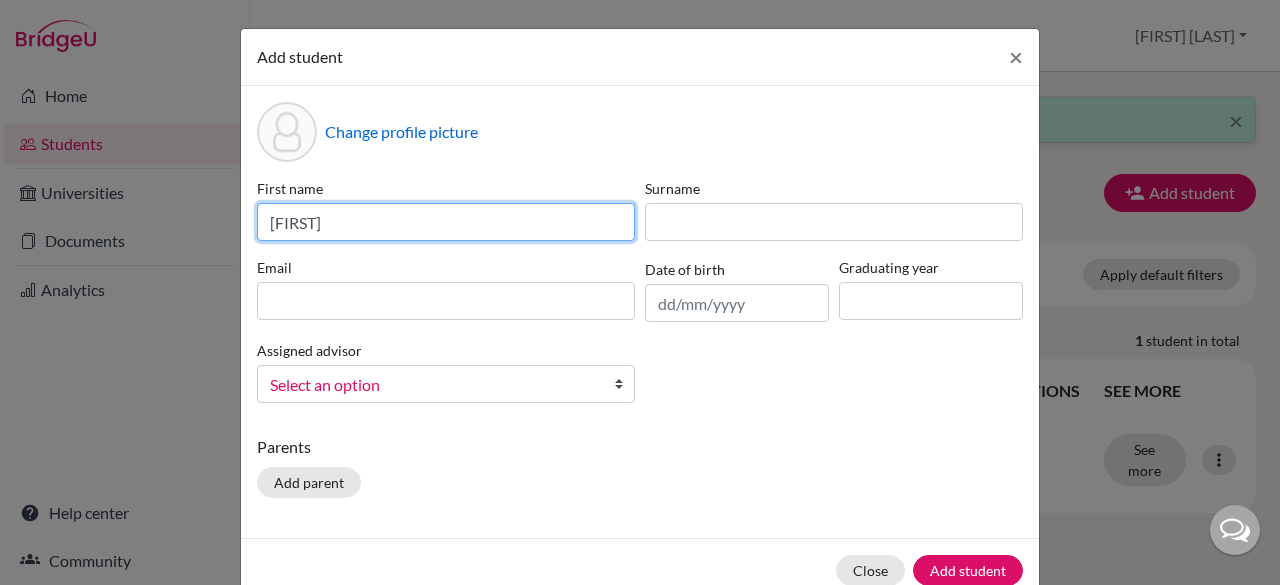 type on "[FIRST]" 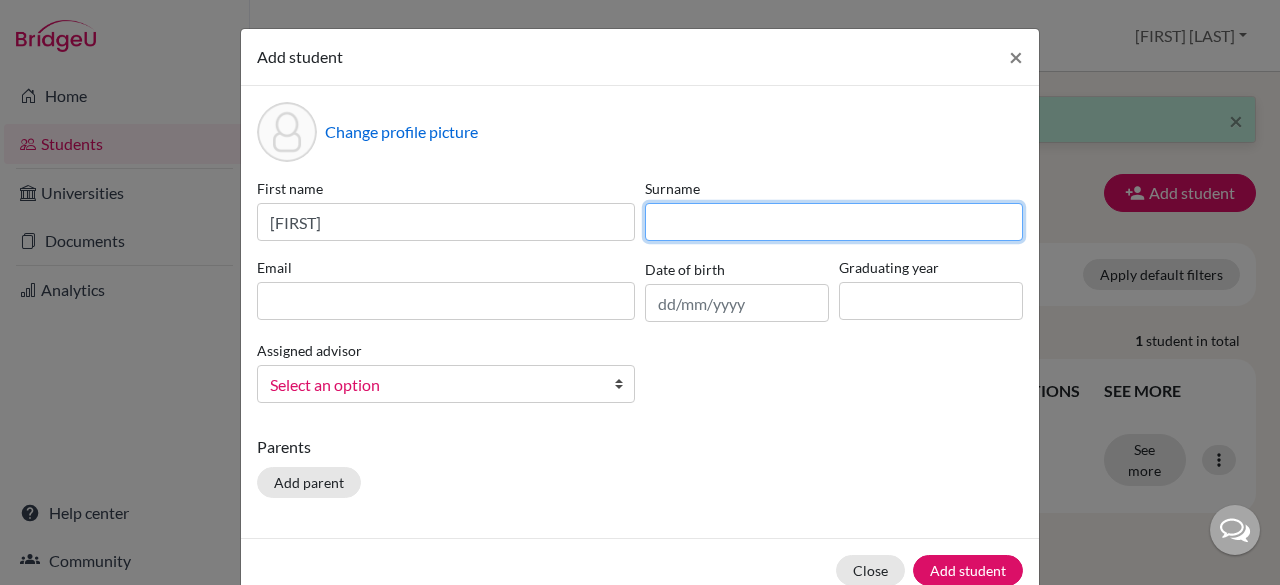 click at bounding box center (834, 222) 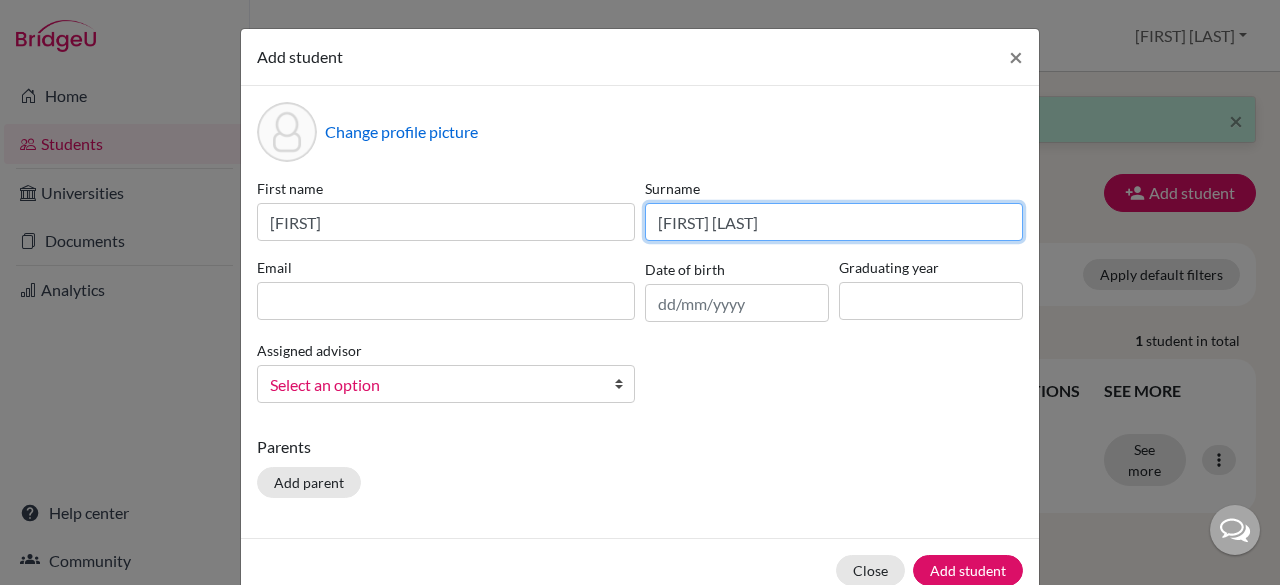 type on "[FIRST] [LAST]" 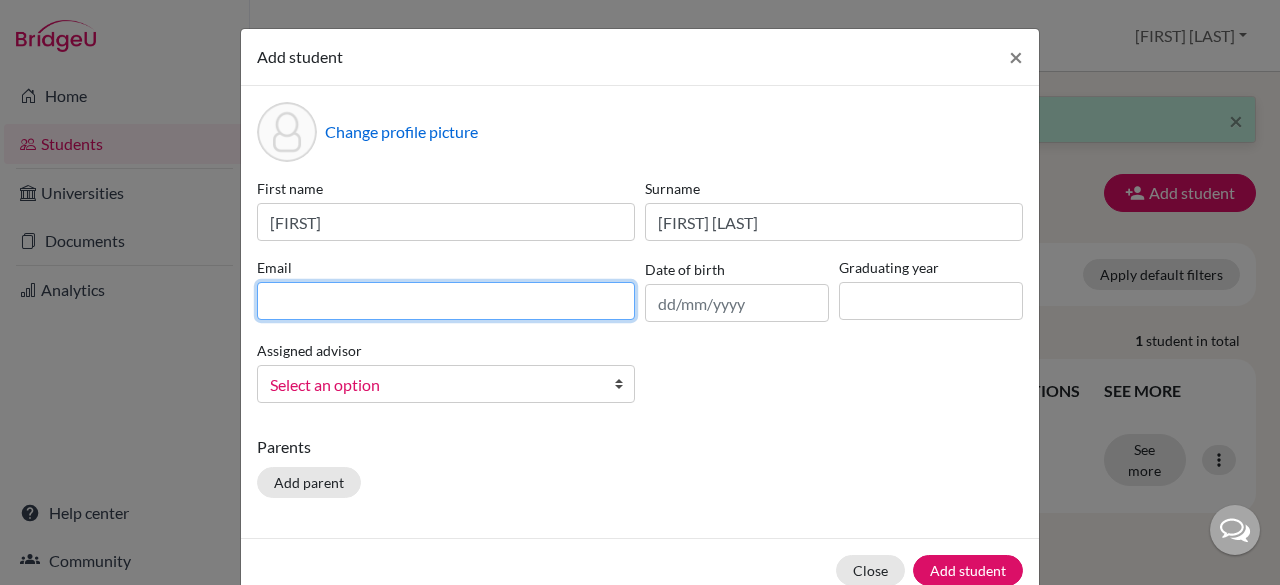 click at bounding box center (446, 301) 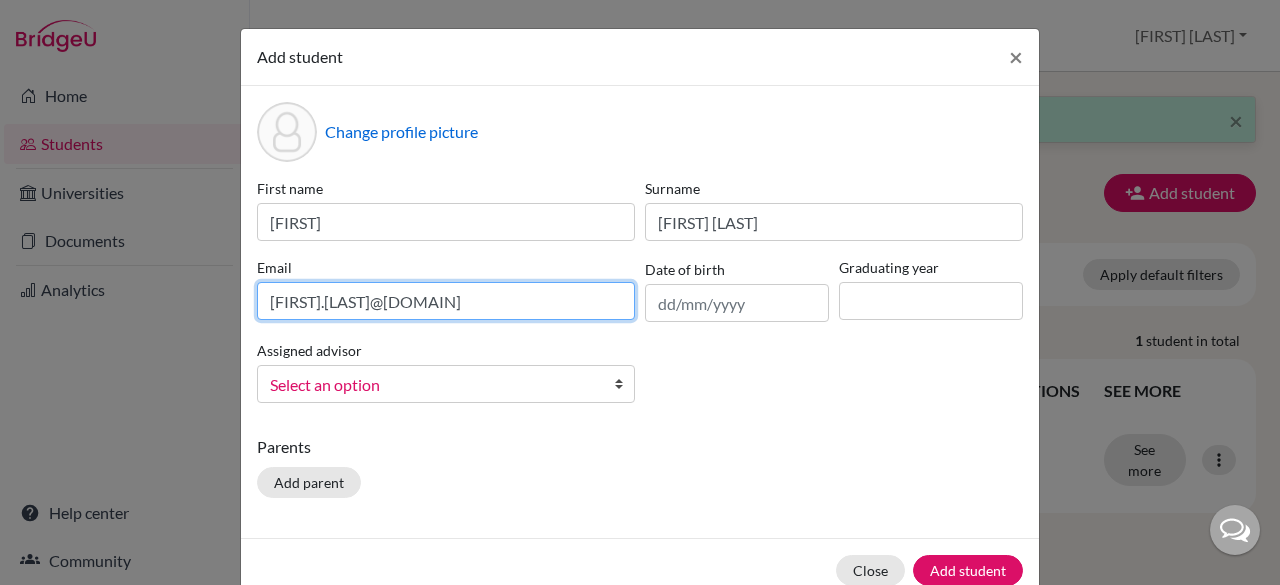 type on "[FIRST].[LAST]@[DOMAIN]" 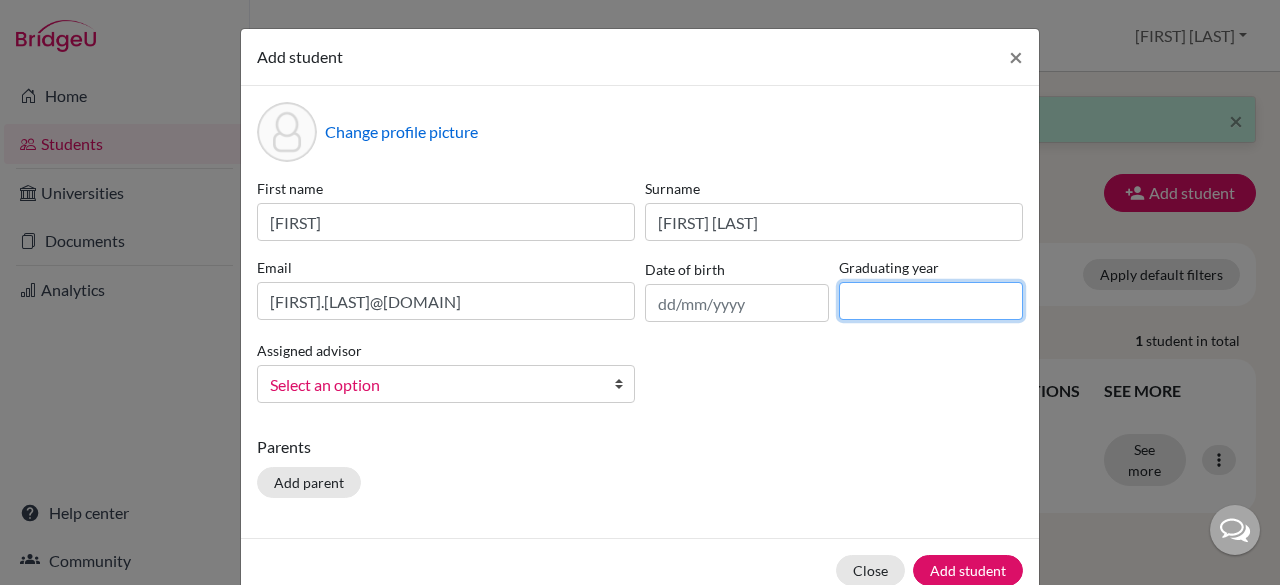 click at bounding box center [931, 301] 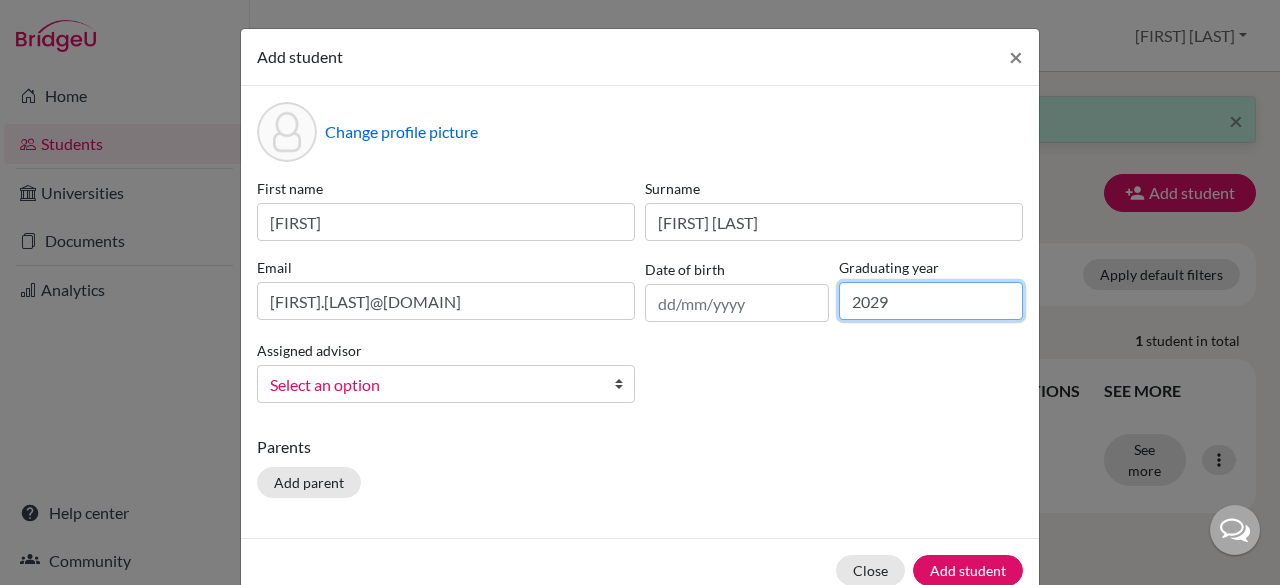 type on "2029" 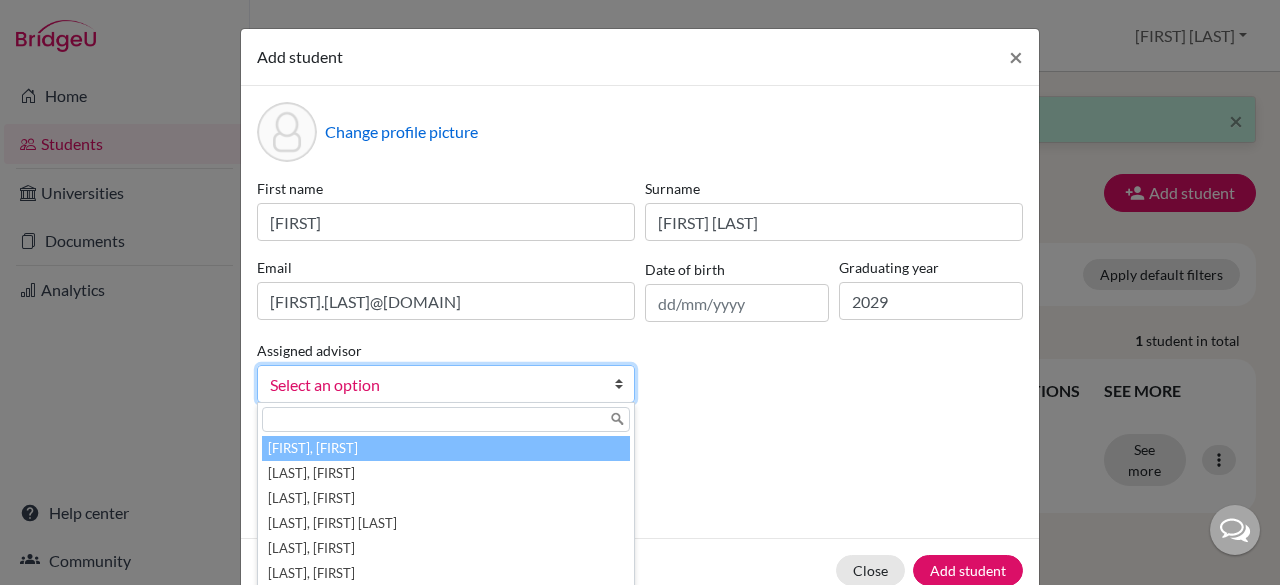 click on "Select an option" at bounding box center (433, 385) 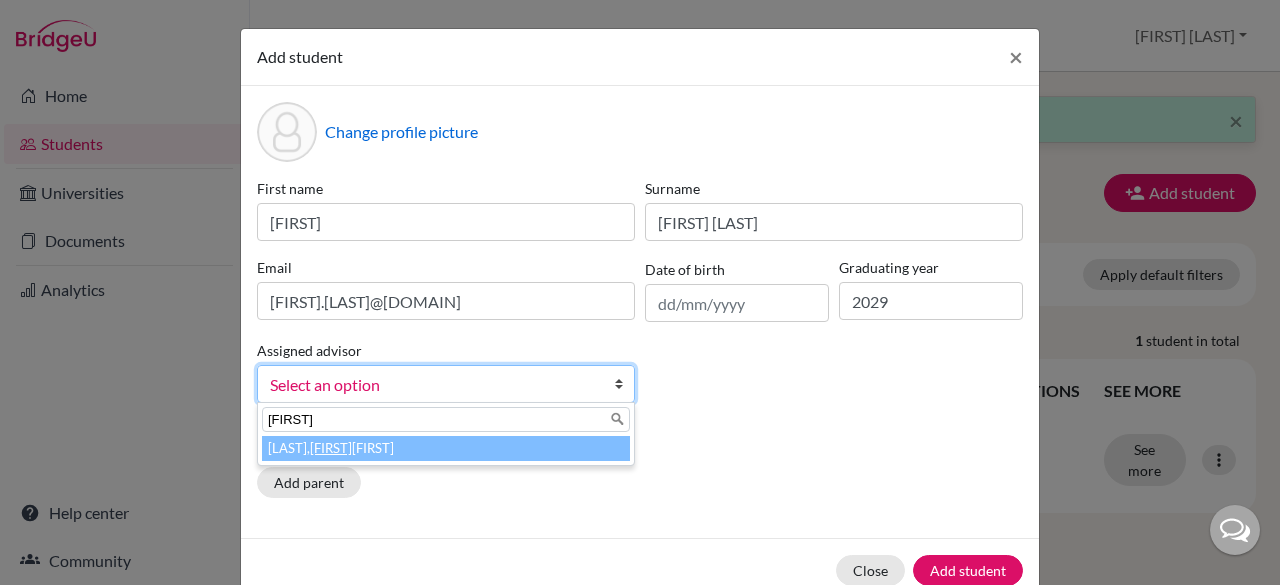 type on "[FIRST]" 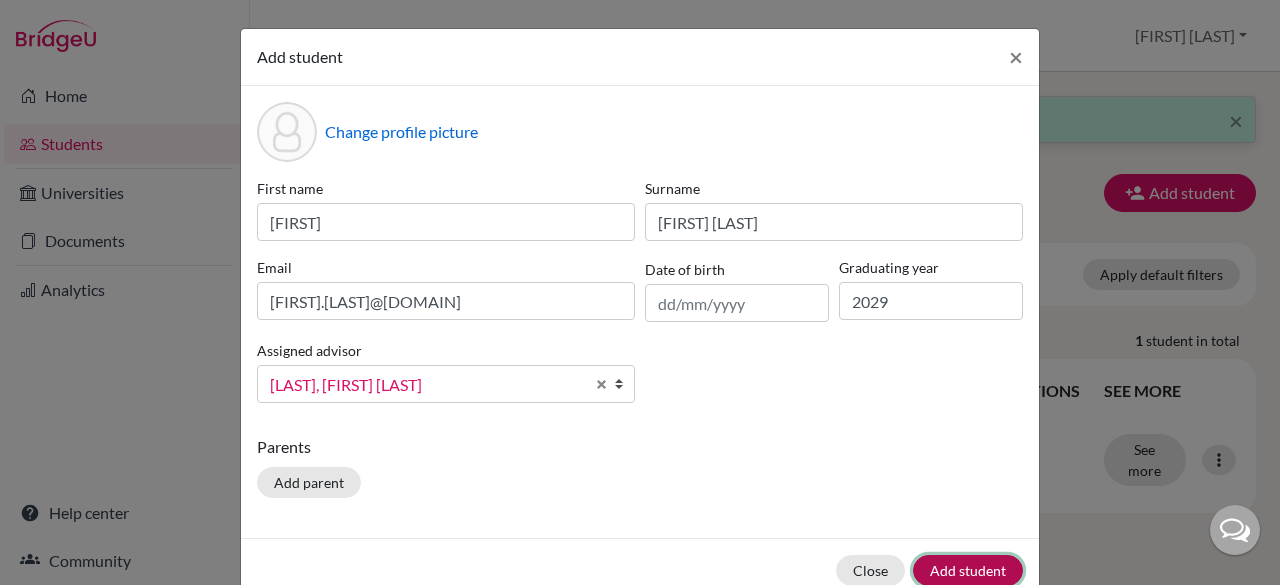 click on "Add student" at bounding box center [968, 570] 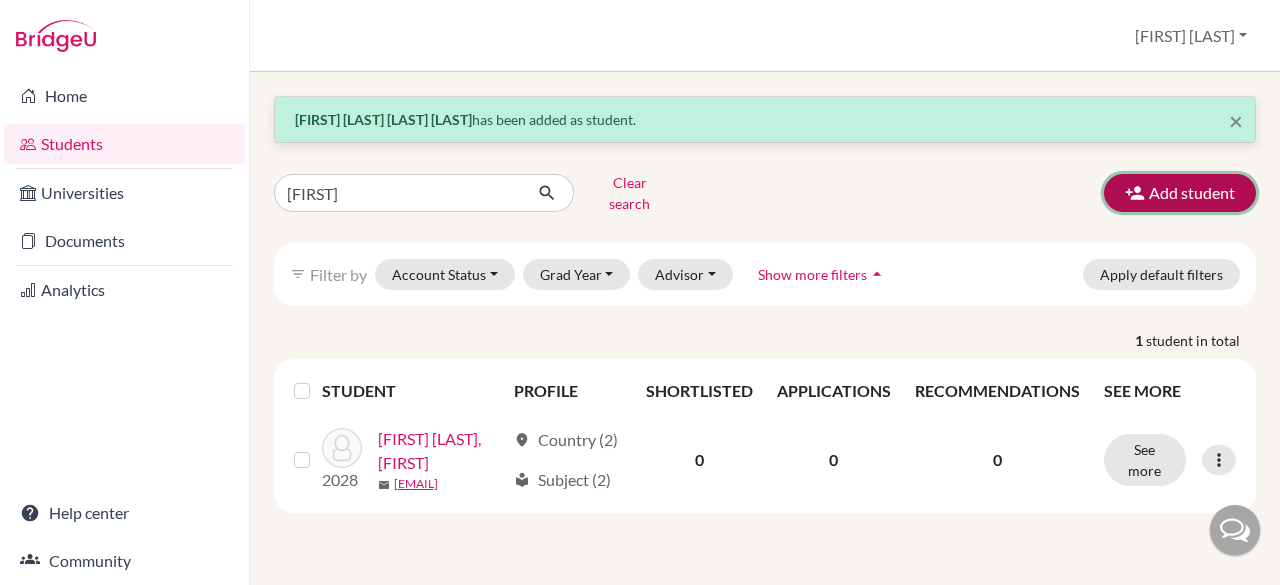 click at bounding box center [1135, 193] 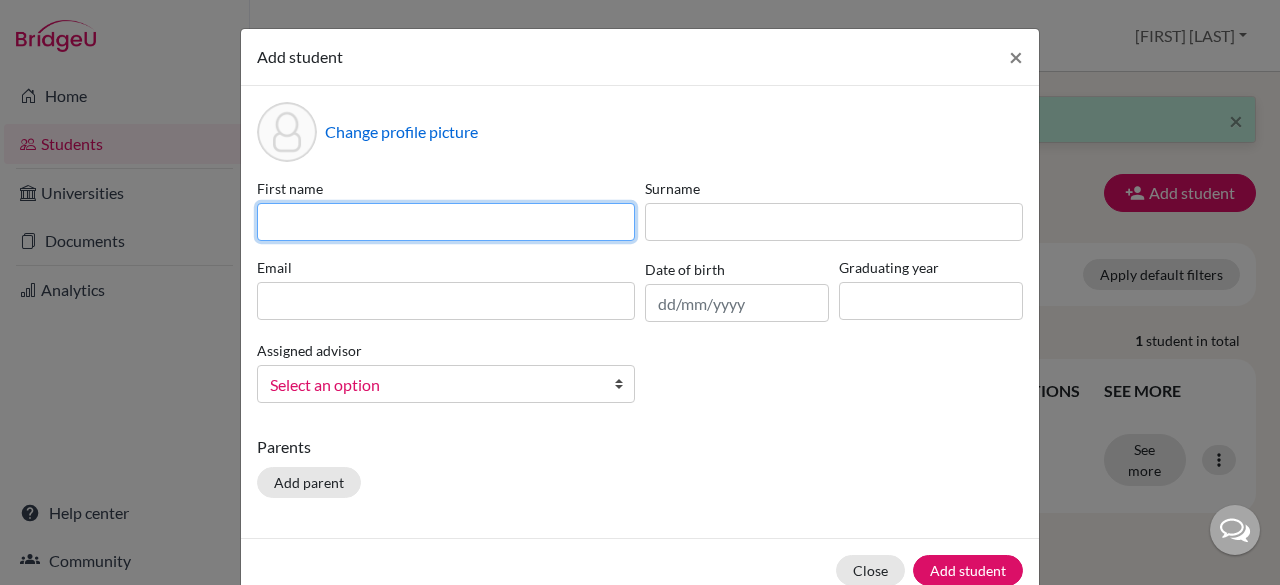 click at bounding box center [446, 222] 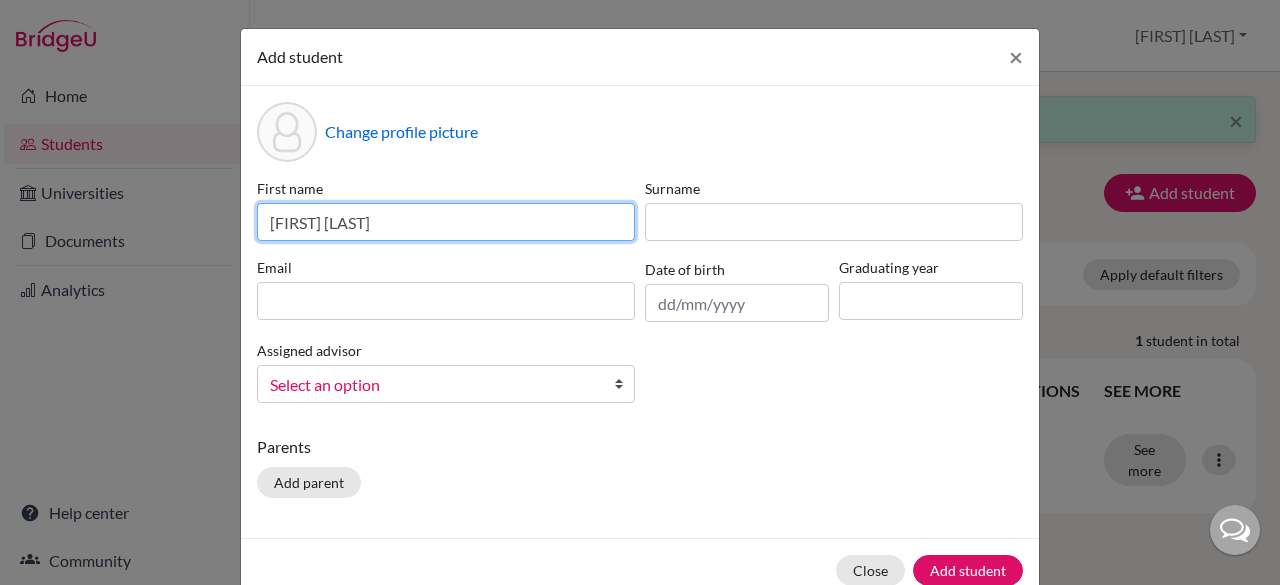 drag, startPoint x: 545, startPoint y: 221, endPoint x: 308, endPoint y: 221, distance: 237 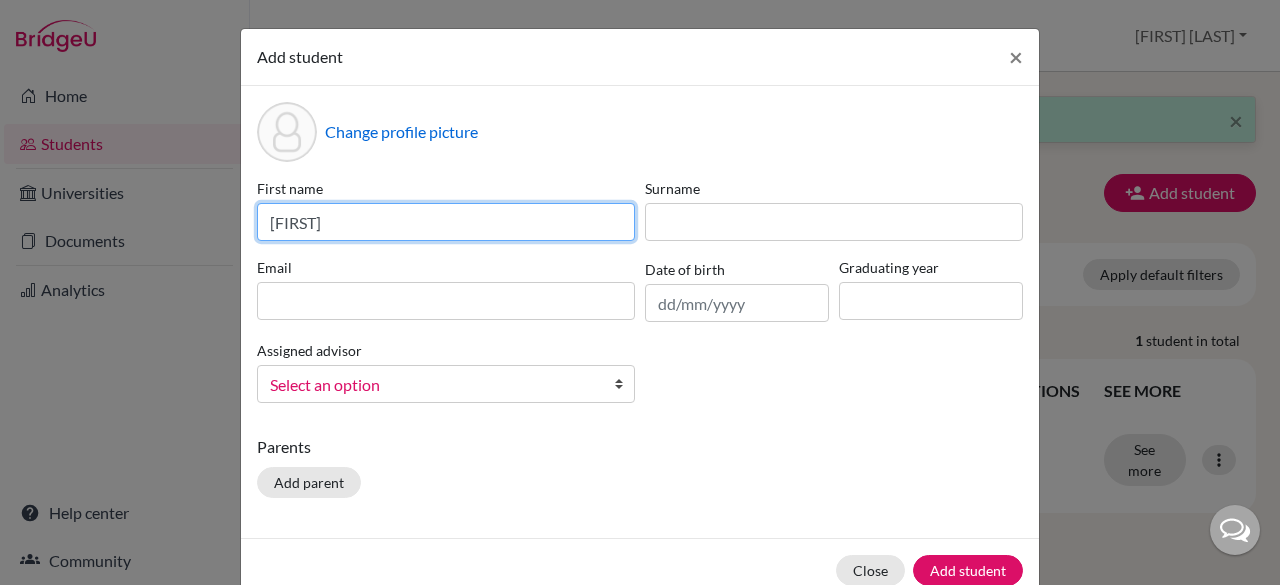 type on "[FIRST]" 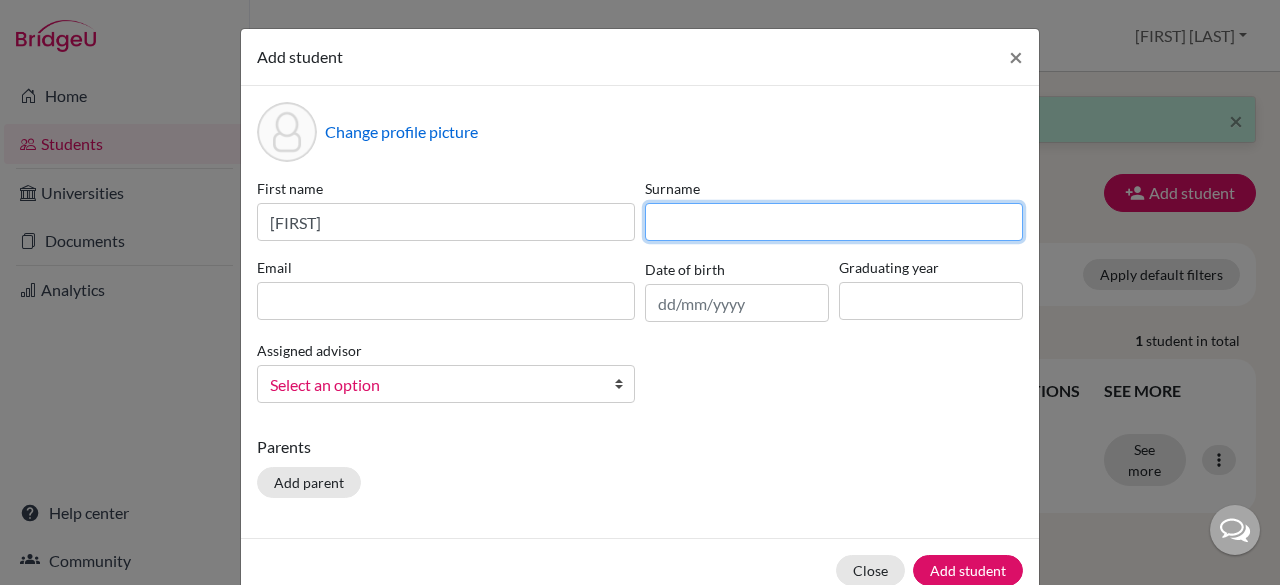 click at bounding box center (834, 222) 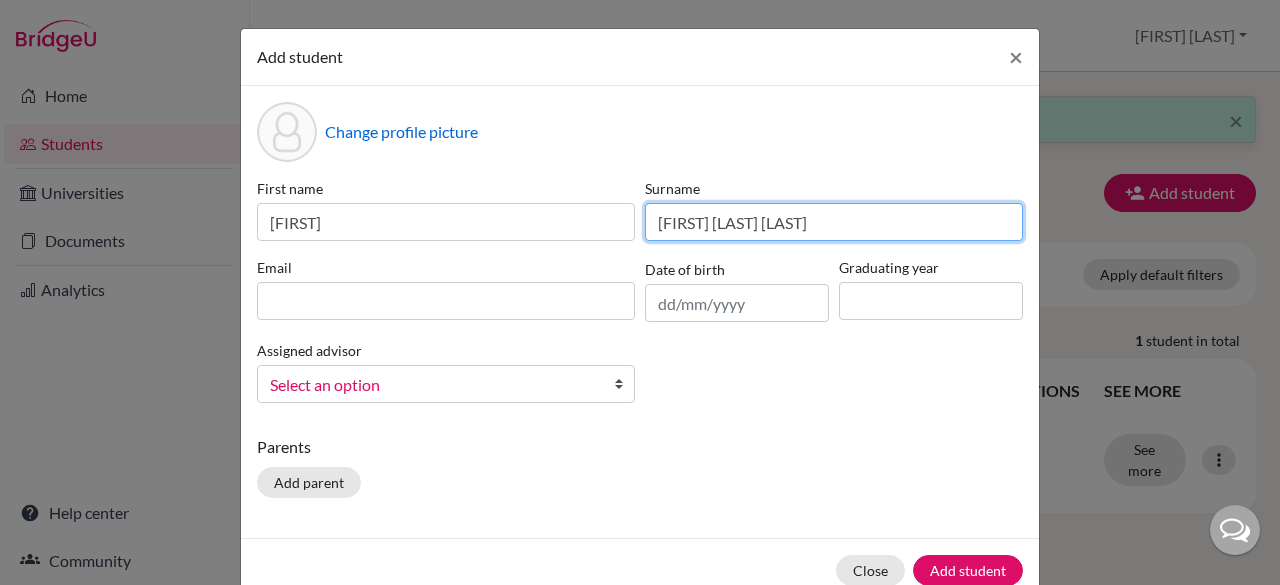 type on "[FIRST] [LAST] [LAST]" 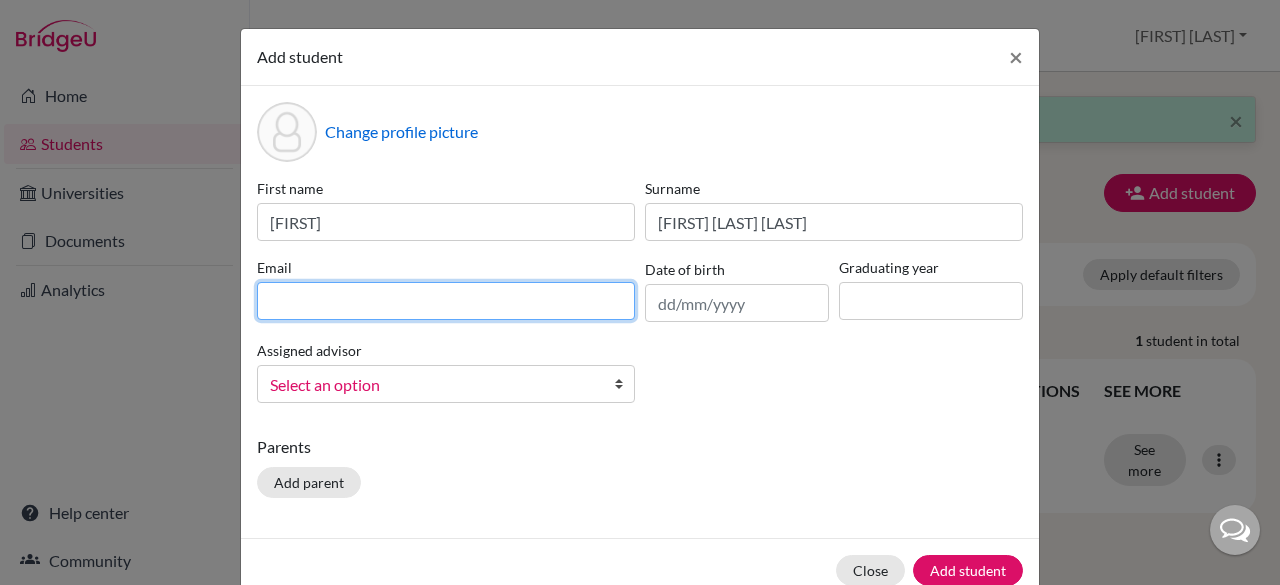 click at bounding box center (446, 301) 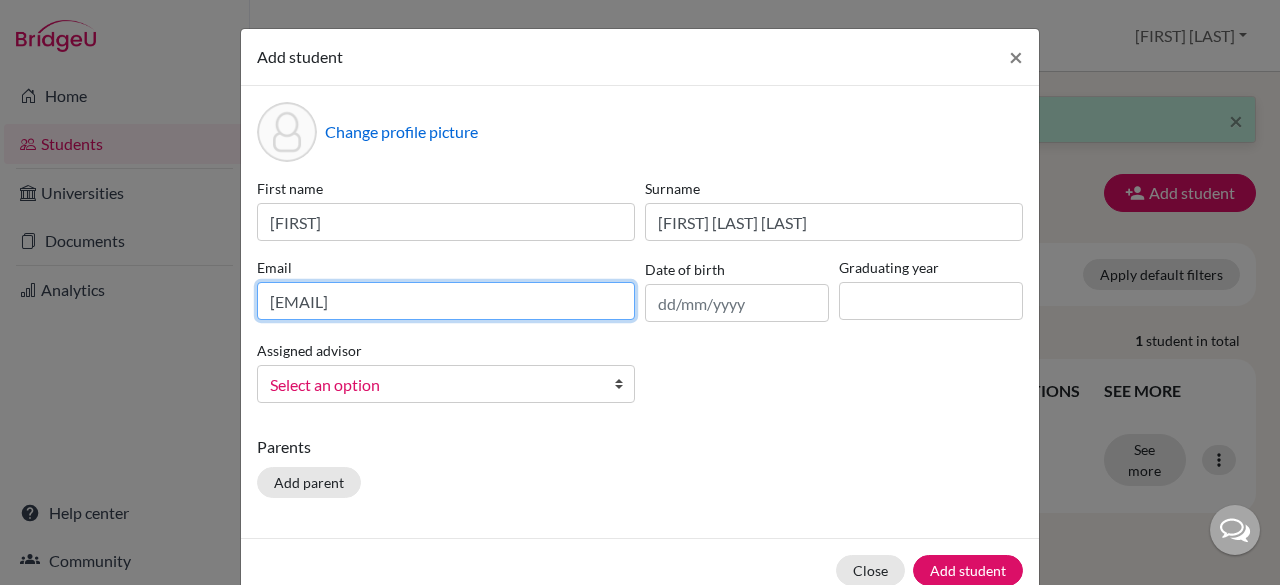 type on "[EMAIL]" 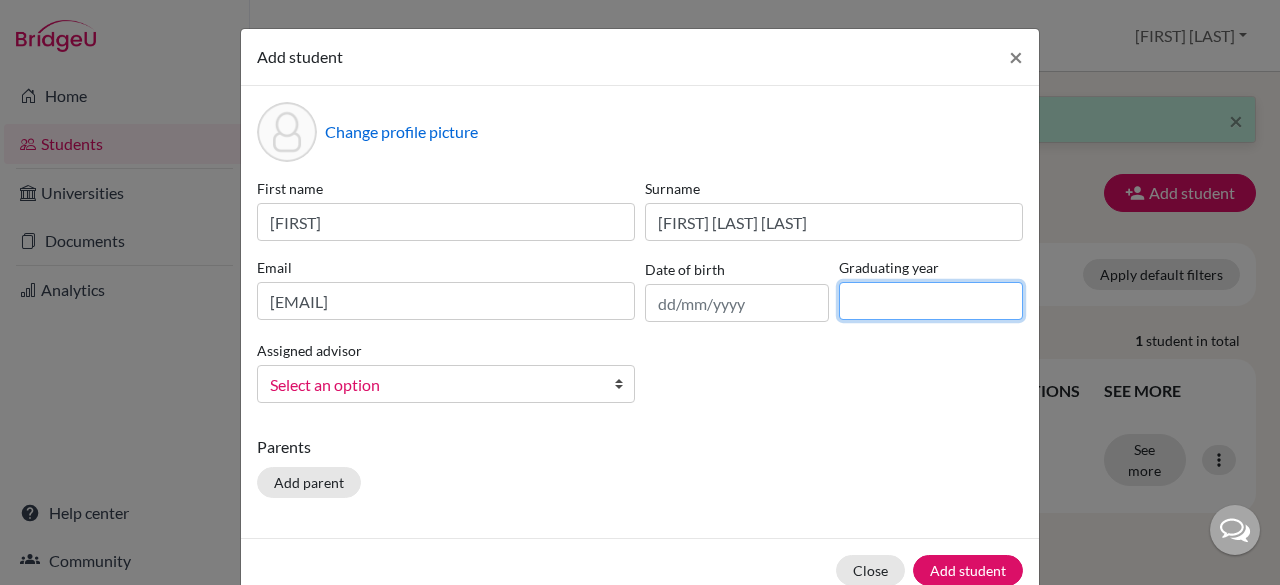 click at bounding box center (931, 301) 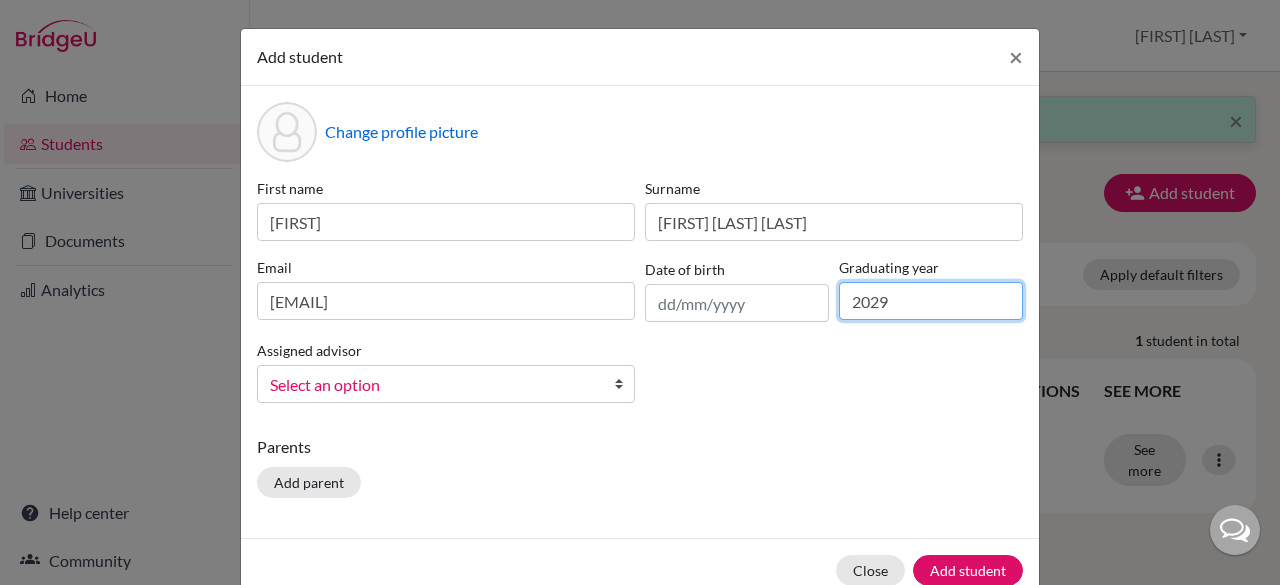 type on "2029" 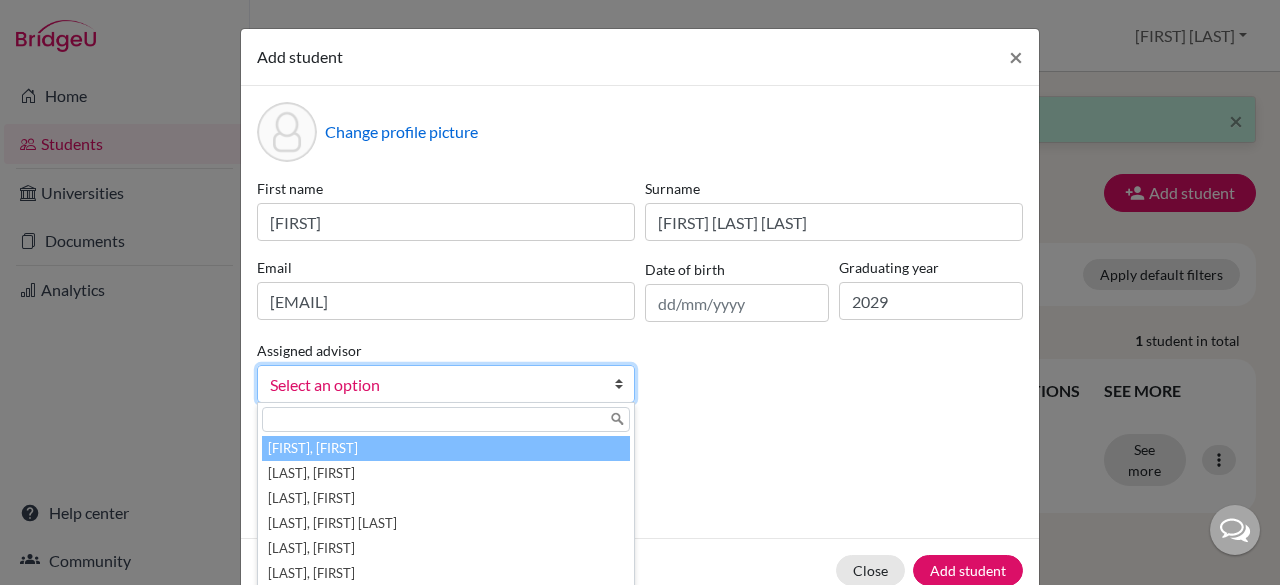 click on "Select an option" at bounding box center (433, 385) 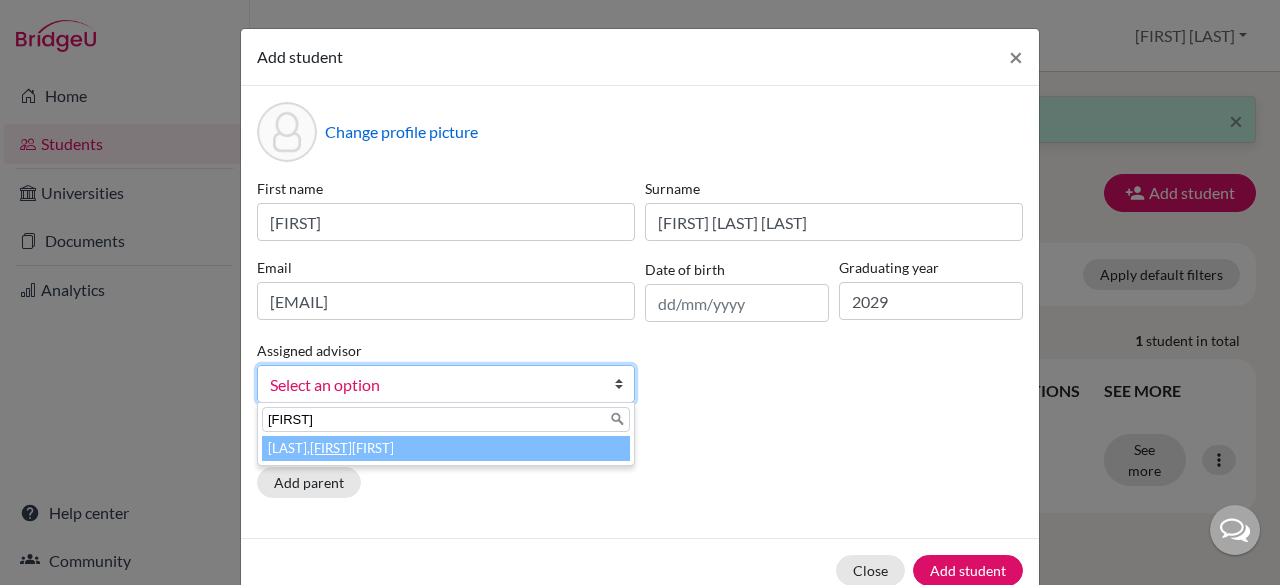 type on "[FIRST]" 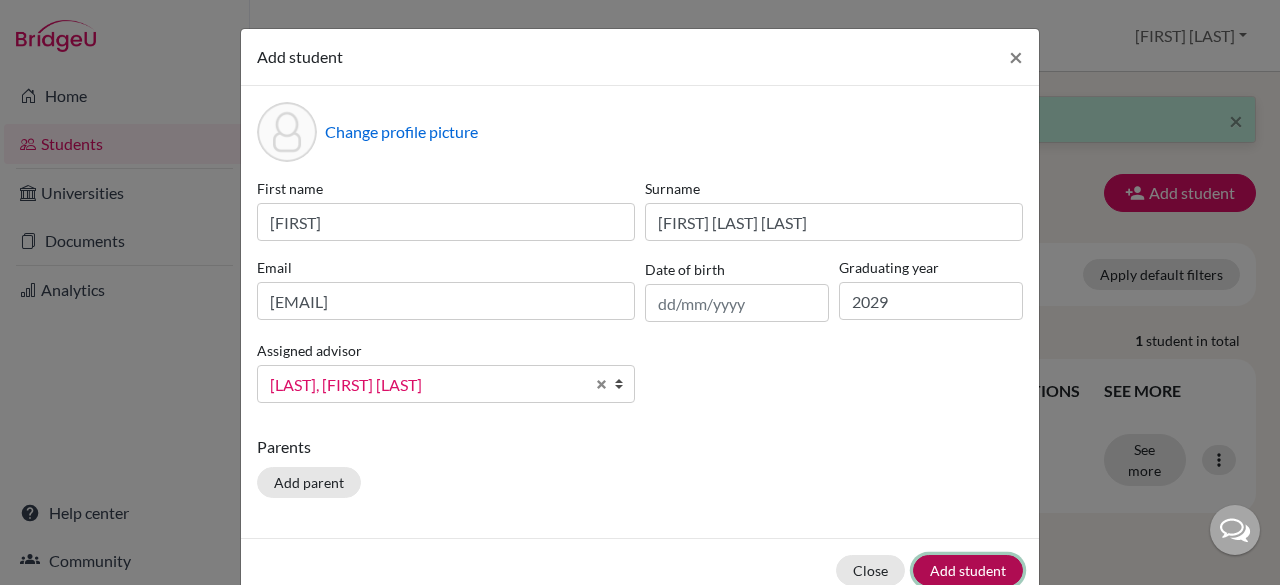 click on "Add student" at bounding box center (968, 570) 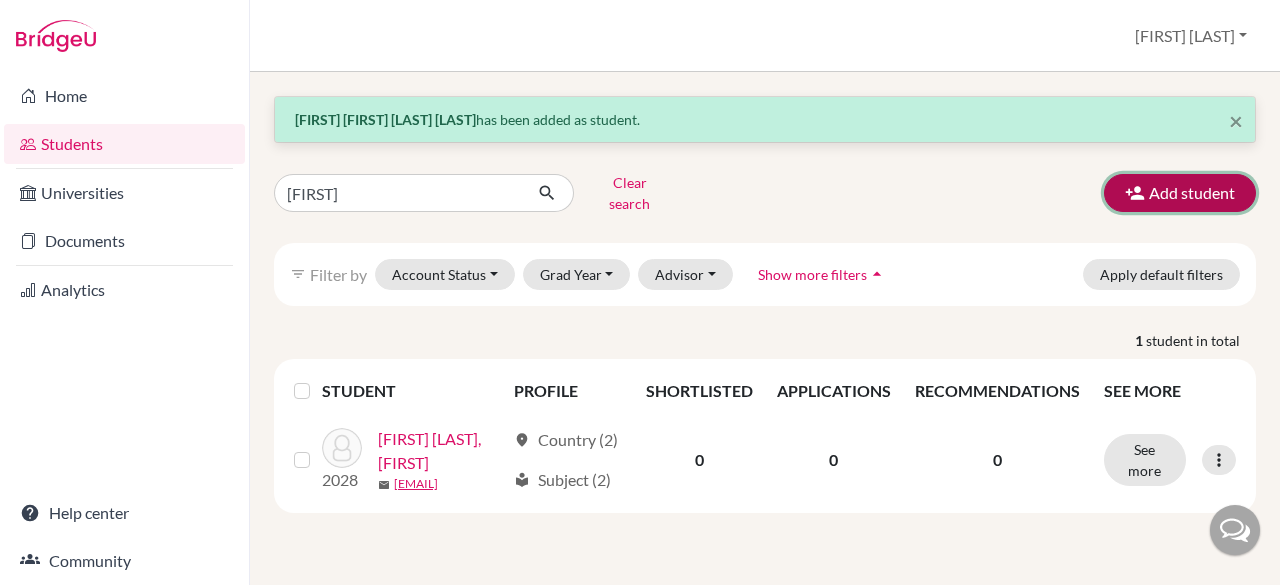 click on "Add student" at bounding box center [1180, 193] 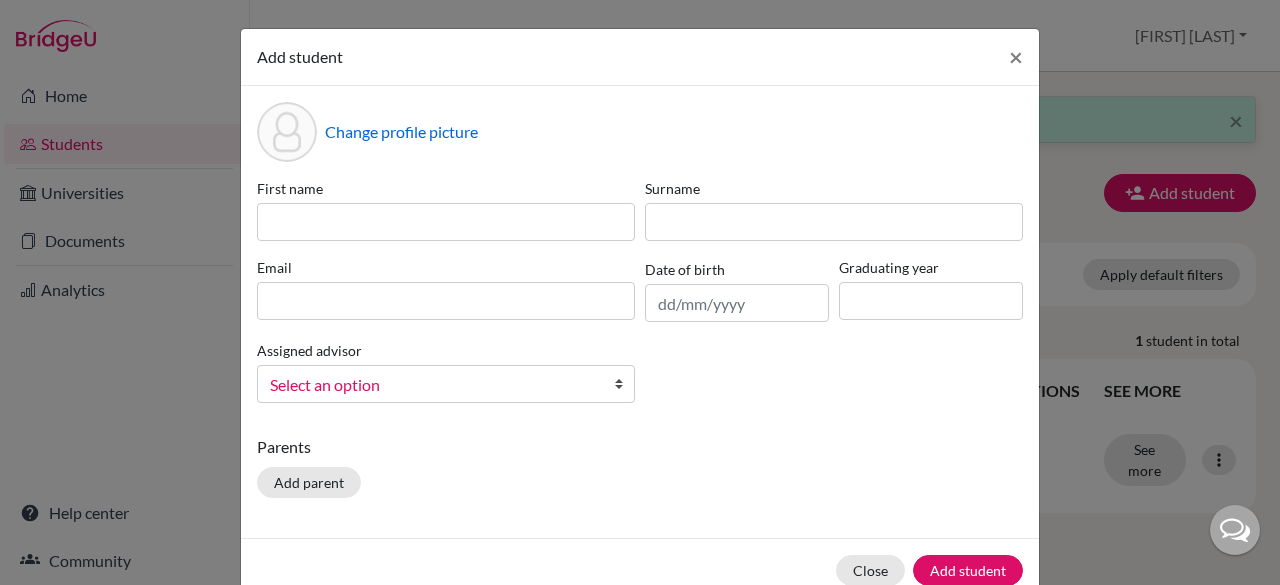 click on "First name" at bounding box center (446, 209) 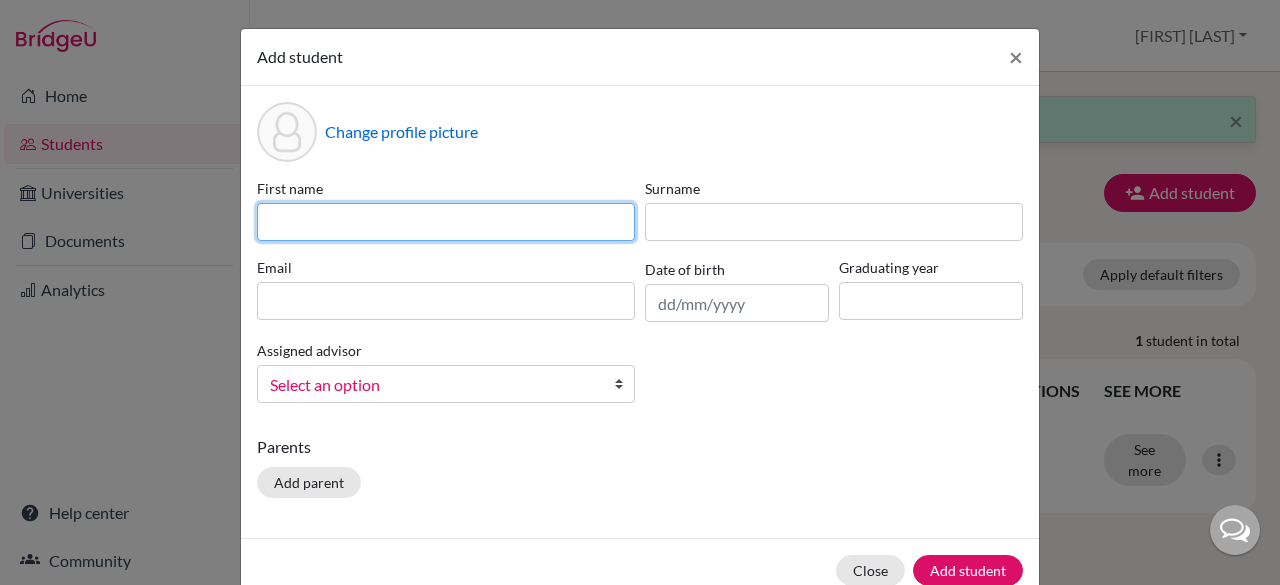 click at bounding box center (446, 222) 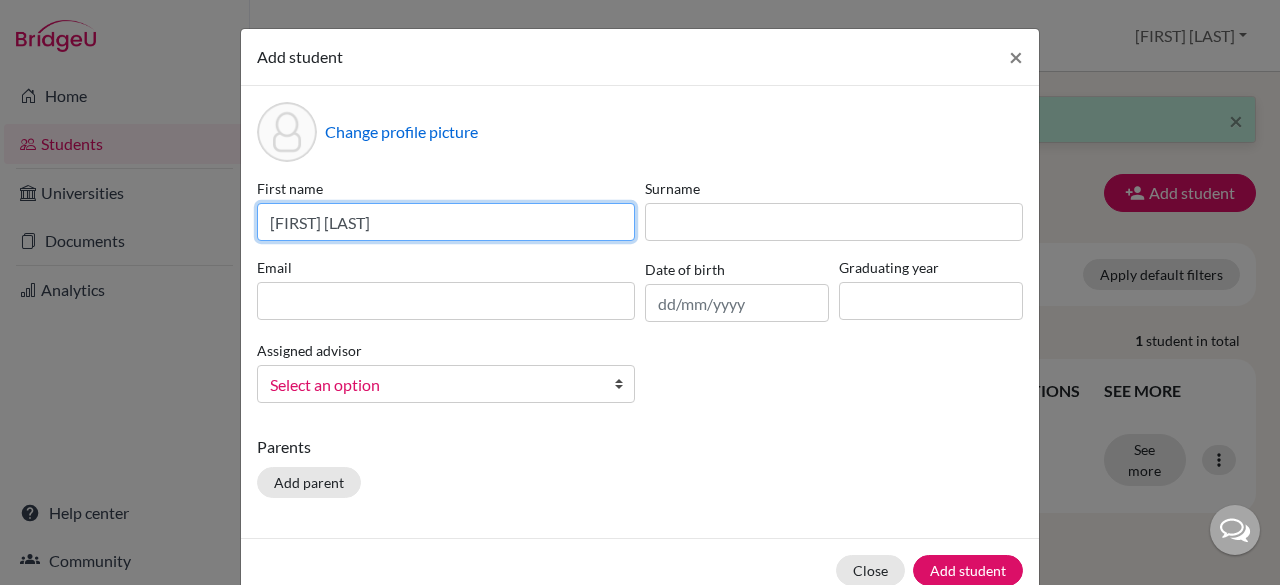 type on "[FIRST] [LAST]" 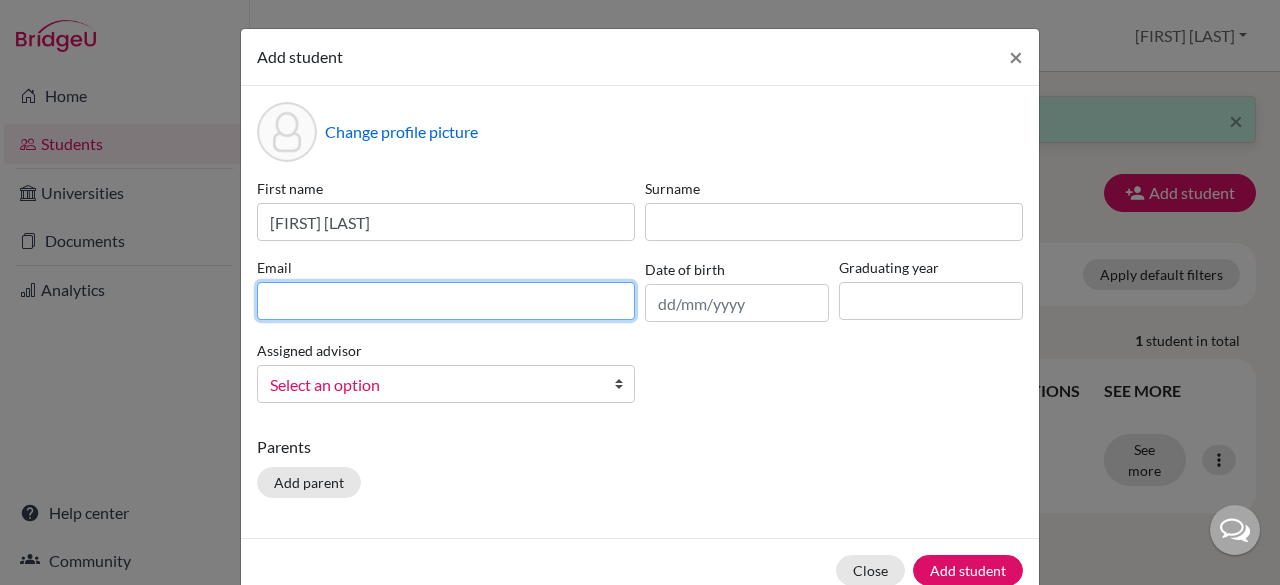 click at bounding box center (446, 301) 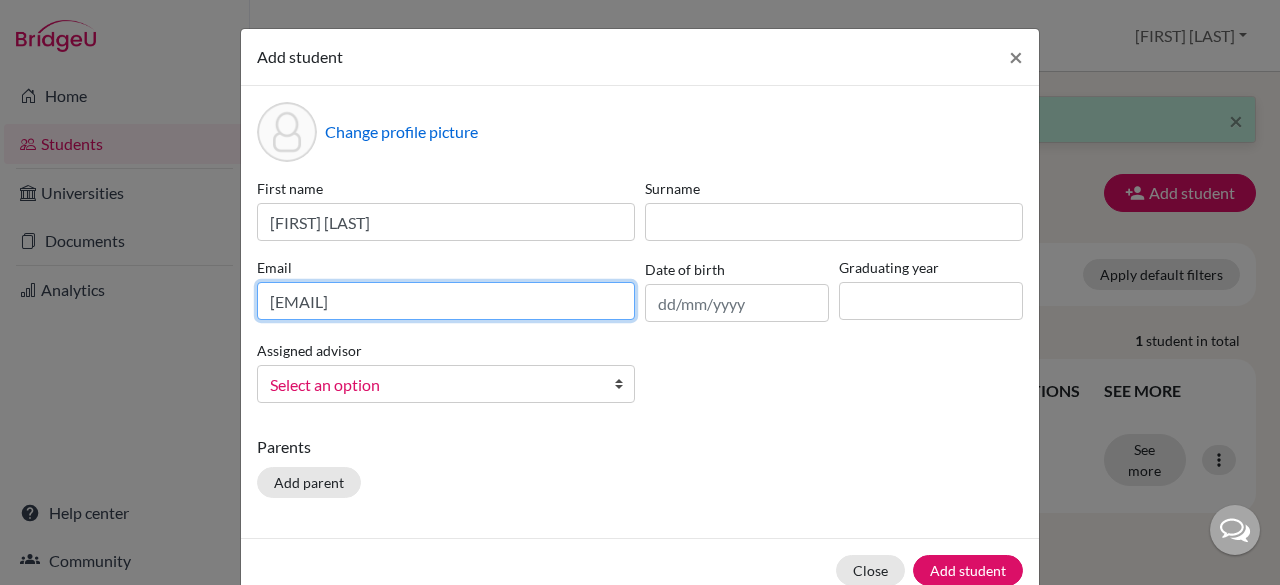 type 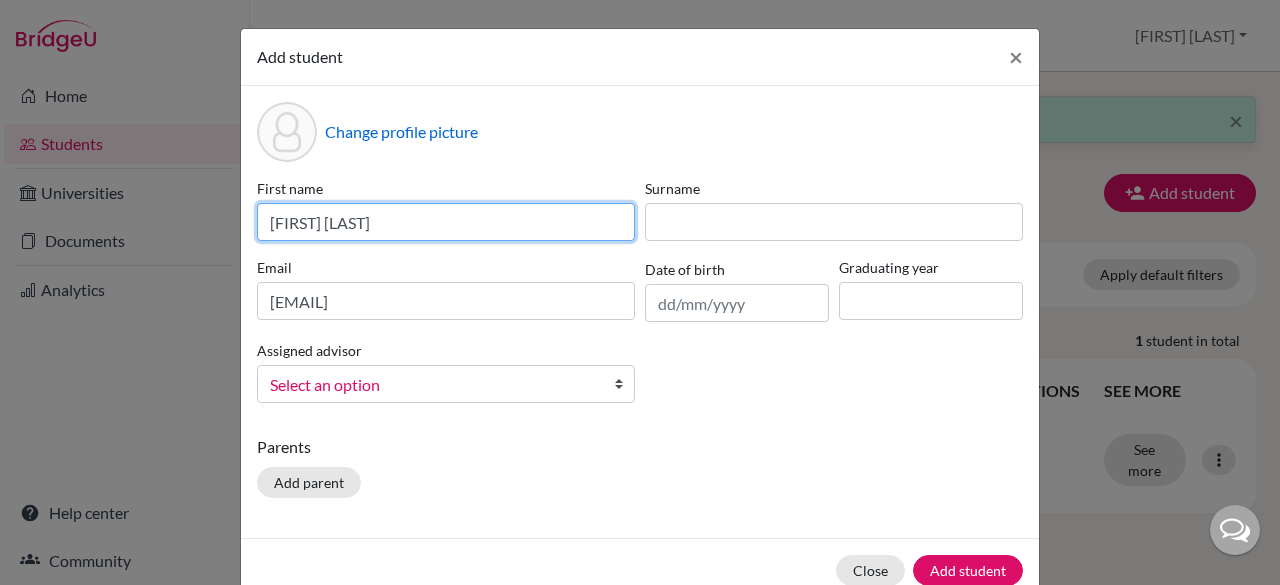 drag, startPoint x: 430, startPoint y: 221, endPoint x: 323, endPoint y: 225, distance: 107.07474 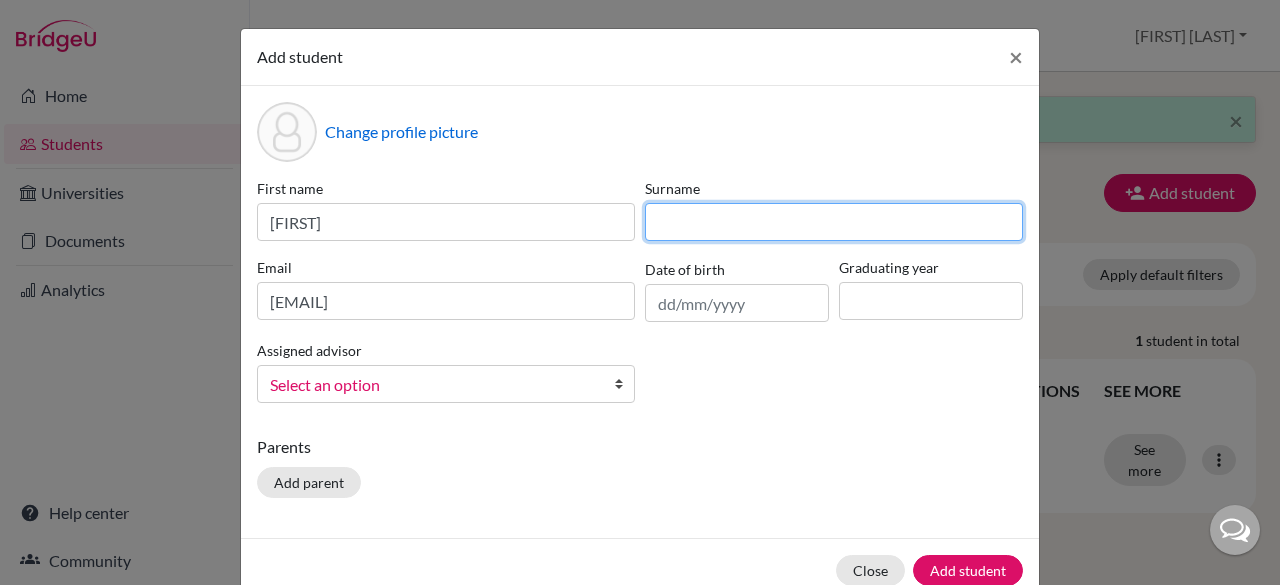 click at bounding box center (834, 222) 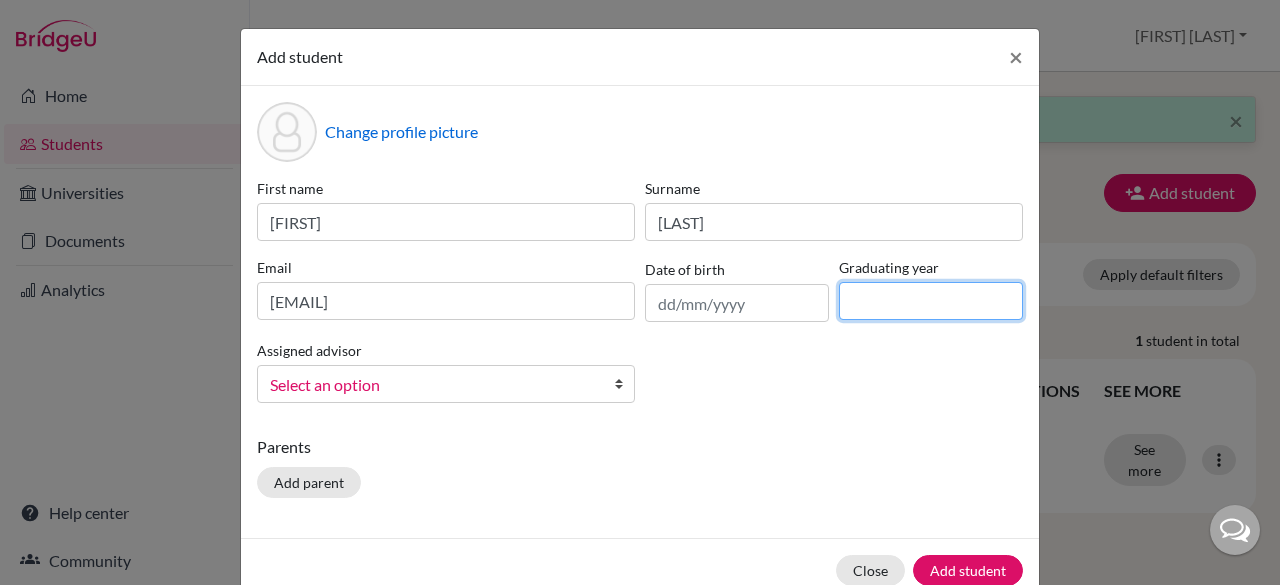 click at bounding box center (931, 301) 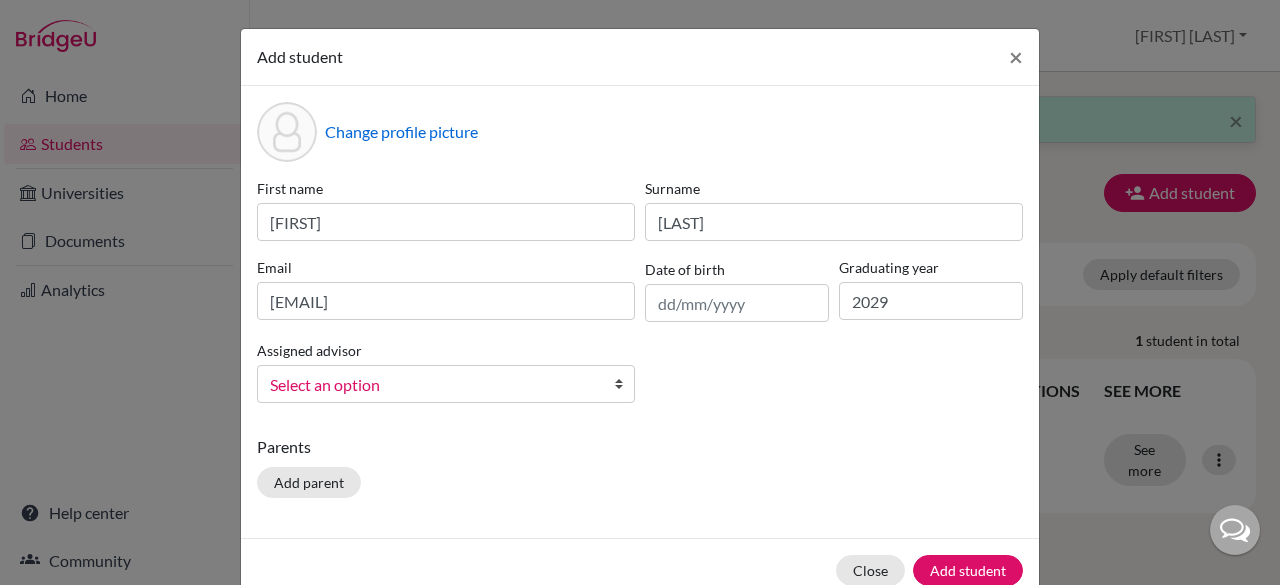 click on "Select an option" at bounding box center (433, 385) 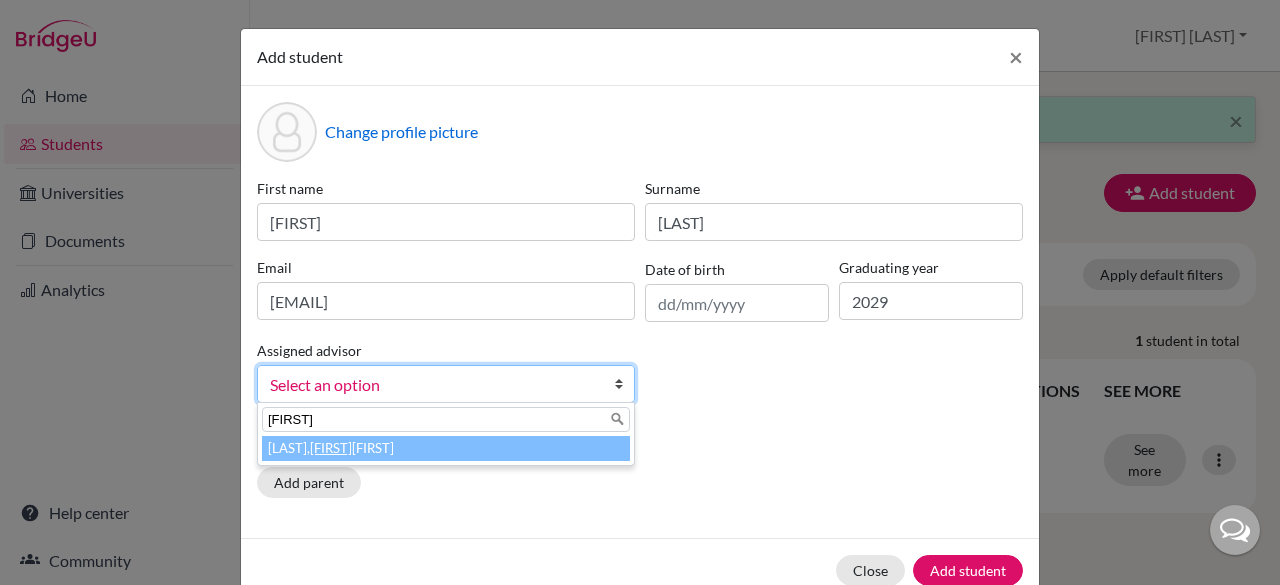 click on "Haryani,  Senja  Nadia" at bounding box center (446, 448) 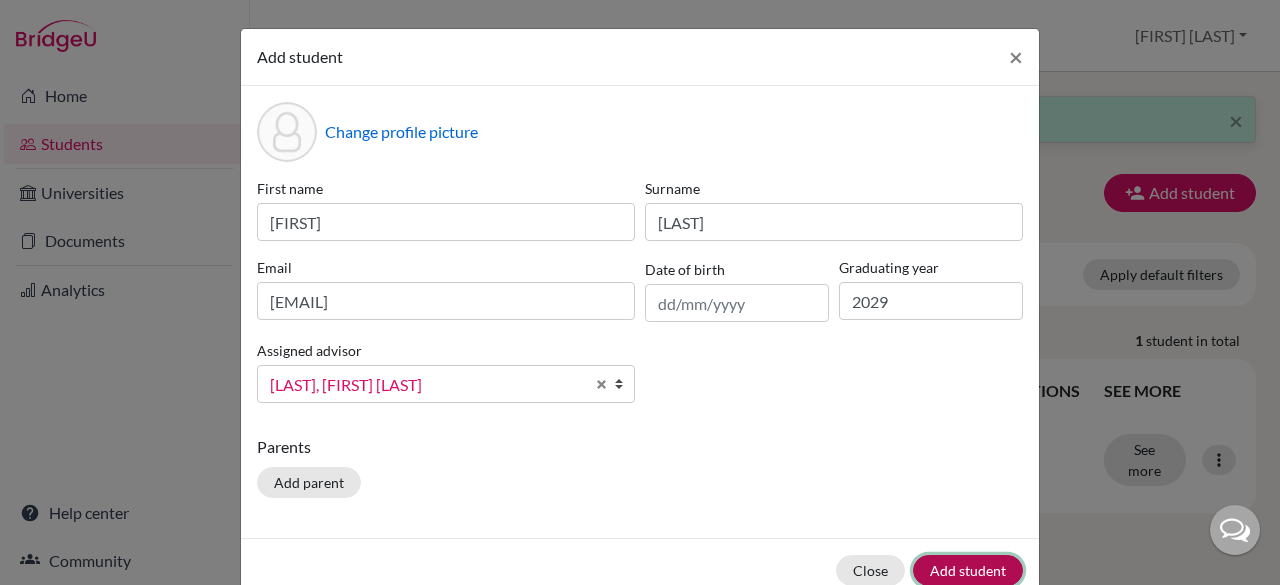 click on "Add student" at bounding box center (968, 570) 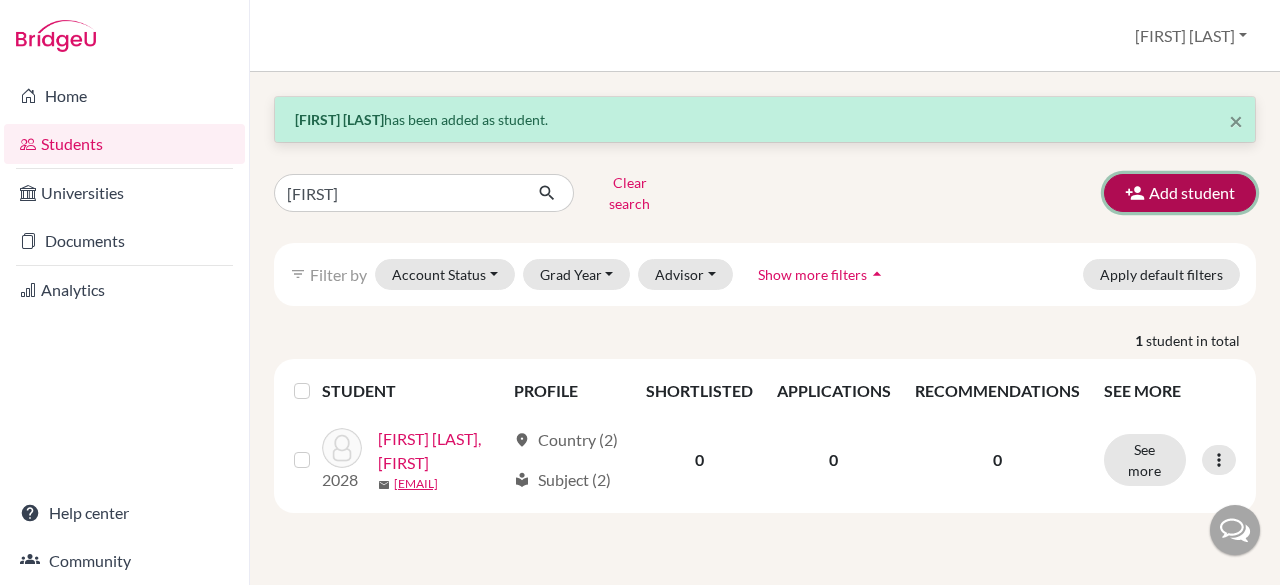 click on "Add student" at bounding box center (1180, 193) 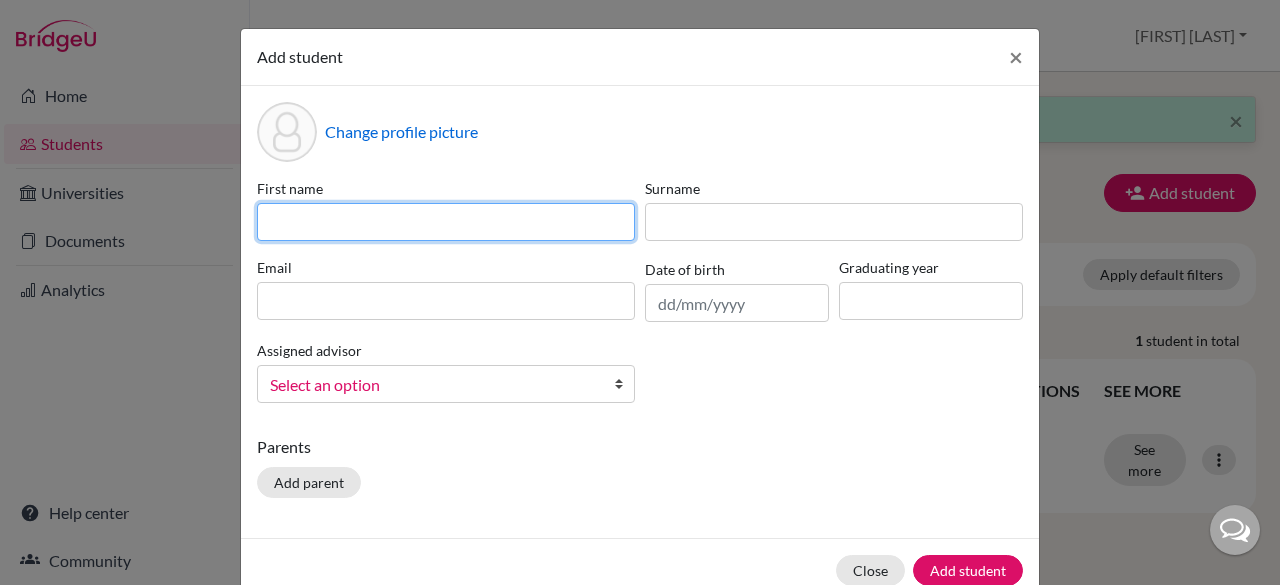 click at bounding box center [446, 222] 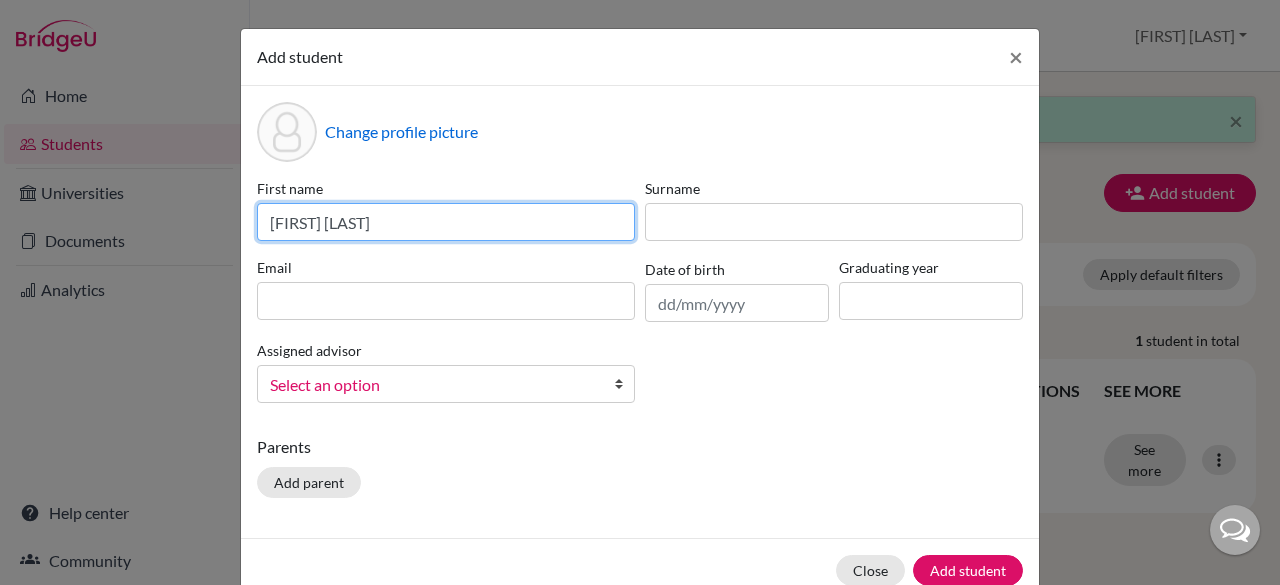 drag, startPoint x: 473, startPoint y: 227, endPoint x: 312, endPoint y: 229, distance: 161.01242 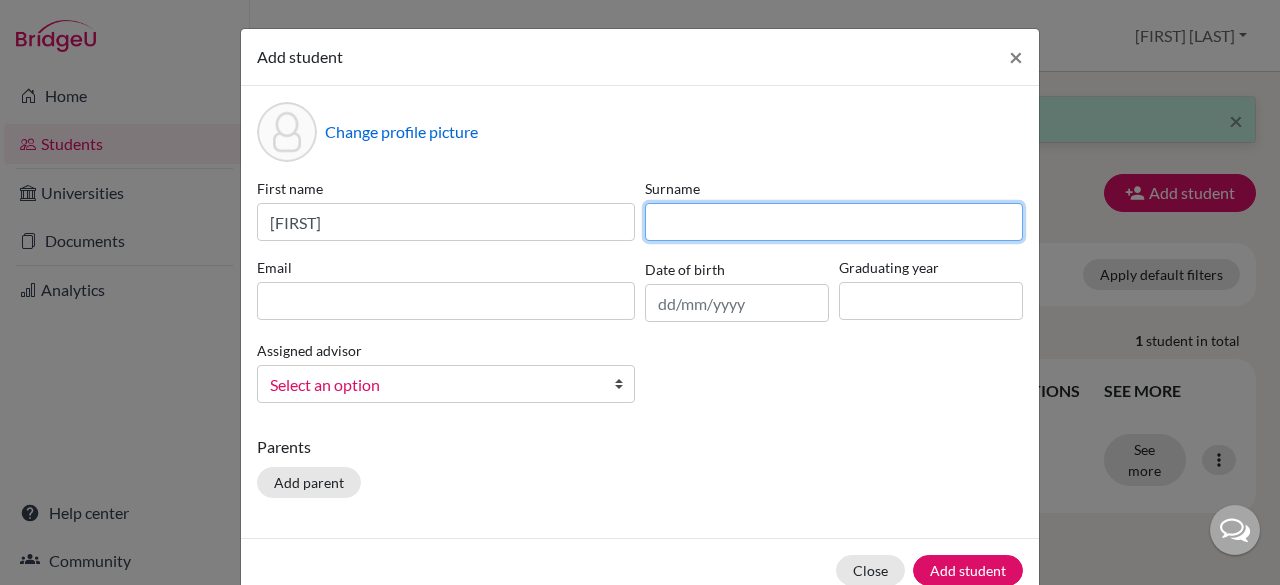 click at bounding box center [834, 222] 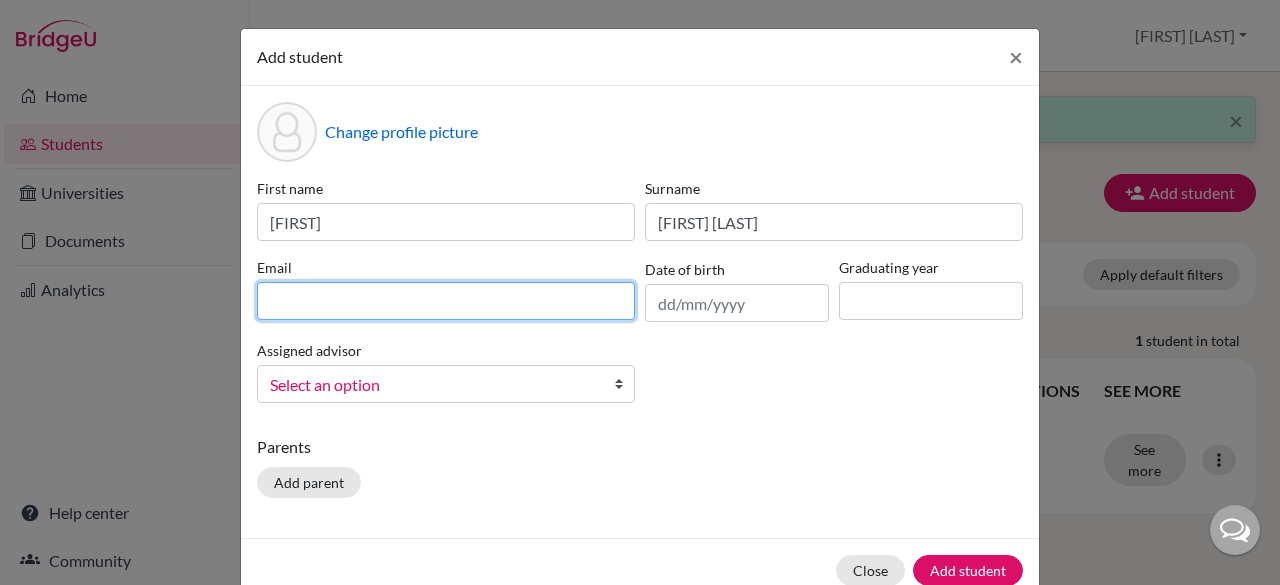 click at bounding box center (446, 301) 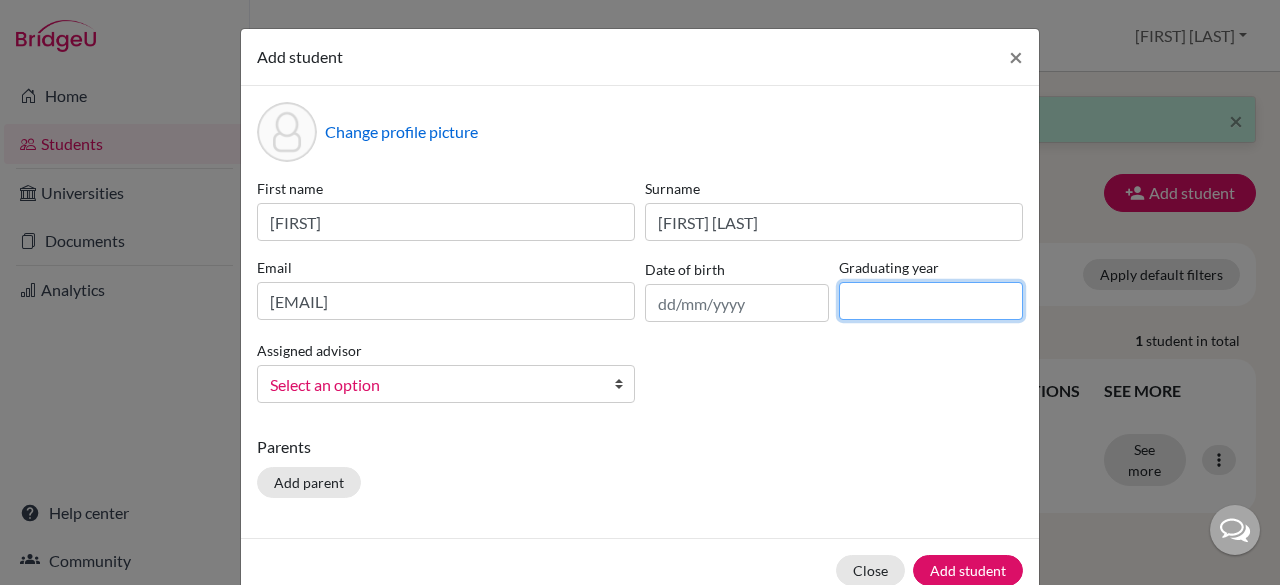 click at bounding box center (931, 301) 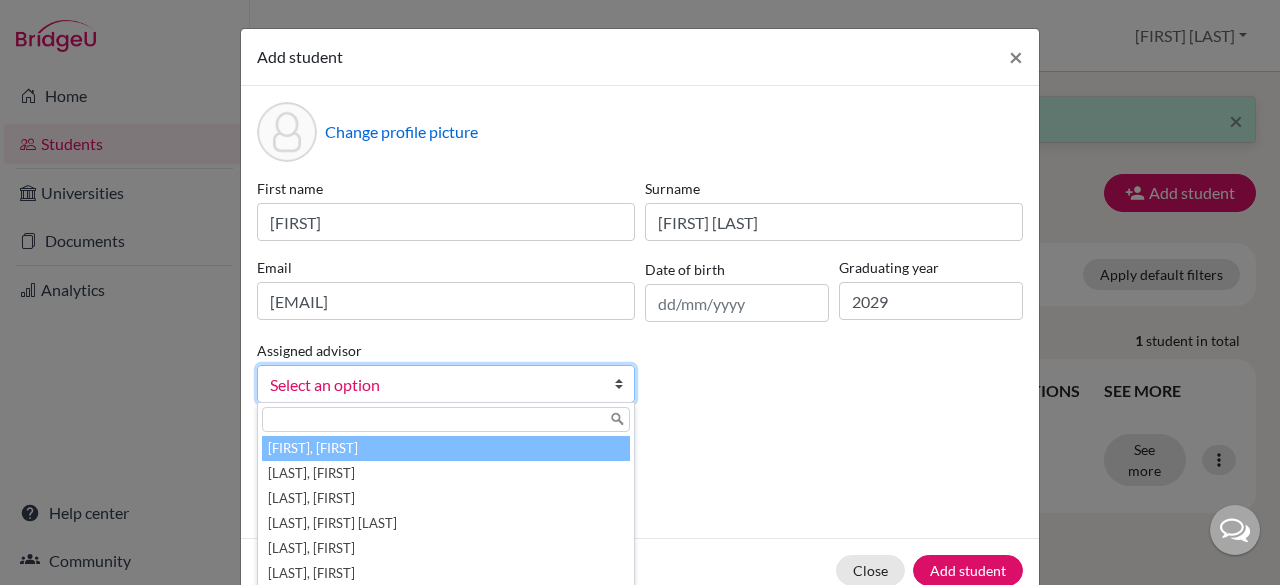click on "Select an option" at bounding box center (433, 385) 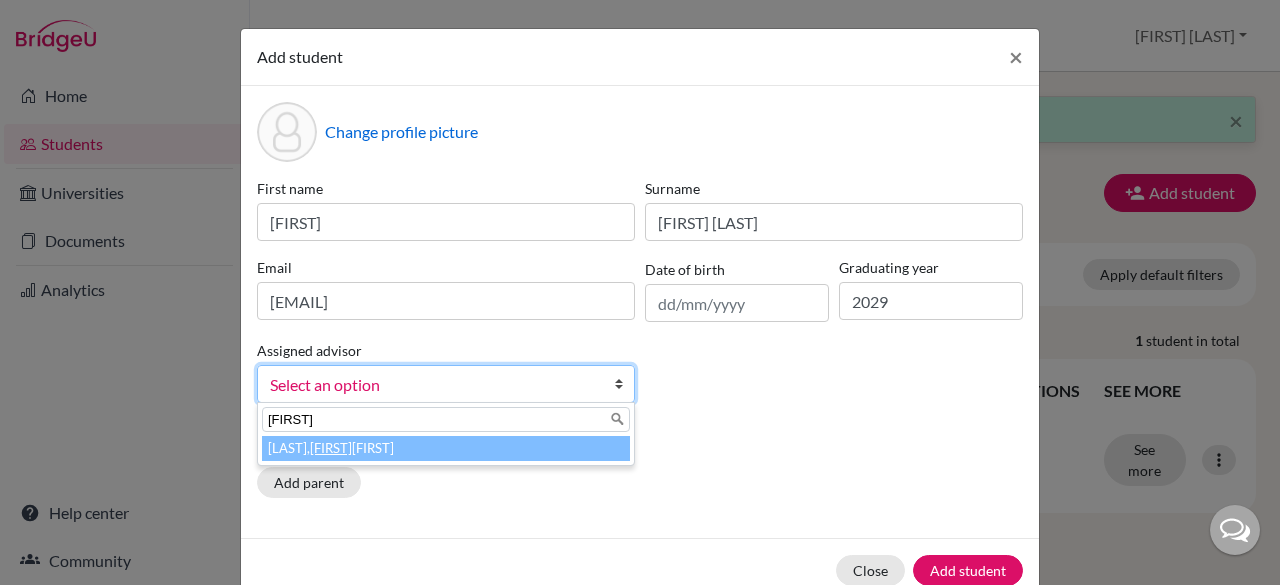 click on "Haryani,  Senja  Nadia" at bounding box center (446, 448) 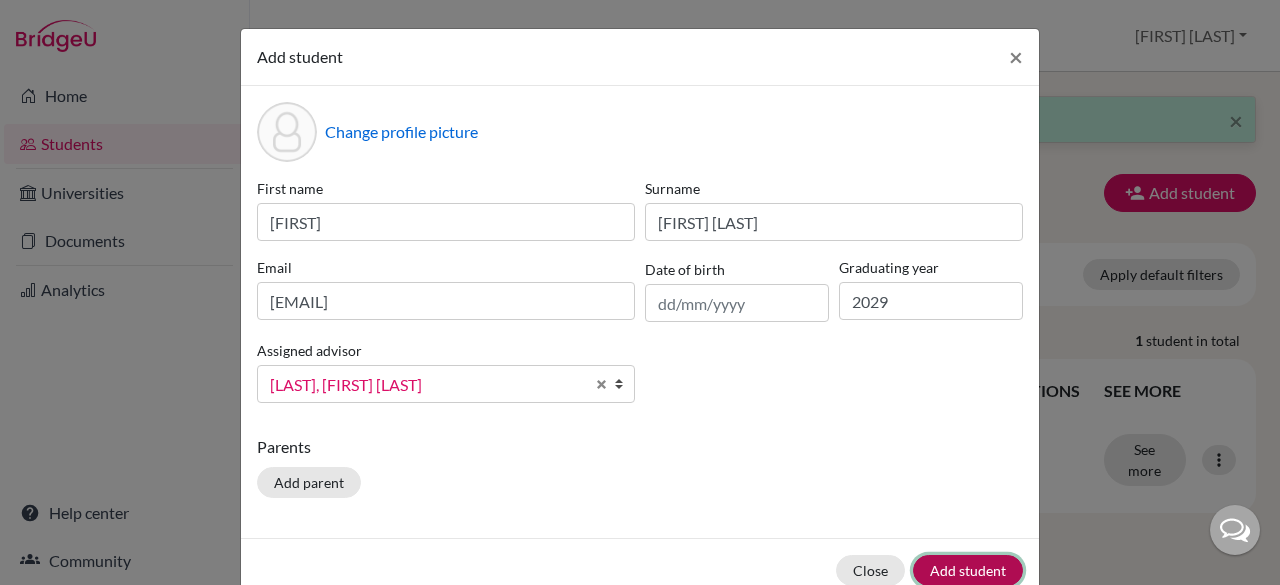 click on "Add student" at bounding box center [968, 570] 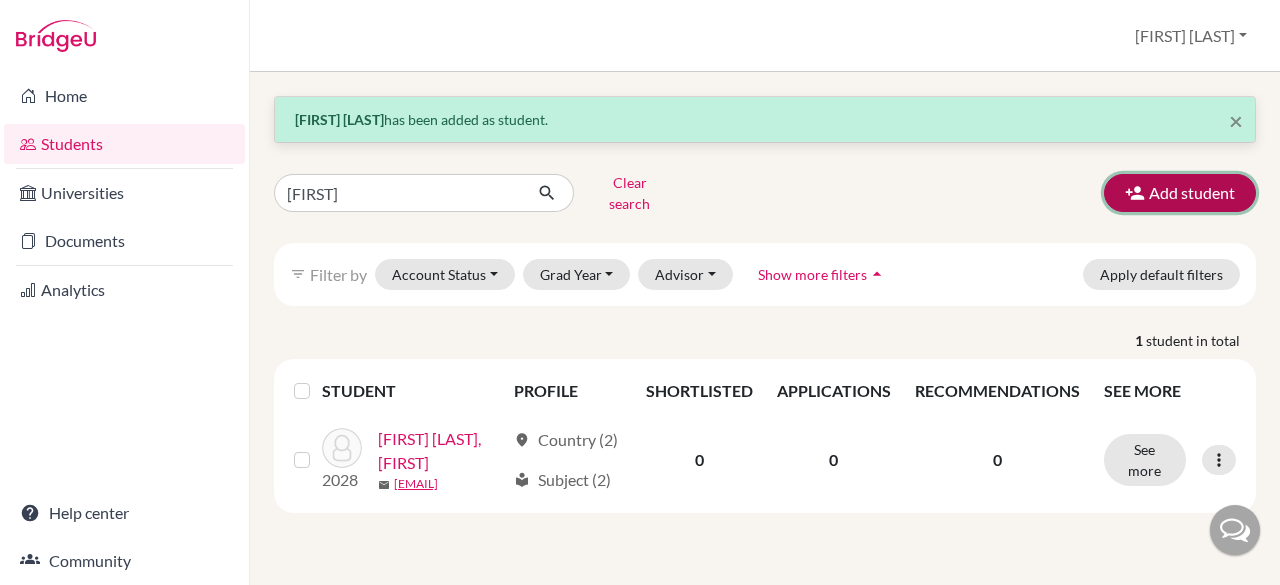 click at bounding box center [1135, 193] 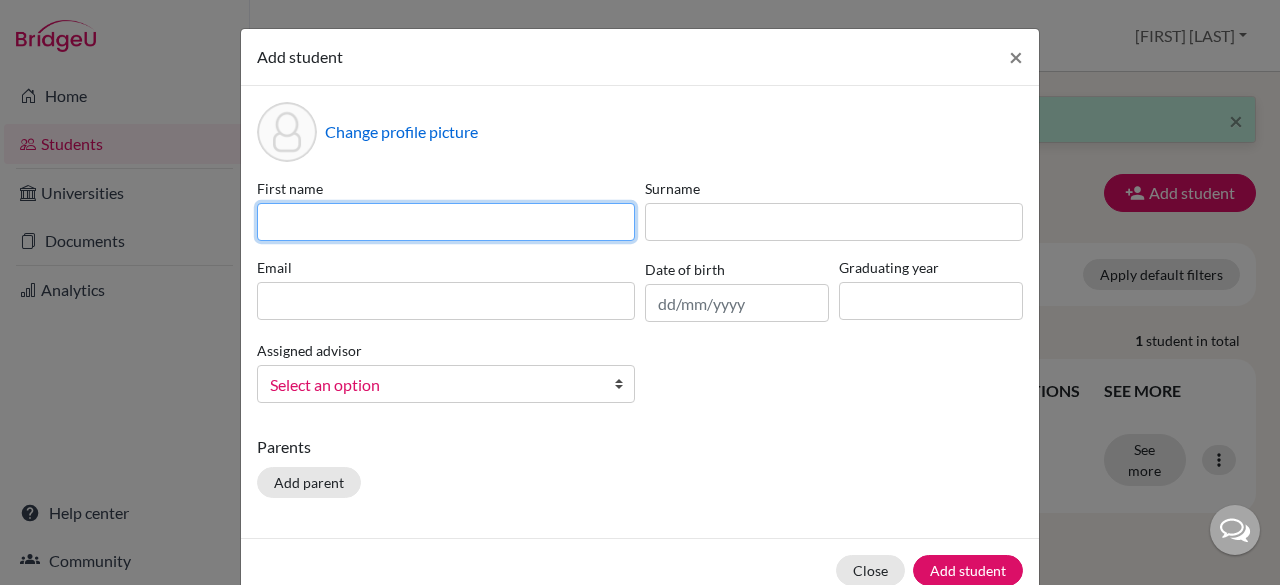 click at bounding box center [446, 222] 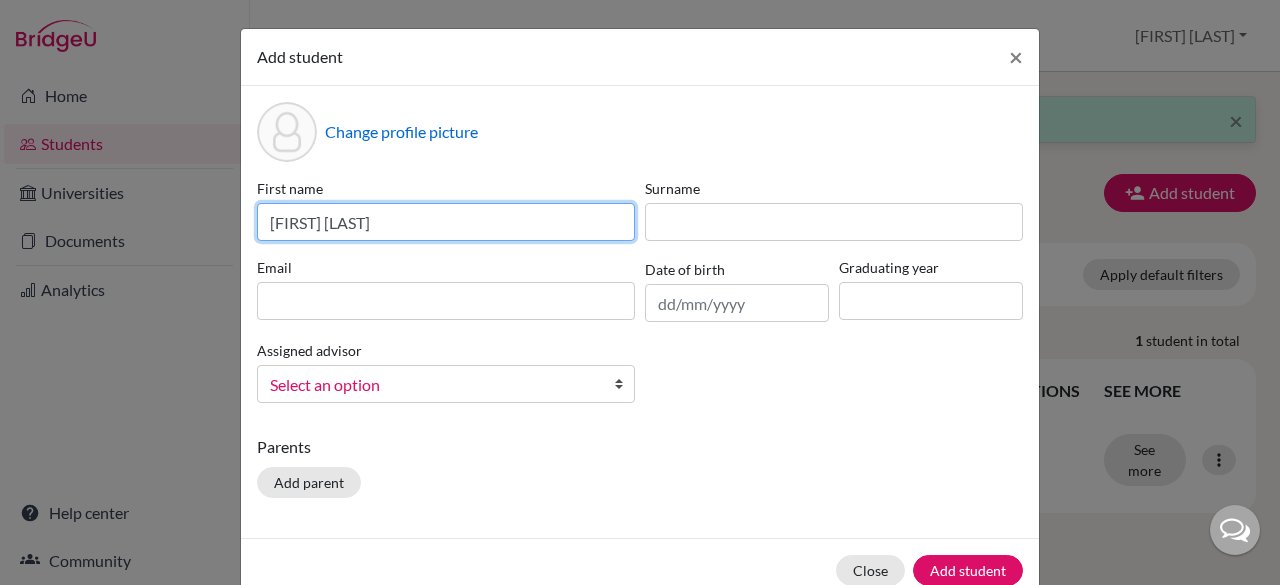 drag, startPoint x: 386, startPoint y: 221, endPoint x: 334, endPoint y: 219, distance: 52.03845 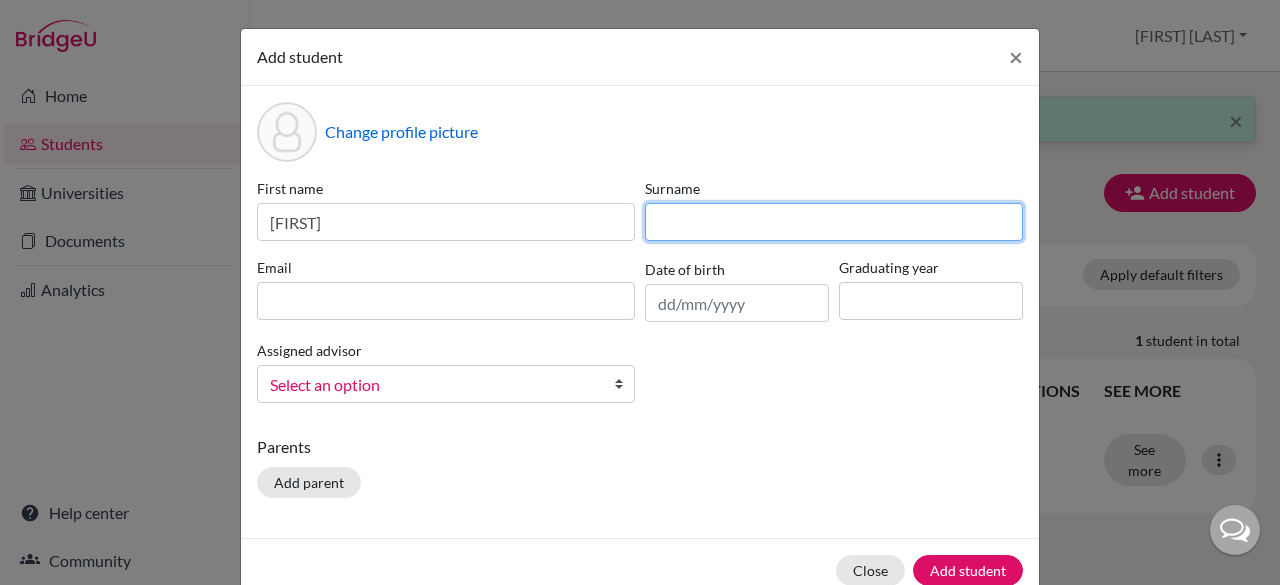 click at bounding box center (834, 222) 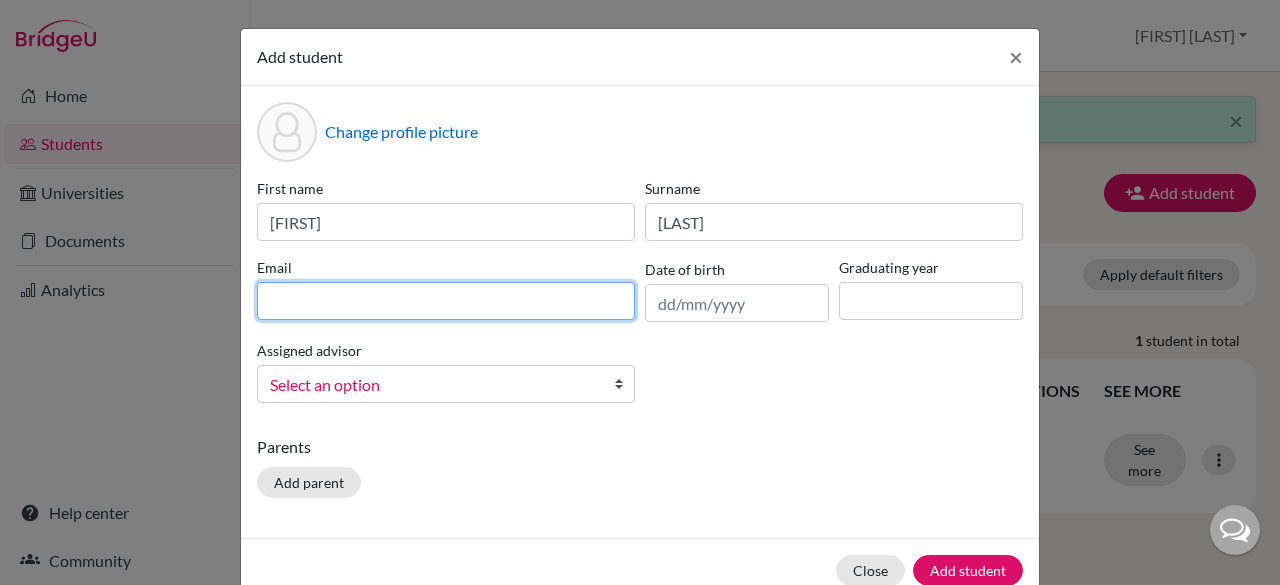 click at bounding box center [446, 301] 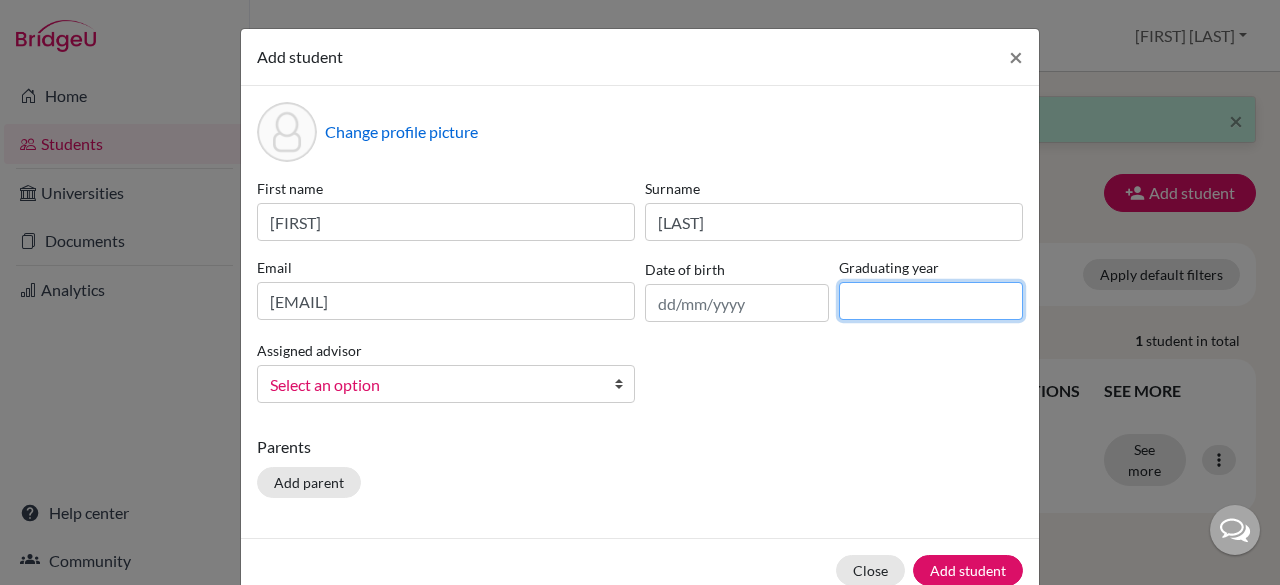 click at bounding box center [931, 301] 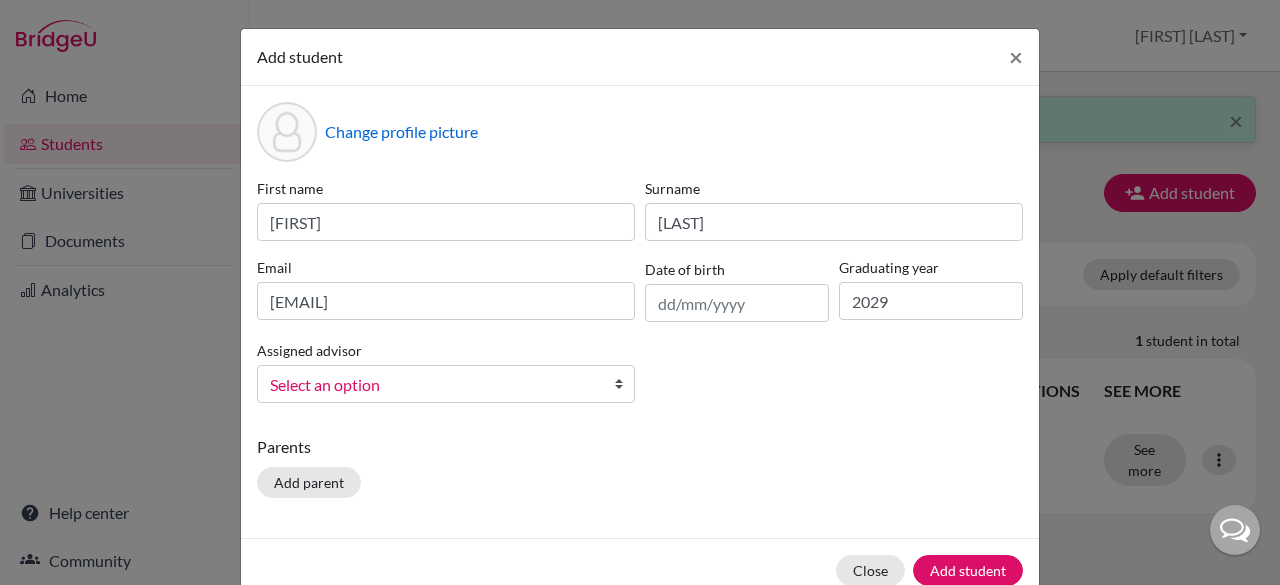 click on "Select an option" at bounding box center [433, 385] 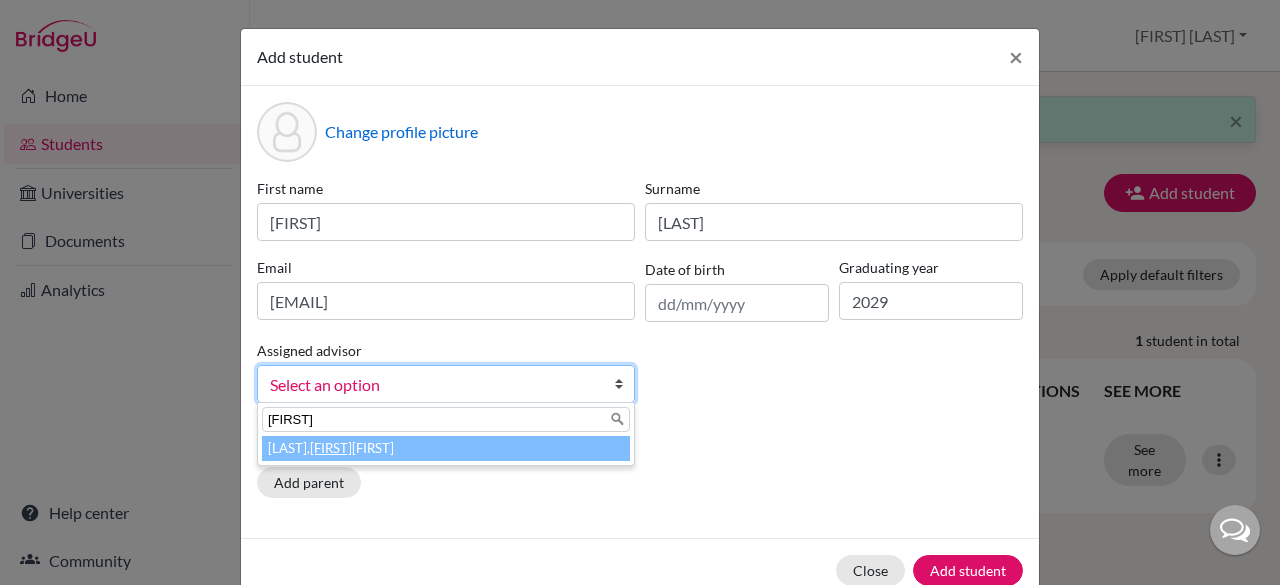 click on "Haryani,  Senja  Nadia" at bounding box center [446, 448] 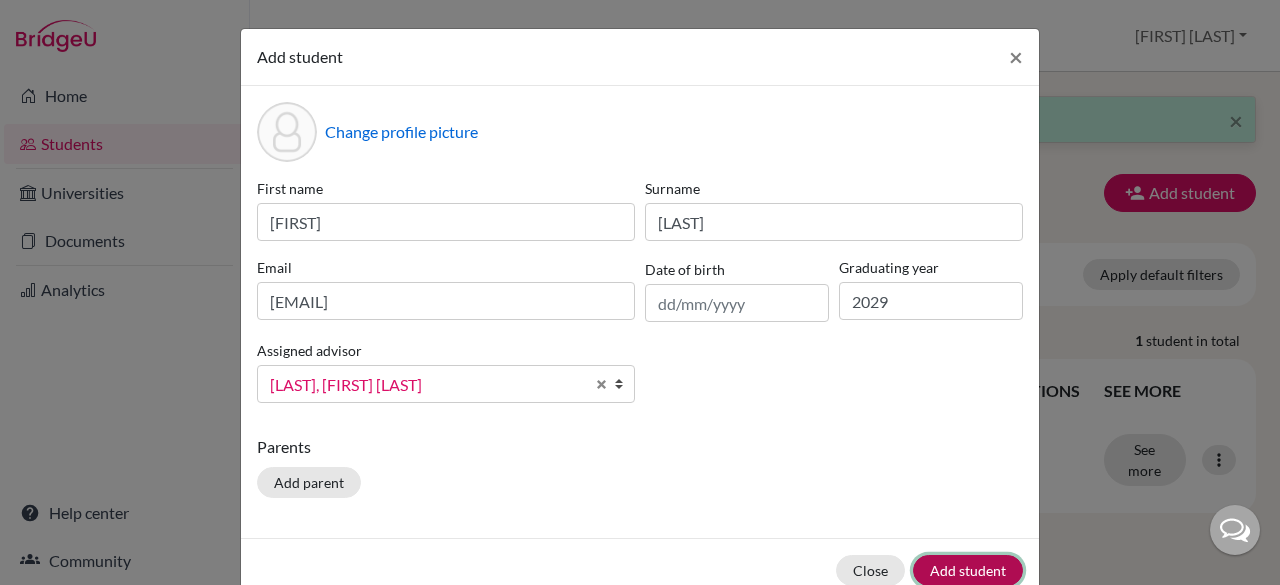 click on "Add student" at bounding box center [968, 570] 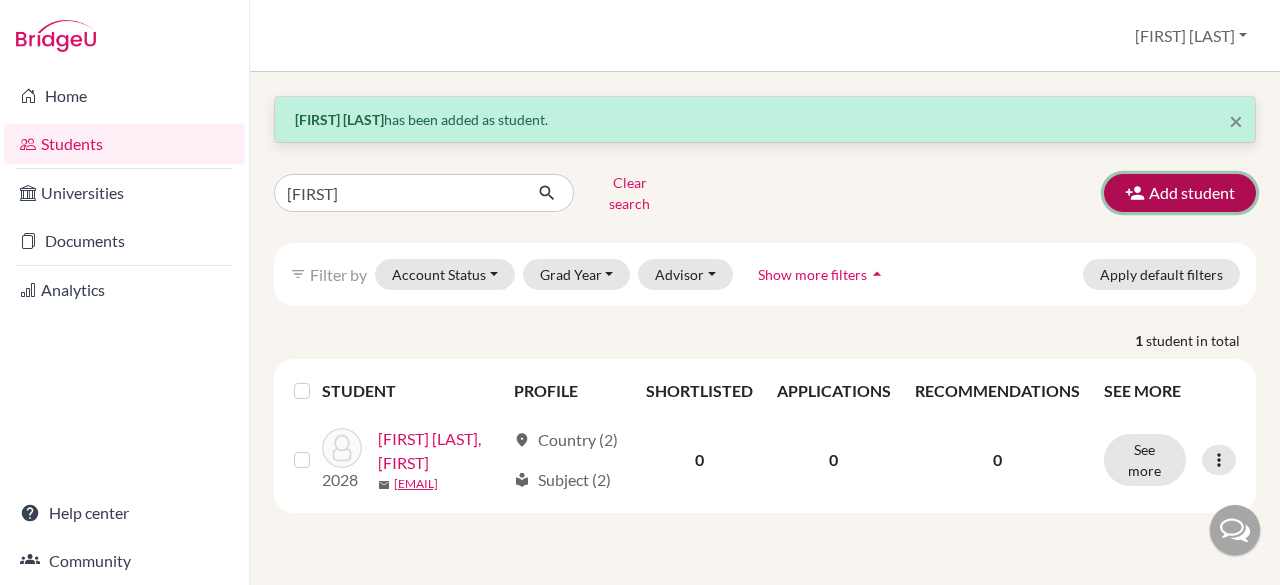 click at bounding box center [1135, 193] 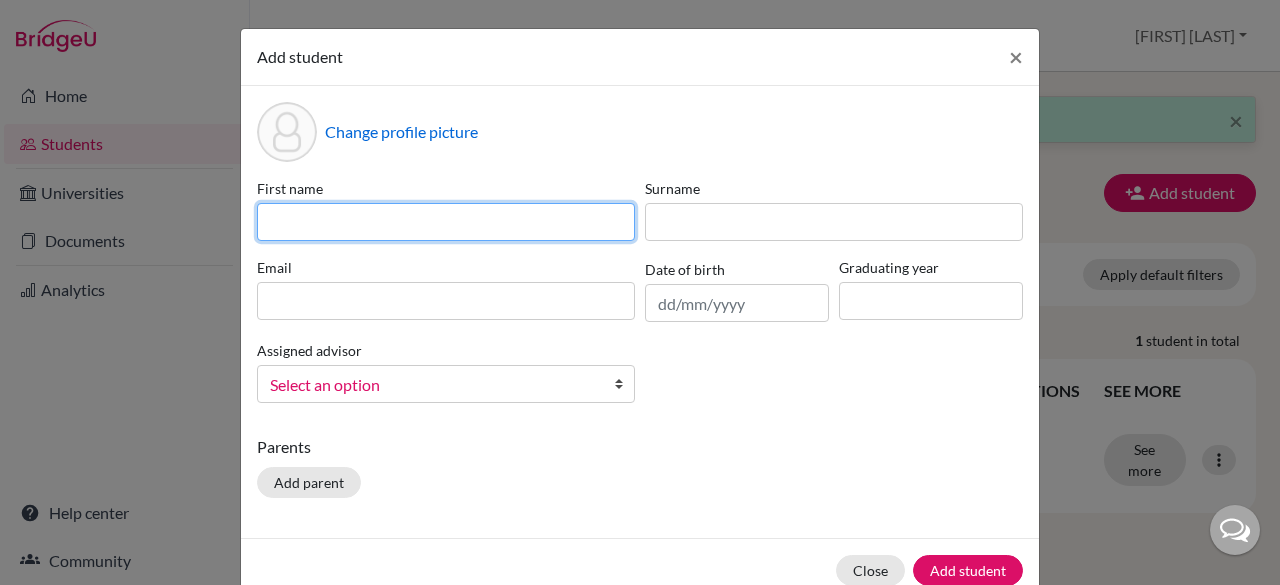 click at bounding box center (446, 222) 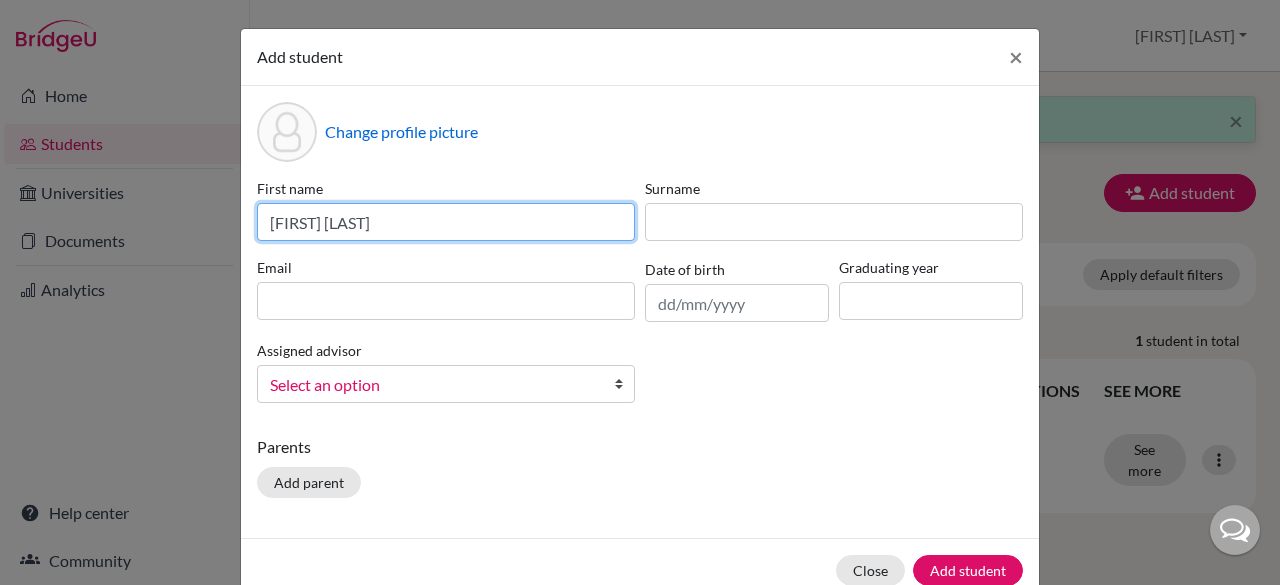 drag, startPoint x: 484, startPoint y: 226, endPoint x: 331, endPoint y: 223, distance: 153.0294 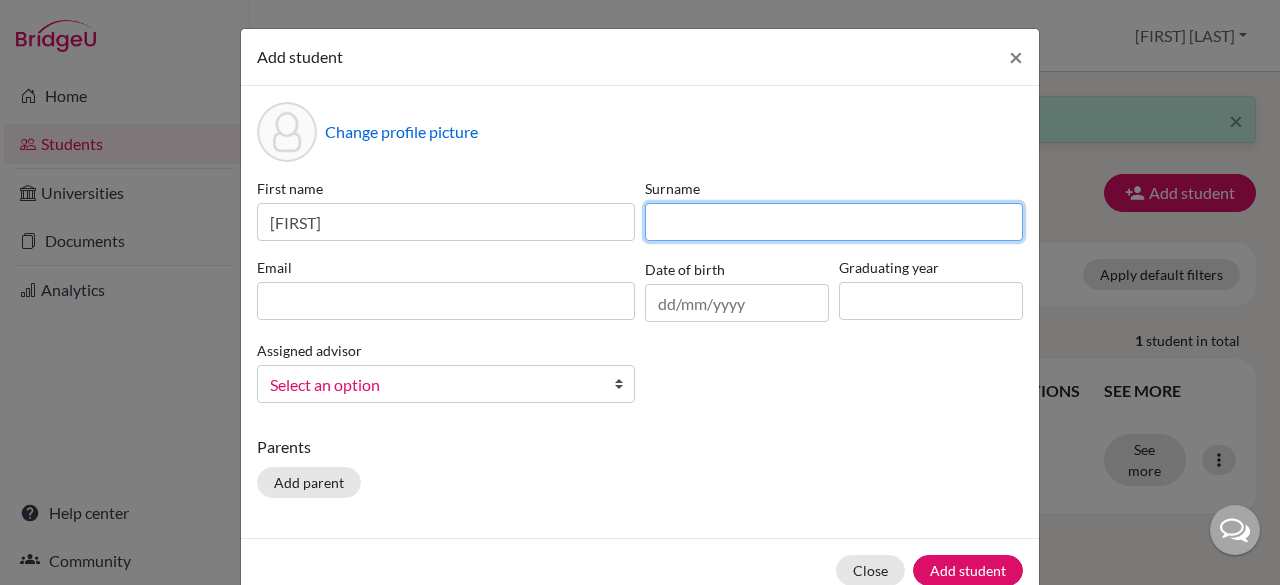 click at bounding box center [834, 222] 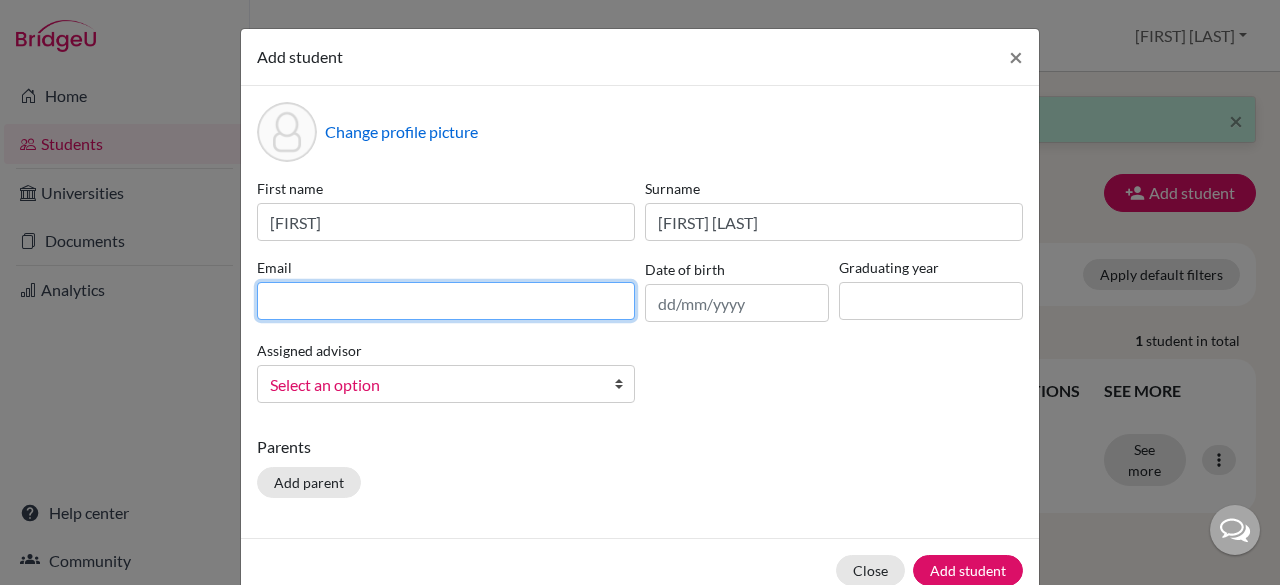 click at bounding box center (446, 301) 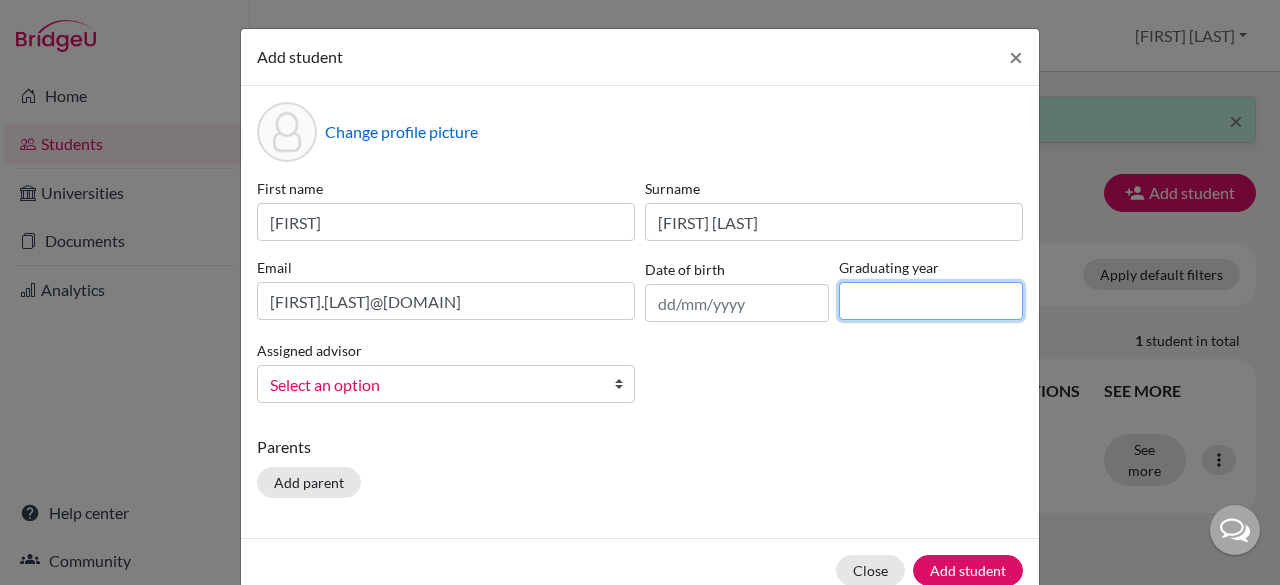 click at bounding box center [931, 301] 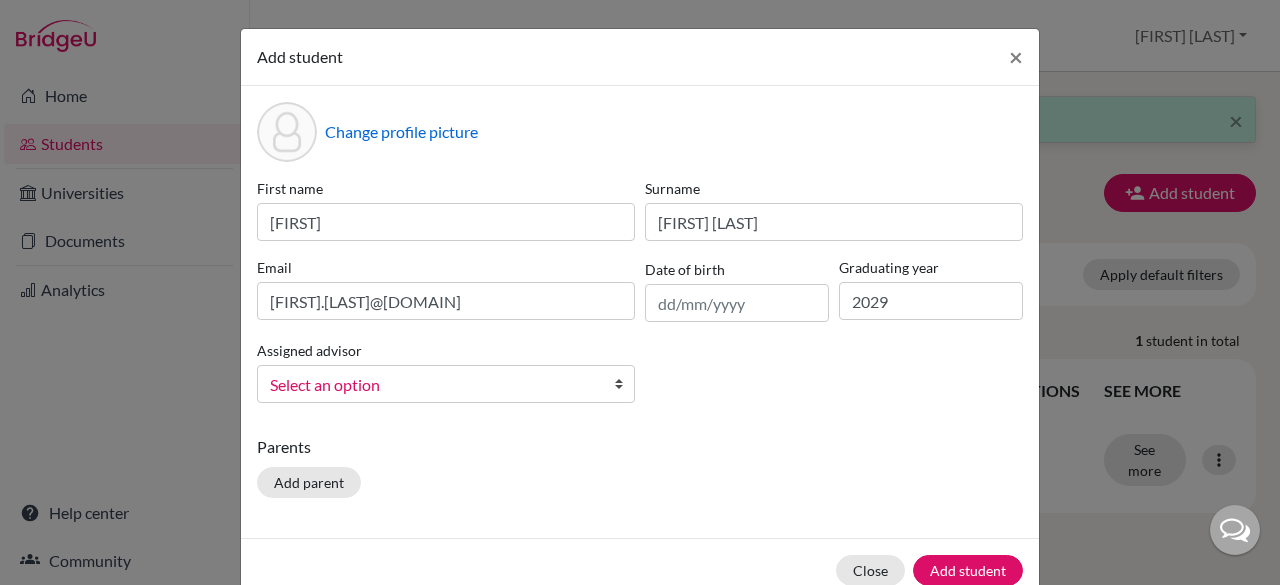 click on "Select an option" at bounding box center (433, 385) 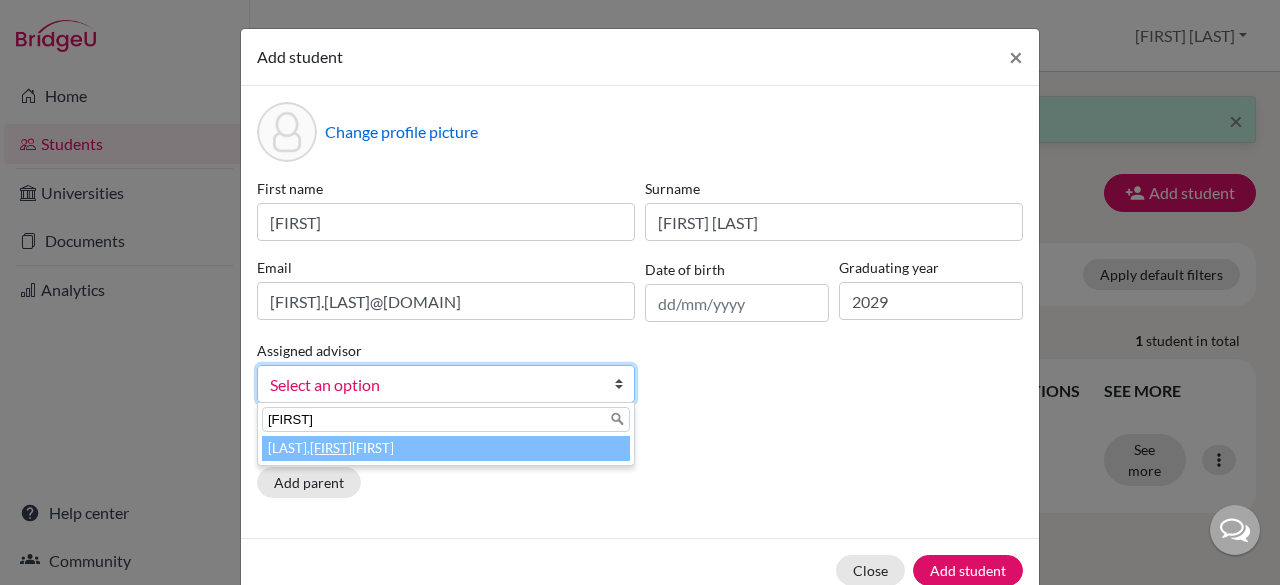 click on "Haryani,  Senja  Nadia" at bounding box center [446, 448] 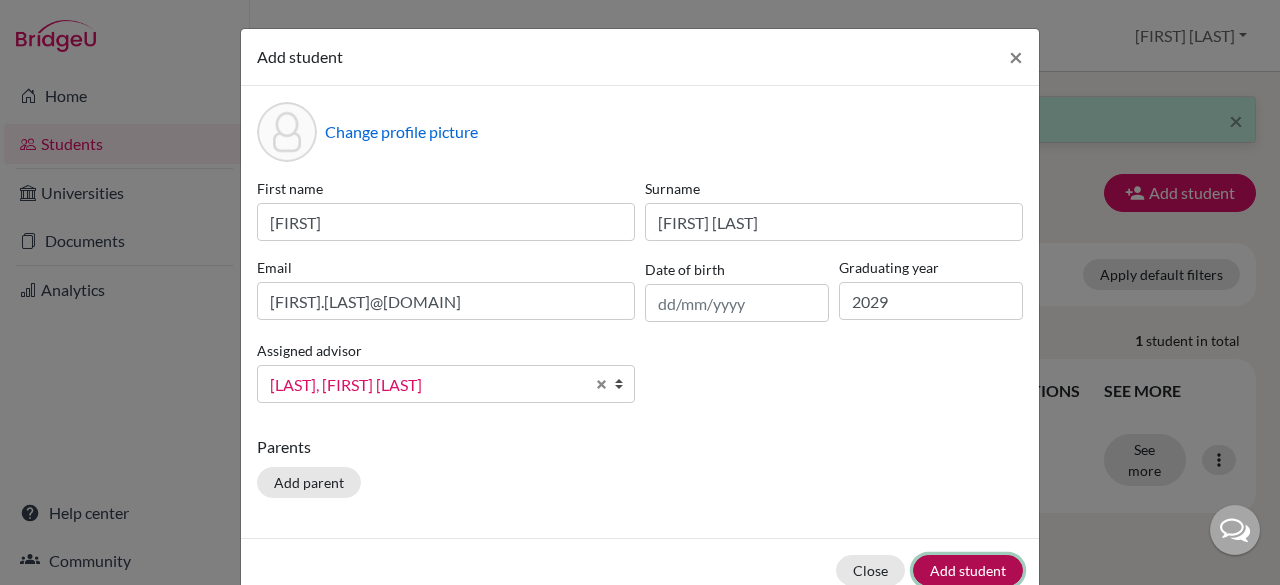 click on "Add student" at bounding box center (968, 570) 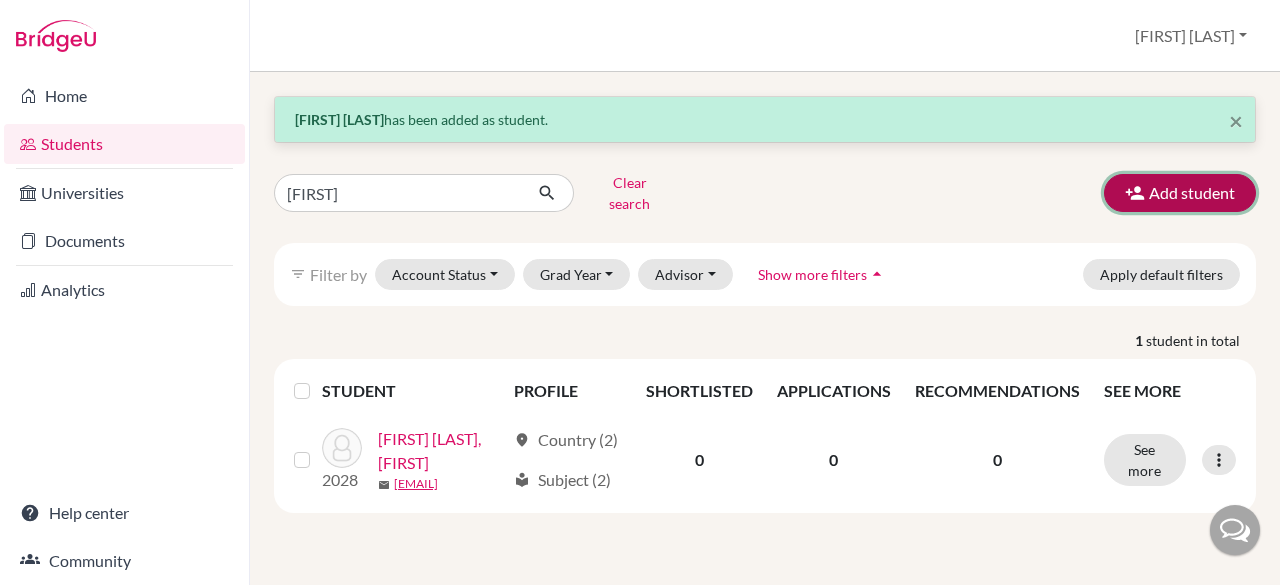 click on "Add student" at bounding box center [1180, 193] 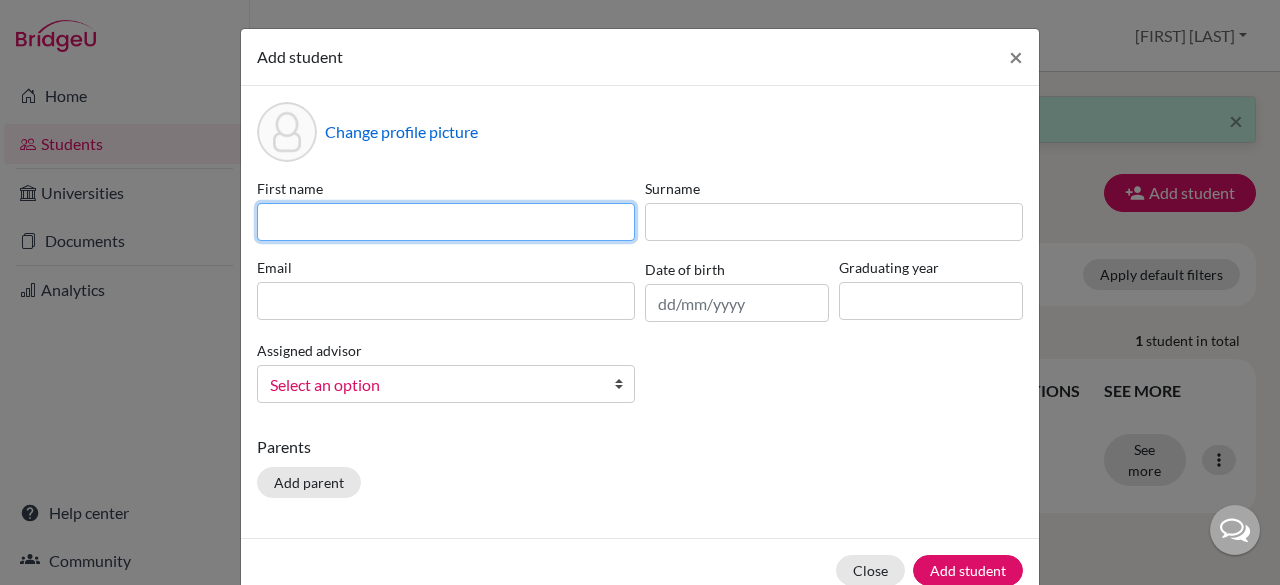 click at bounding box center (446, 222) 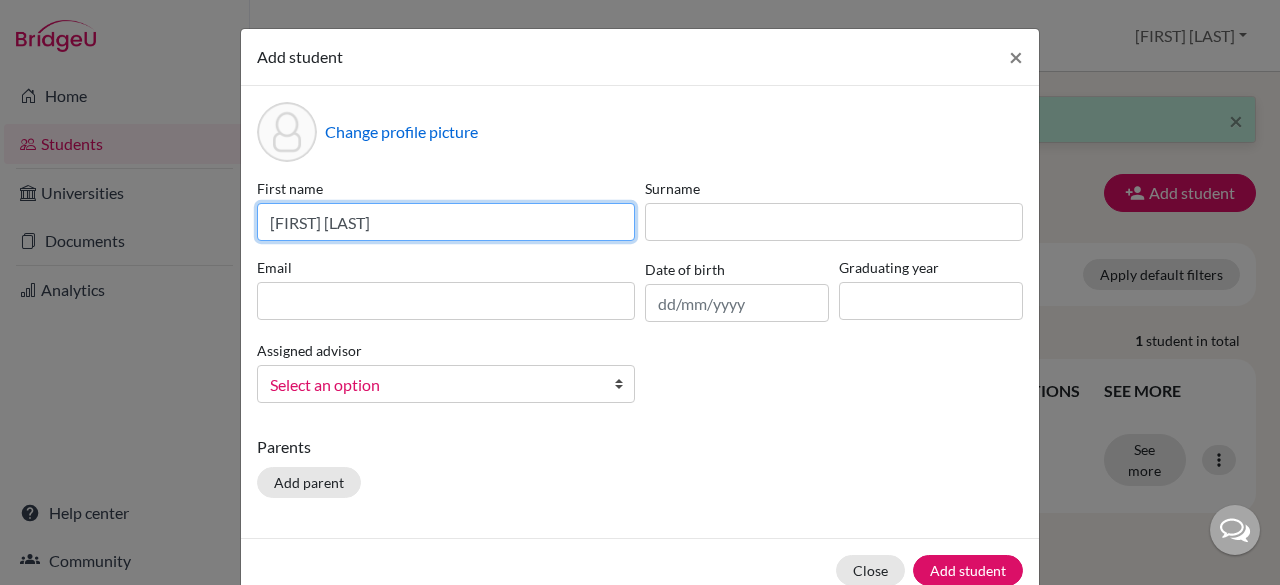 drag, startPoint x: 392, startPoint y: 223, endPoint x: 324, endPoint y: 219, distance: 68.117546 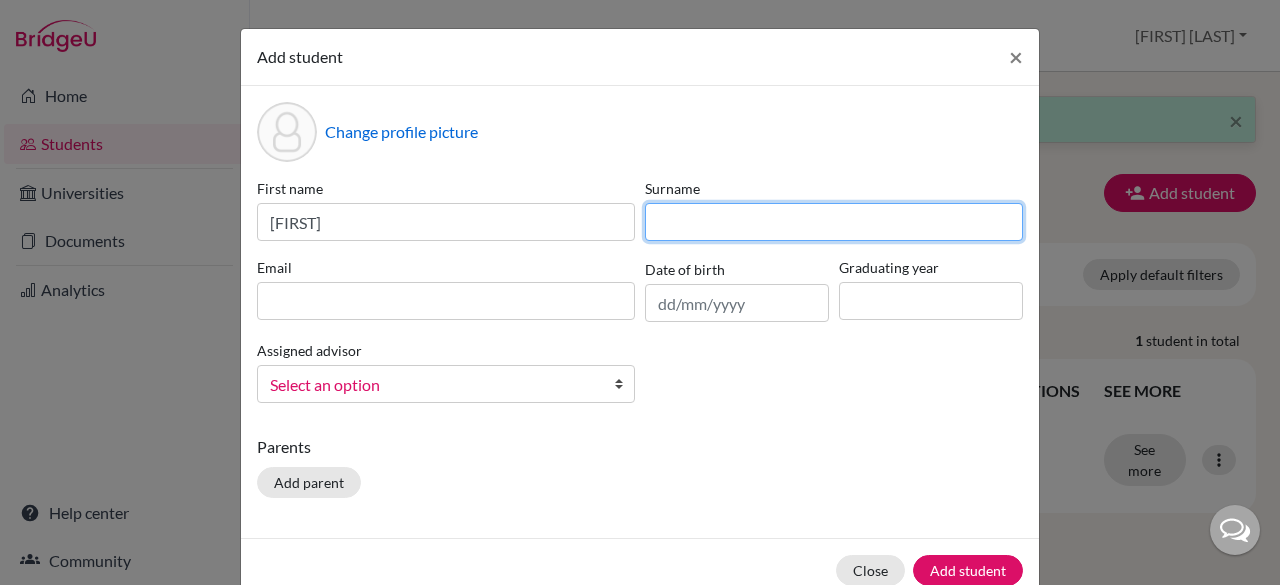 click at bounding box center [834, 222] 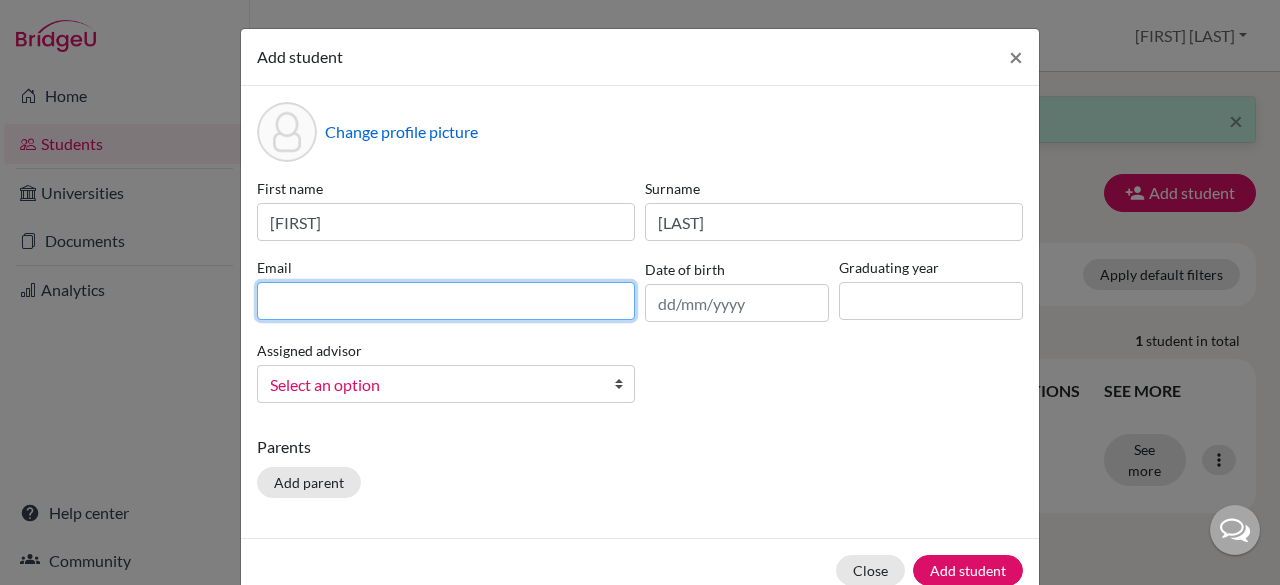 click at bounding box center [446, 301] 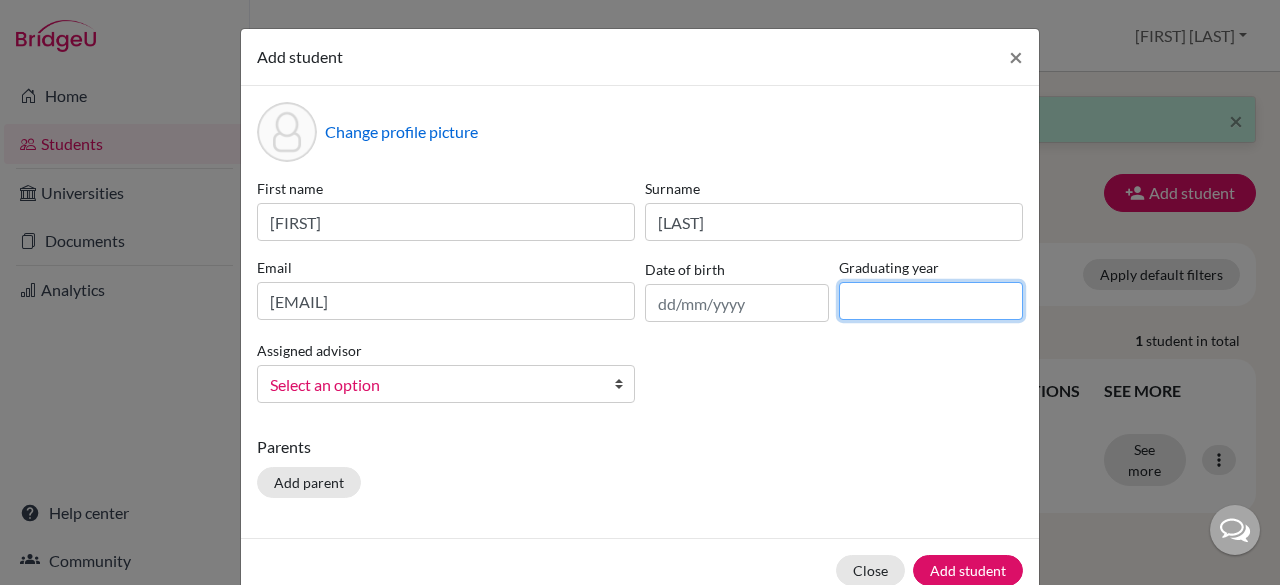 click at bounding box center (931, 301) 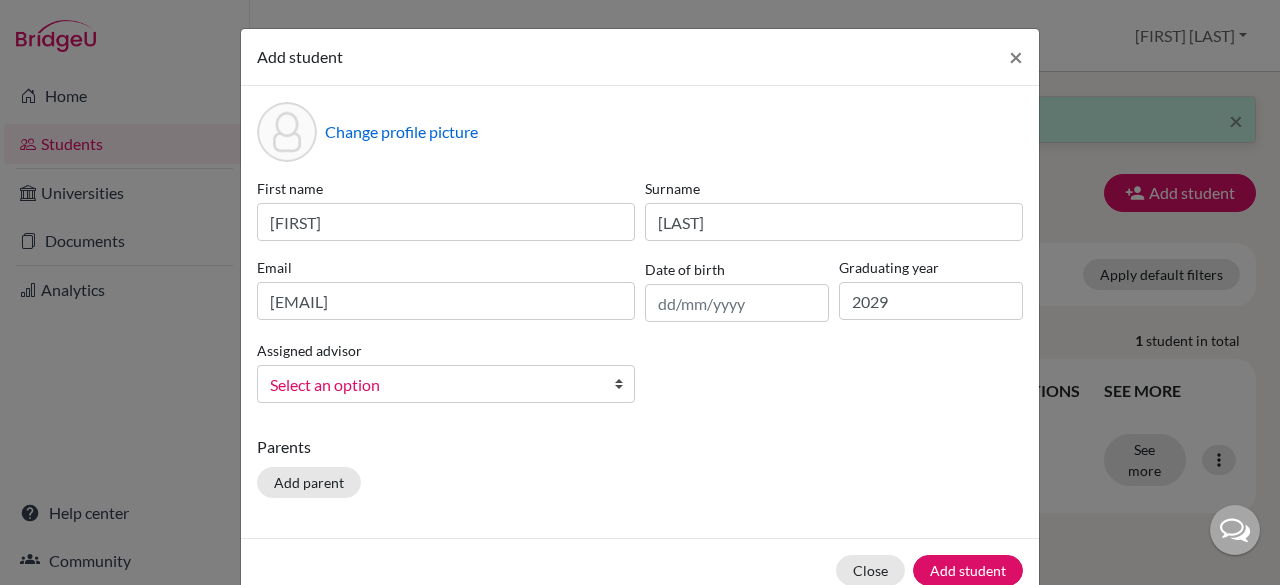 click on "Select an option" at bounding box center [433, 385] 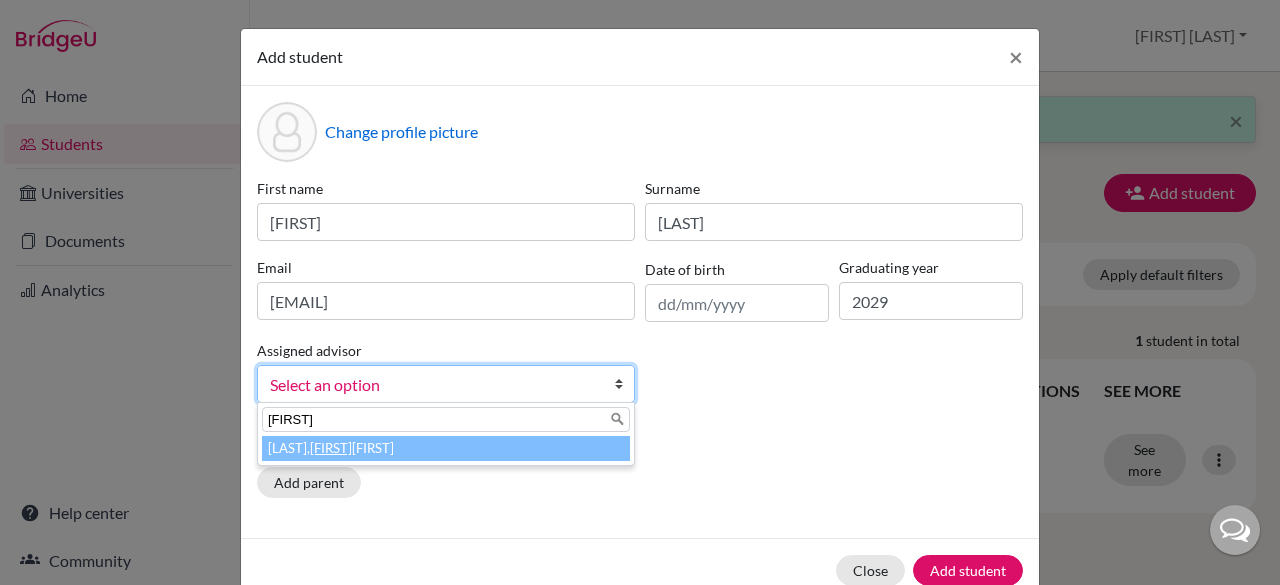 click on "Haryani,  Senja  Nadia" at bounding box center (446, 448) 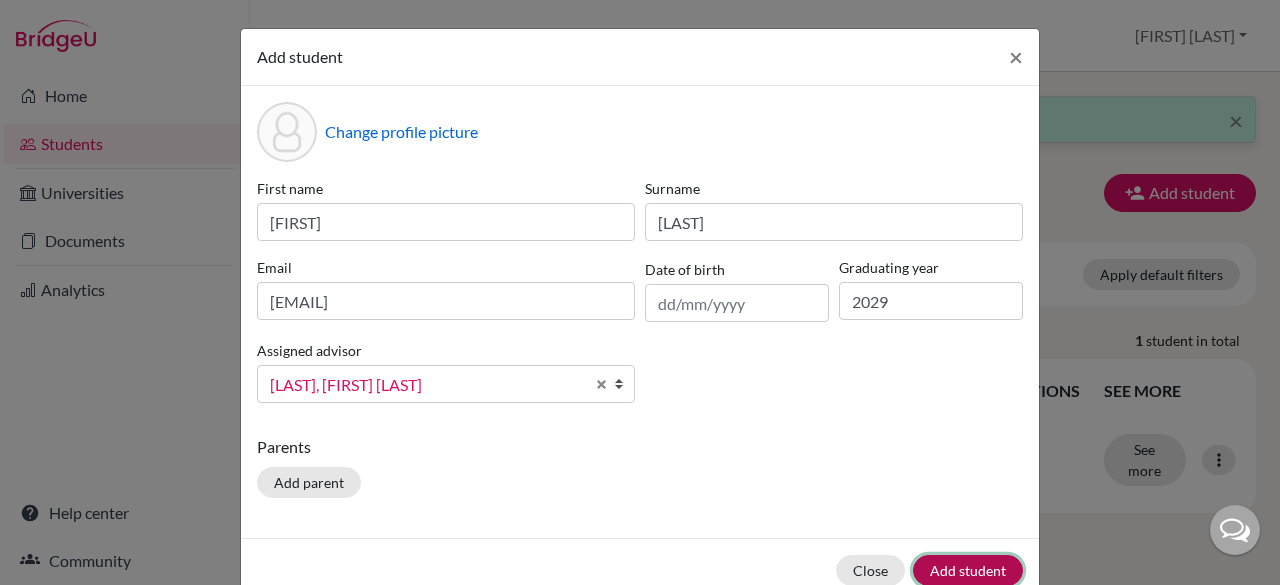 click on "Add student" at bounding box center [968, 570] 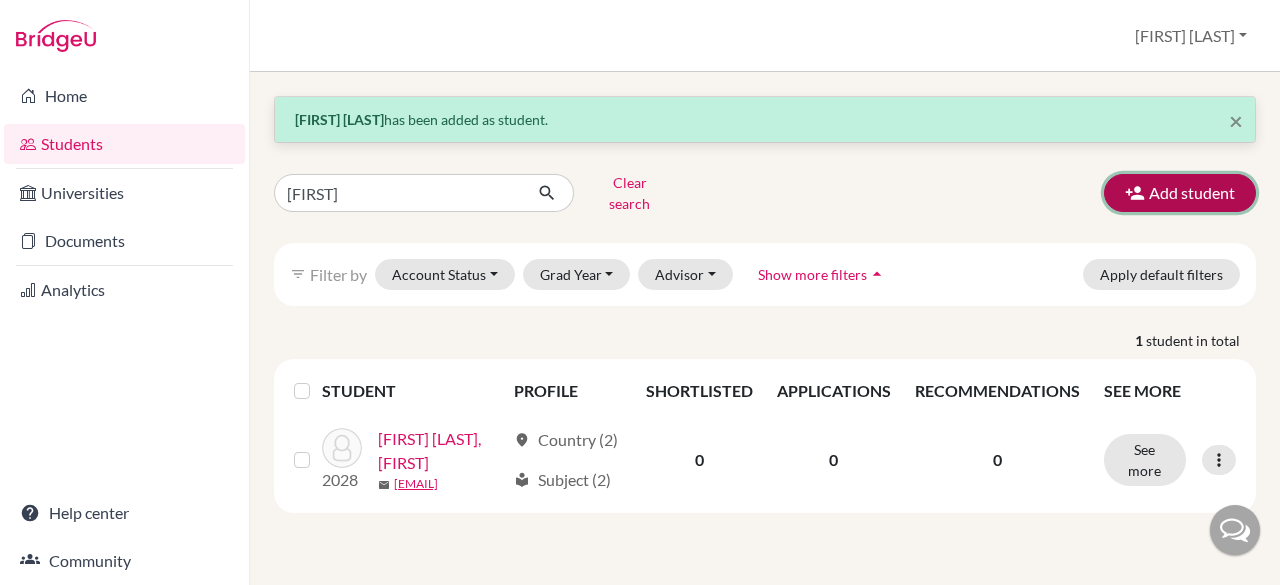 click on "Add student" at bounding box center (1180, 193) 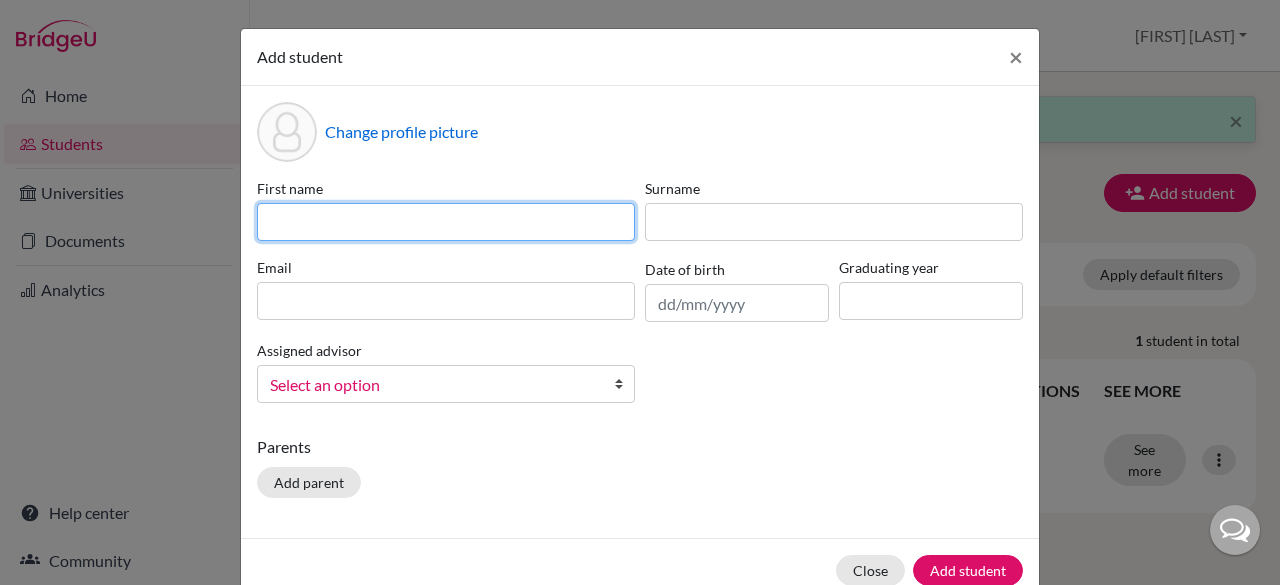 click at bounding box center [446, 222] 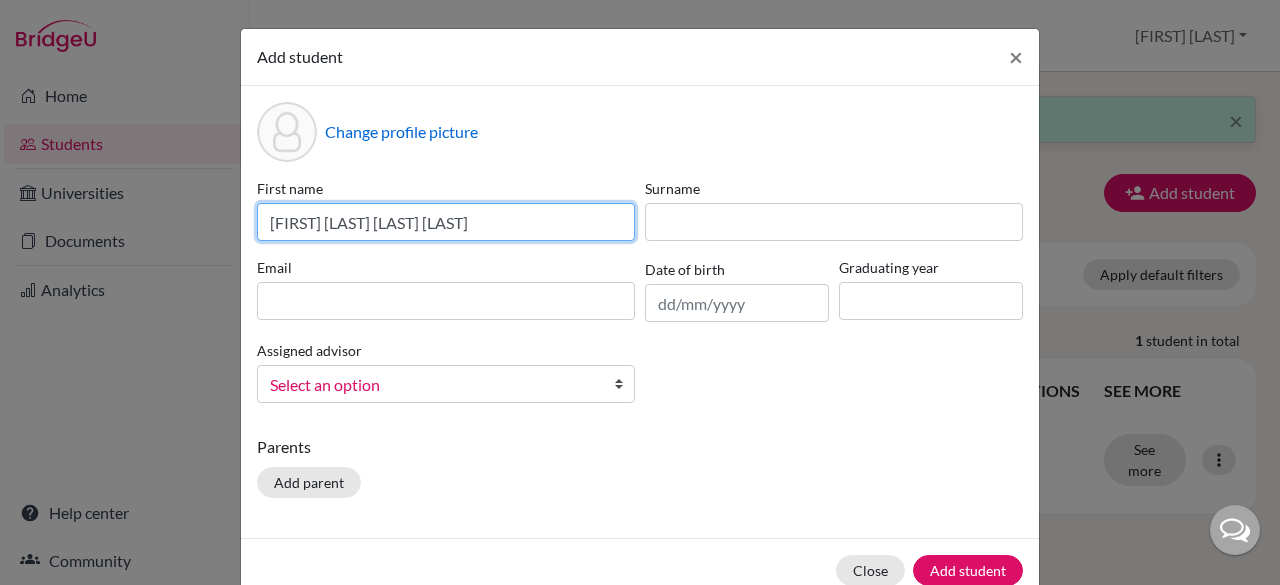 drag, startPoint x: 532, startPoint y: 228, endPoint x: 370, endPoint y: 225, distance: 162.02777 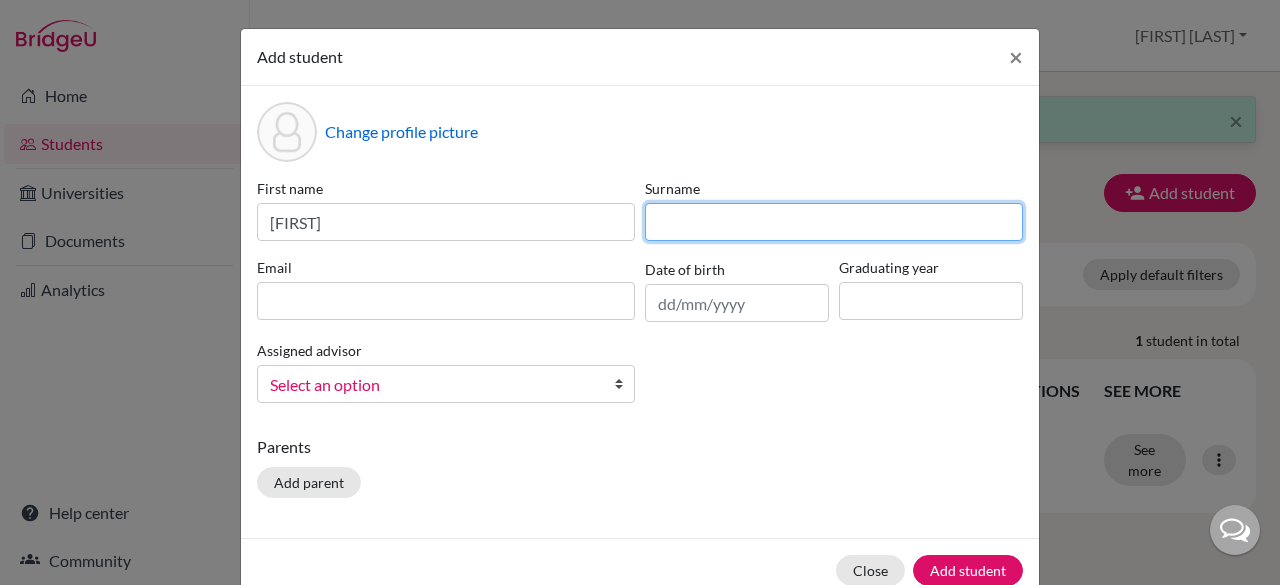 click at bounding box center [834, 222] 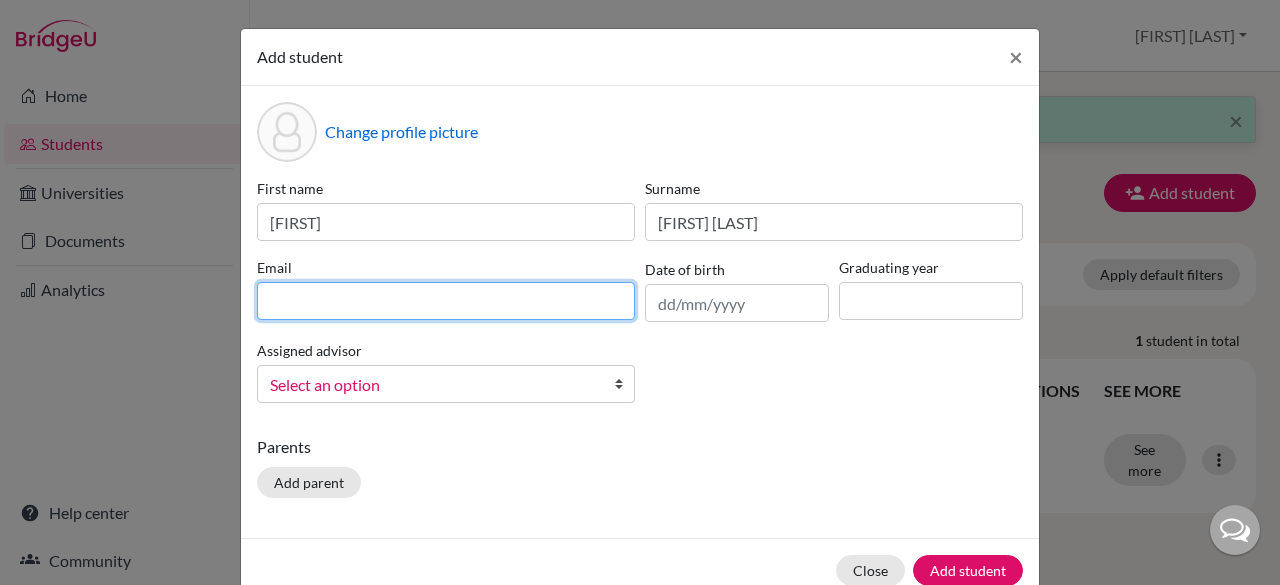 click at bounding box center [446, 301] 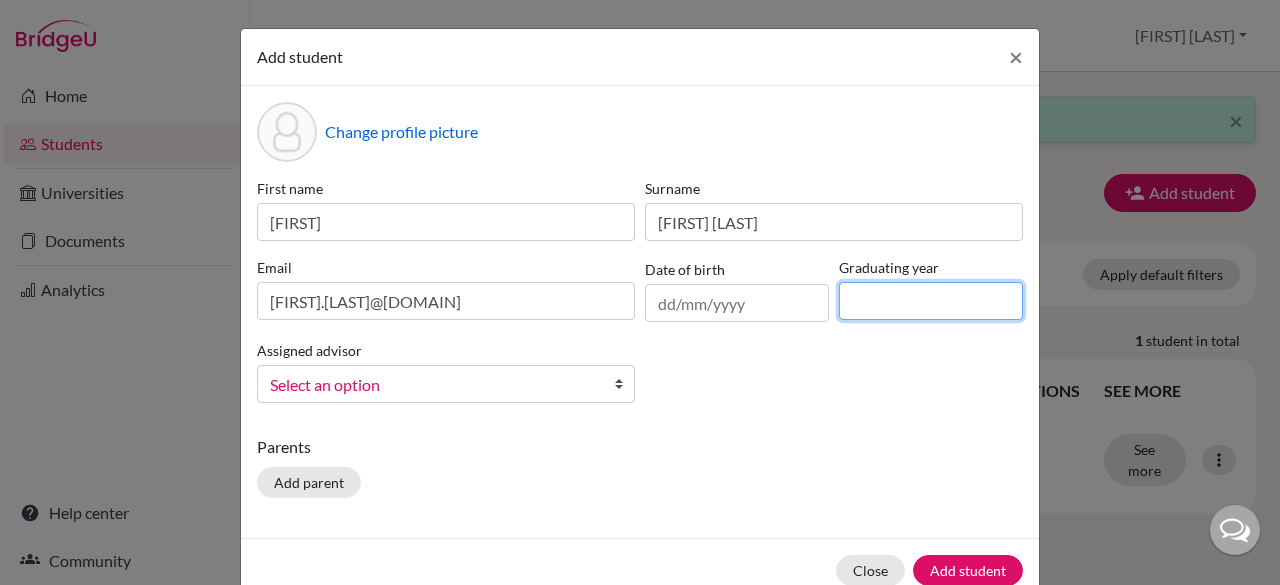 click at bounding box center (931, 301) 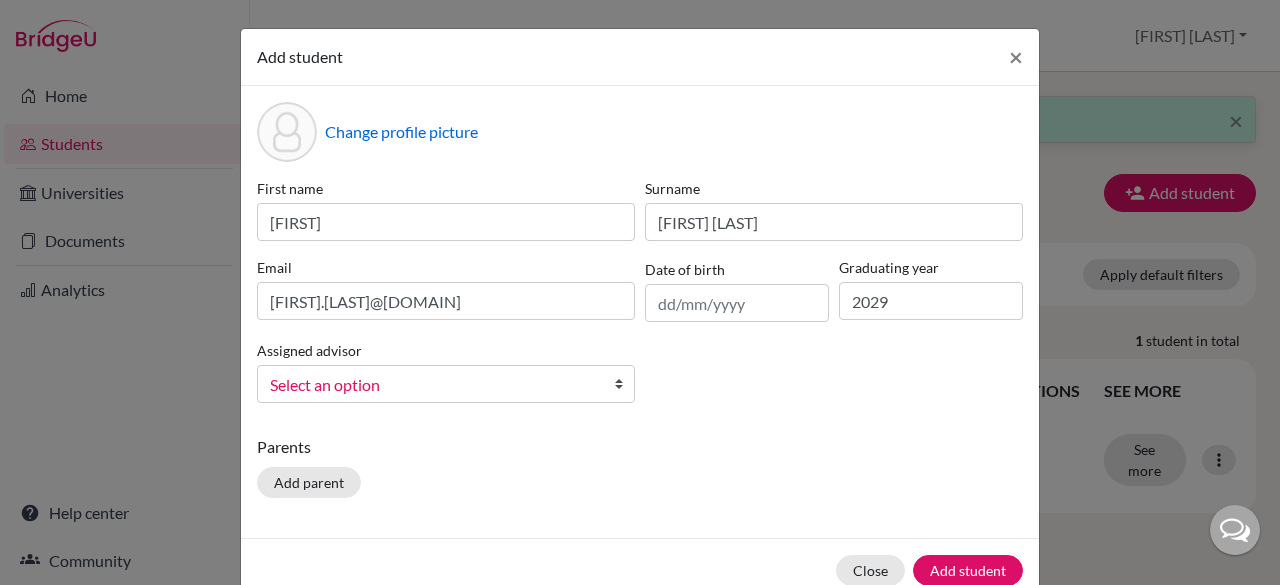click on "Select an option" at bounding box center (433, 385) 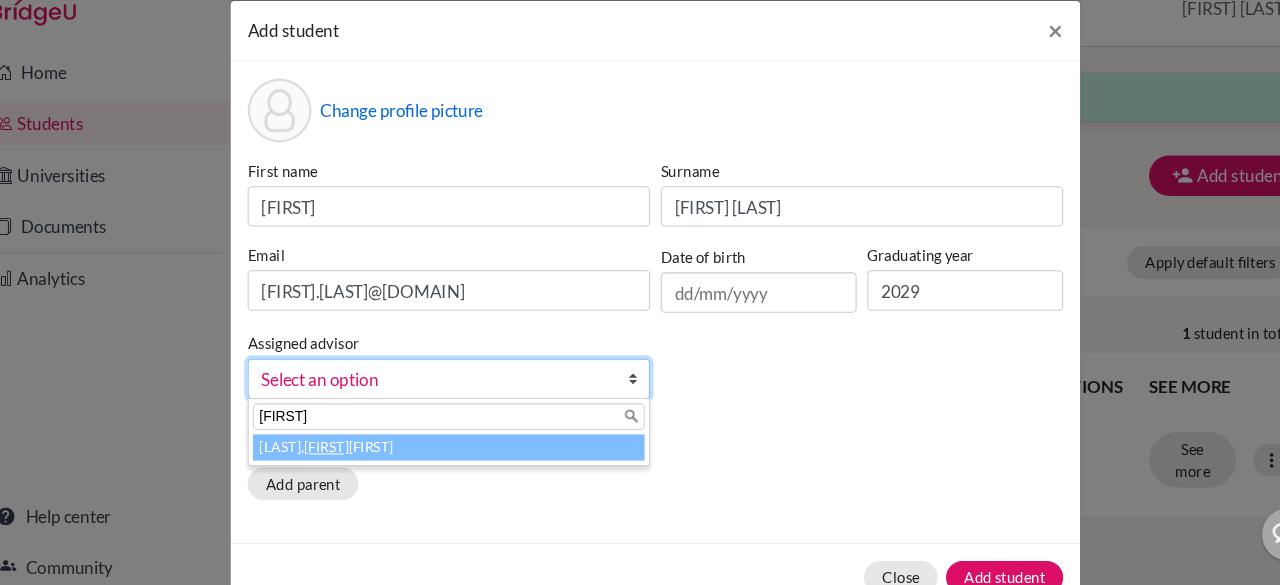 click on "Haryani,  Senja  Nadia" at bounding box center [446, 448] 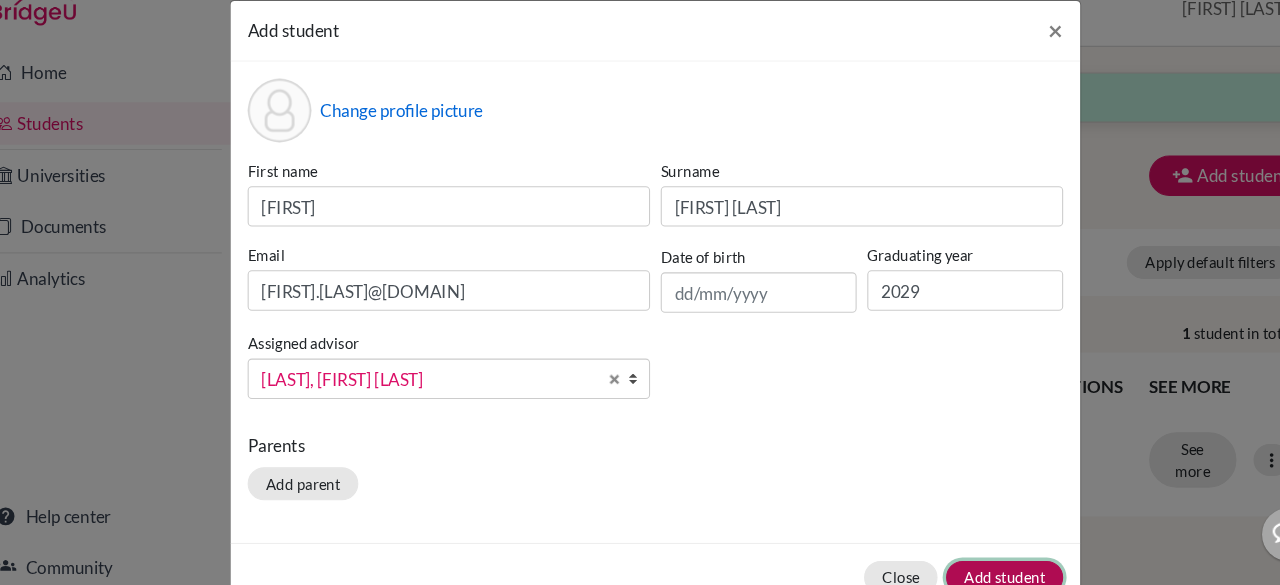 click on "Add student" at bounding box center (968, 570) 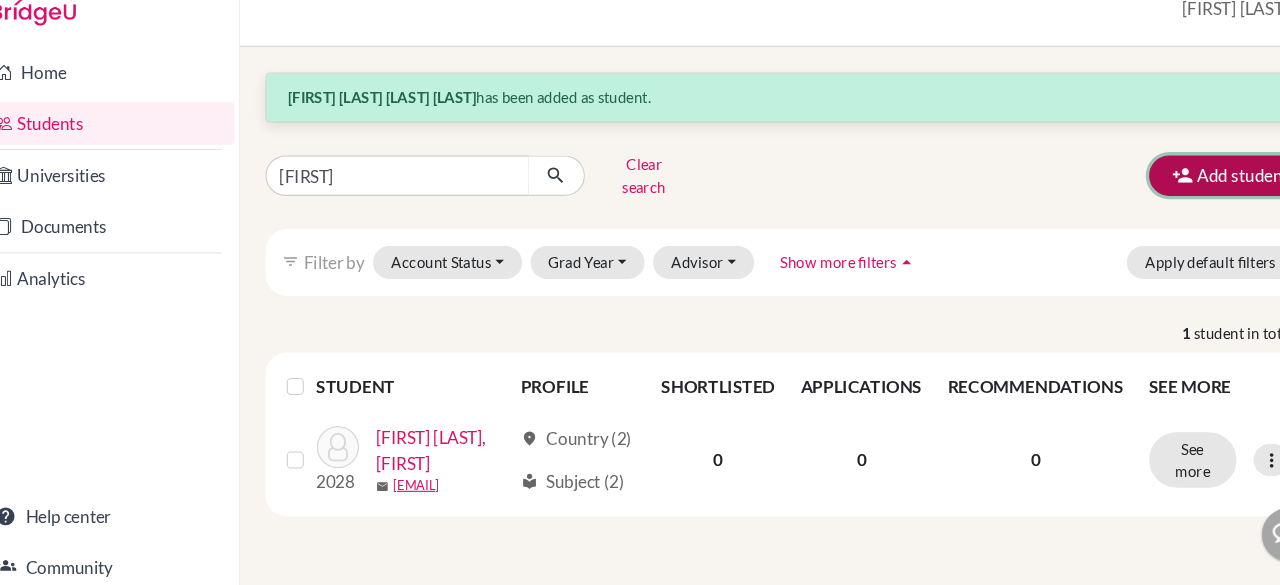 click at bounding box center [1135, 193] 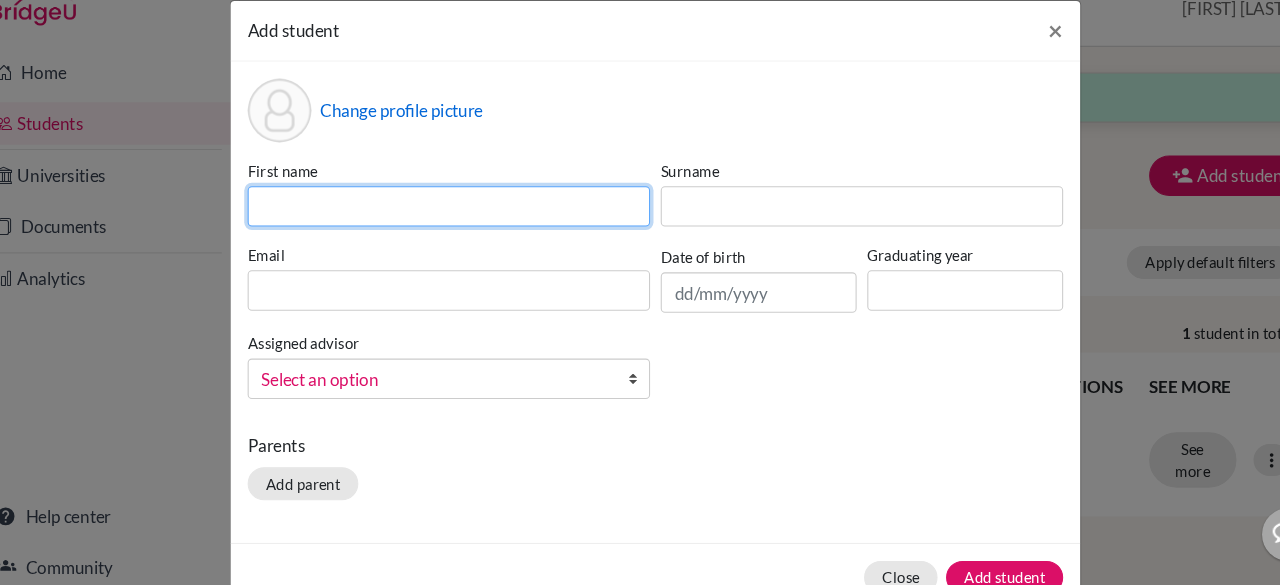 click at bounding box center (446, 222) 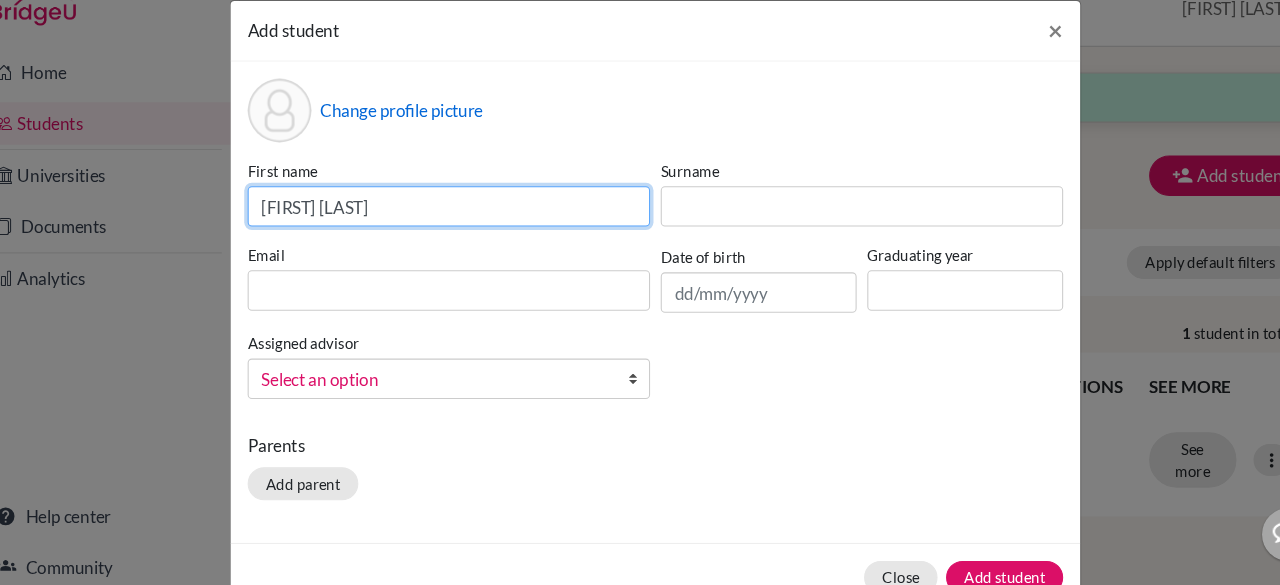 drag, startPoint x: 593, startPoint y: 223, endPoint x: 367, endPoint y: 218, distance: 226.0553 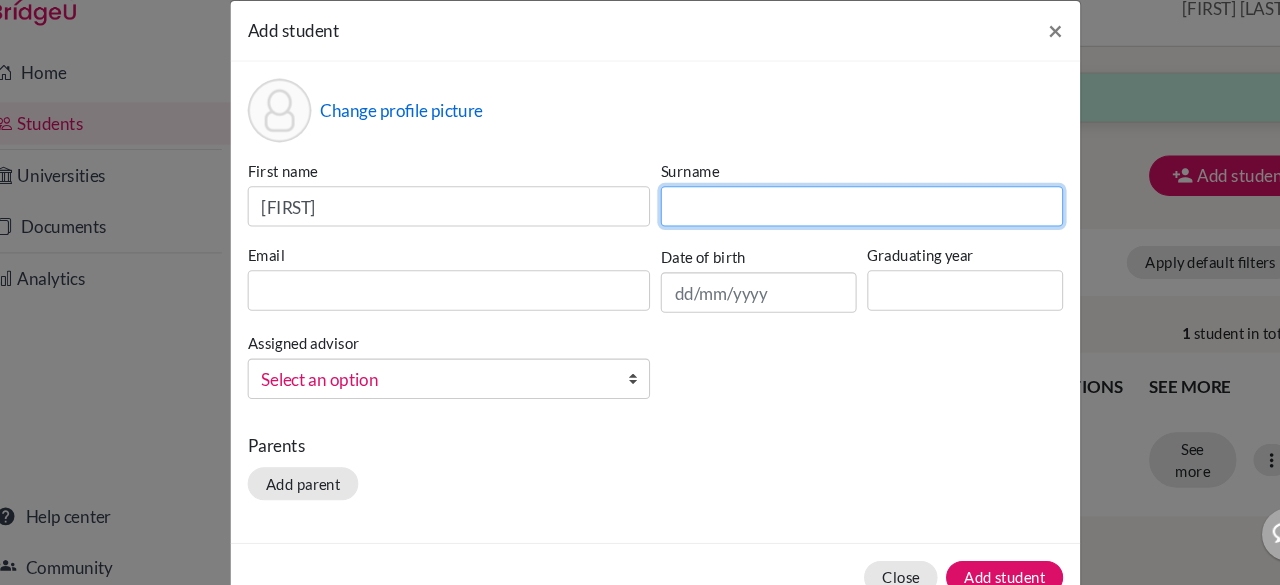 click at bounding box center [834, 222] 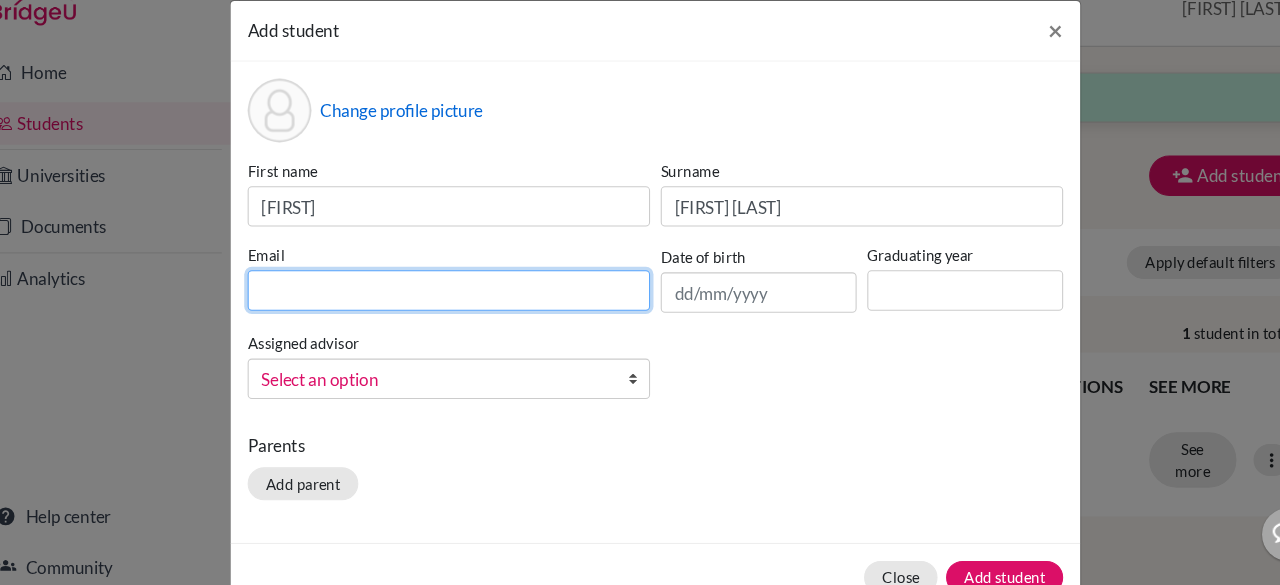 click at bounding box center [446, 301] 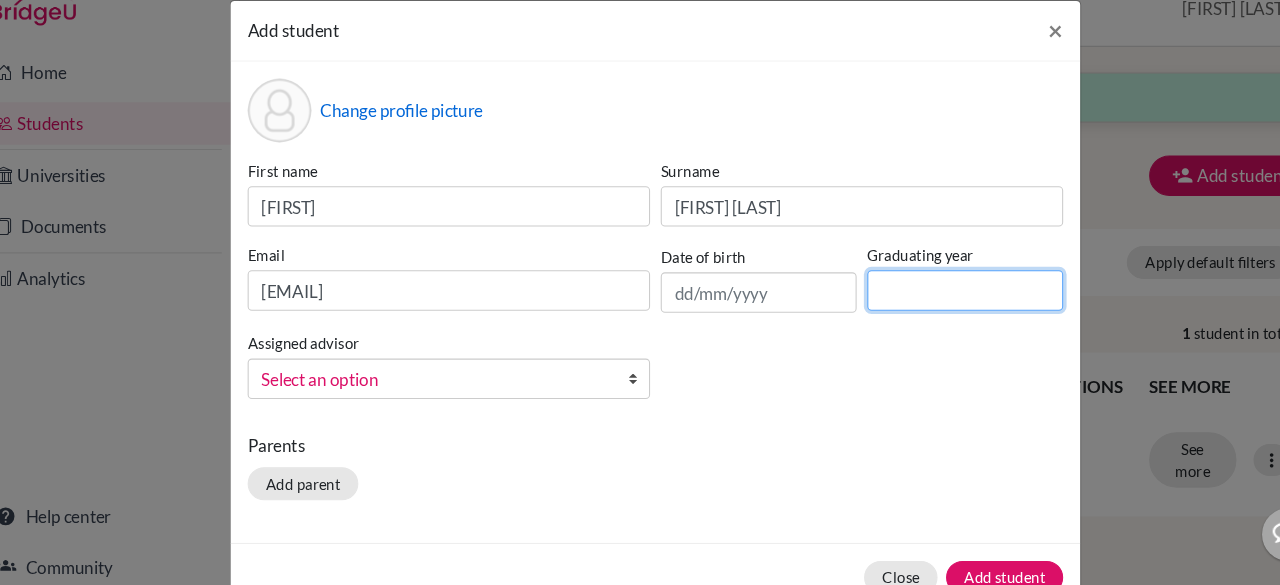click at bounding box center [931, 301] 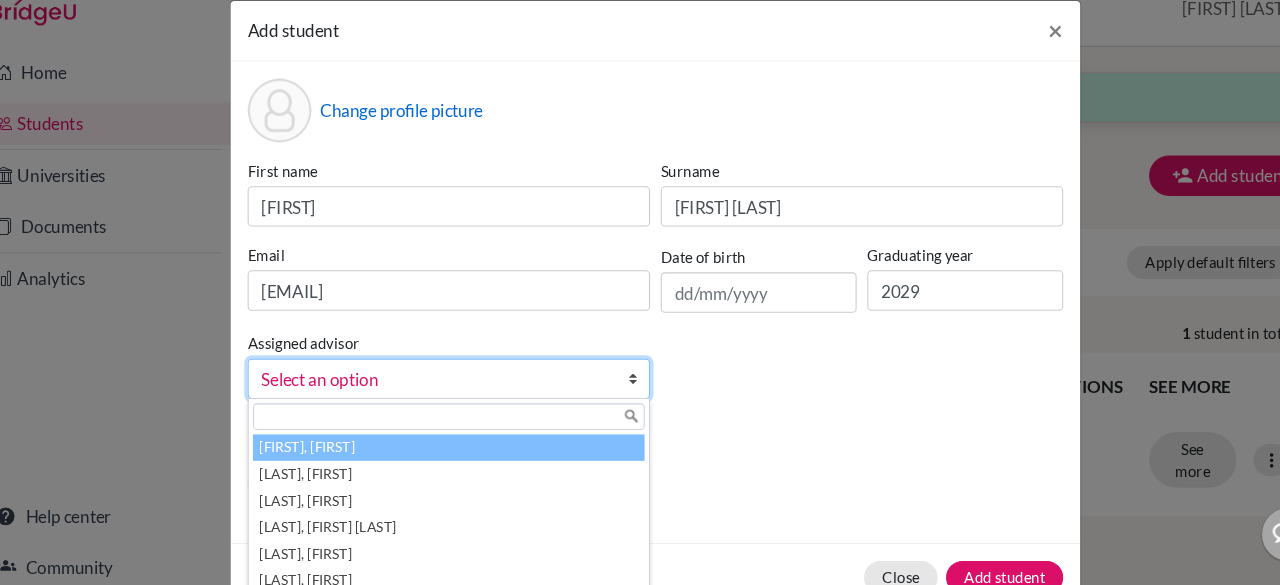 click on "Select an option" at bounding box center (433, 385) 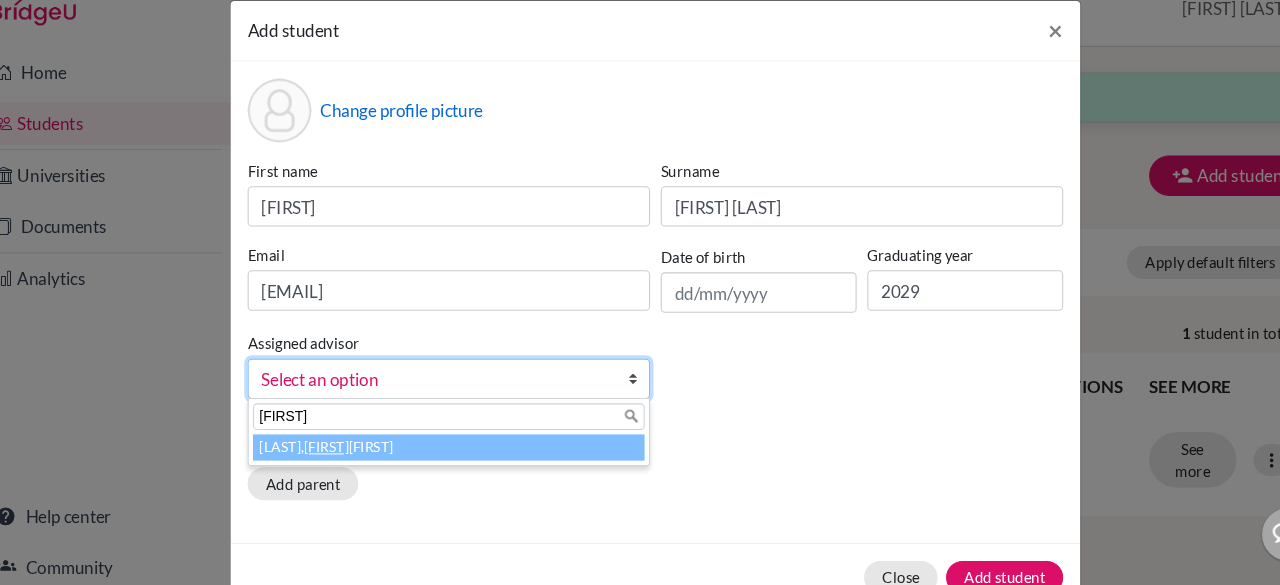 click on "Haryani,  Senja  Nadia" at bounding box center (446, 448) 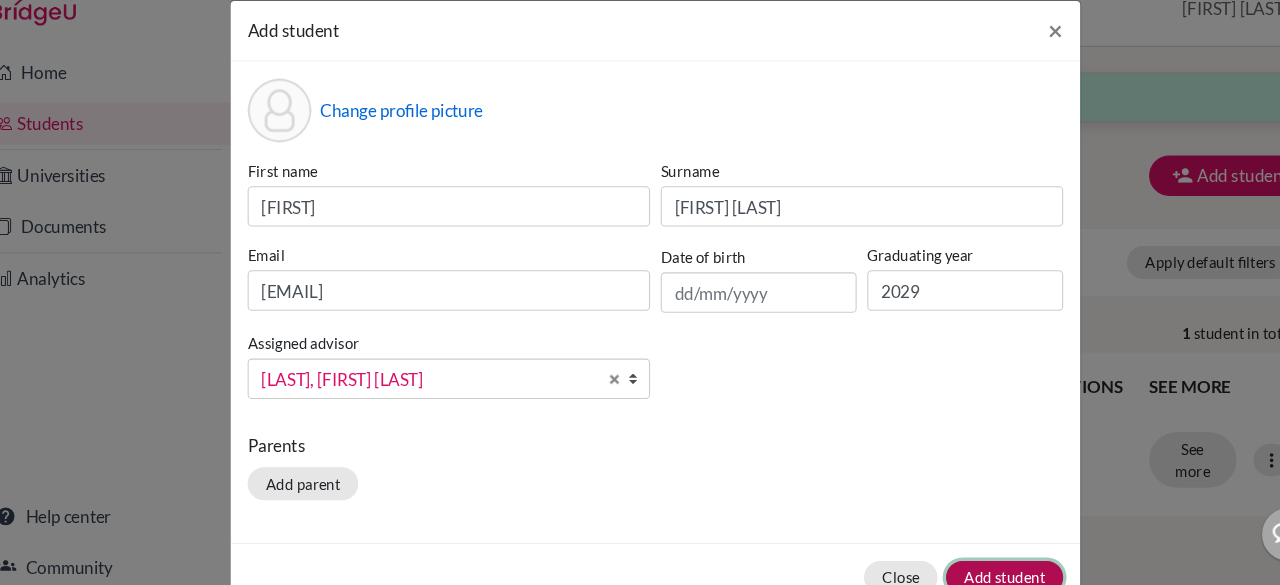 click on "Add student" at bounding box center (968, 570) 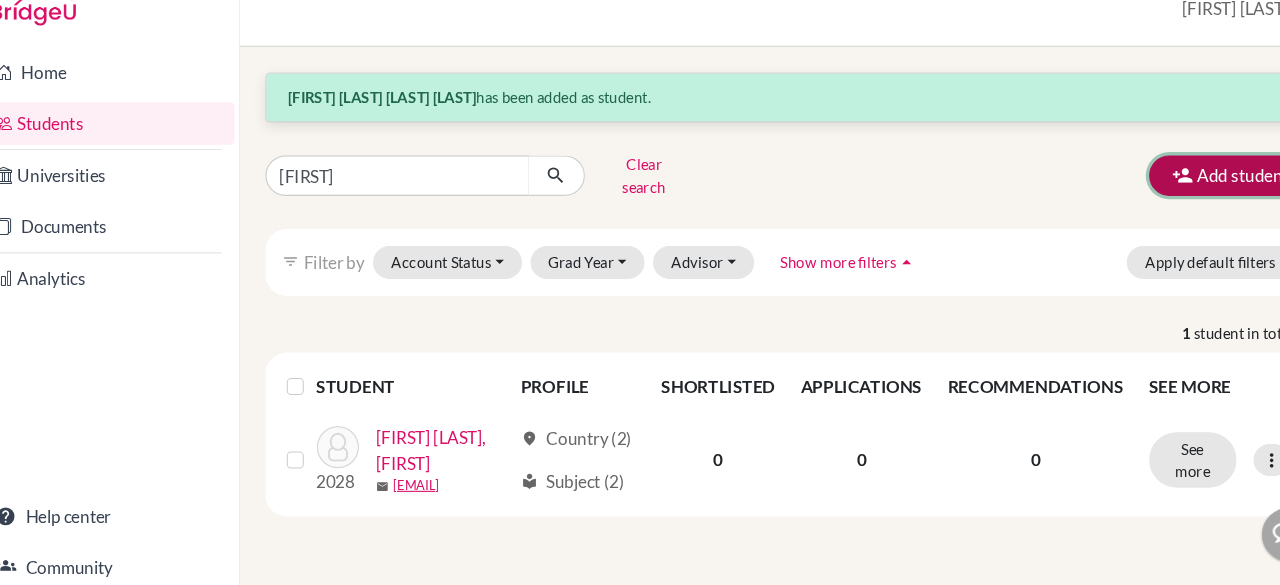 click at bounding box center (1135, 193) 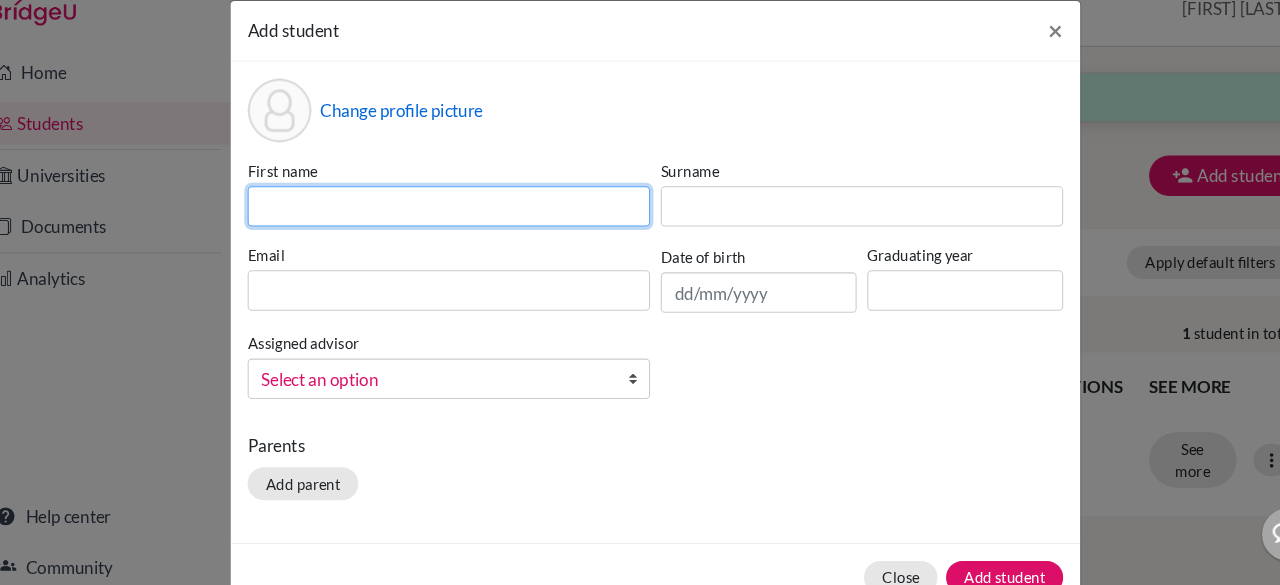 click at bounding box center [446, 222] 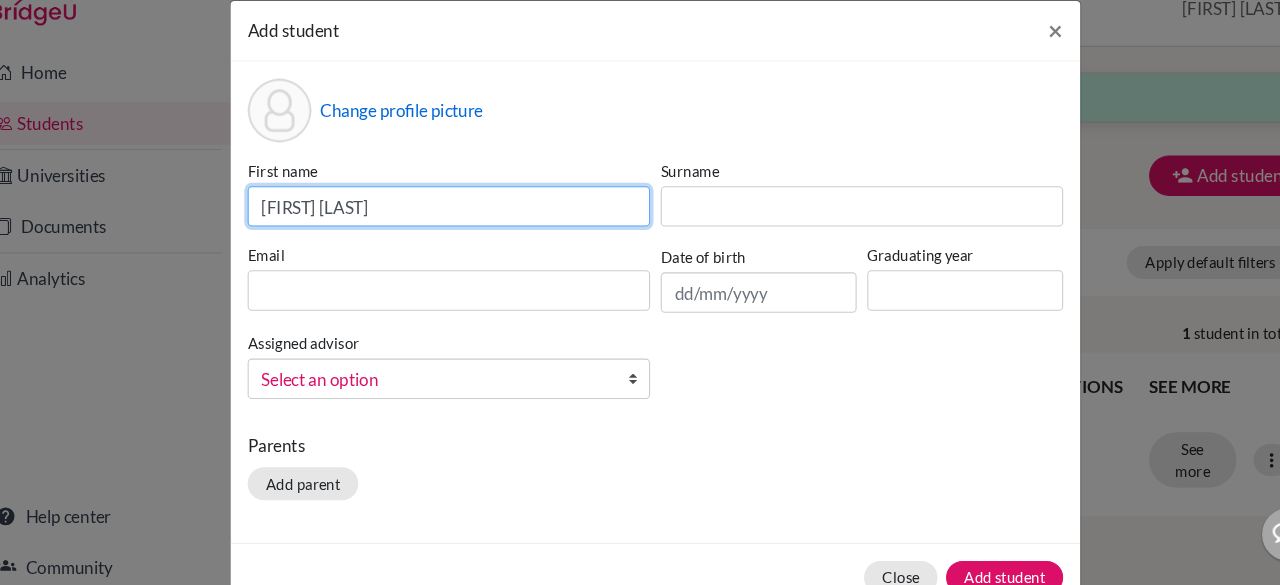 drag, startPoint x: 607, startPoint y: 218, endPoint x: 367, endPoint y: 225, distance: 240.10207 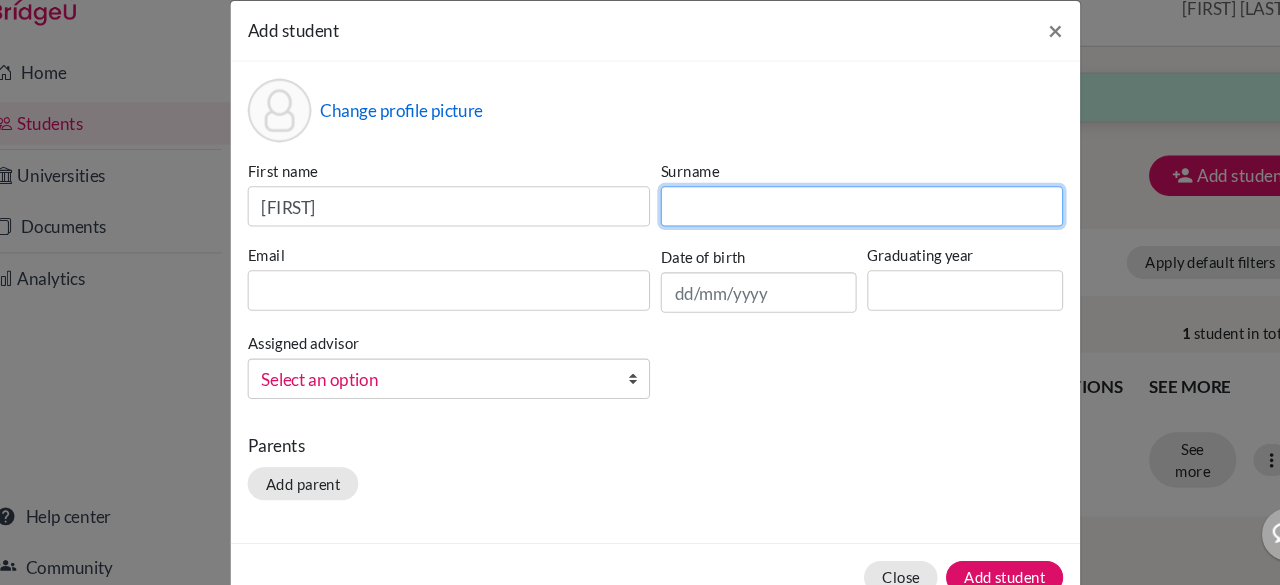 click at bounding box center (834, 222) 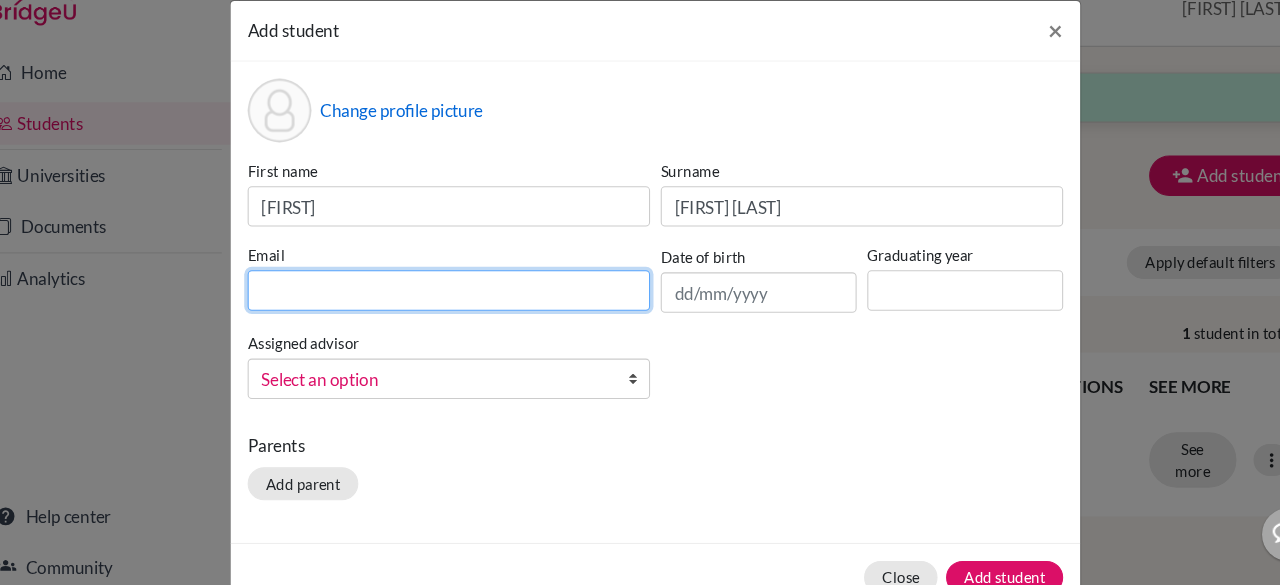 click at bounding box center (446, 301) 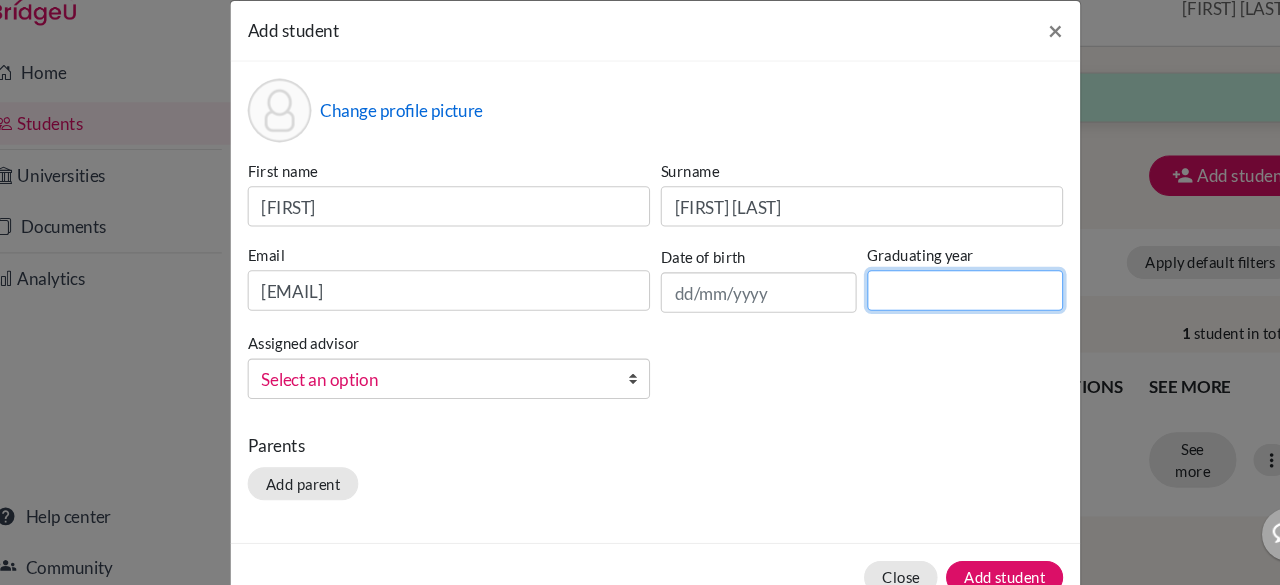 click at bounding box center [931, 301] 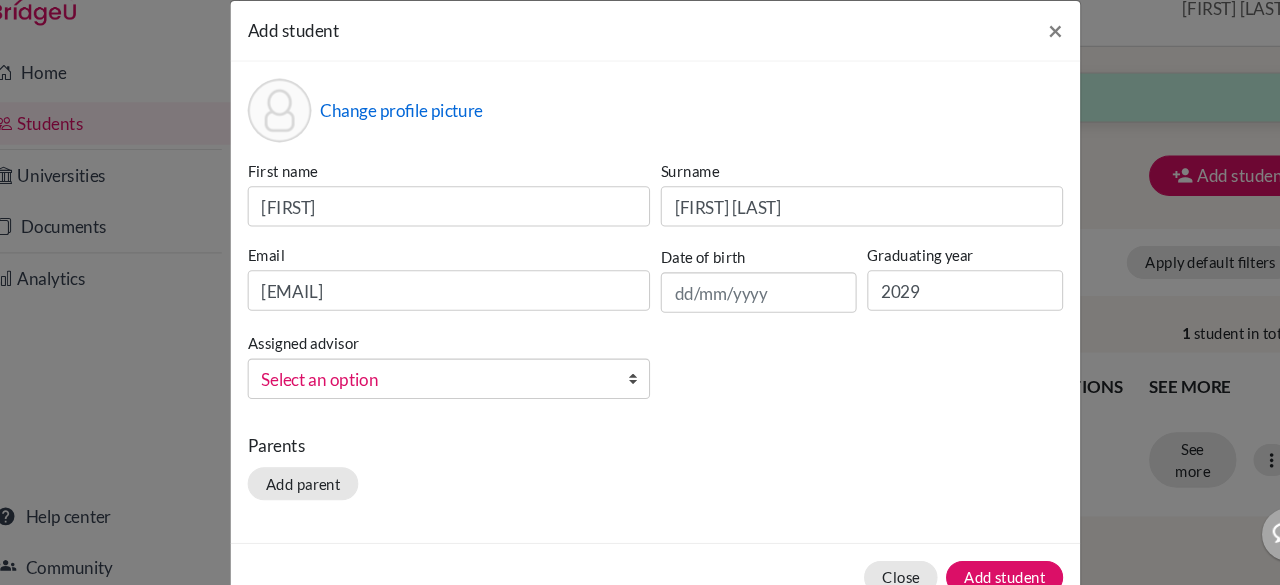click on "Select an option" at bounding box center (433, 385) 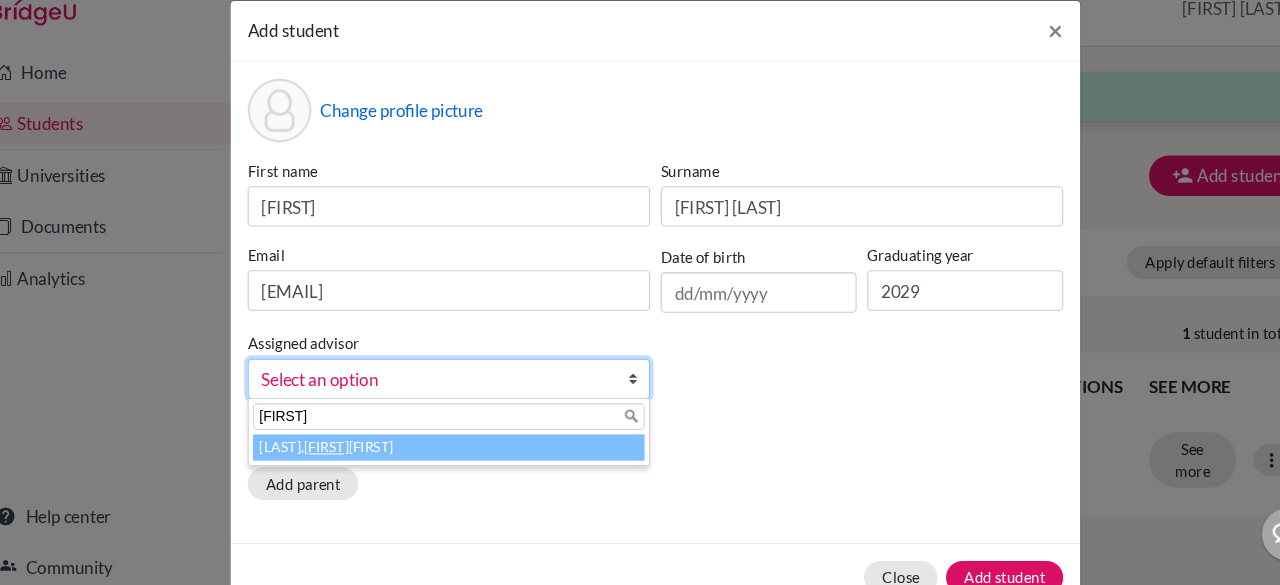 click on "Haryani,  Senja  Nadia" at bounding box center (446, 448) 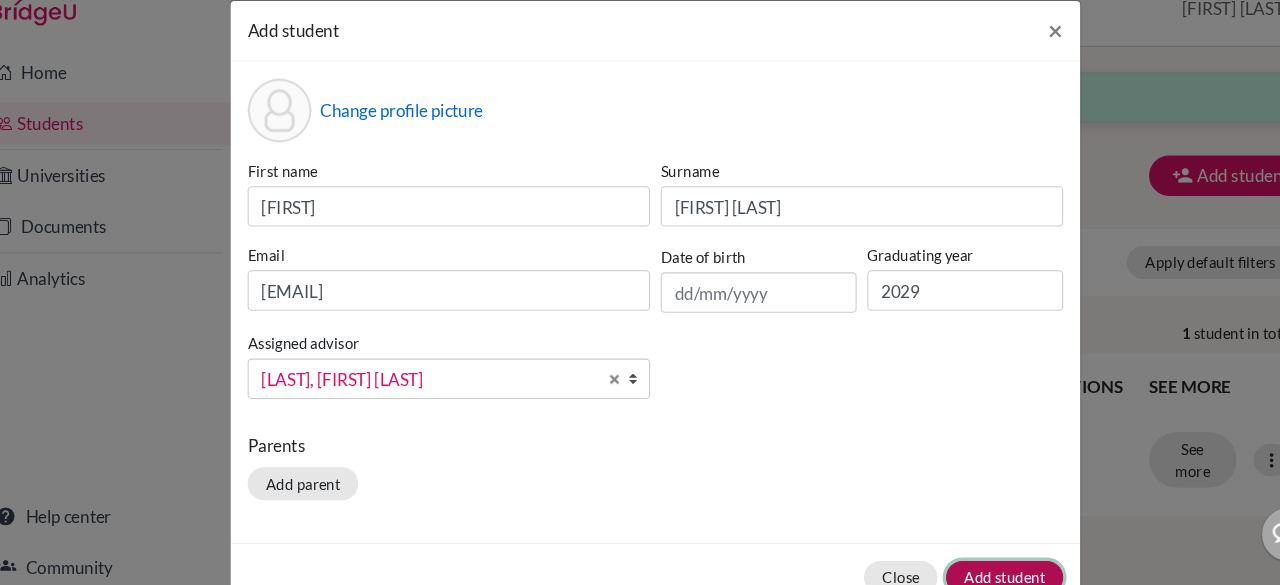 click on "Add student" at bounding box center (968, 570) 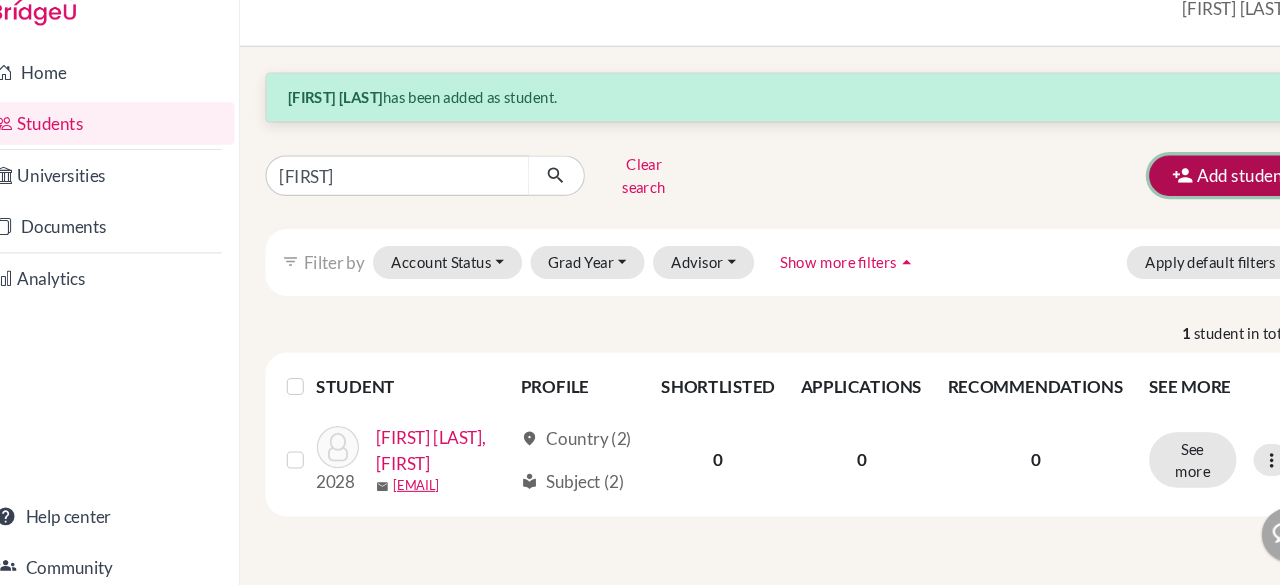click on "Add student" at bounding box center [1180, 193] 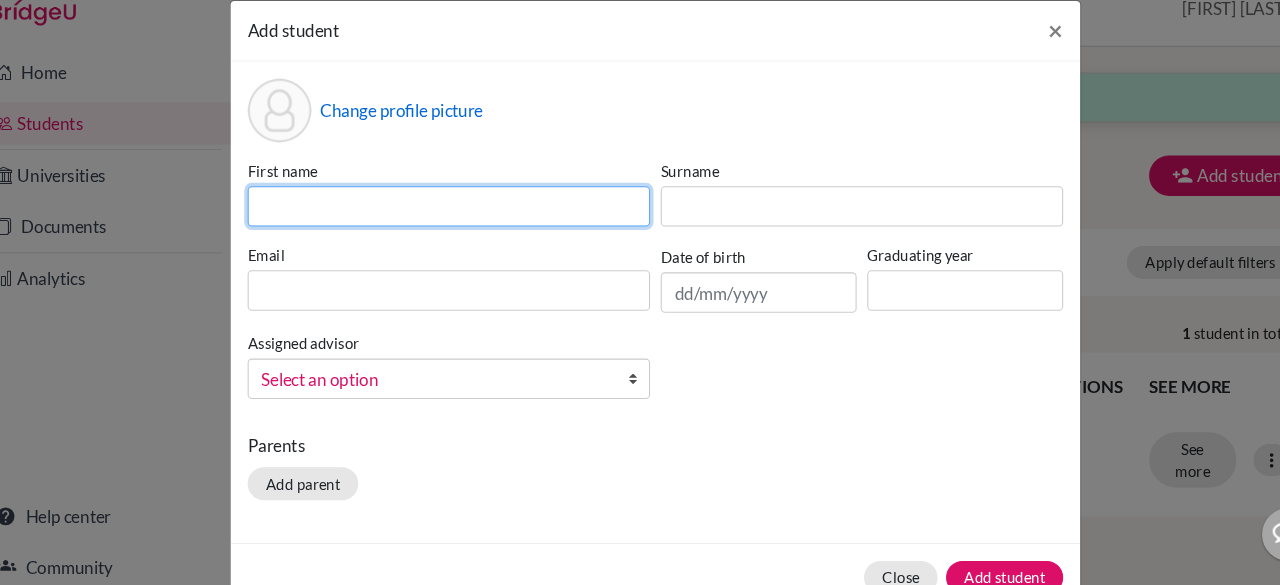 click at bounding box center [446, 222] 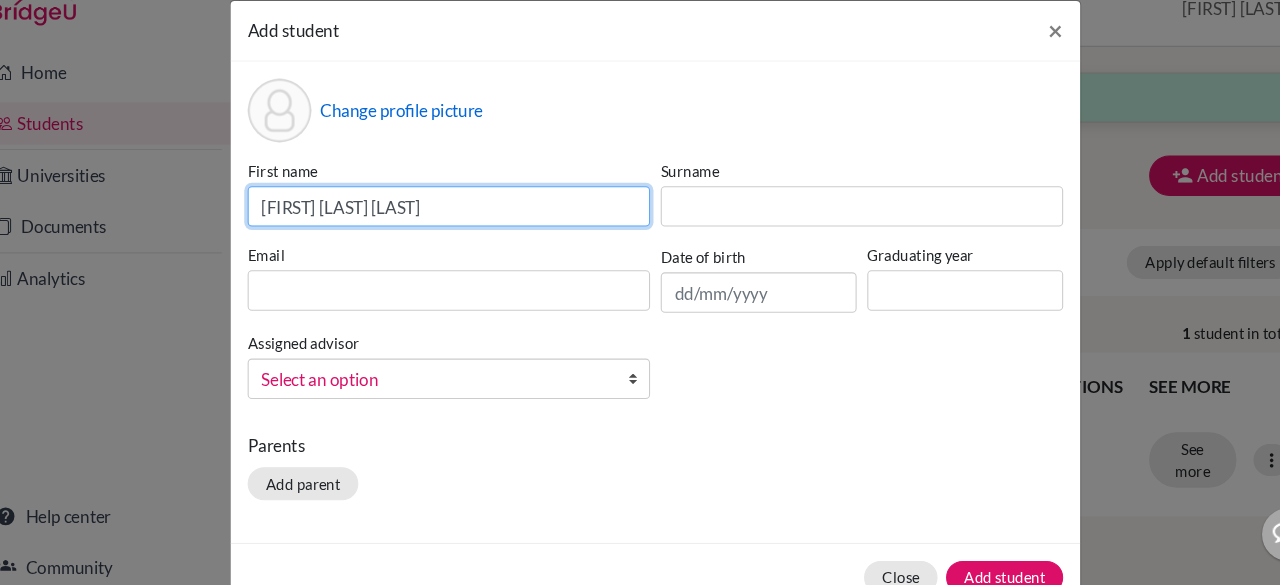 drag, startPoint x: 538, startPoint y: 223, endPoint x: 375, endPoint y: 222, distance: 163.00307 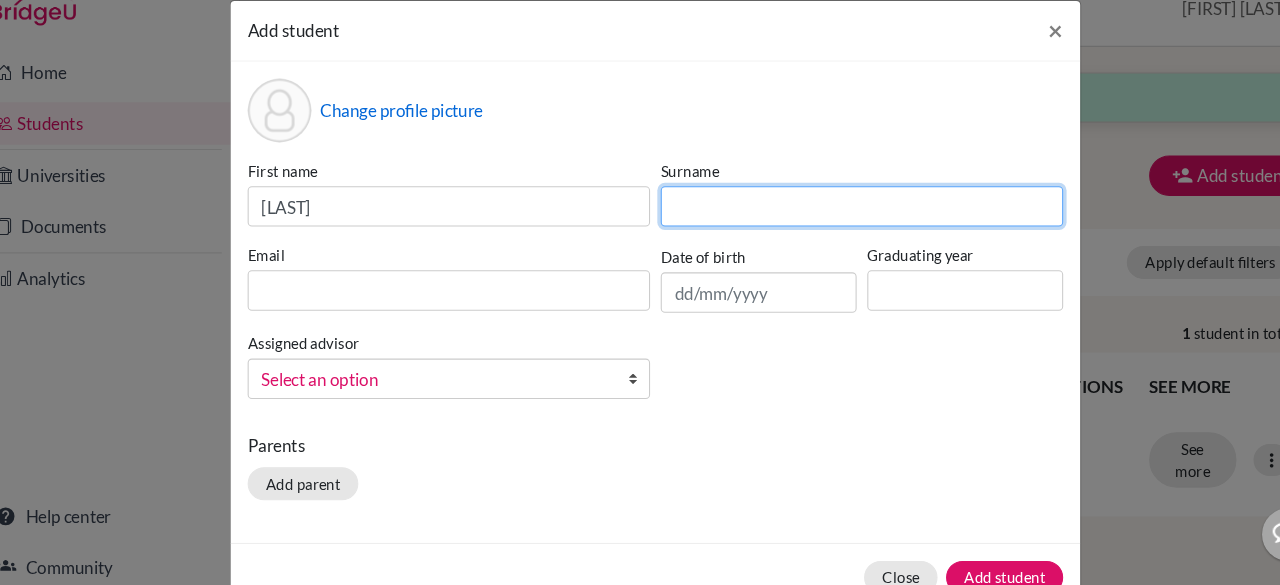 click at bounding box center [834, 222] 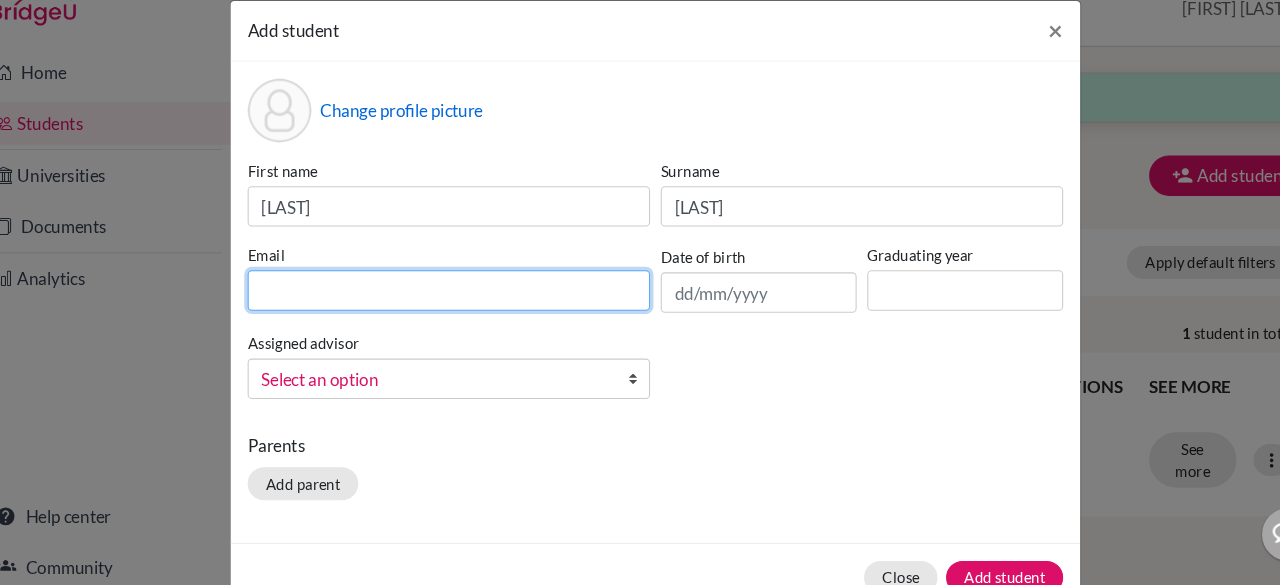 click at bounding box center [446, 301] 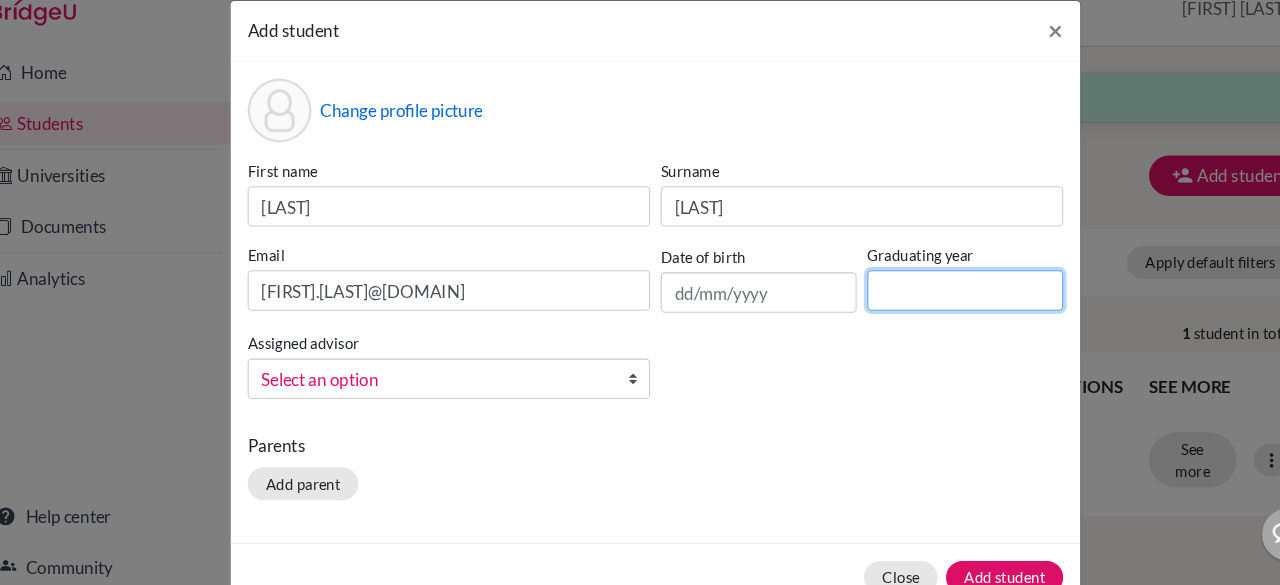 click at bounding box center [931, 301] 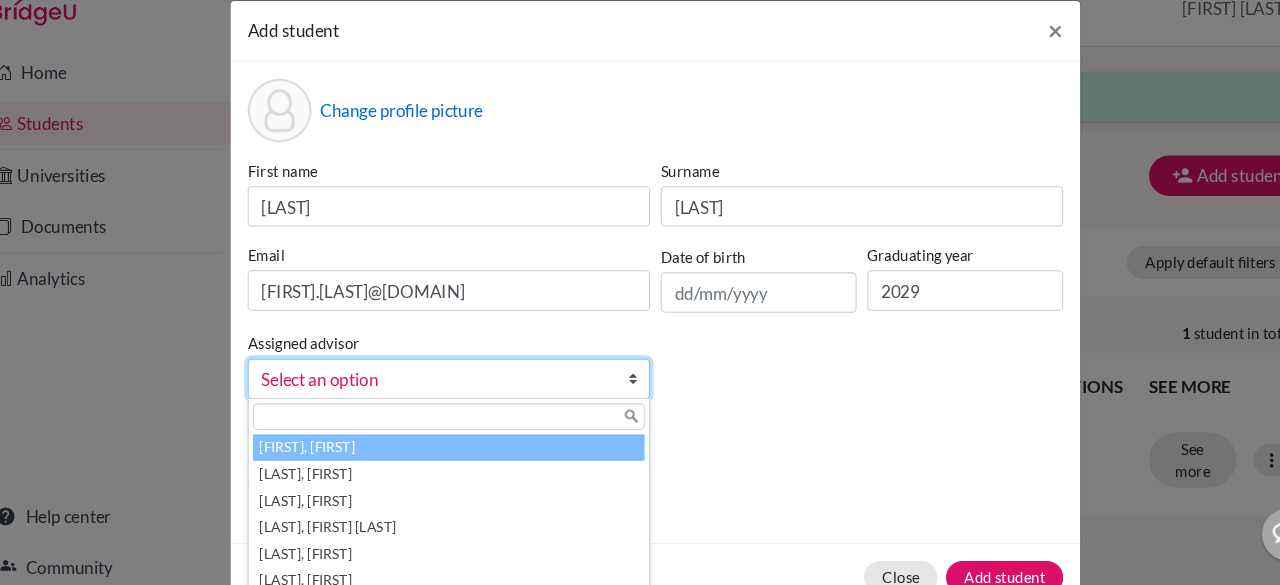 click on "Select an option" at bounding box center (433, 385) 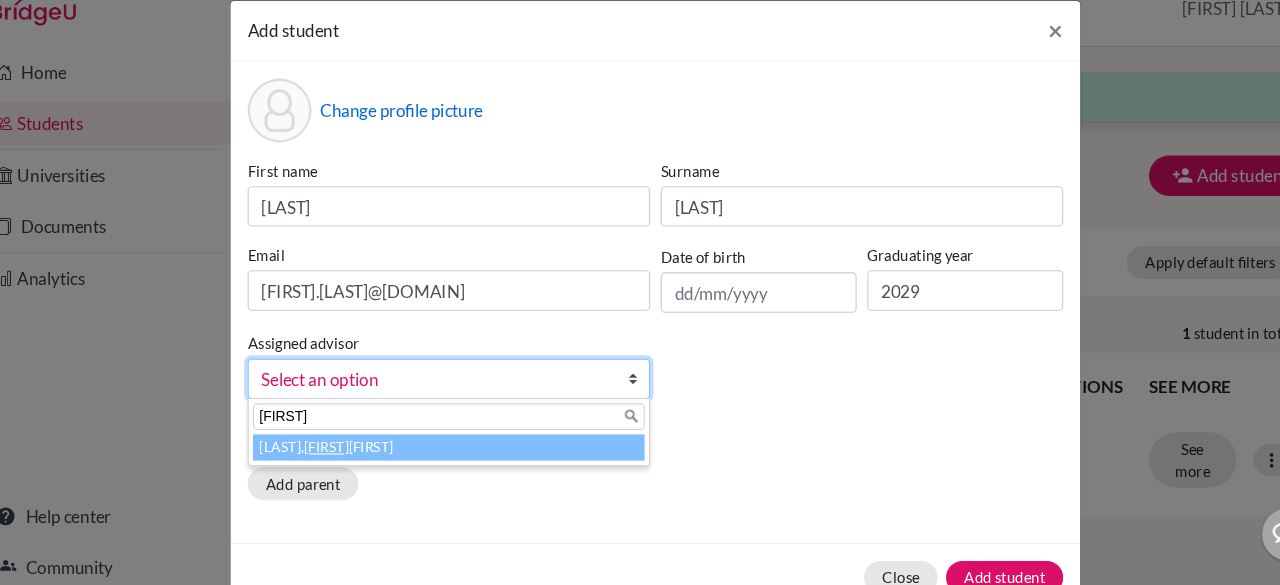 click on "Haryani,  Senja  Nadia" at bounding box center [446, 448] 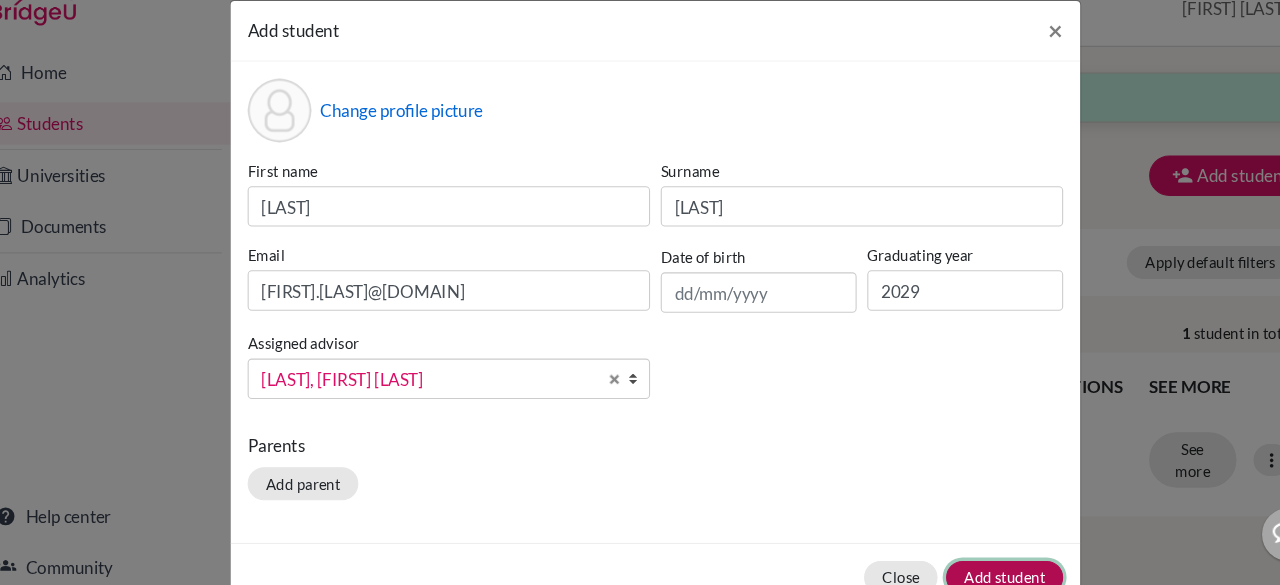 click on "Add student" at bounding box center (968, 570) 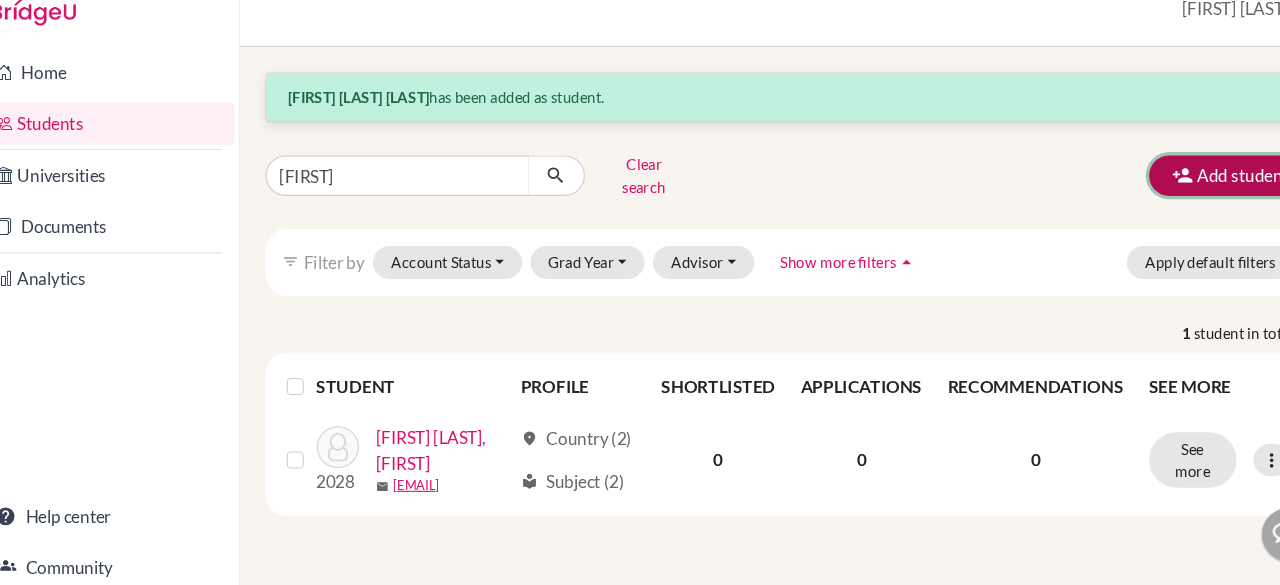 click at bounding box center [1135, 193] 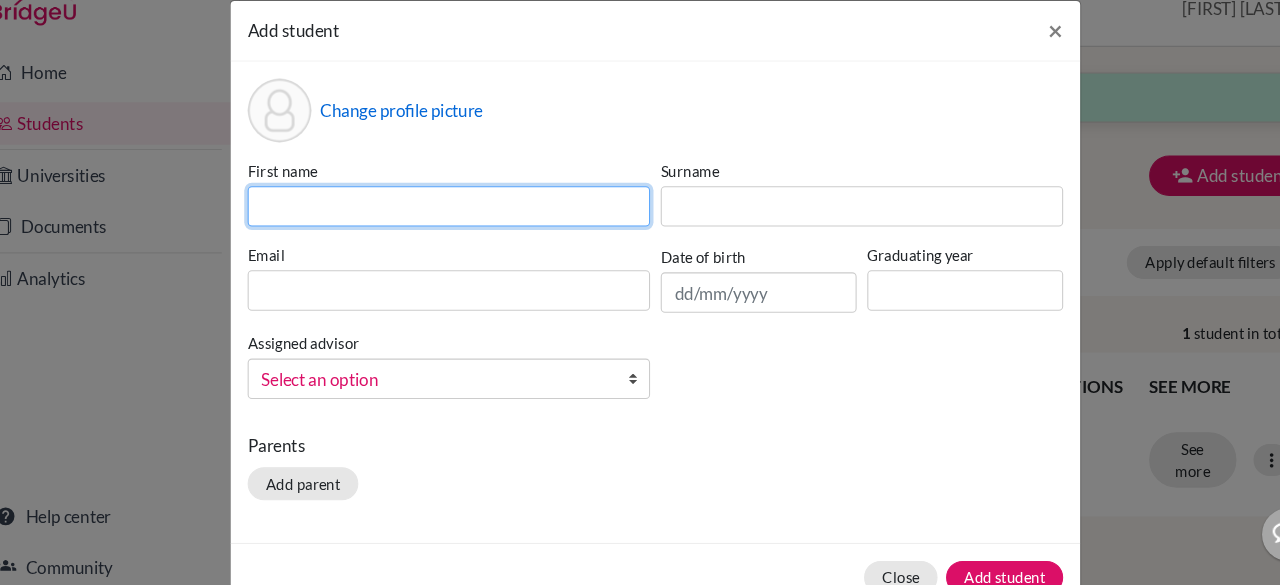 click at bounding box center (446, 222) 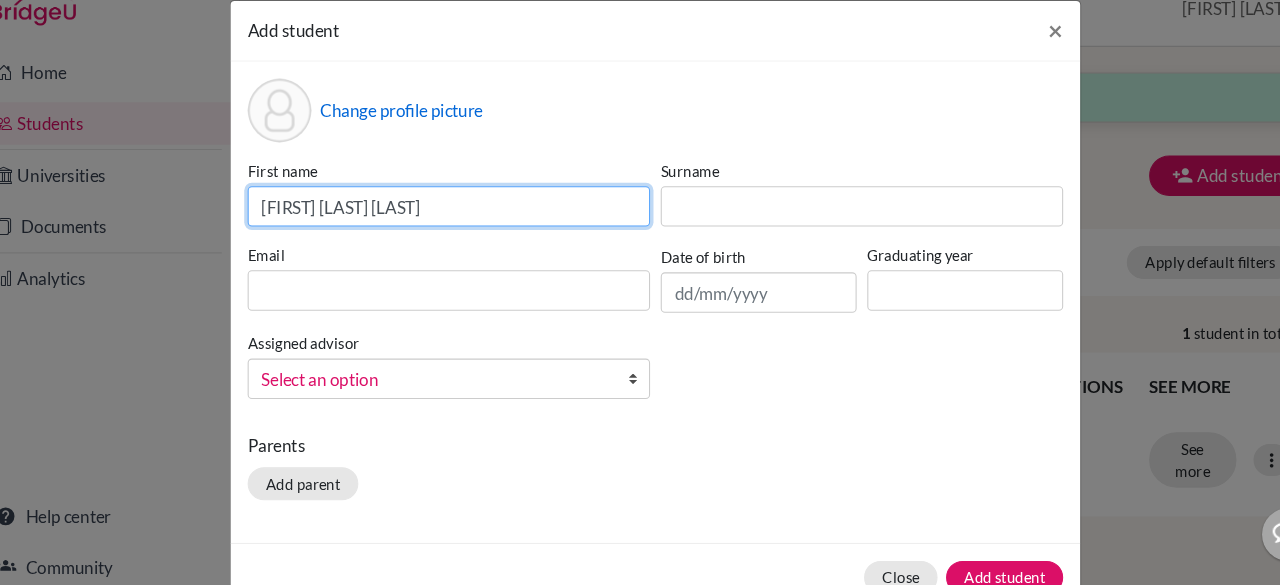 drag, startPoint x: 474, startPoint y: 223, endPoint x: 318, endPoint y: 220, distance: 156.02884 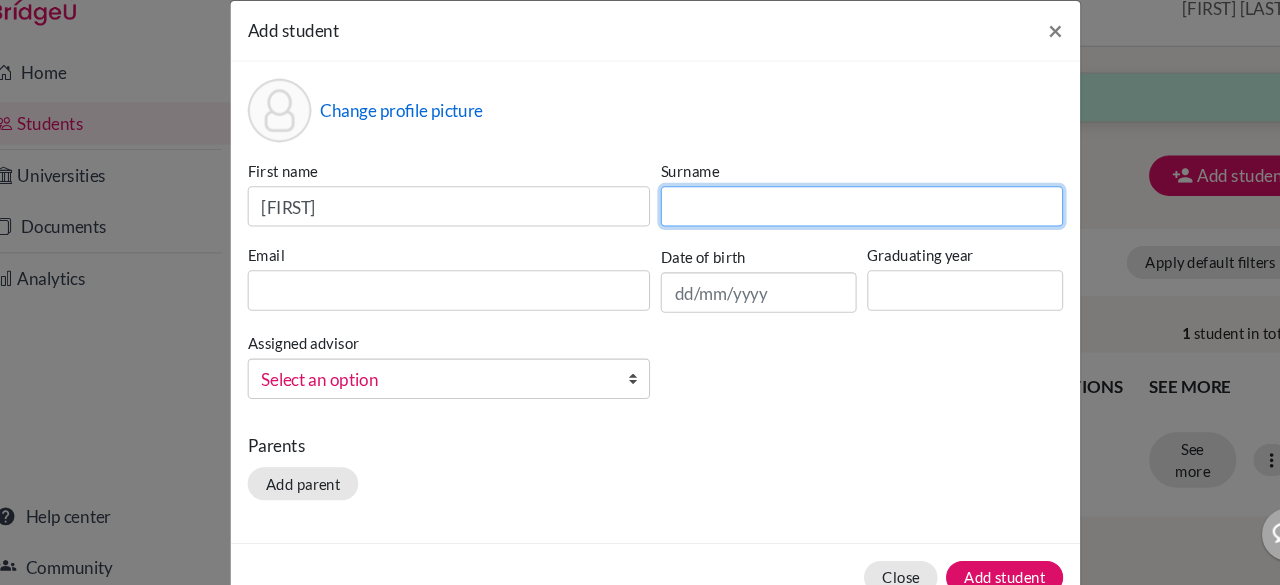 click at bounding box center (834, 222) 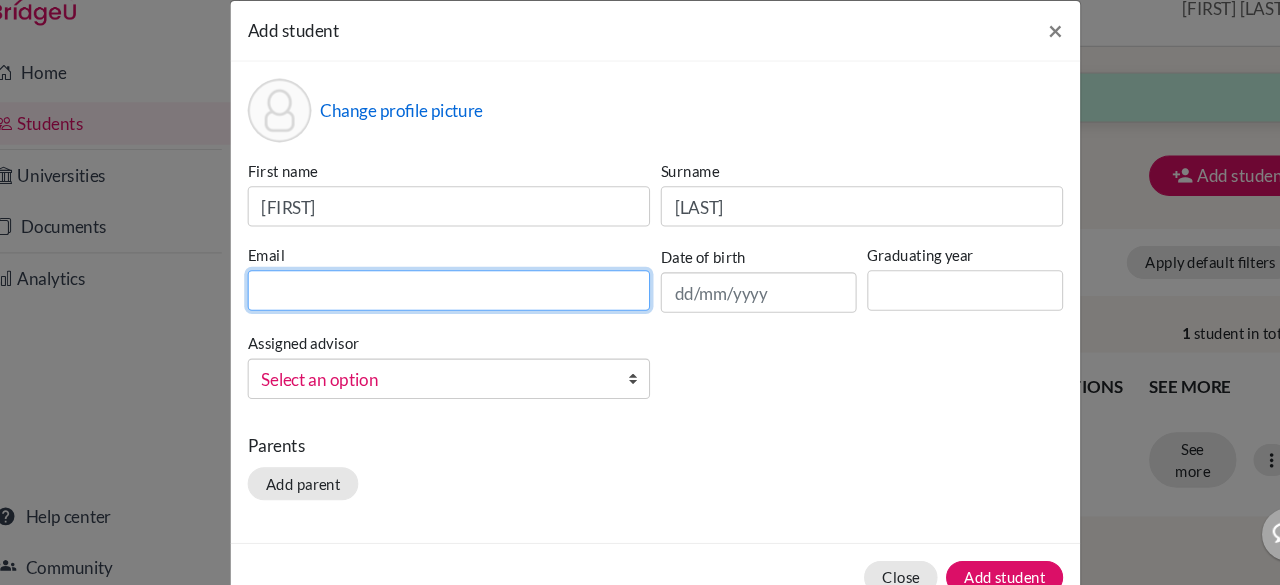 click at bounding box center [446, 301] 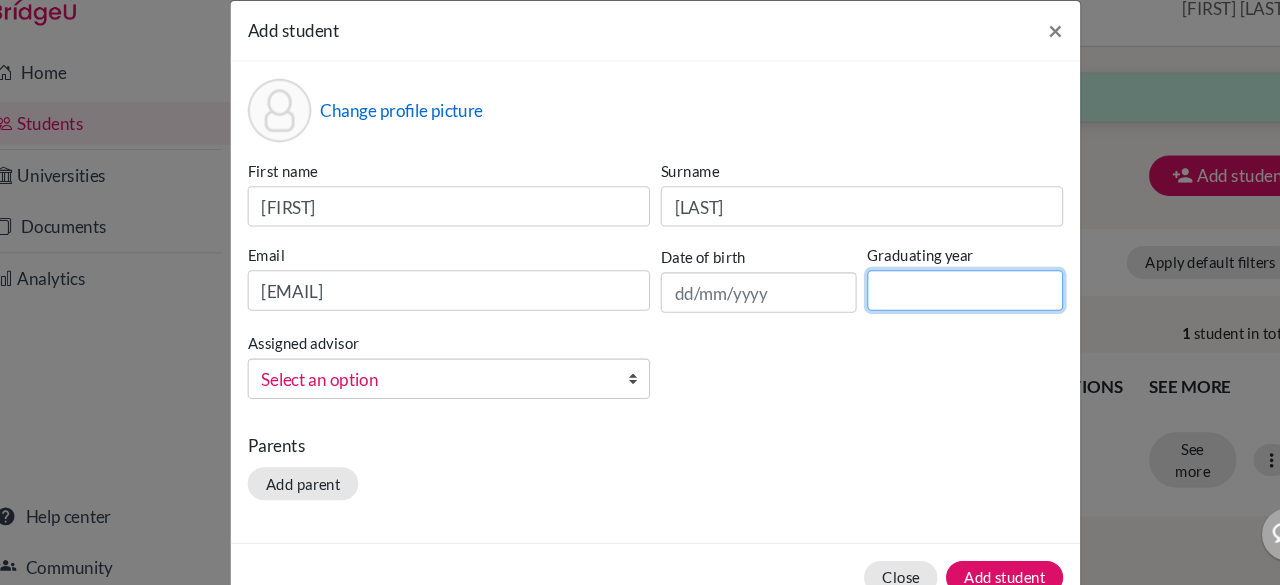 click at bounding box center (931, 301) 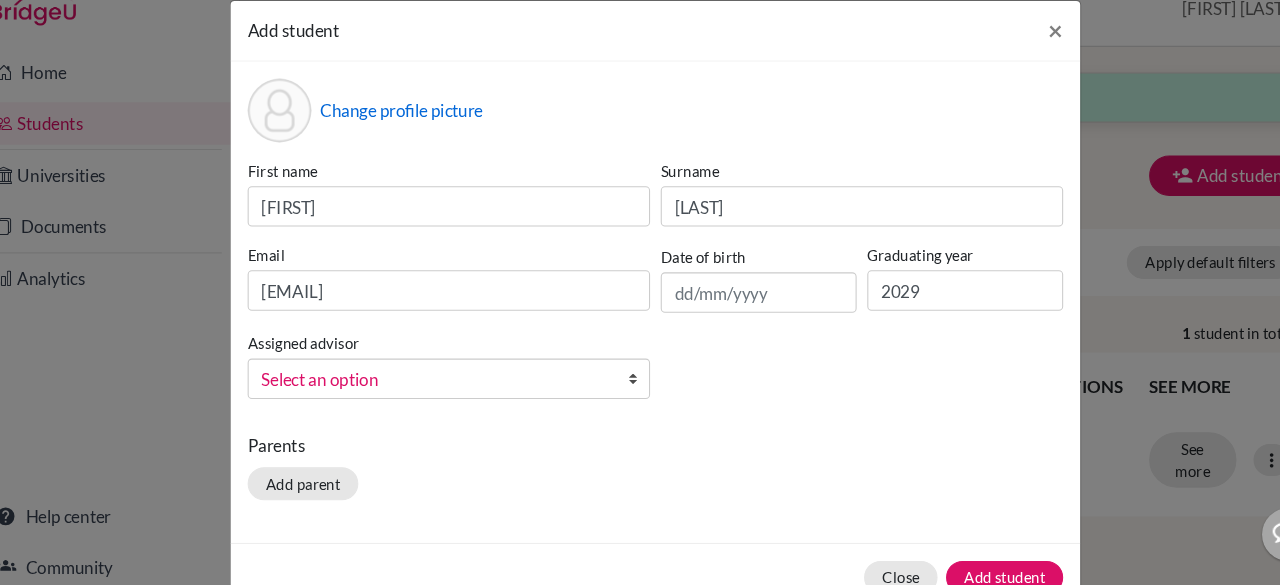 click on "Select an option" at bounding box center (433, 385) 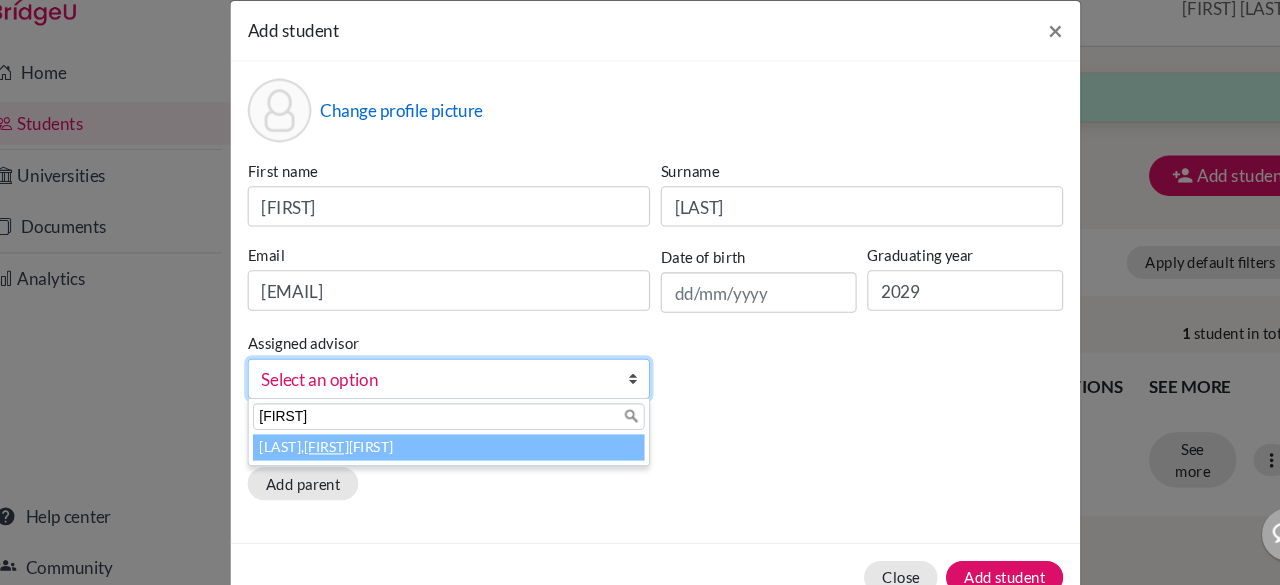 click on "Haryani,  Senja  Nadia" at bounding box center (446, 448) 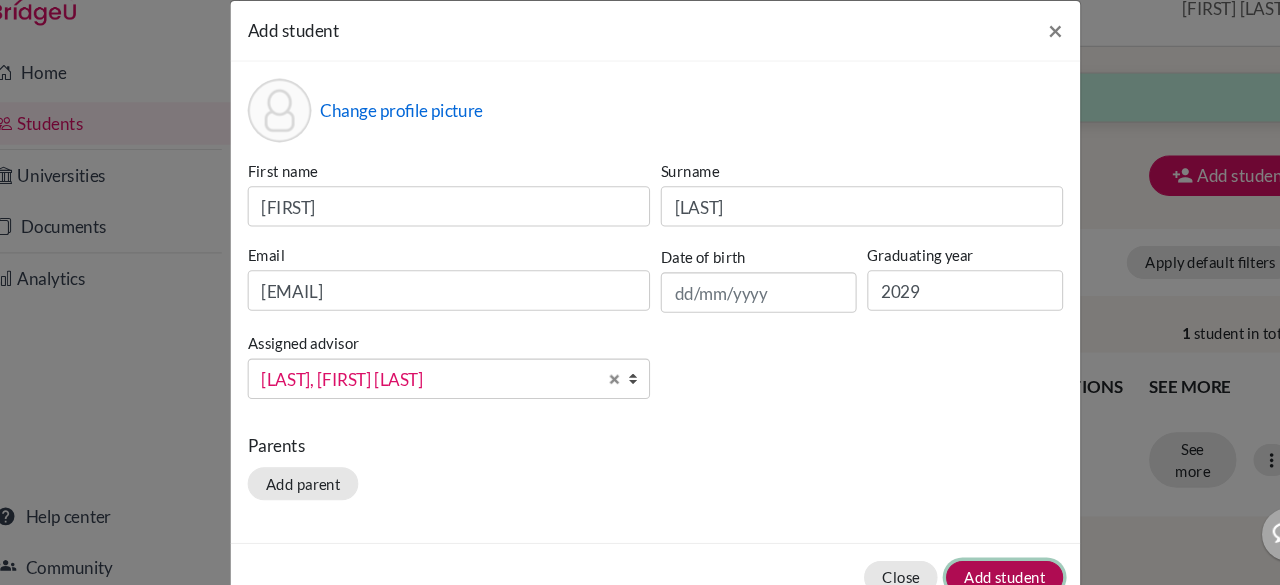 click on "Add student" at bounding box center [968, 570] 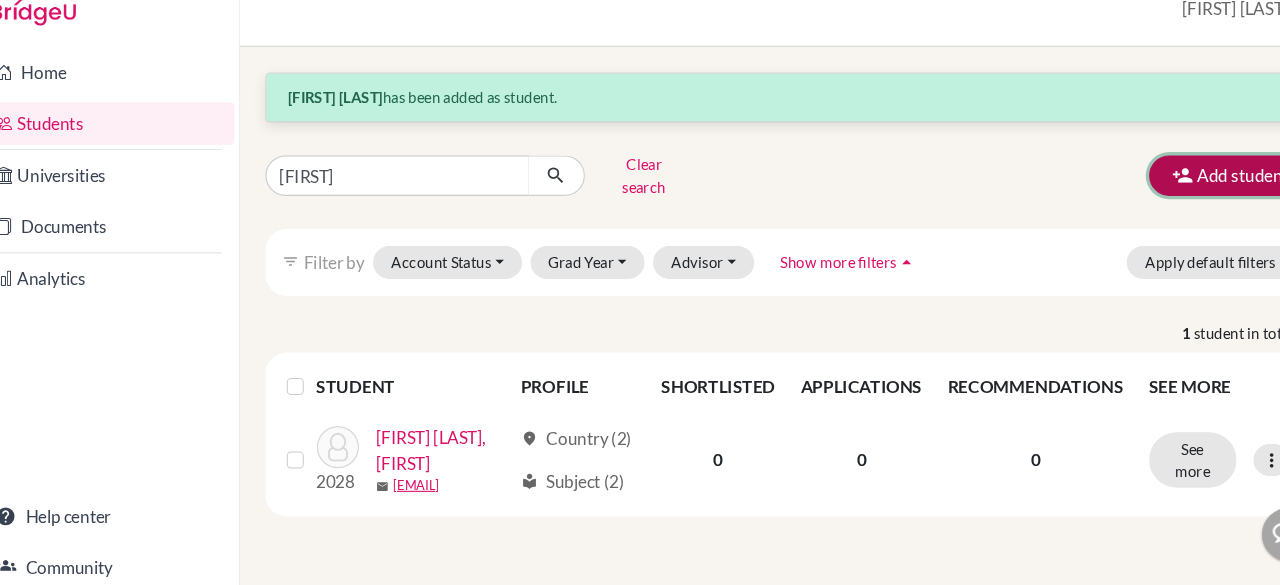 click on "Add student" at bounding box center (1180, 193) 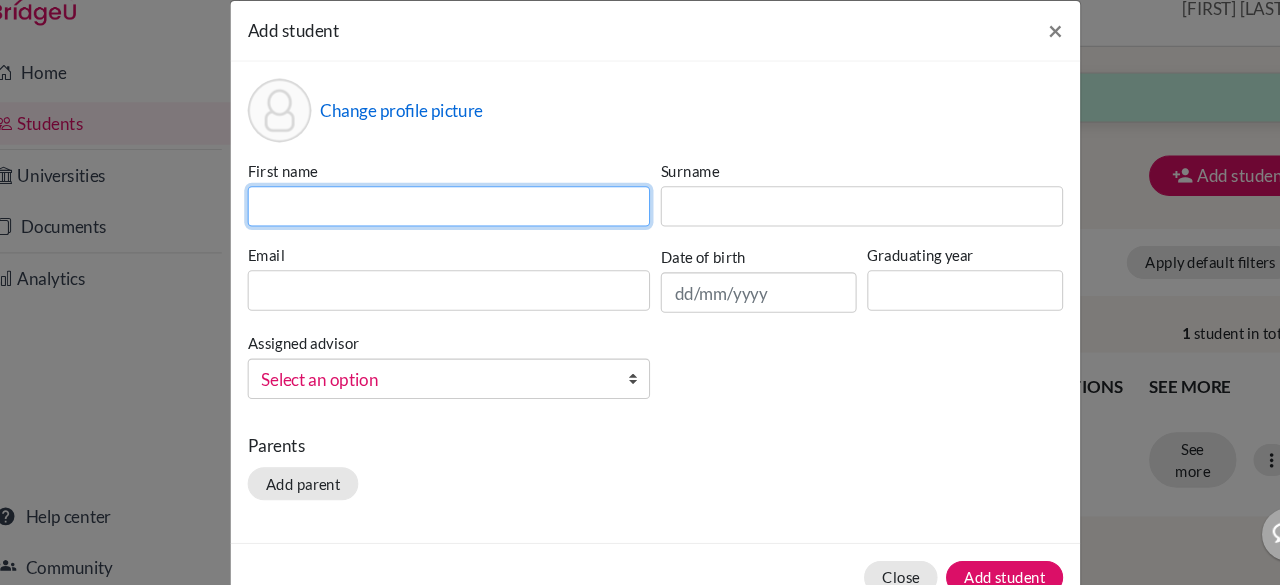 click at bounding box center (446, 222) 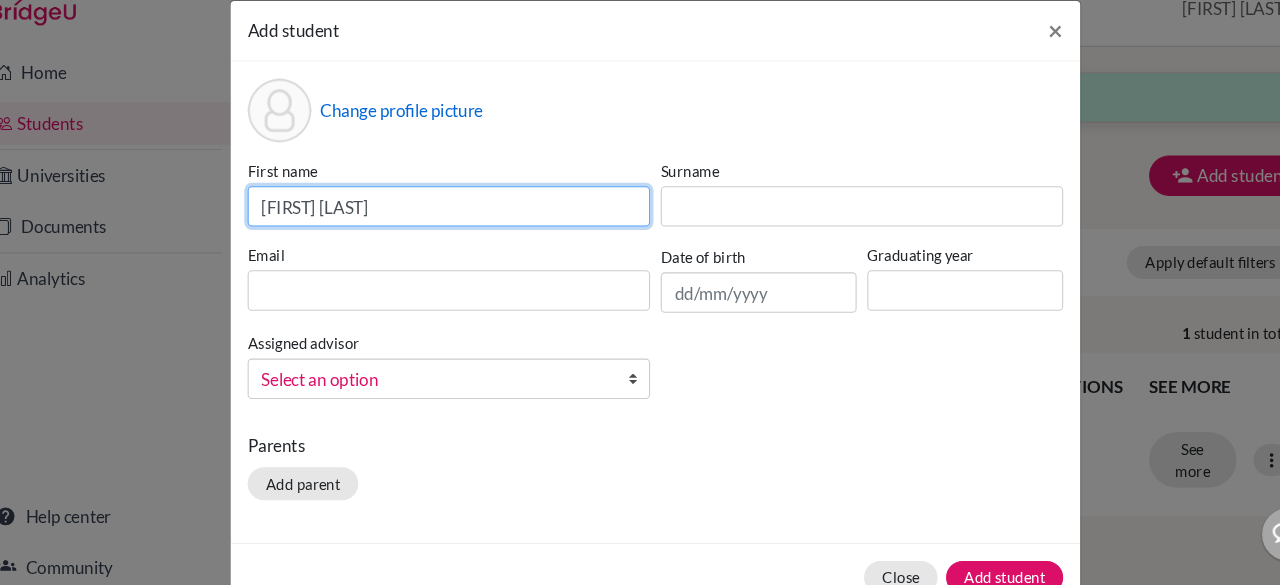 drag, startPoint x: 376, startPoint y: 222, endPoint x: 328, endPoint y: 223, distance: 48.010414 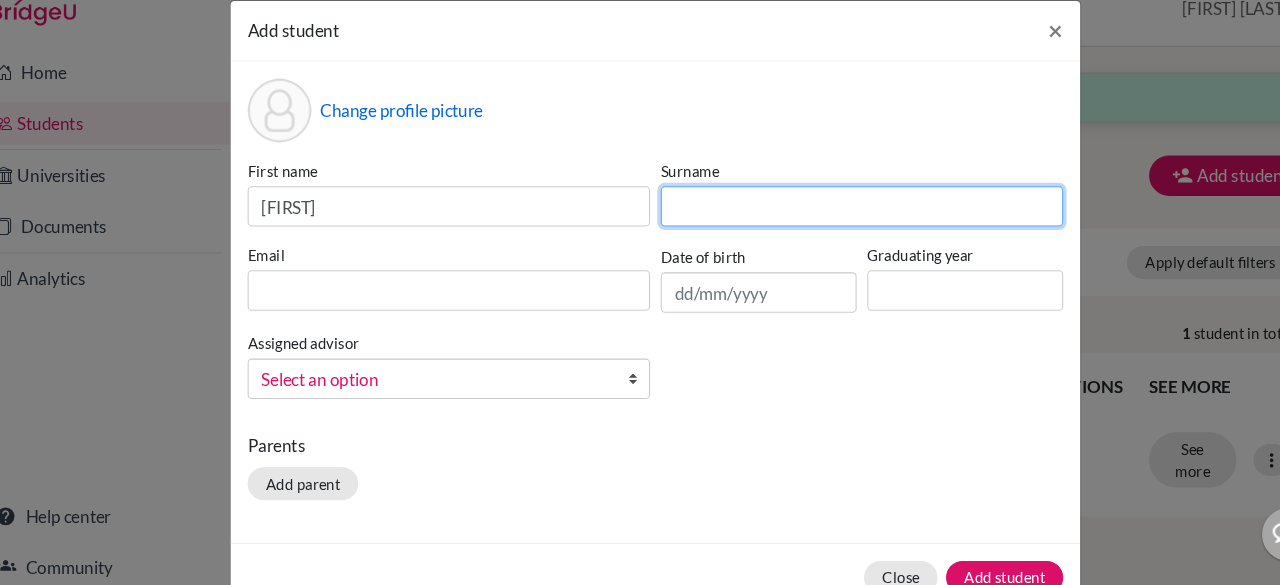 click at bounding box center [834, 222] 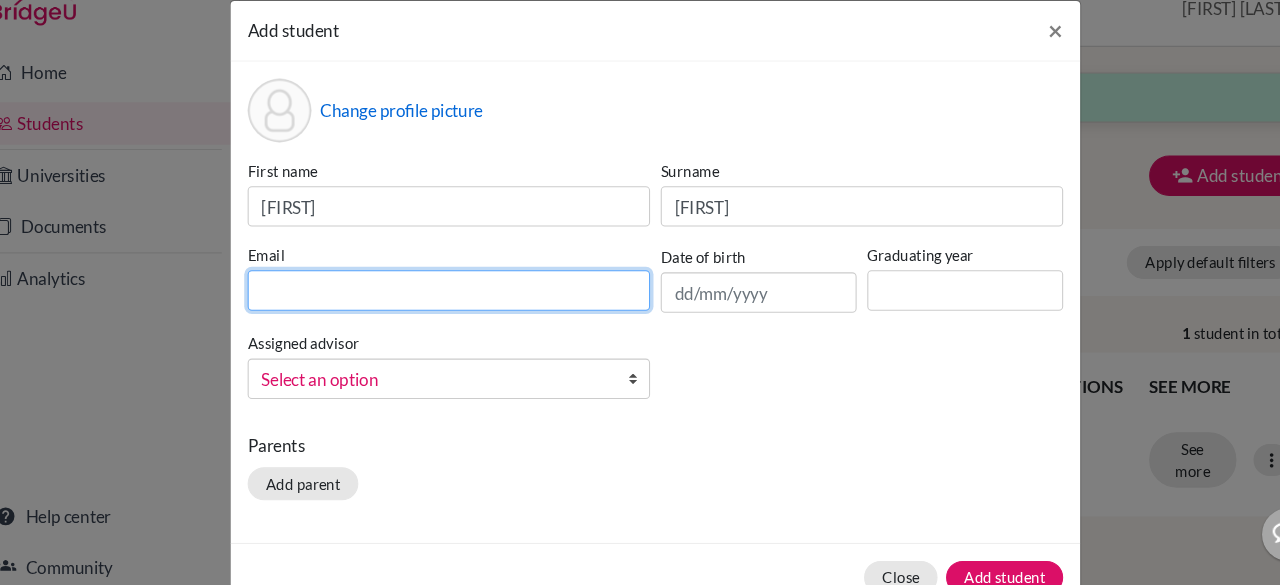 click at bounding box center (446, 301) 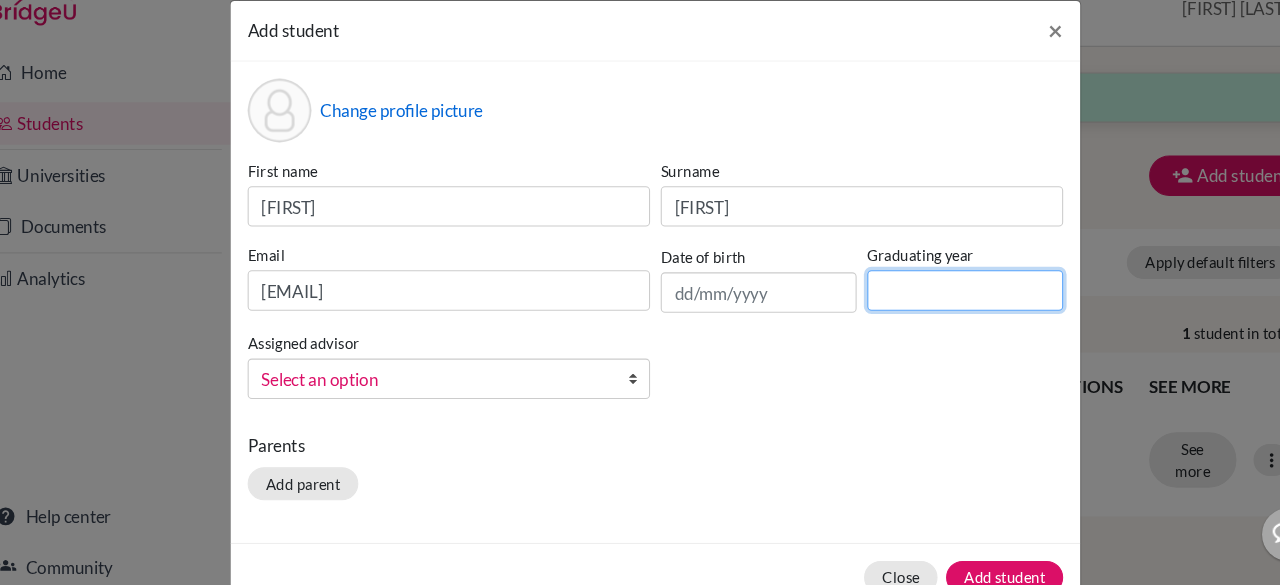 click at bounding box center (931, 301) 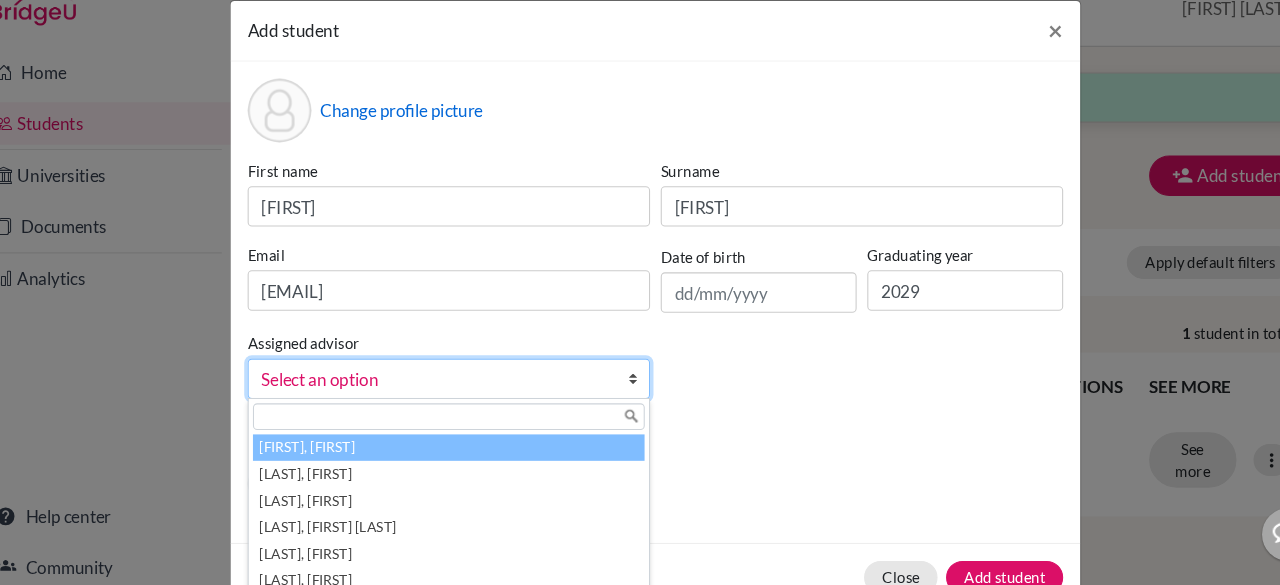 click on "Select an option" at bounding box center (433, 385) 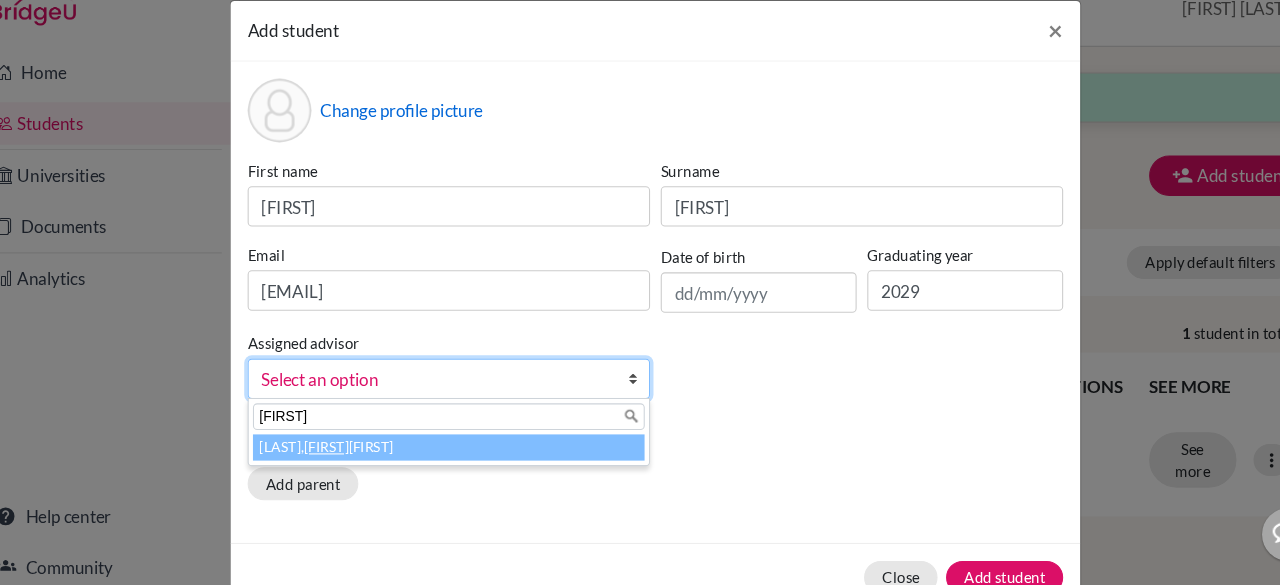 click on "Haryani,  Senja  Nadia" at bounding box center [446, 448] 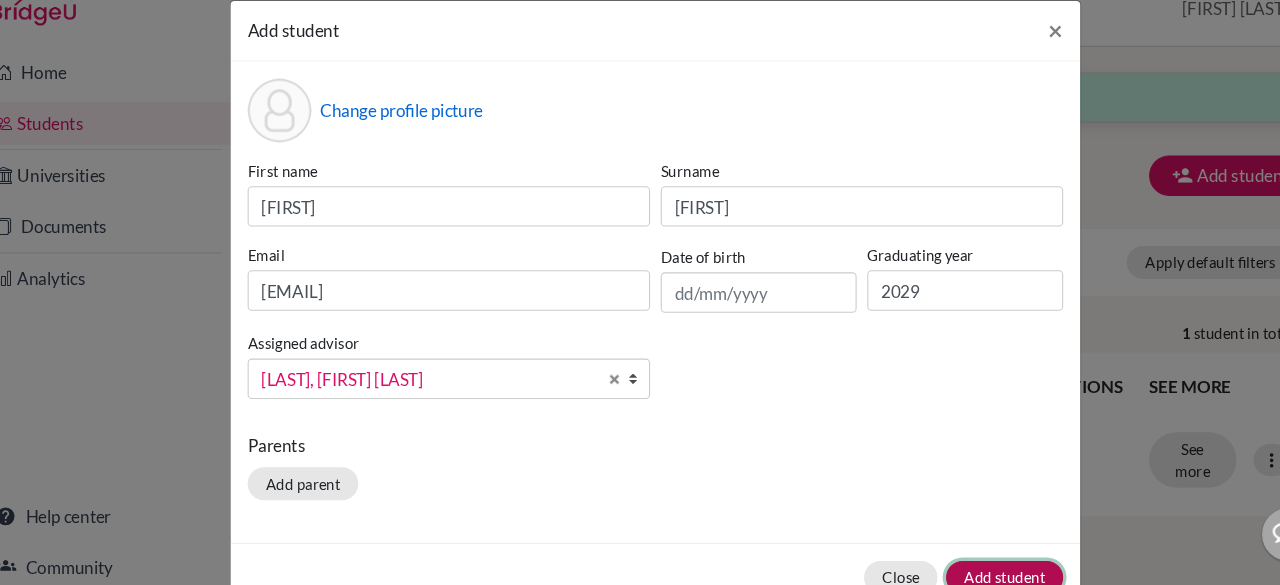 click on "Add student" at bounding box center [968, 570] 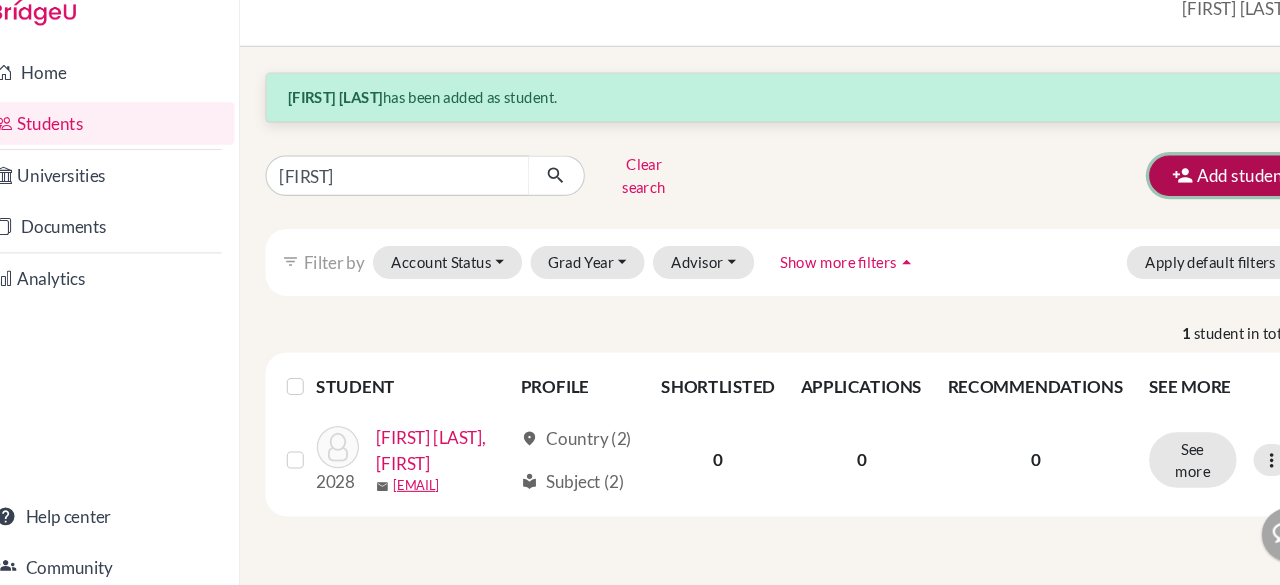 click on "Add student" at bounding box center (1180, 193) 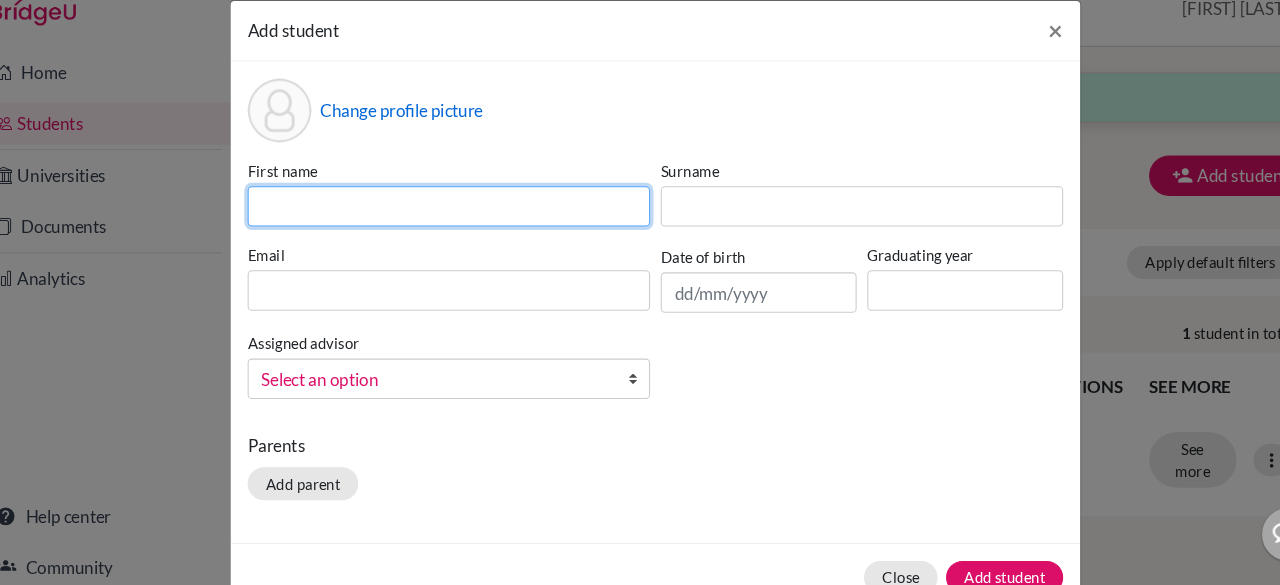 click at bounding box center (446, 222) 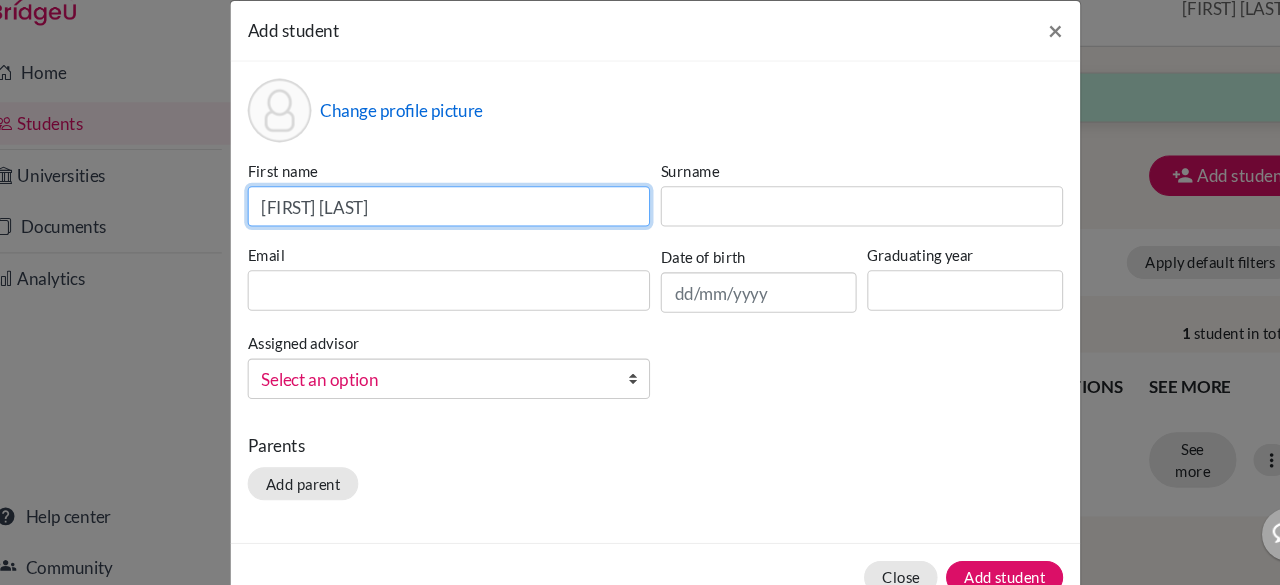 drag, startPoint x: 454, startPoint y: 223, endPoint x: 347, endPoint y: 222, distance: 107.00467 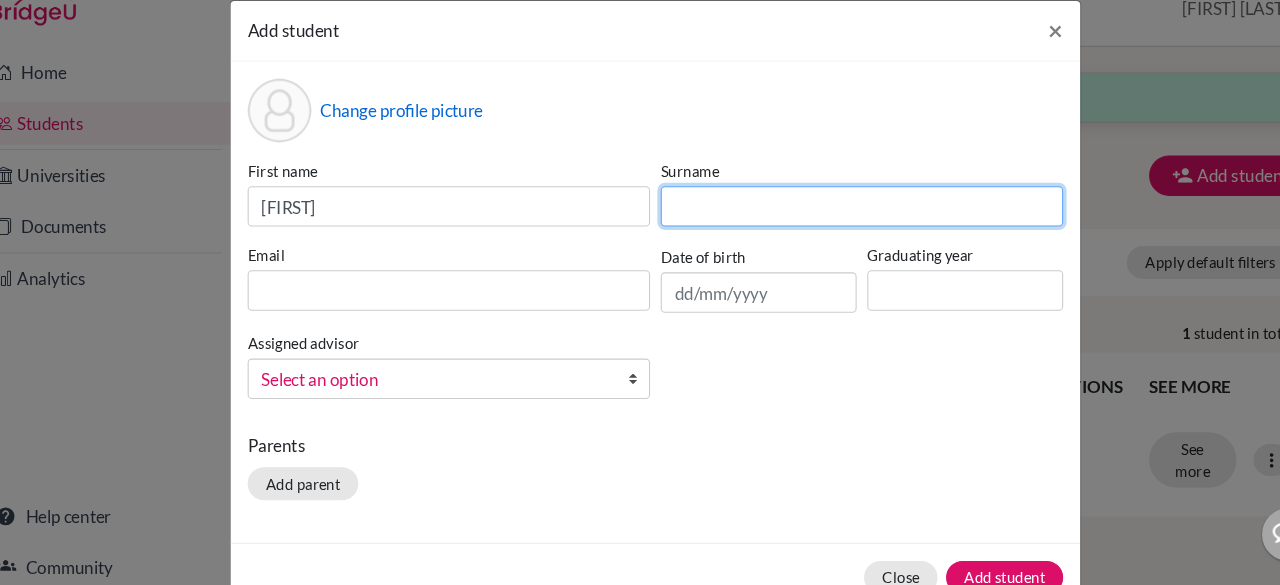click at bounding box center (834, 222) 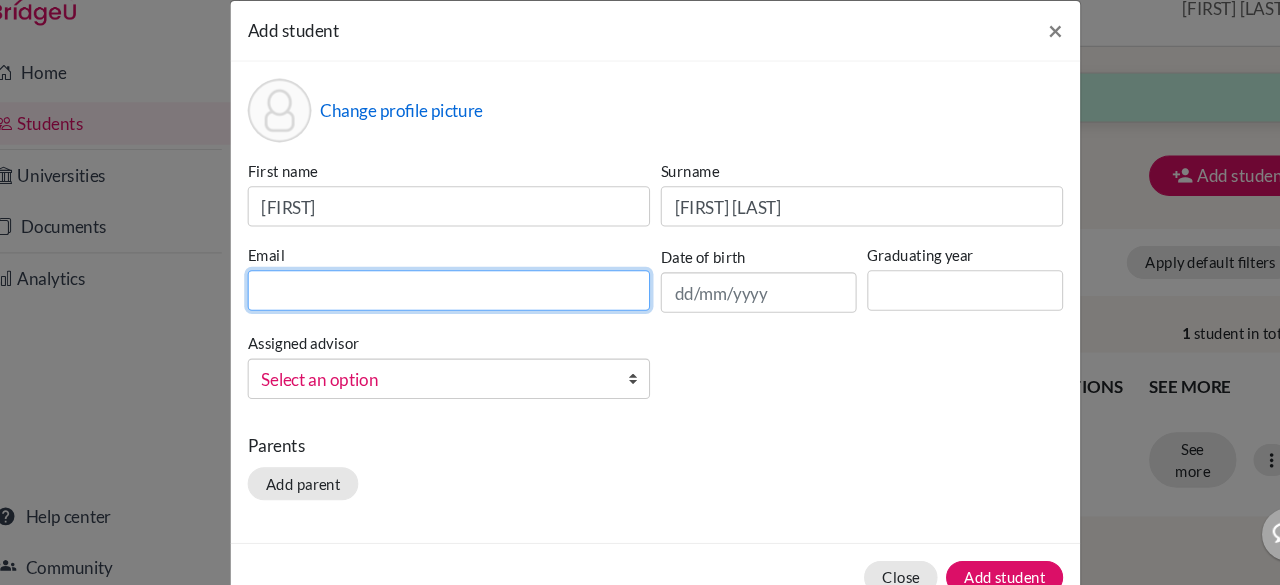 click at bounding box center [446, 301] 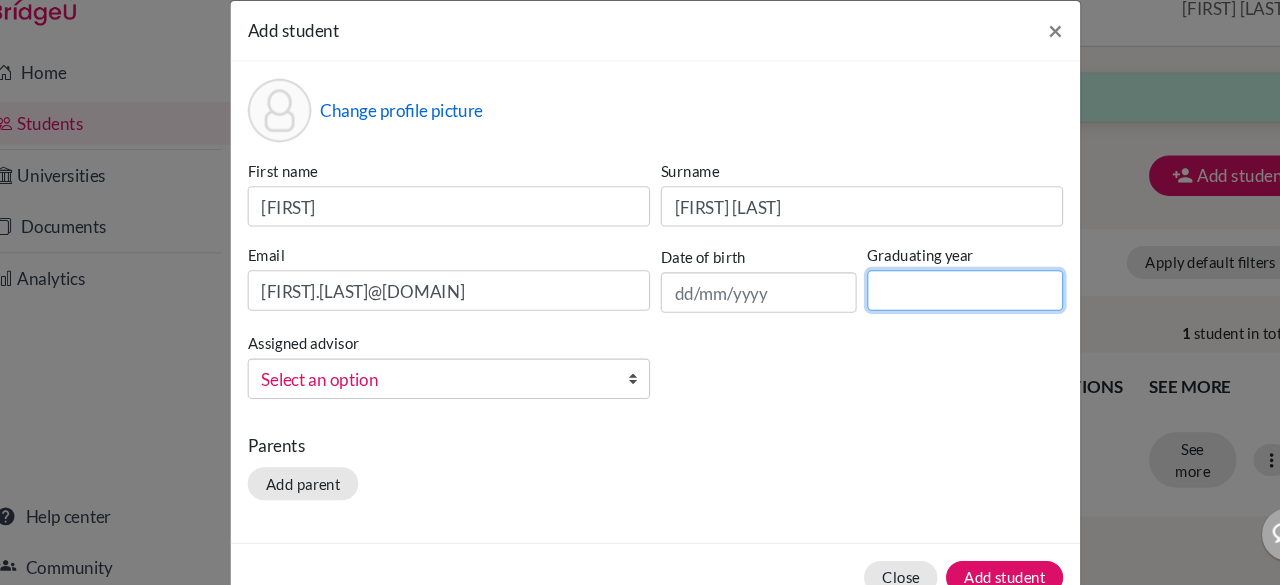 click at bounding box center (931, 301) 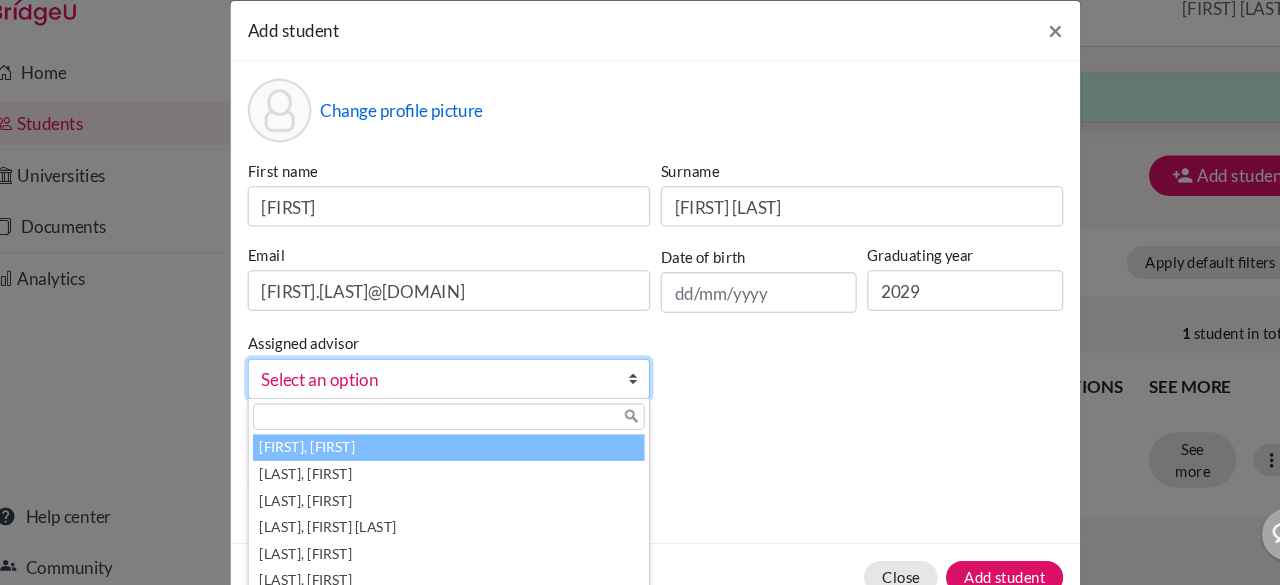 click on "Select an option" at bounding box center (446, 384) 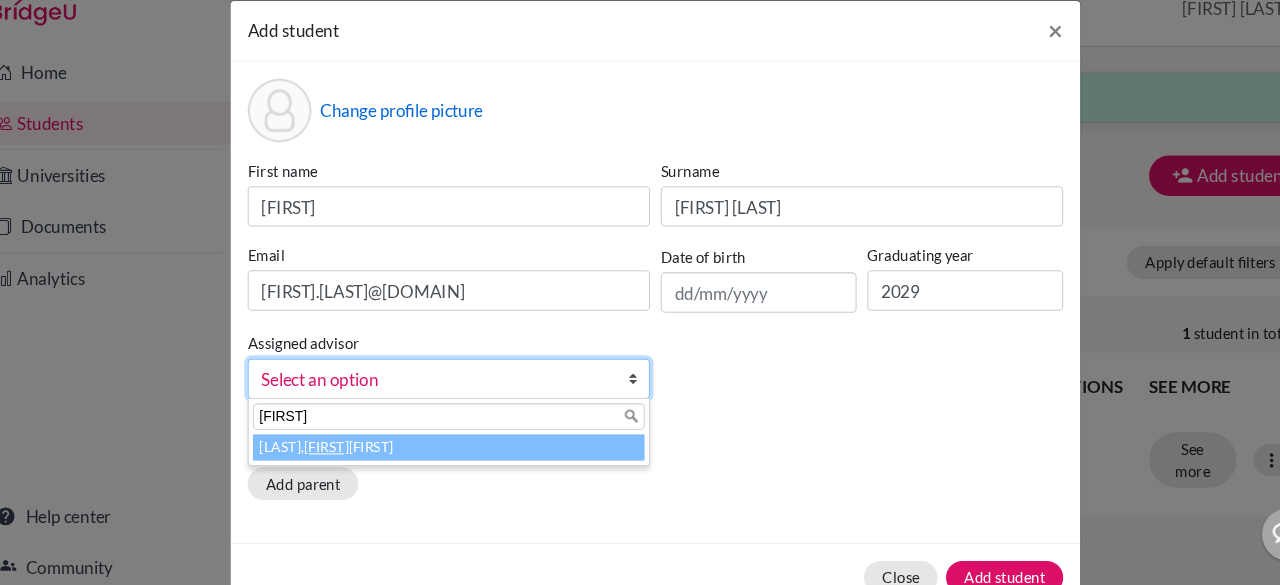 click on "Haryani,  Senja  Nadia" at bounding box center (446, 448) 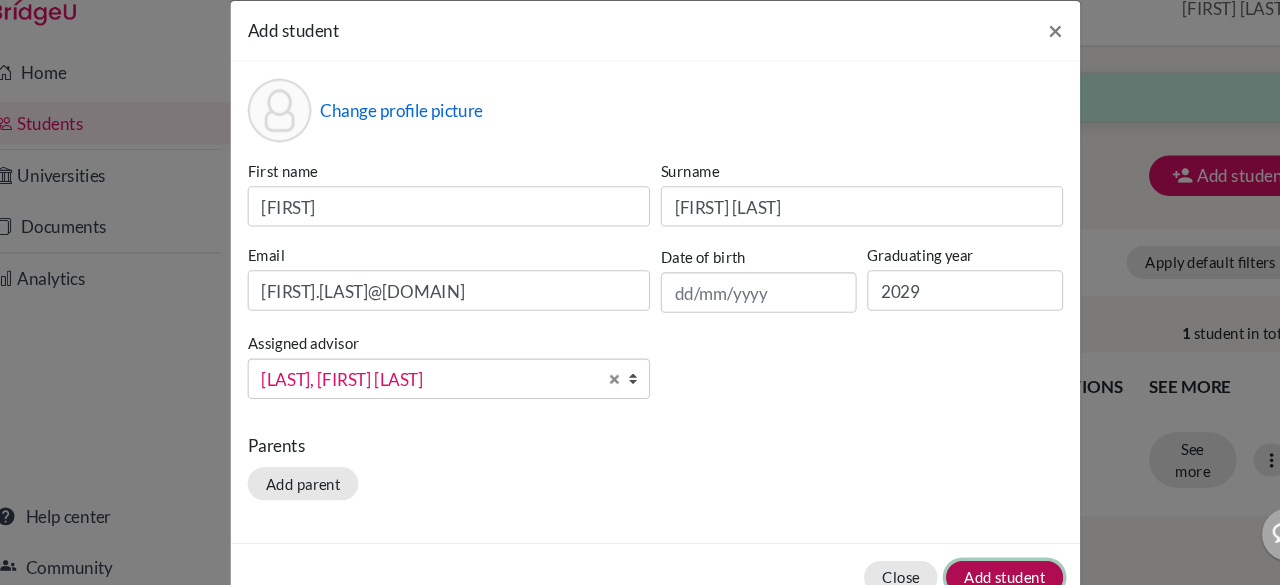 click on "Add student" at bounding box center [968, 570] 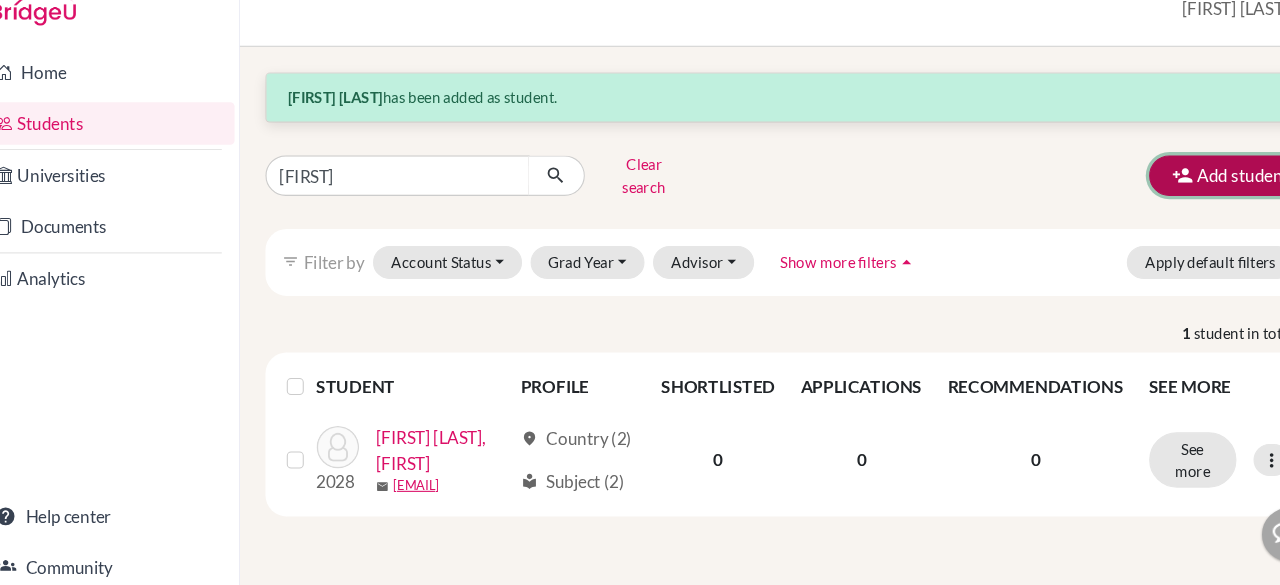 click on "Add student" at bounding box center [1180, 193] 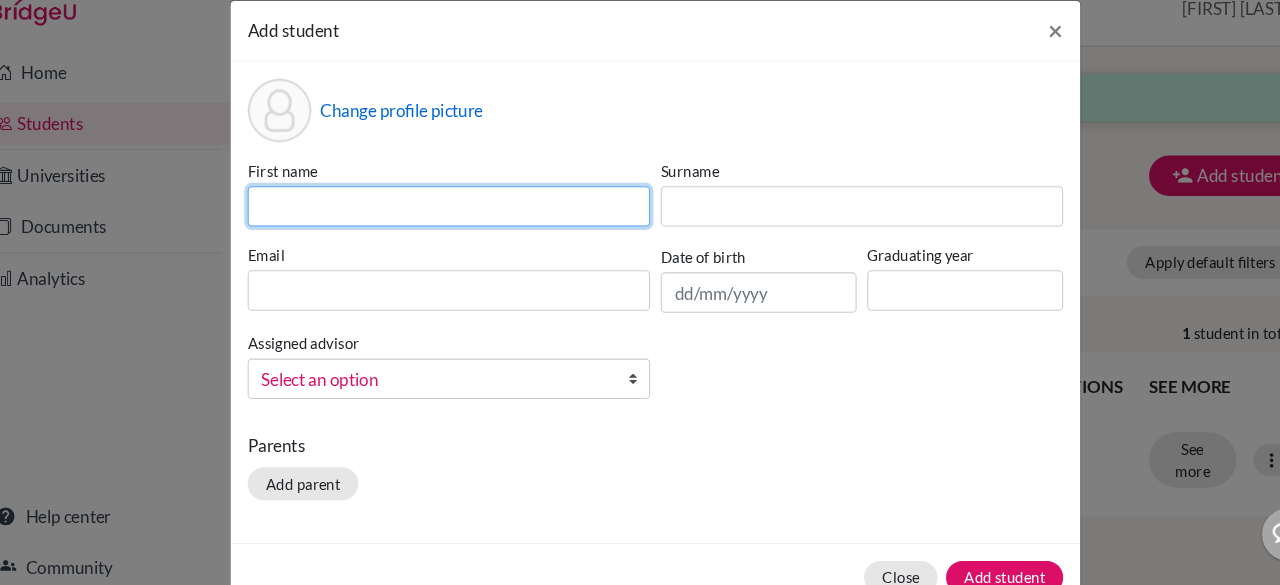 click at bounding box center (446, 222) 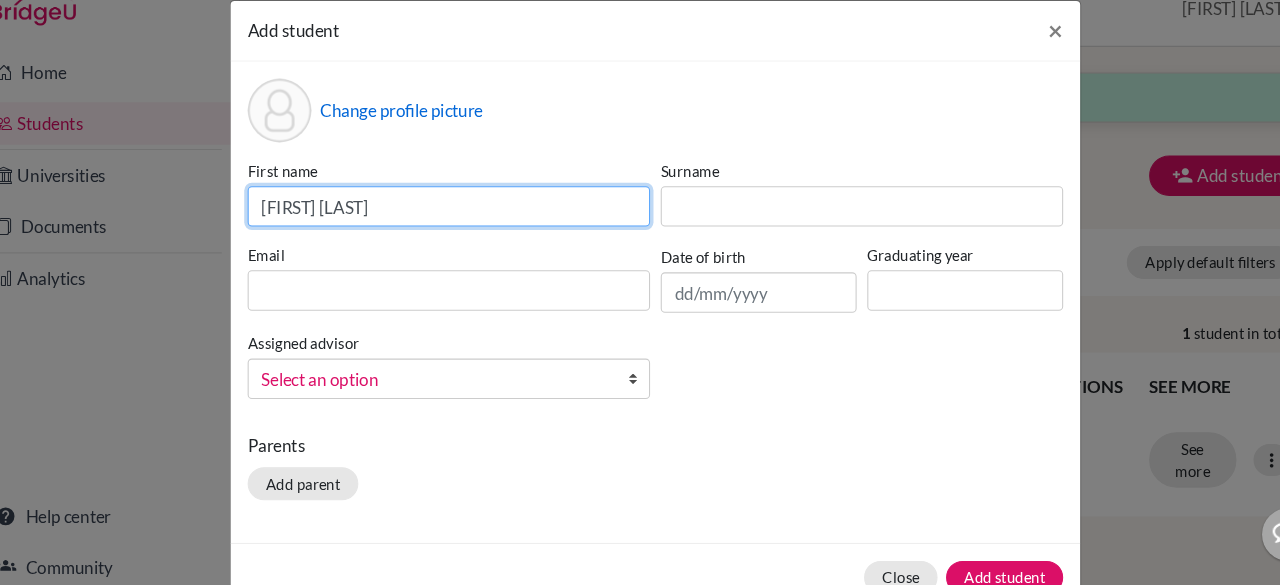 drag, startPoint x: 515, startPoint y: 221, endPoint x: 310, endPoint y: 221, distance: 205 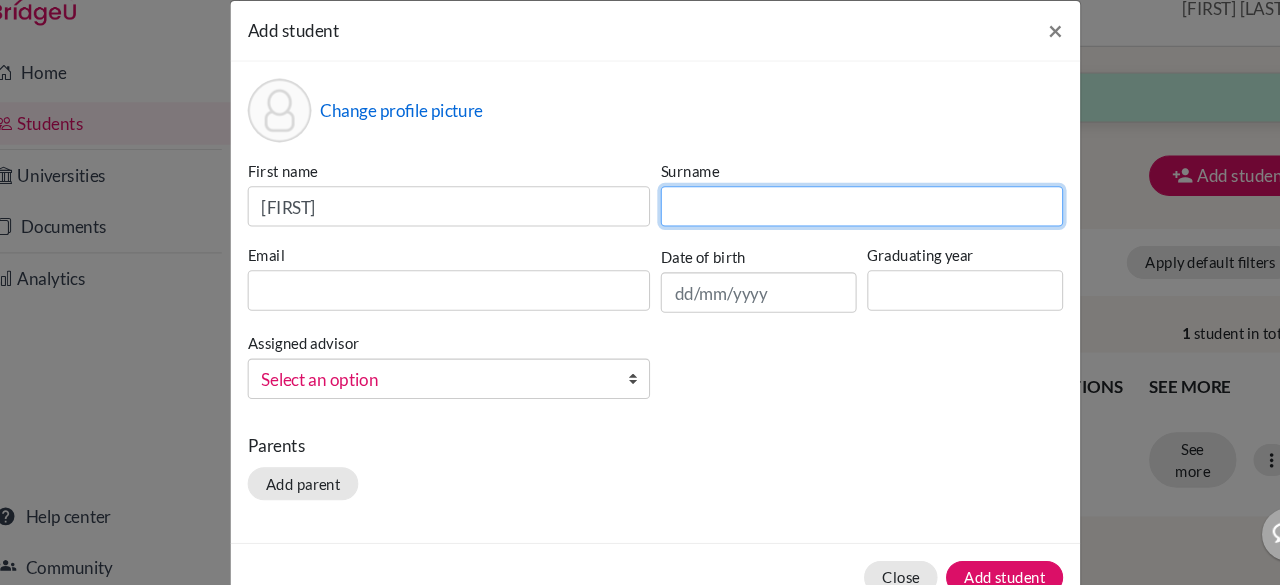 click at bounding box center [834, 222] 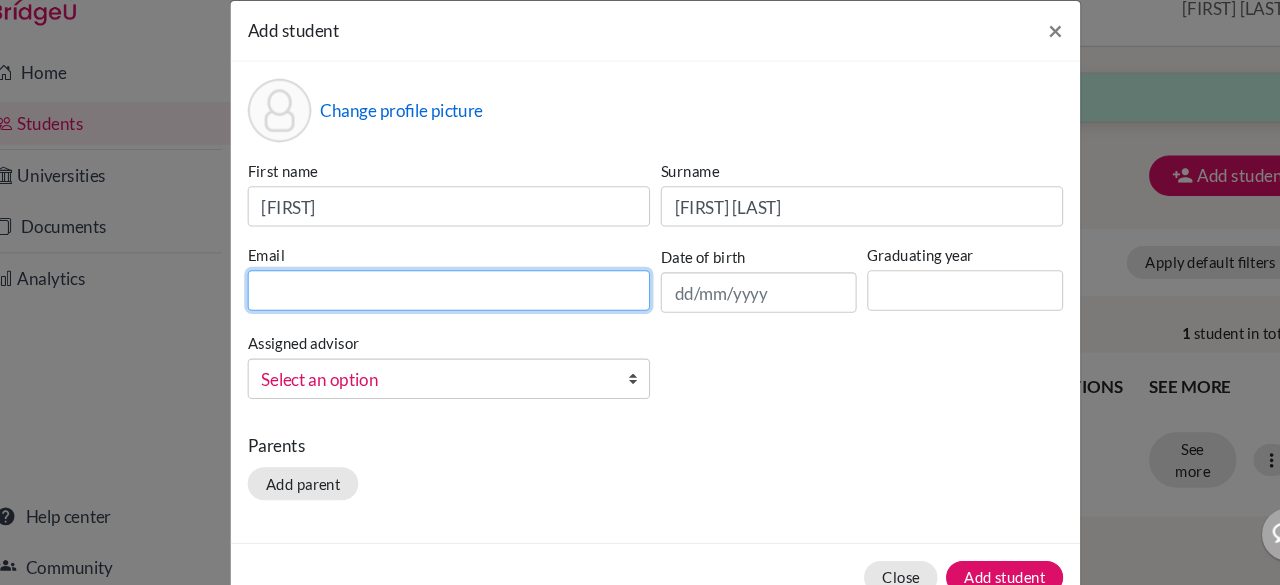 click at bounding box center (446, 301) 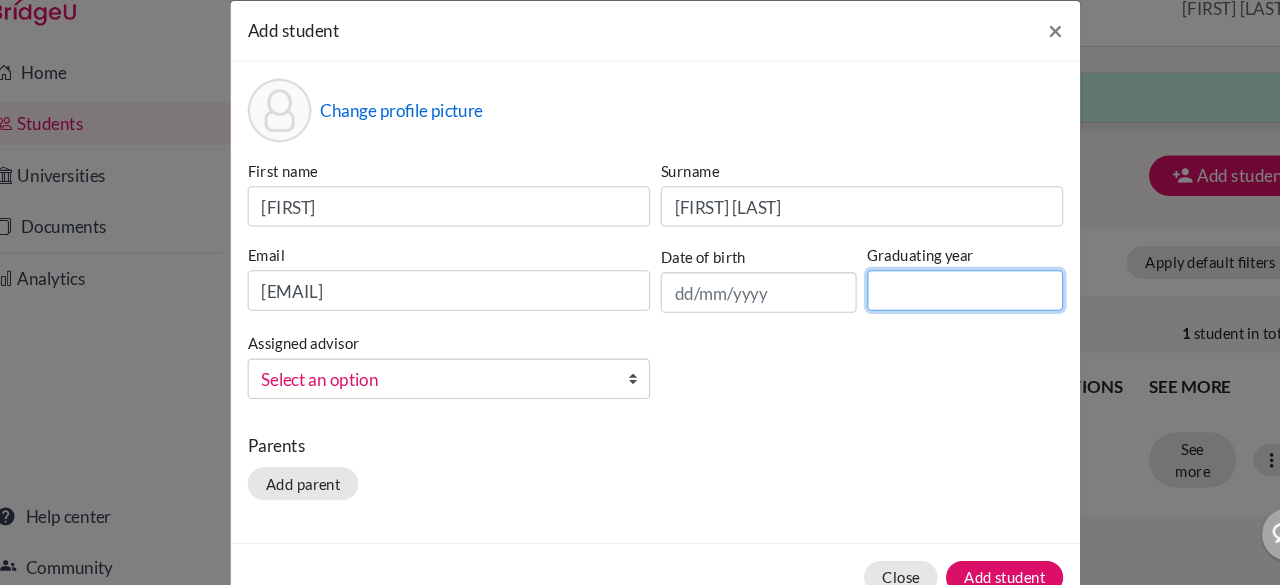 click at bounding box center [931, 301] 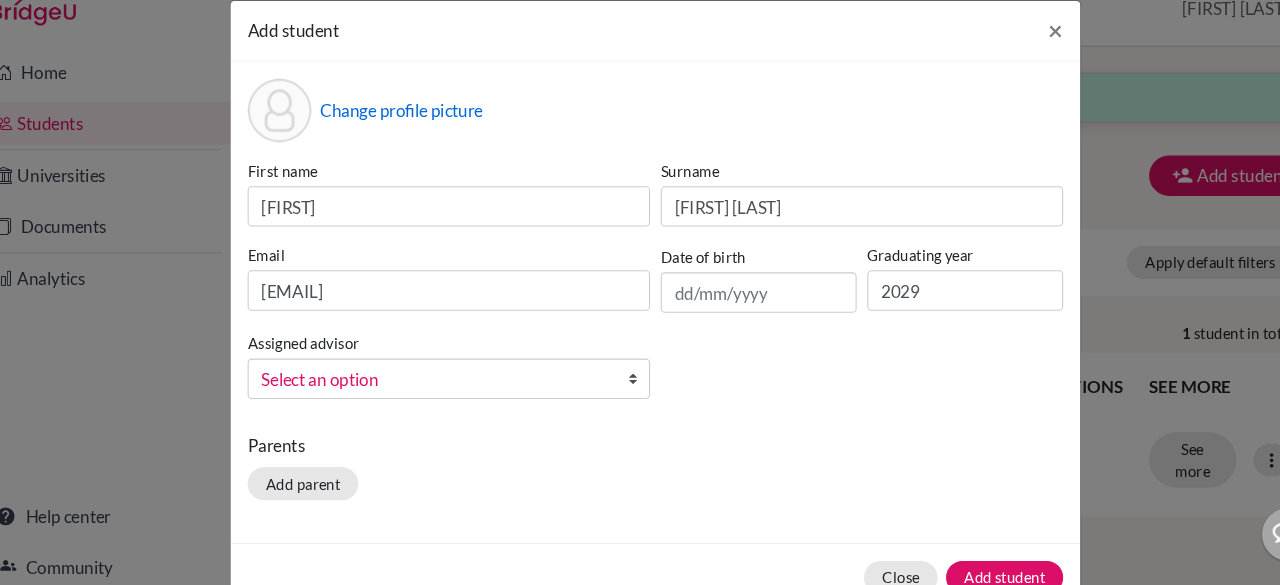 click on "Select an option" at bounding box center [433, 385] 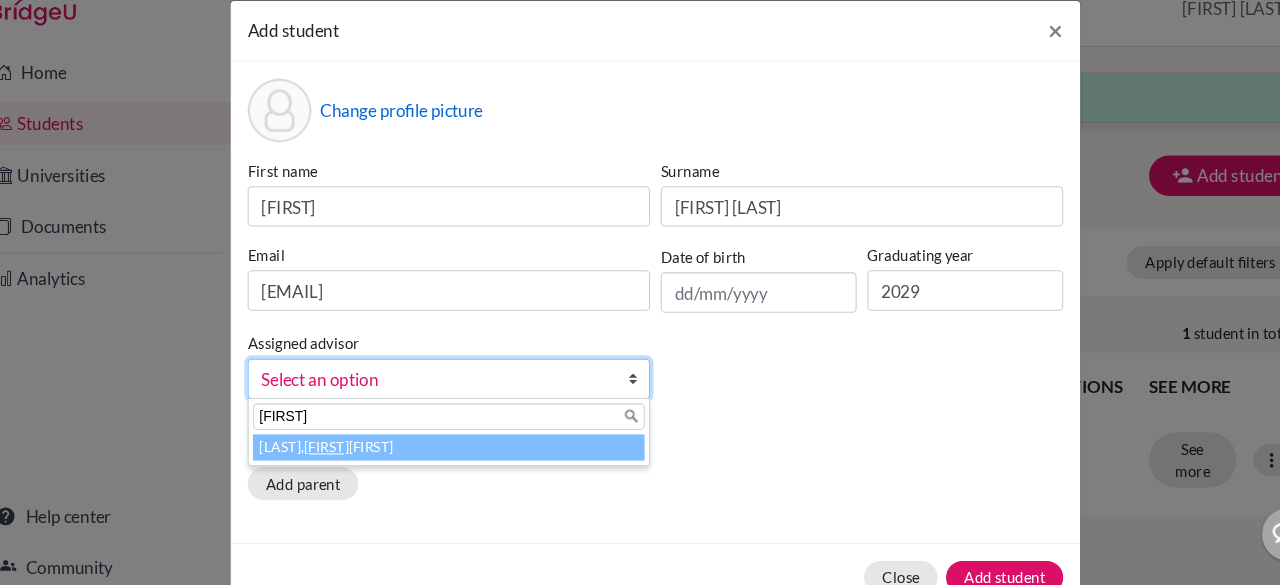 click on "Haryani,  Senja  Nadia" at bounding box center [446, 448] 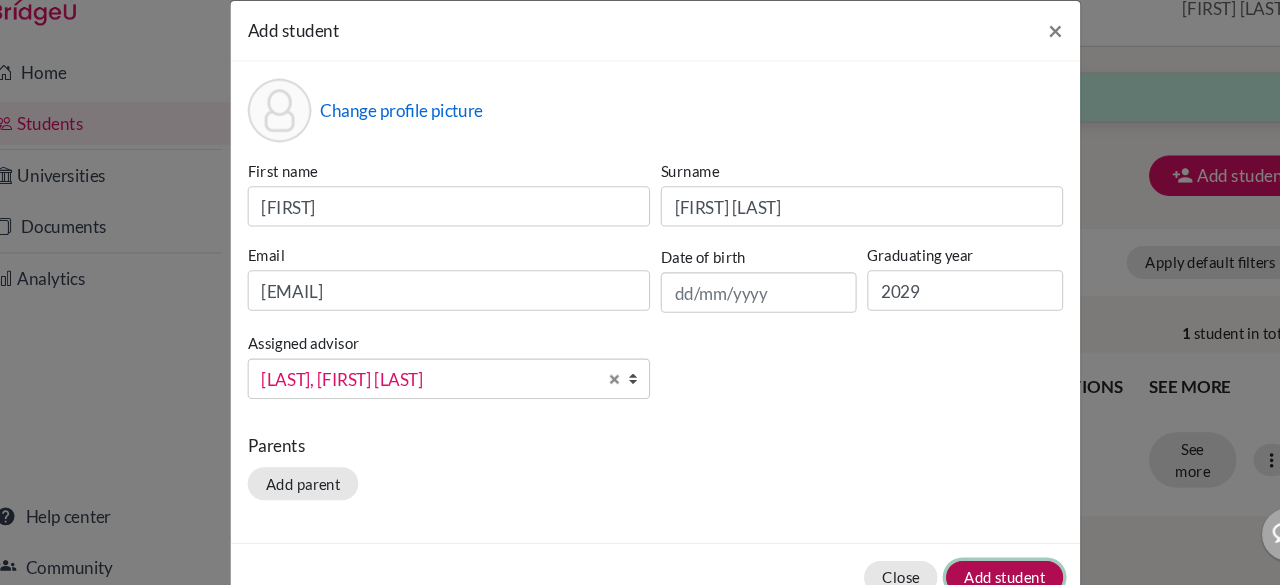 click on "Add student" at bounding box center [968, 570] 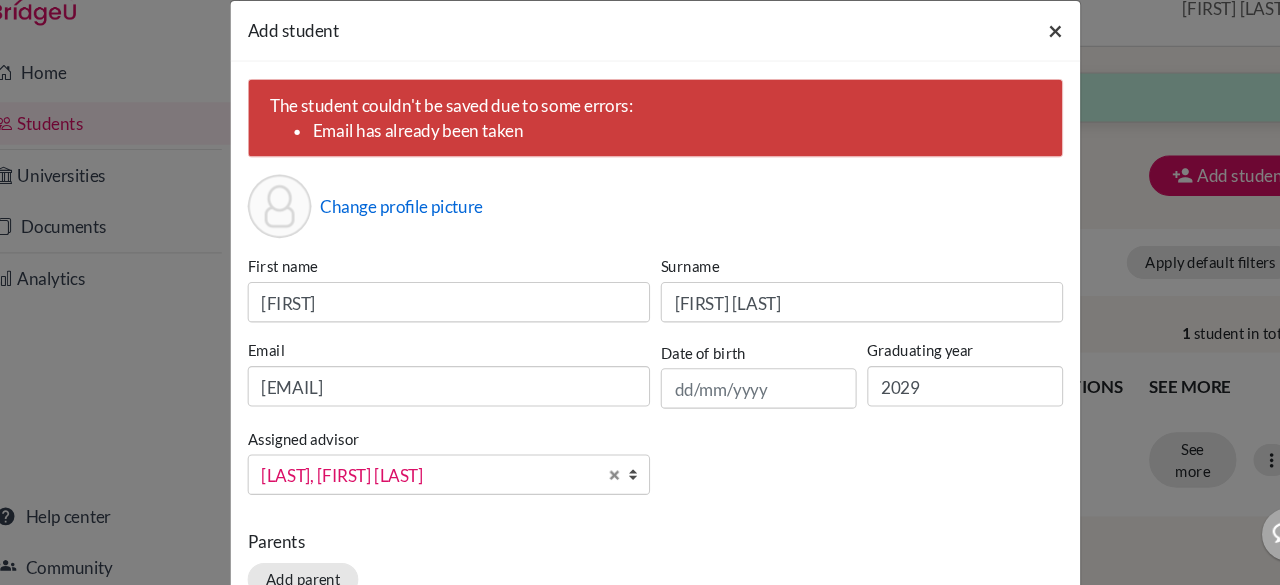 click on "×" at bounding box center [1016, 56] 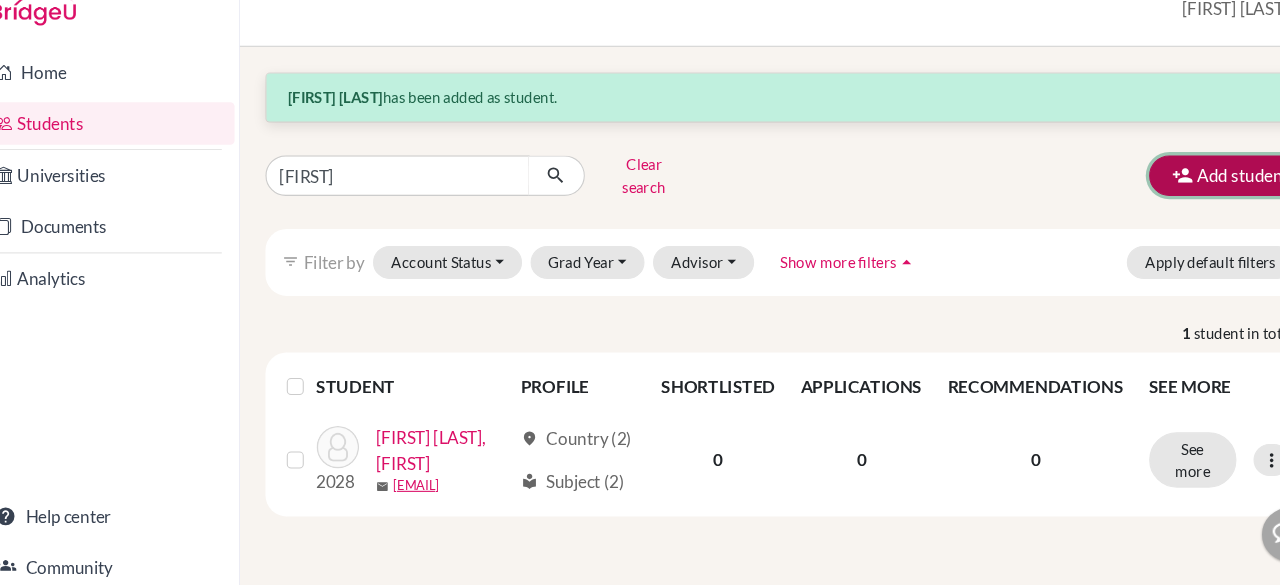 click on "Add student" at bounding box center (1180, 193) 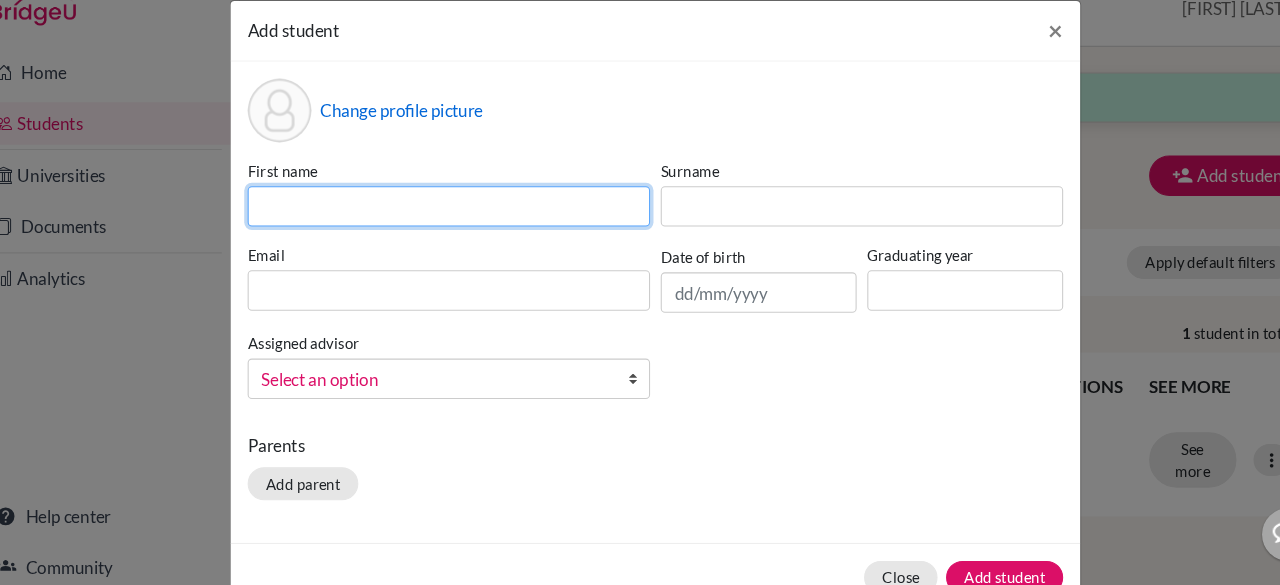 click at bounding box center (446, 222) 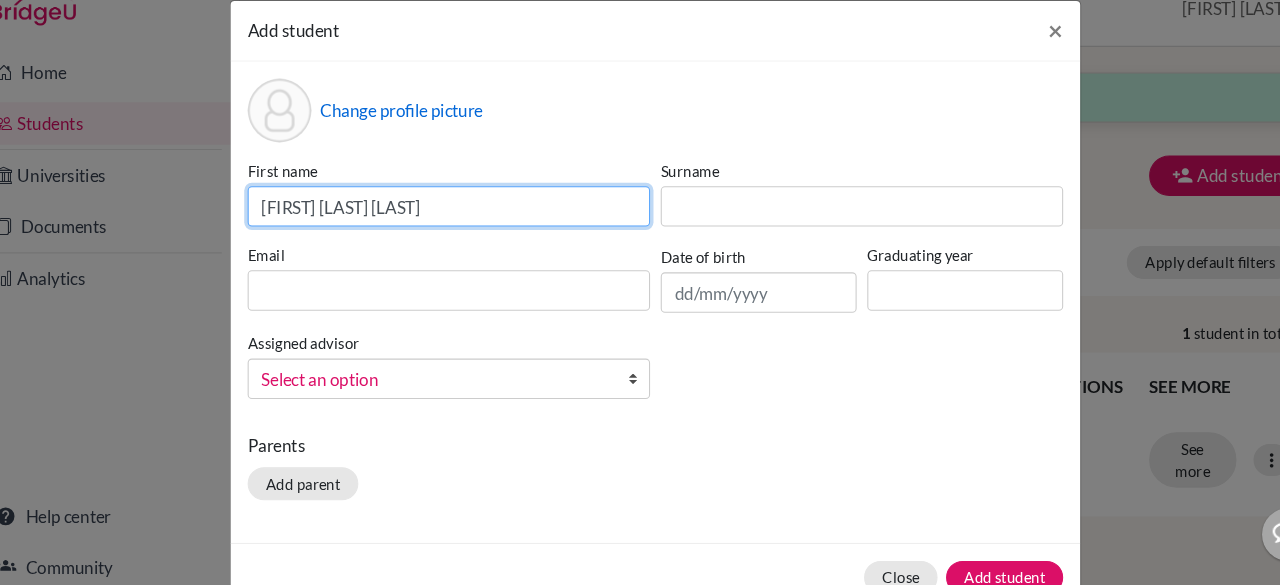 drag, startPoint x: 512, startPoint y: 219, endPoint x: 351, endPoint y: 226, distance: 161.1521 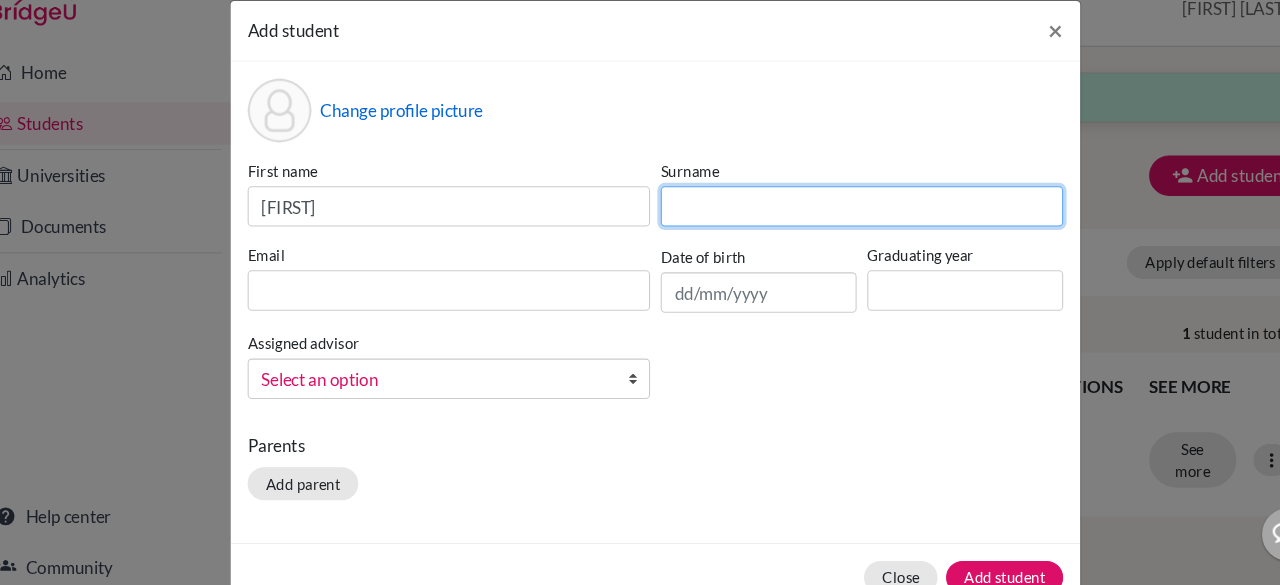 click at bounding box center [834, 222] 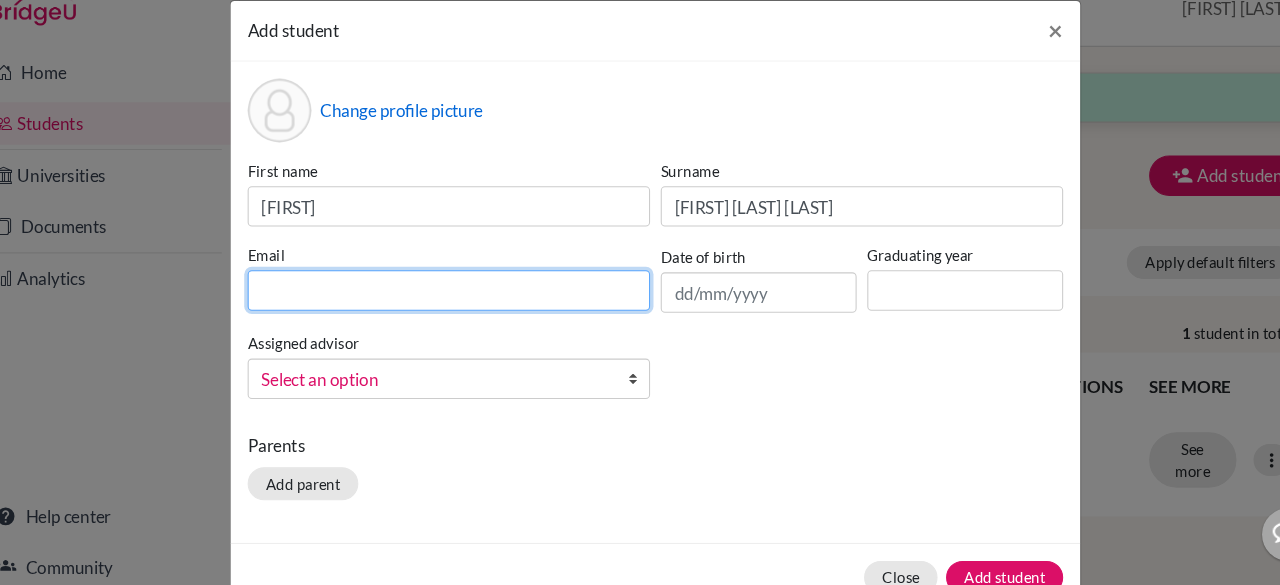 click at bounding box center (446, 301) 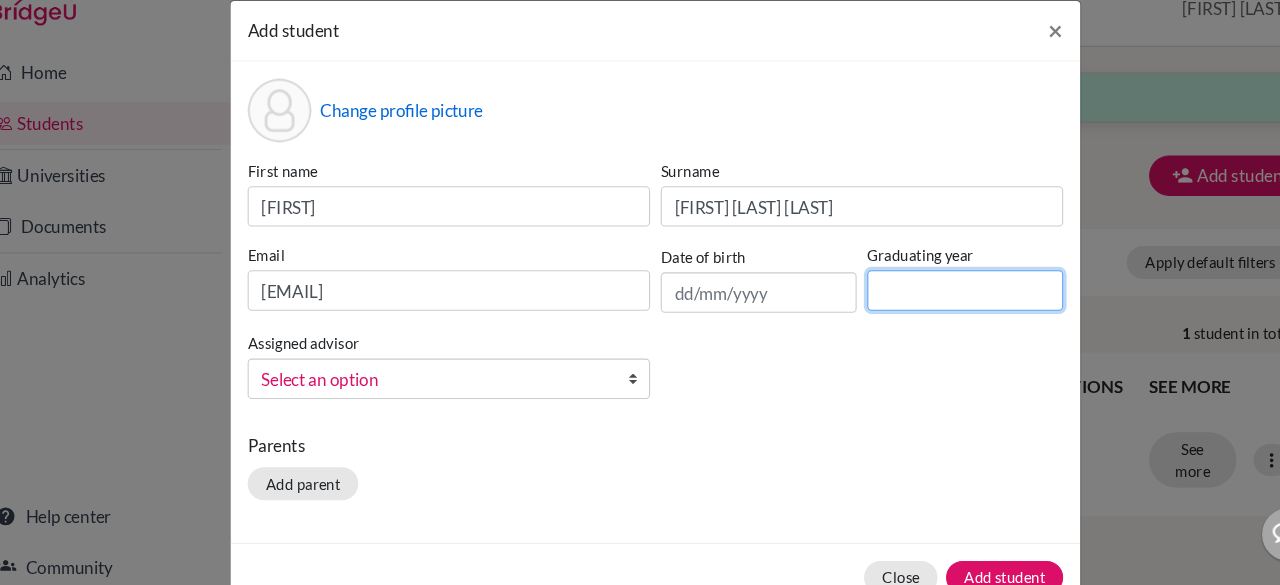 drag, startPoint x: 863, startPoint y: 296, endPoint x: 858, endPoint y: 276, distance: 20.615528 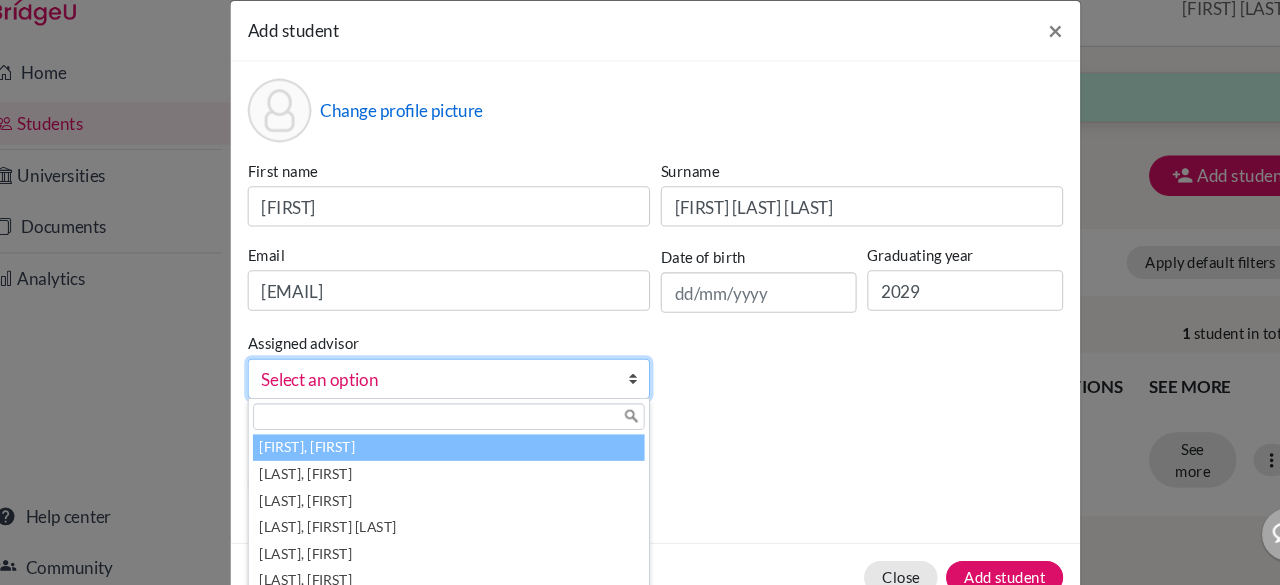 click on "Select an option" at bounding box center (433, 385) 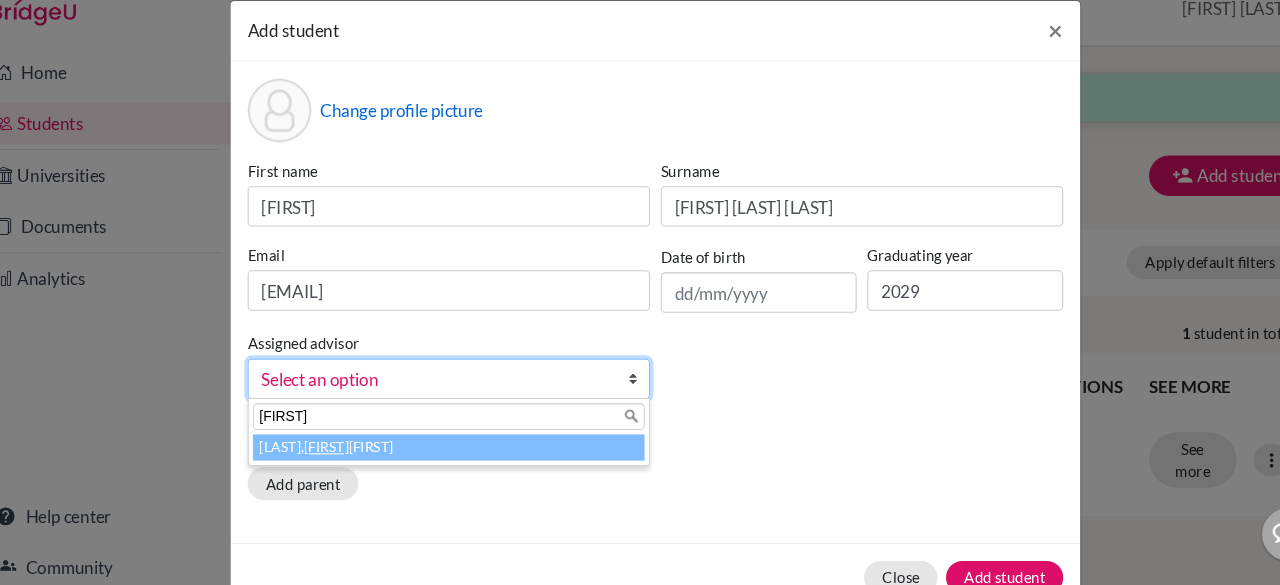 click on "Haryani,  Senja  Nadia" at bounding box center [446, 448] 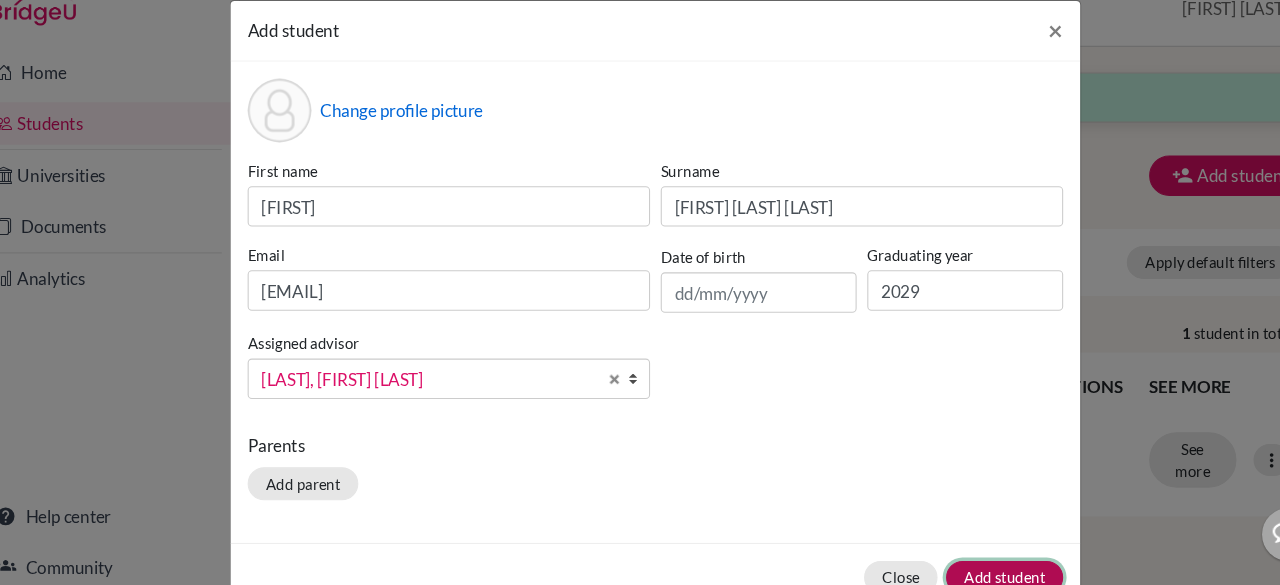 click on "Add student" at bounding box center (968, 570) 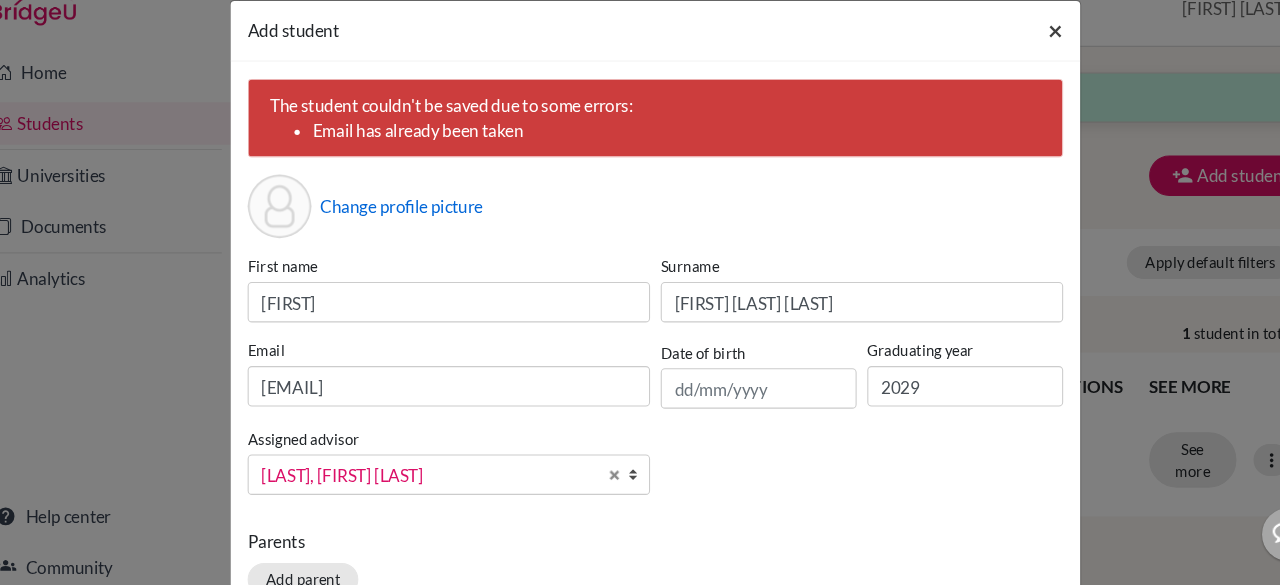 click on "×" at bounding box center [1016, 56] 